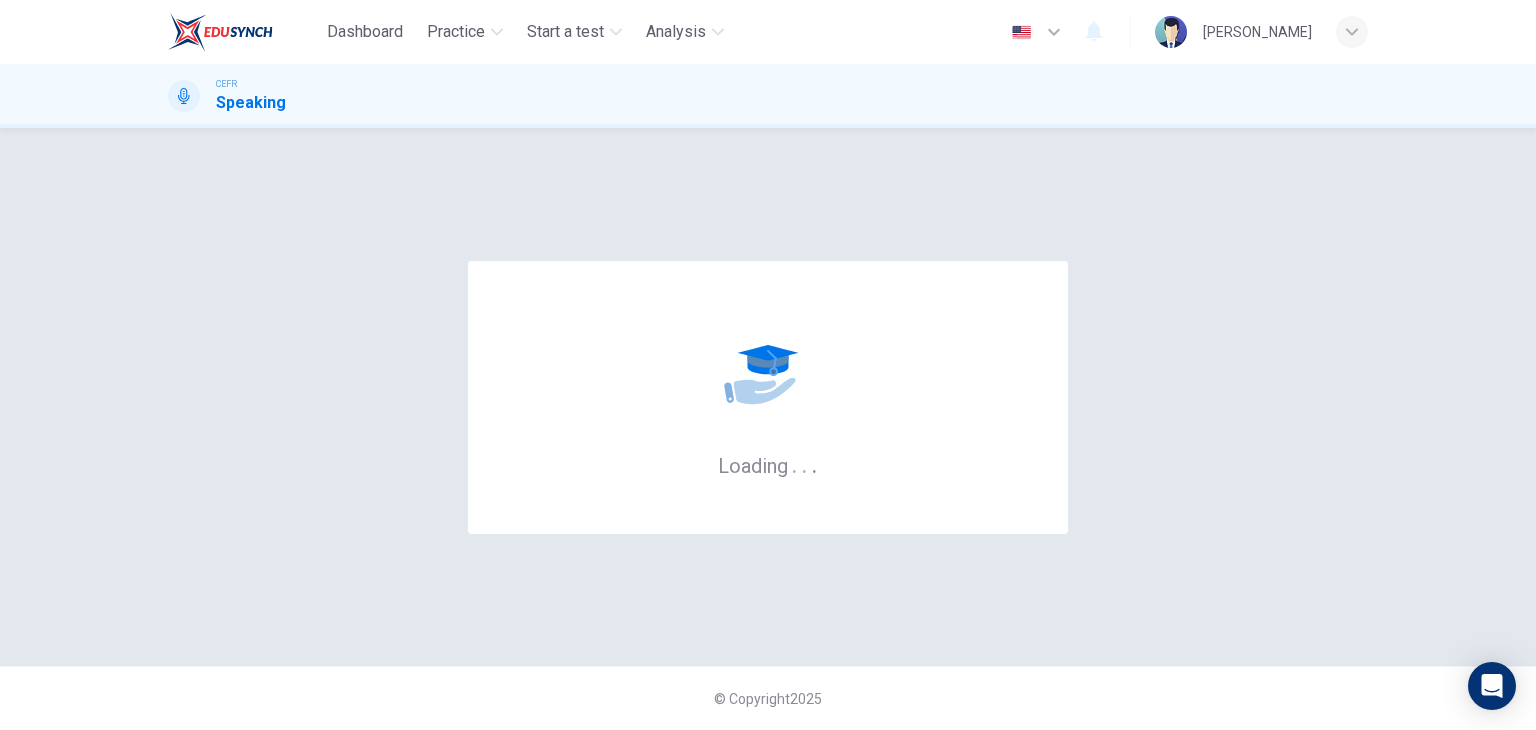 scroll, scrollTop: 0, scrollLeft: 0, axis: both 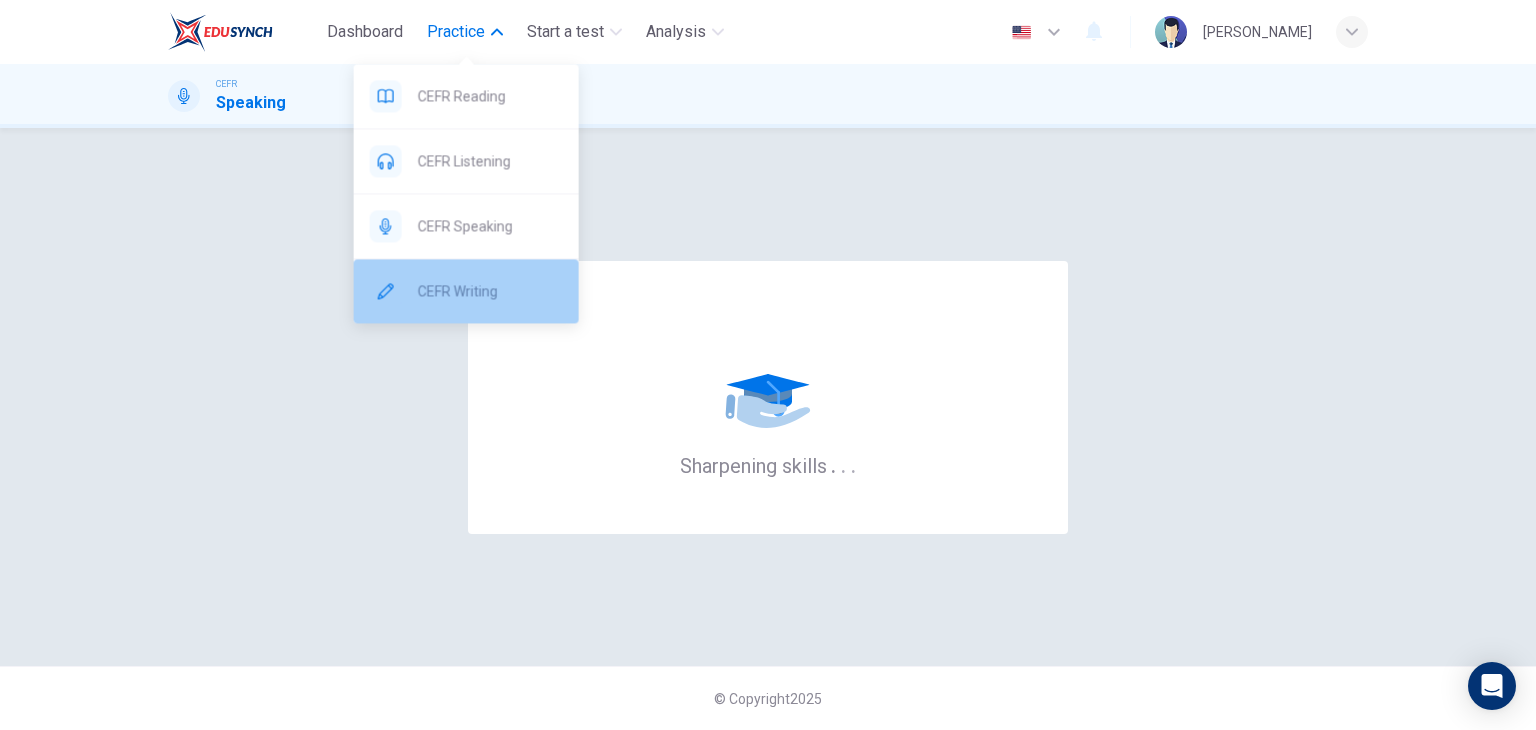 click on "CEFR Writing" at bounding box center [490, 291] 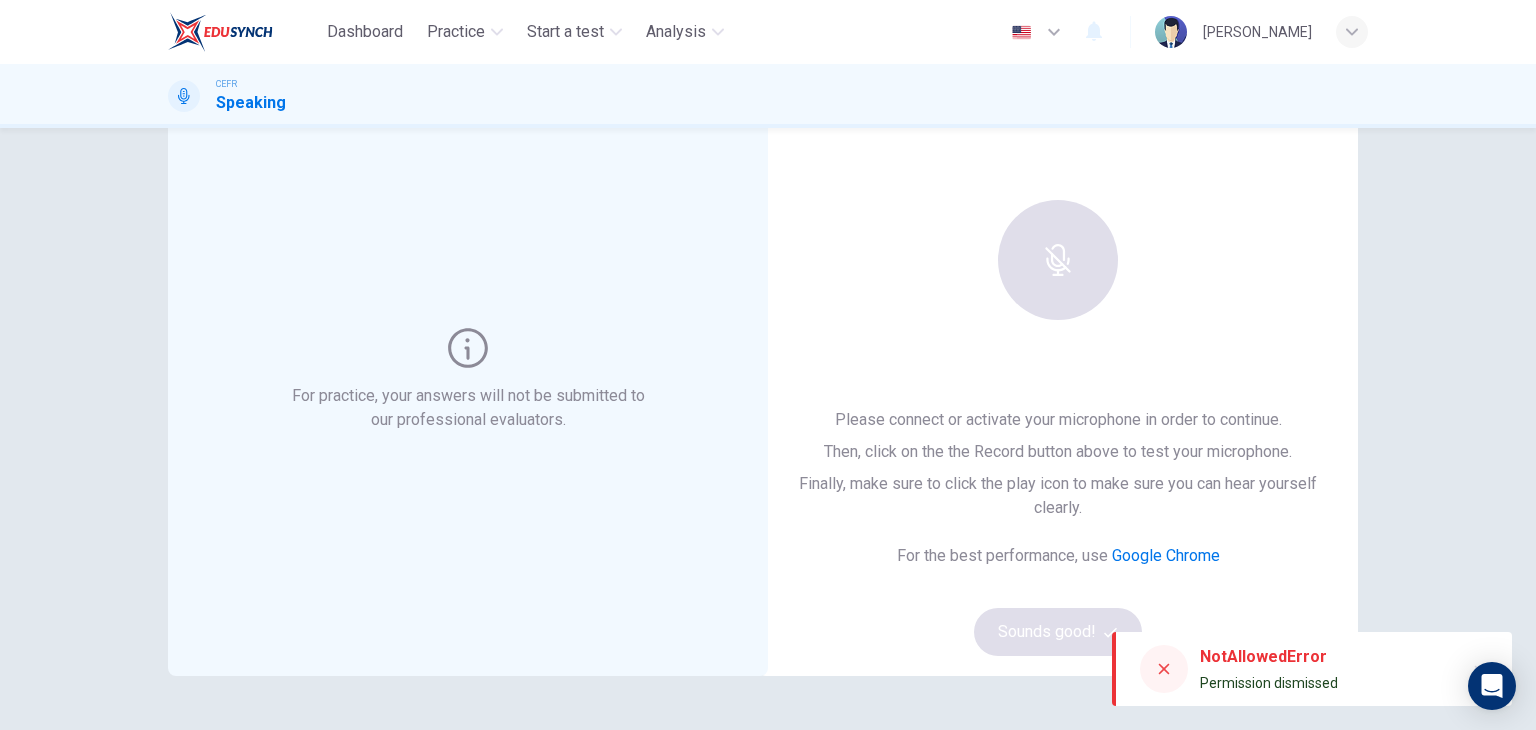 scroll, scrollTop: 200, scrollLeft: 0, axis: vertical 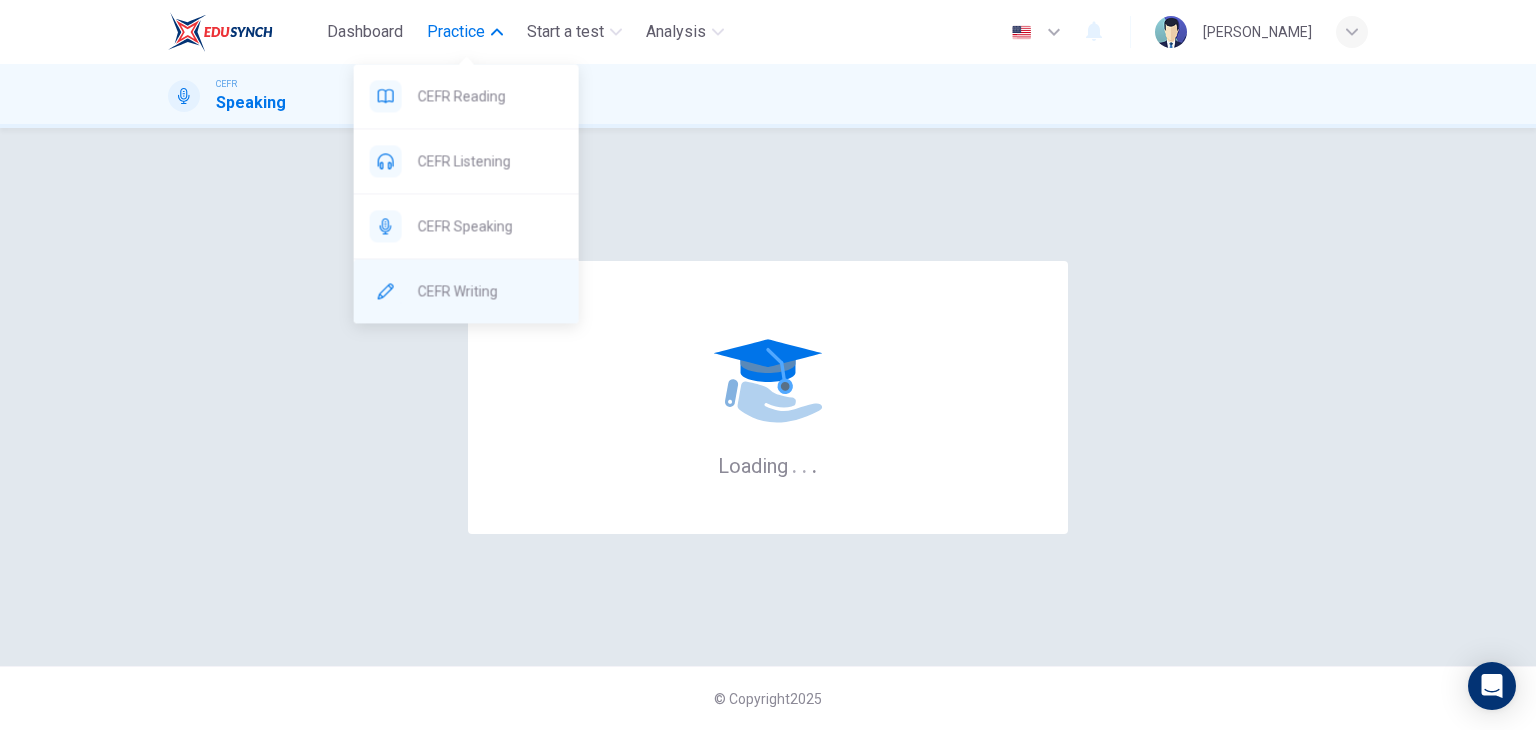 click on "CEFR Writing" at bounding box center [466, 291] 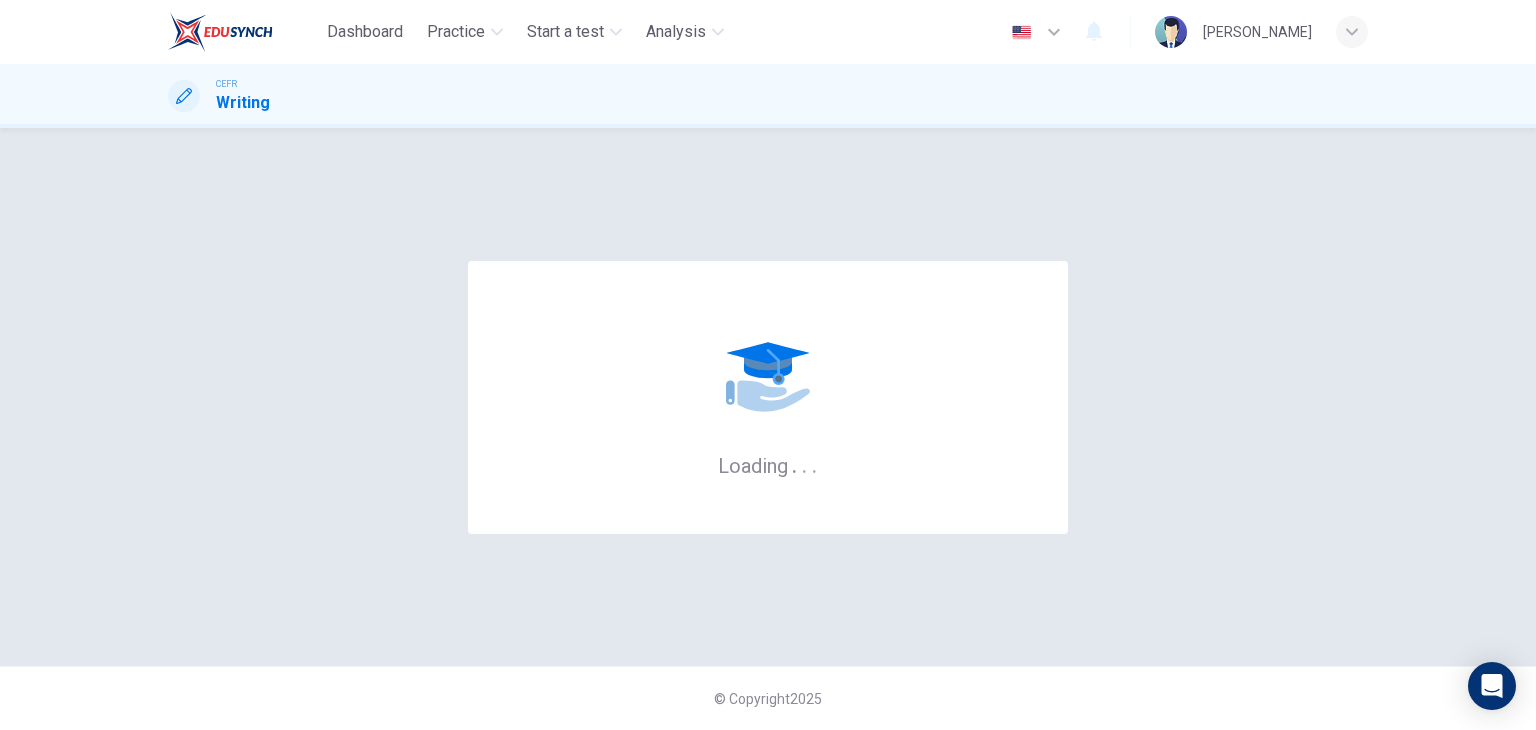 scroll, scrollTop: 0, scrollLeft: 0, axis: both 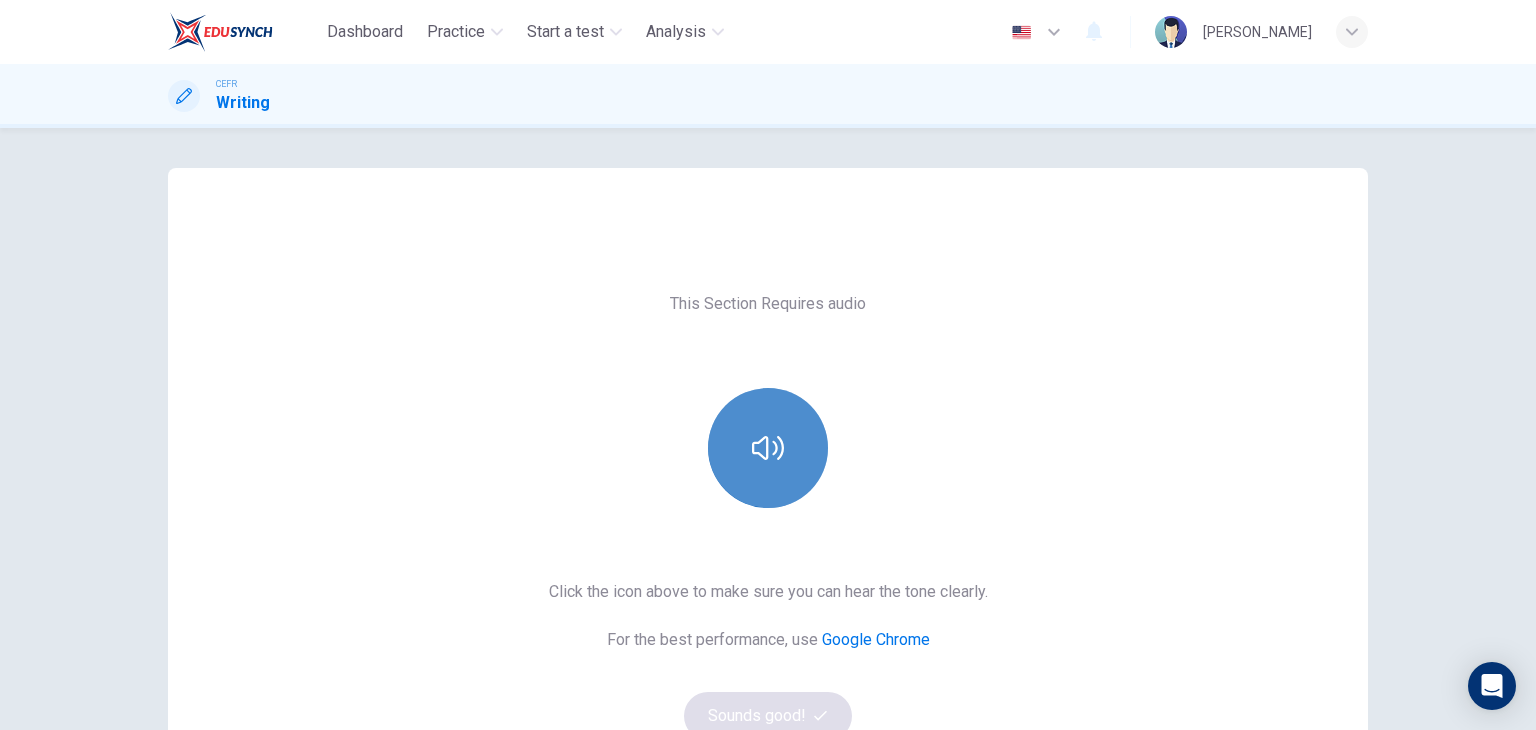 click at bounding box center (768, 448) 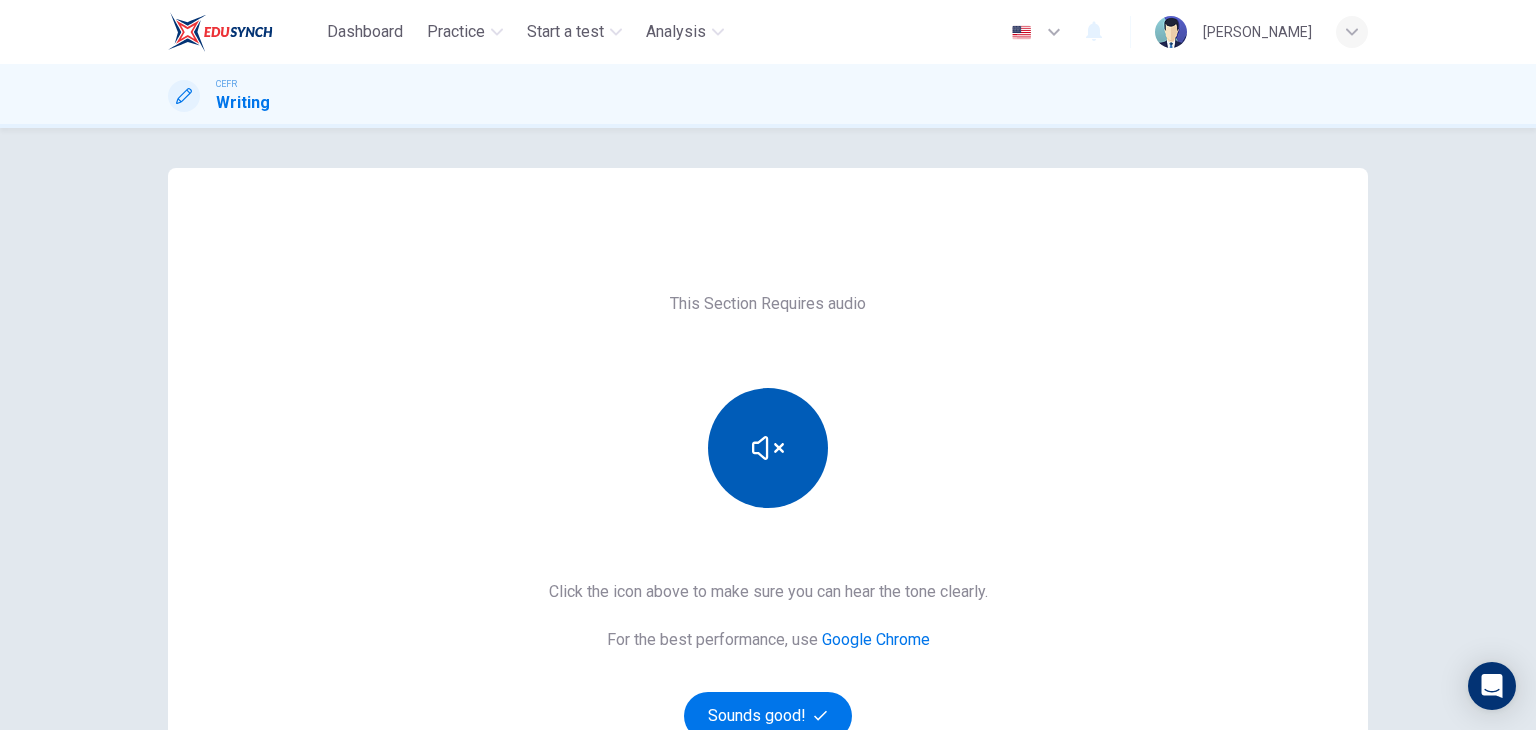 type 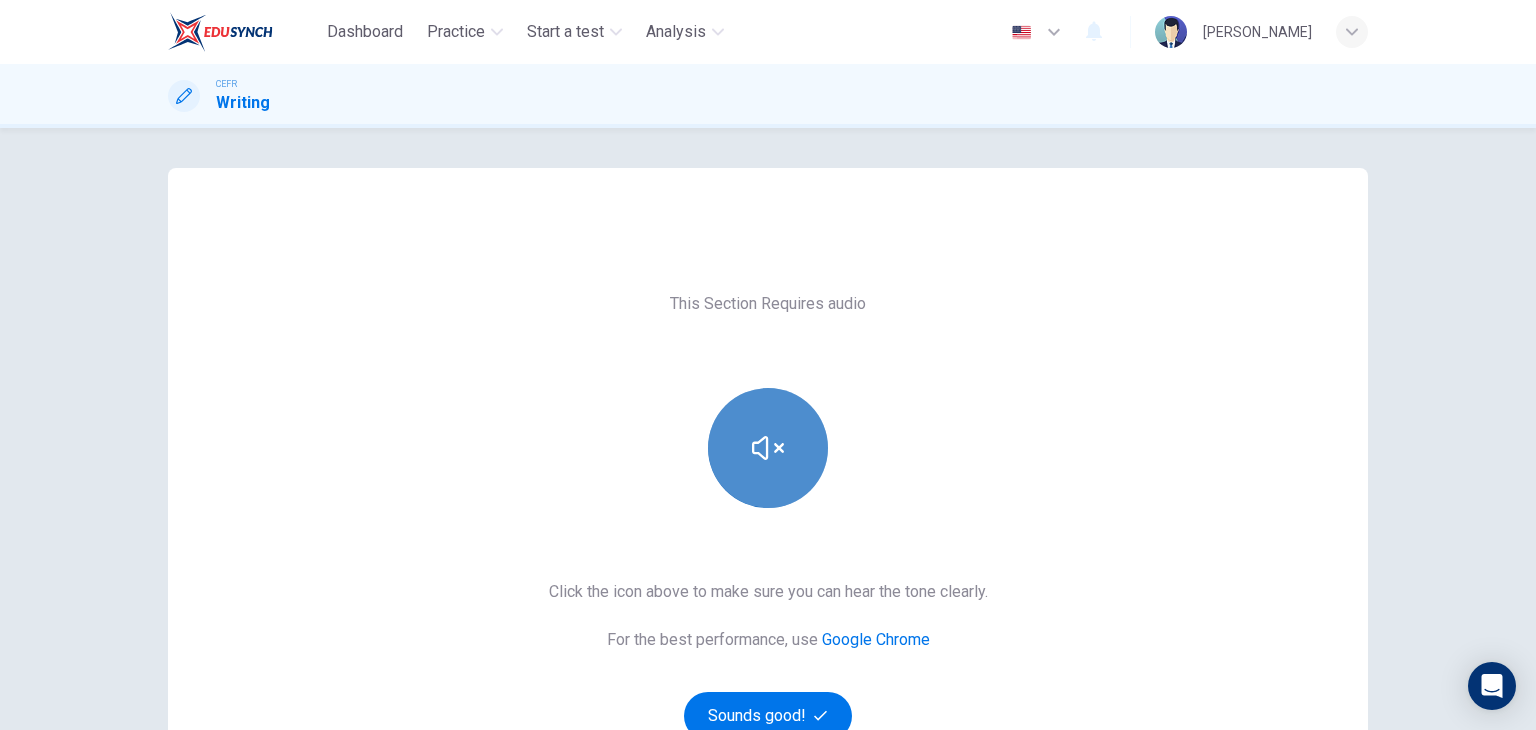 click at bounding box center [768, 448] 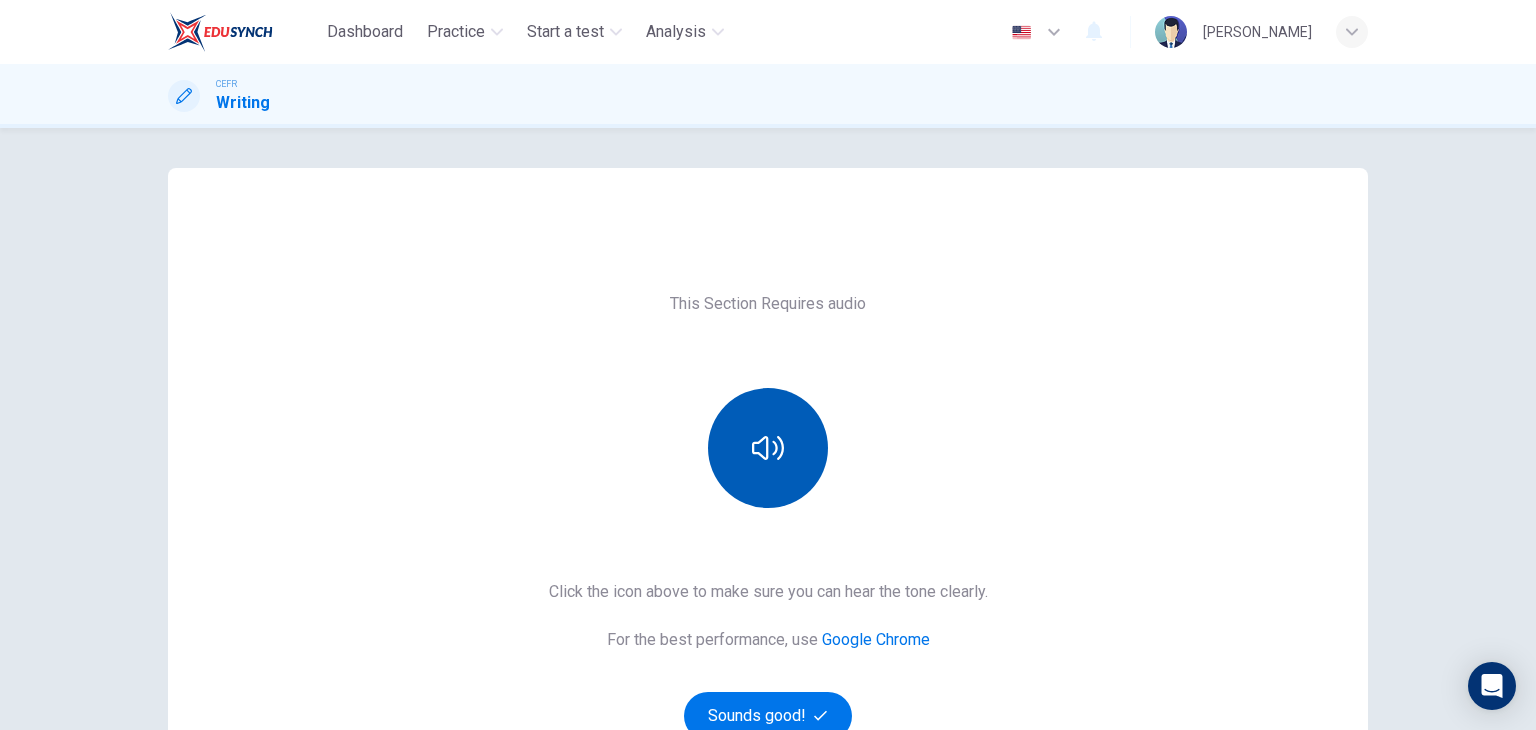 click at bounding box center [768, 448] 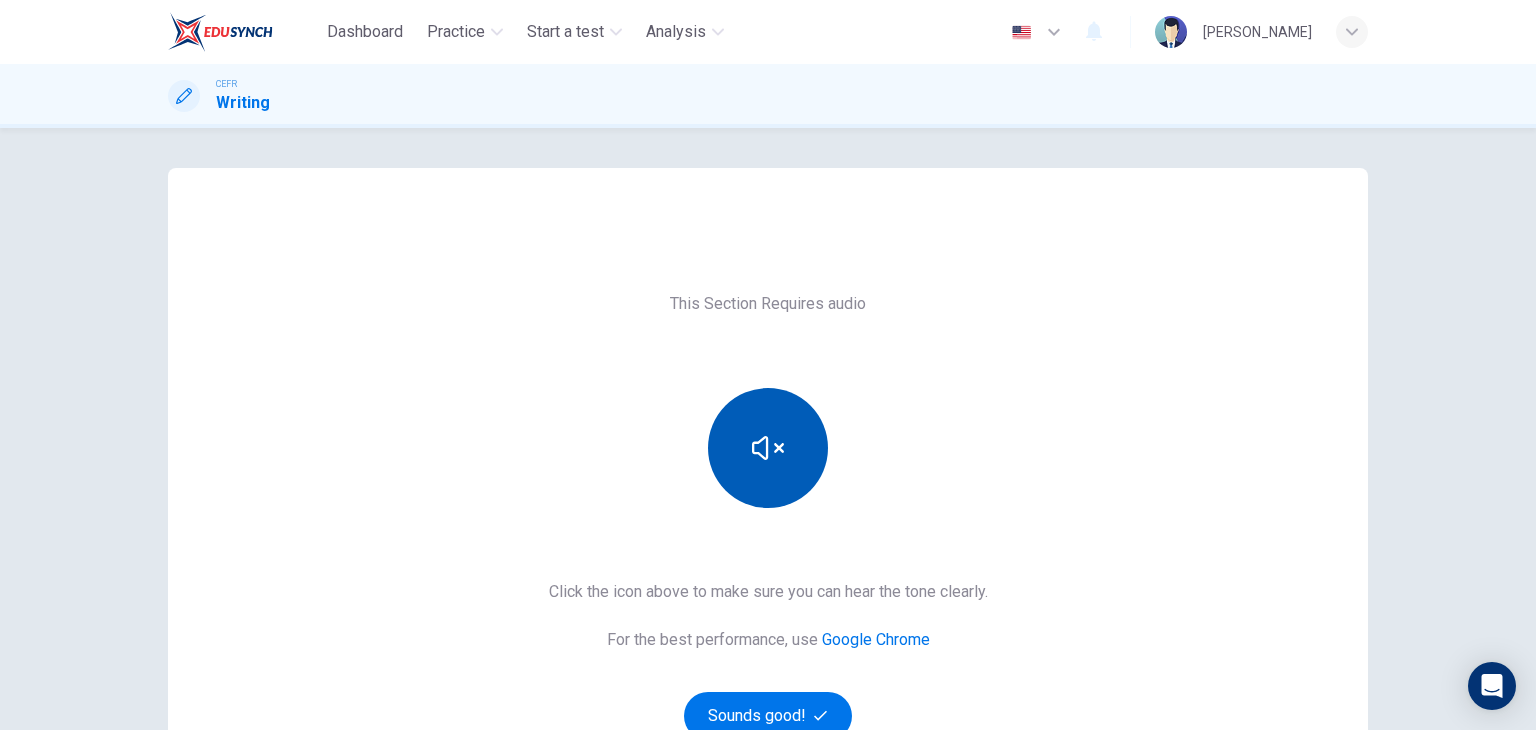 click at bounding box center [768, 448] 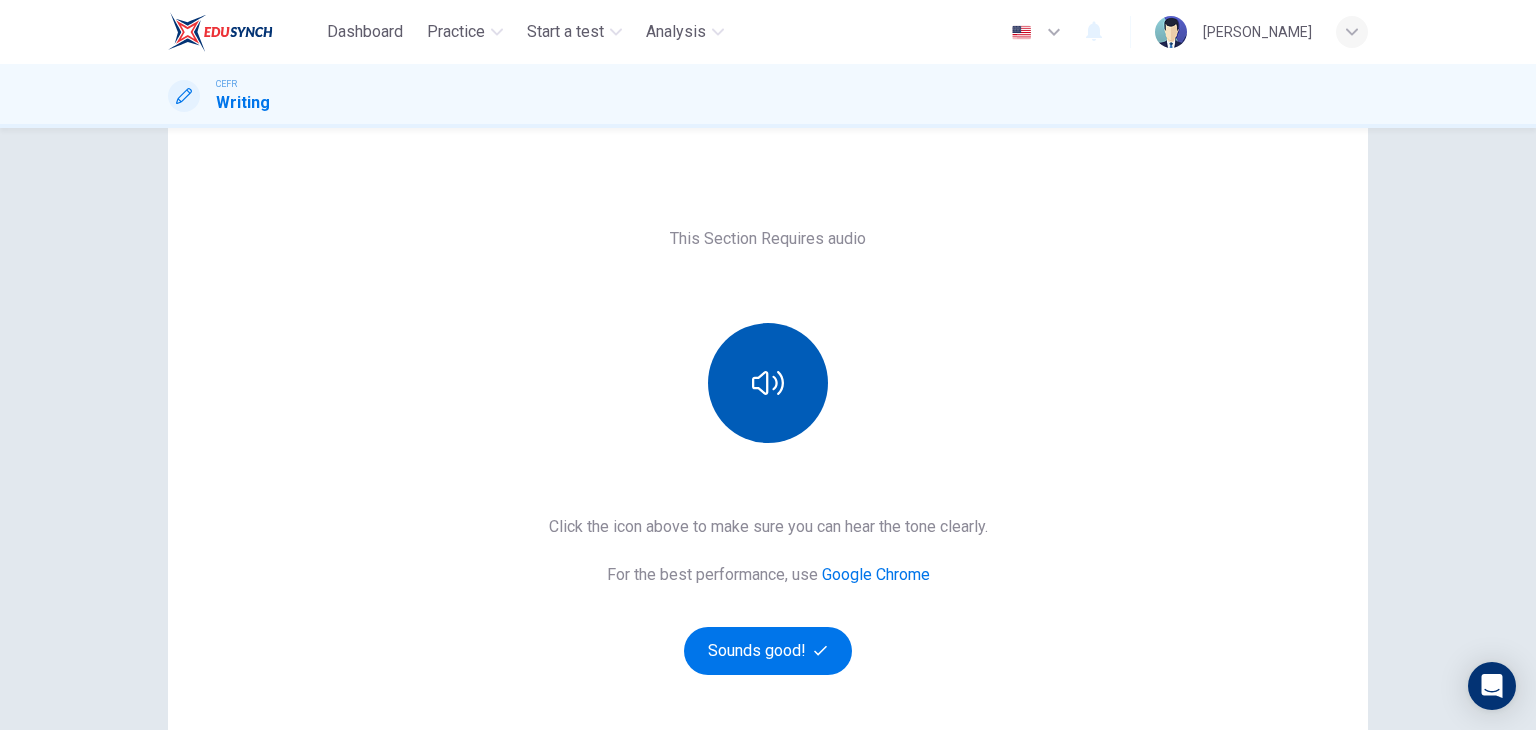 scroll, scrollTop: 100, scrollLeft: 0, axis: vertical 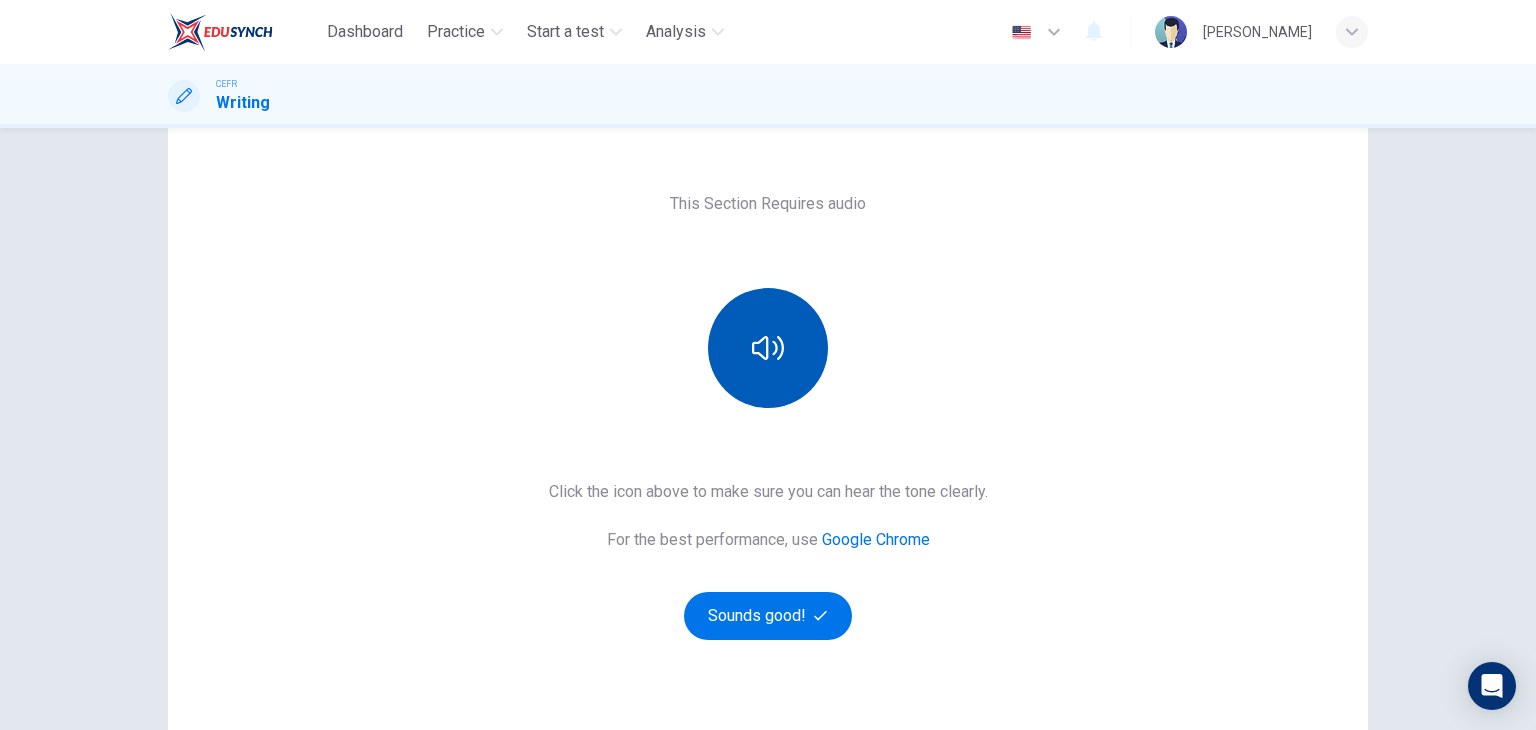 click at bounding box center (768, 348) 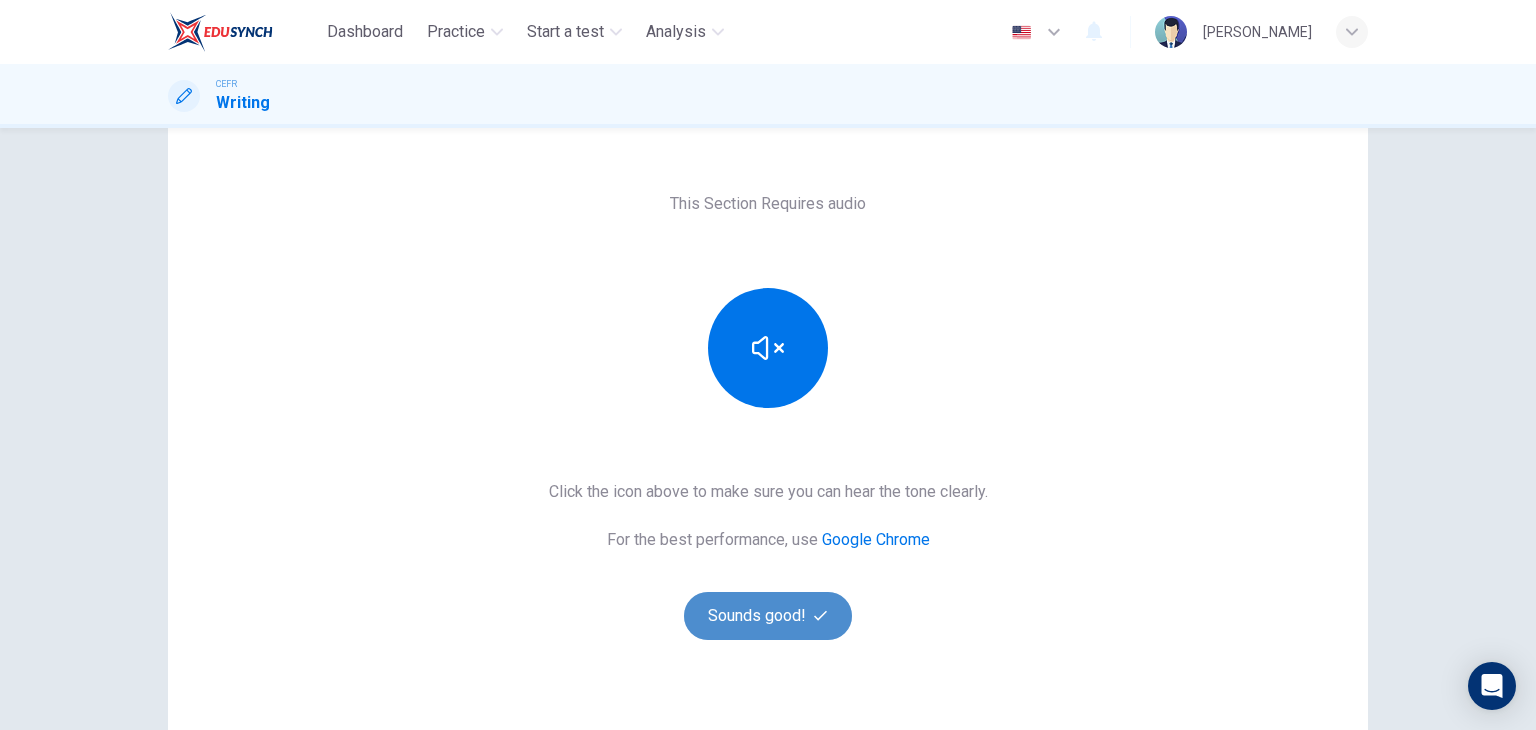 click on "Sounds good!" at bounding box center (768, 616) 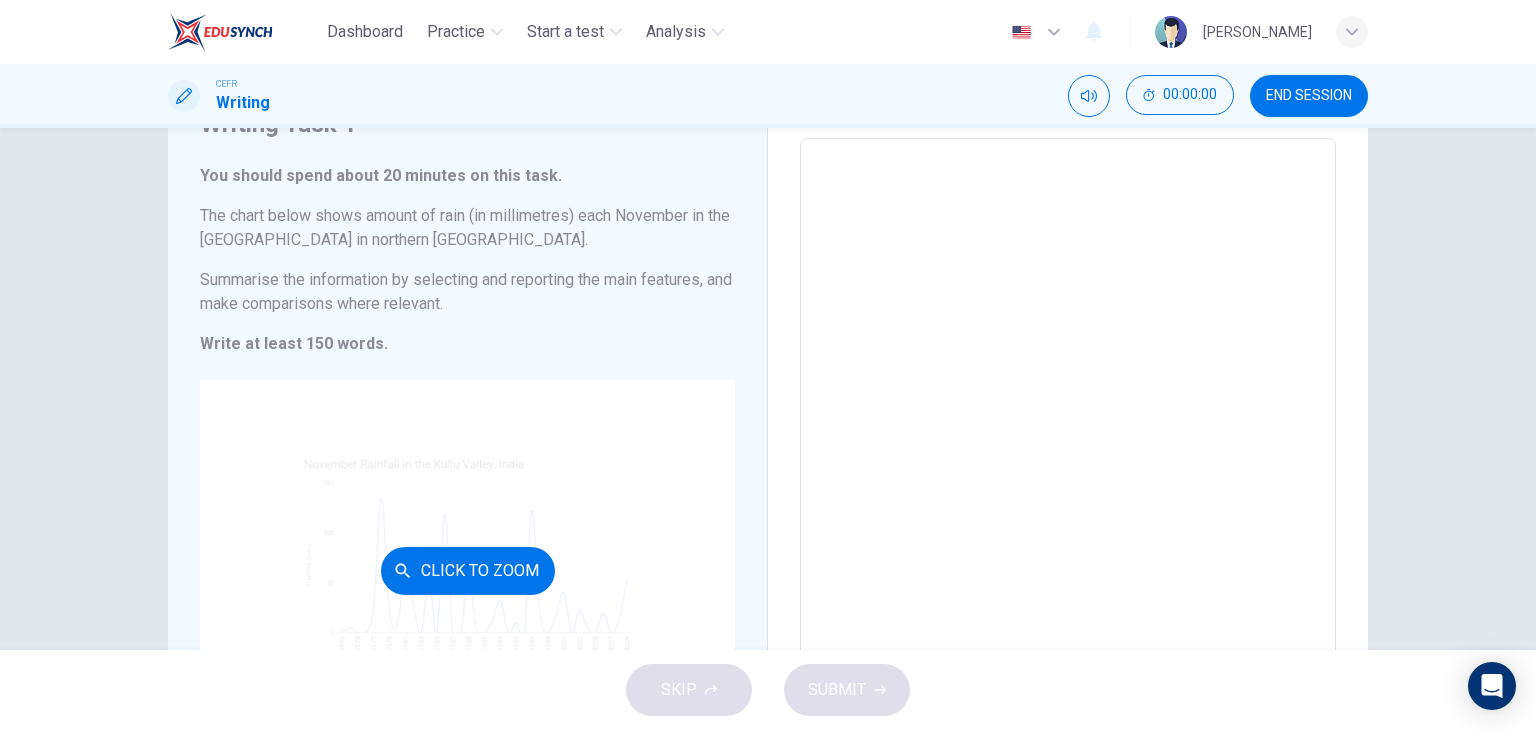 scroll, scrollTop: 0, scrollLeft: 0, axis: both 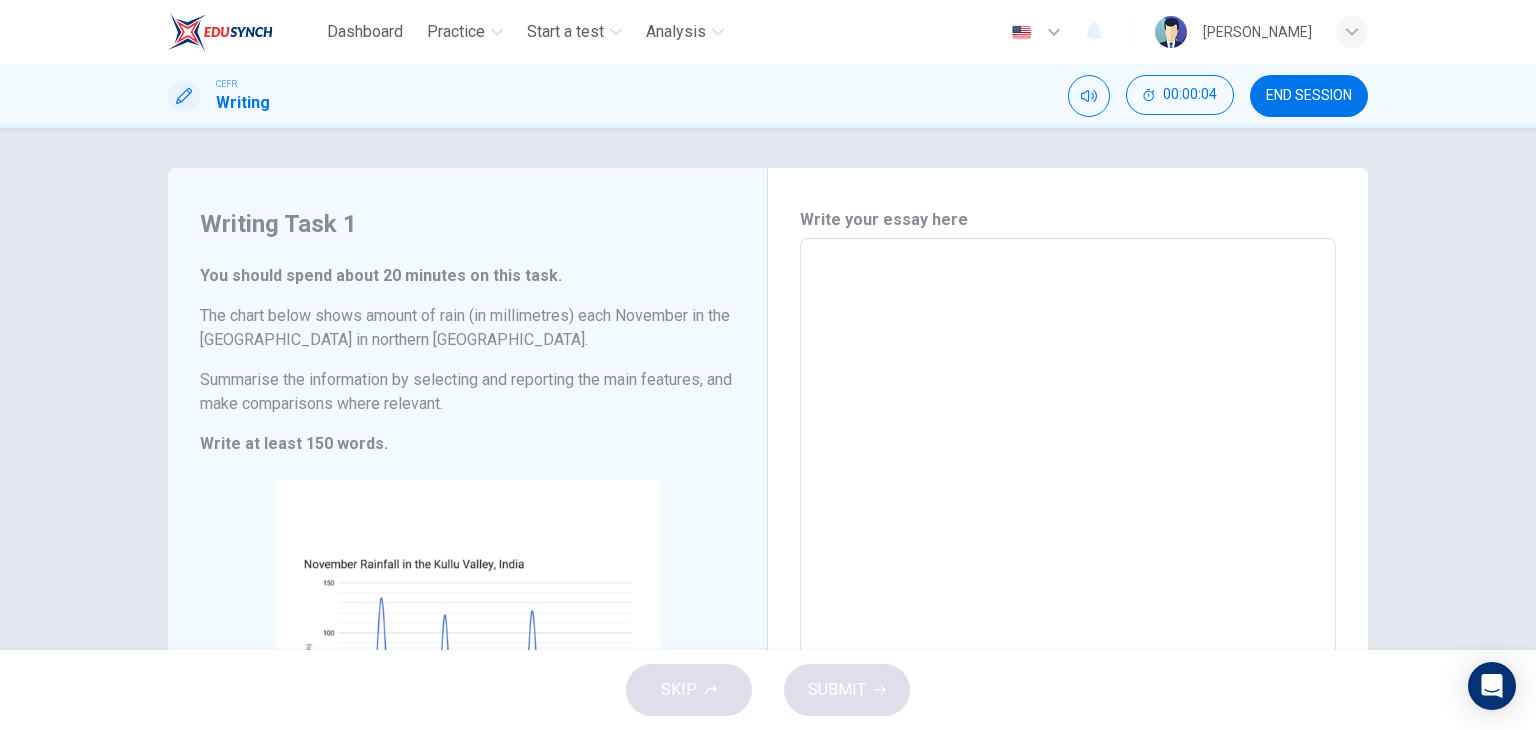 click at bounding box center [1068, 534] 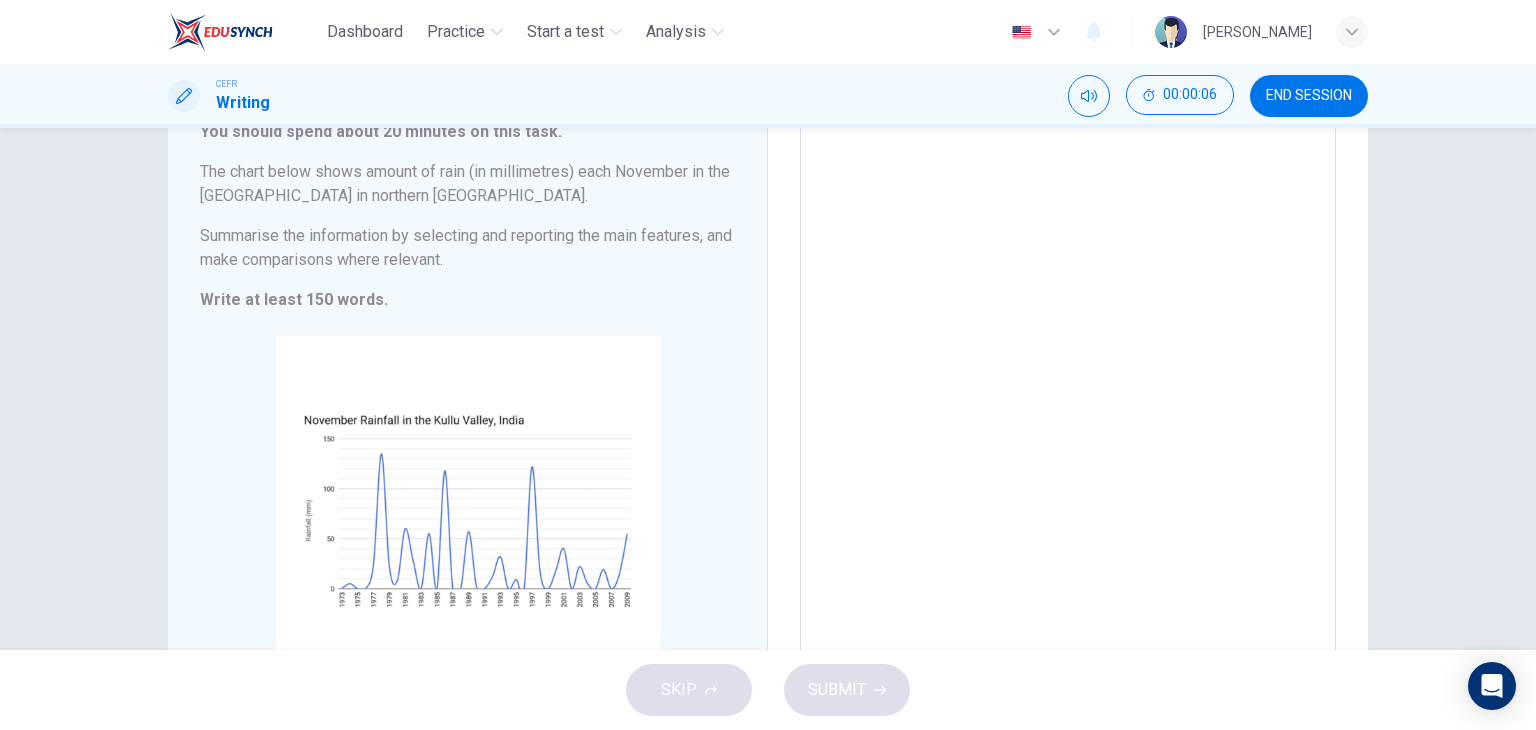 scroll, scrollTop: 200, scrollLeft: 0, axis: vertical 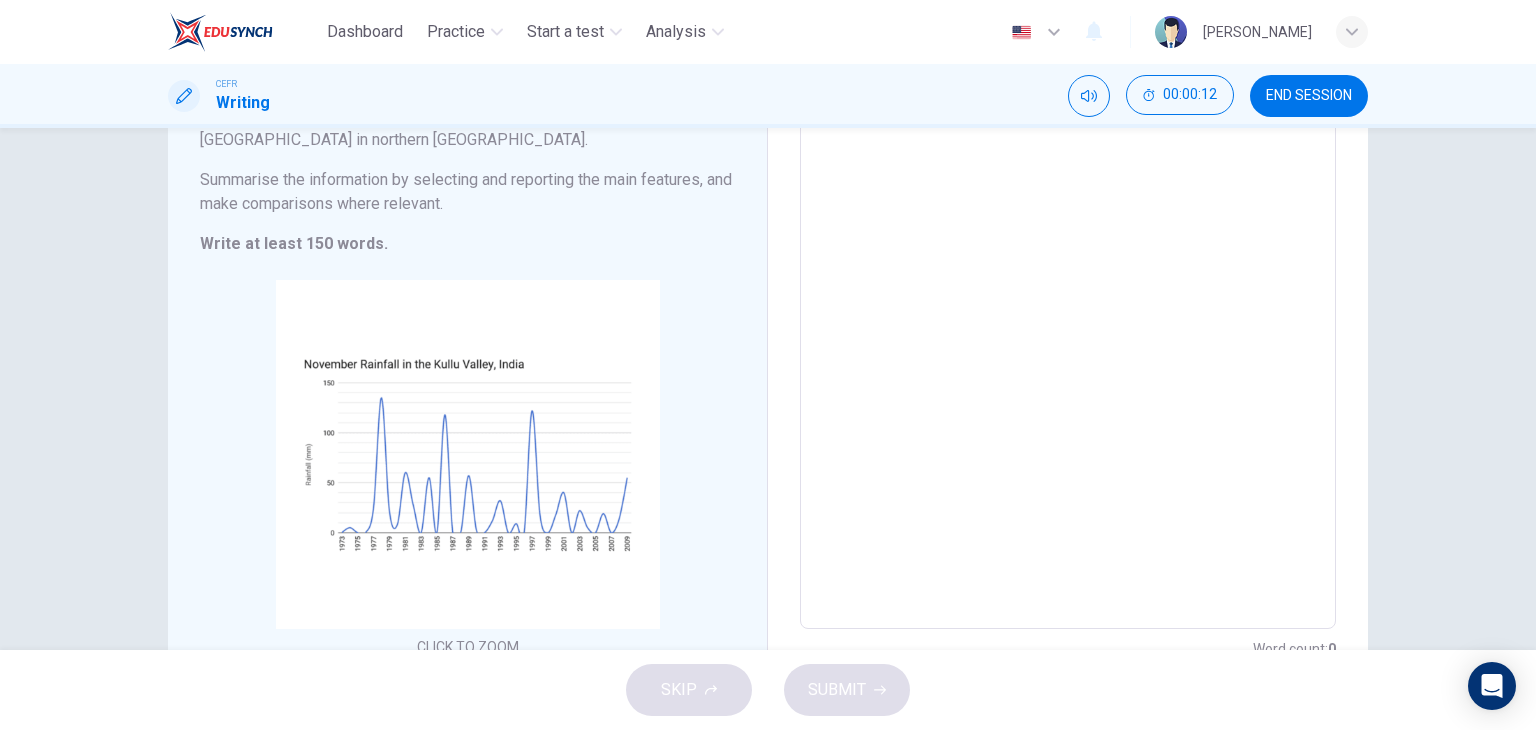 type on "B" 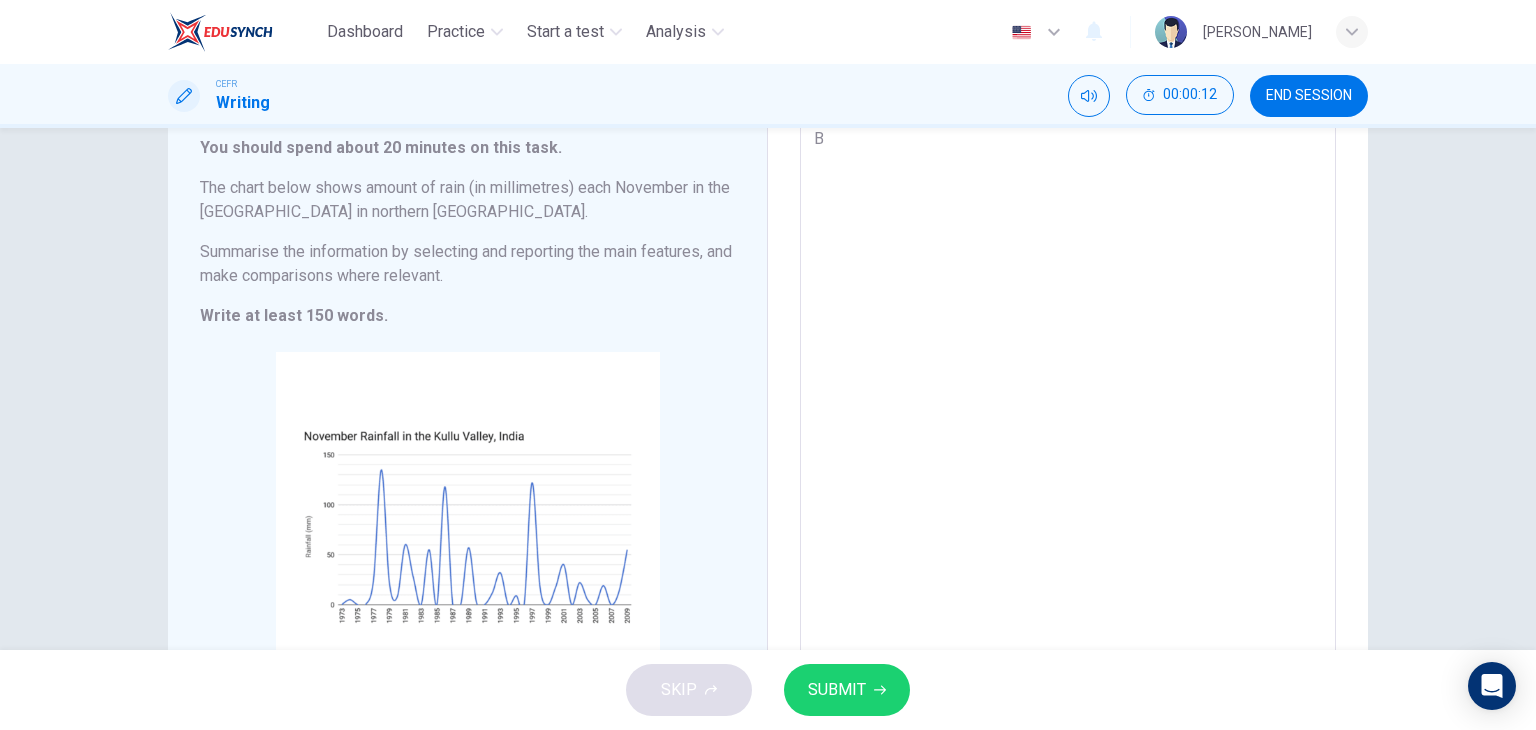 type on "Ba" 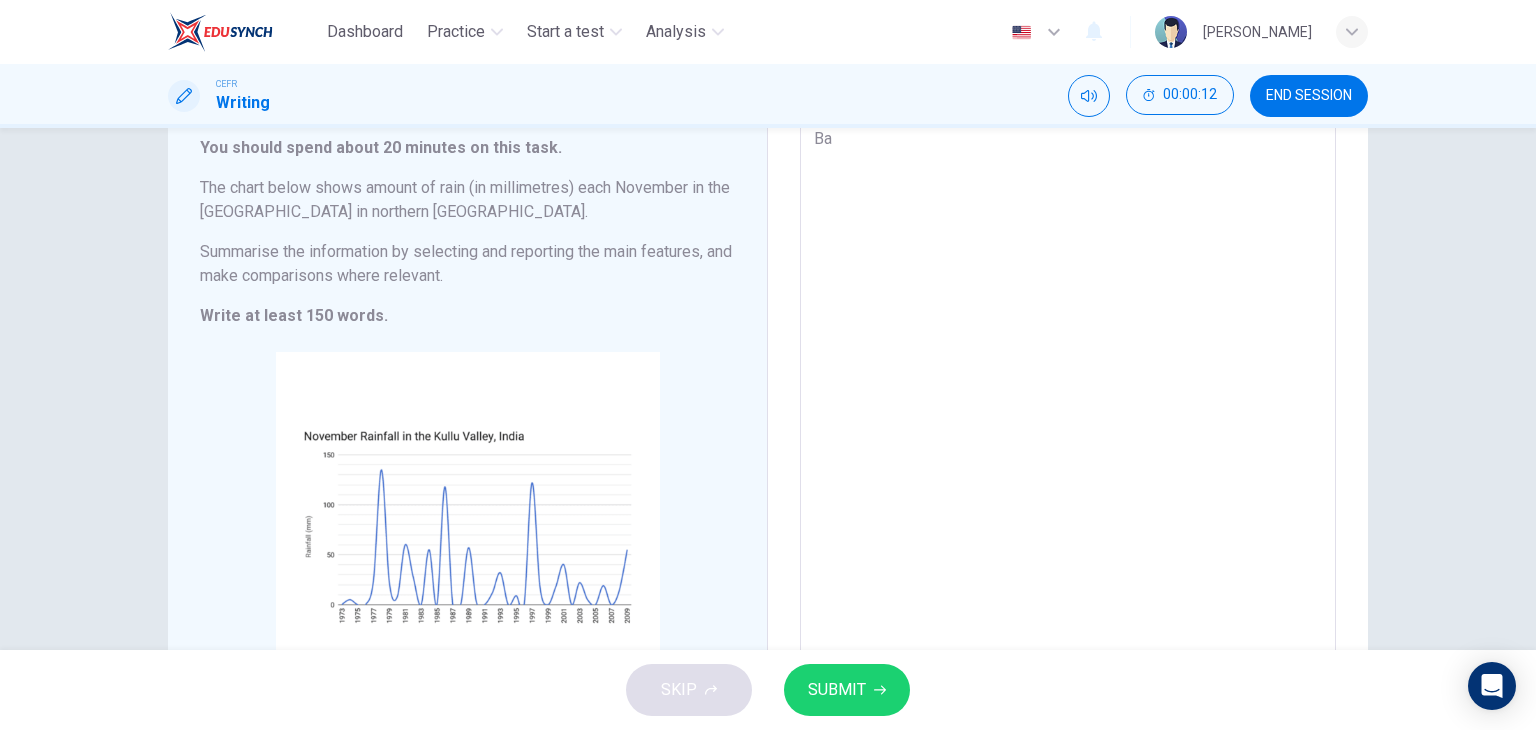 type on "x" 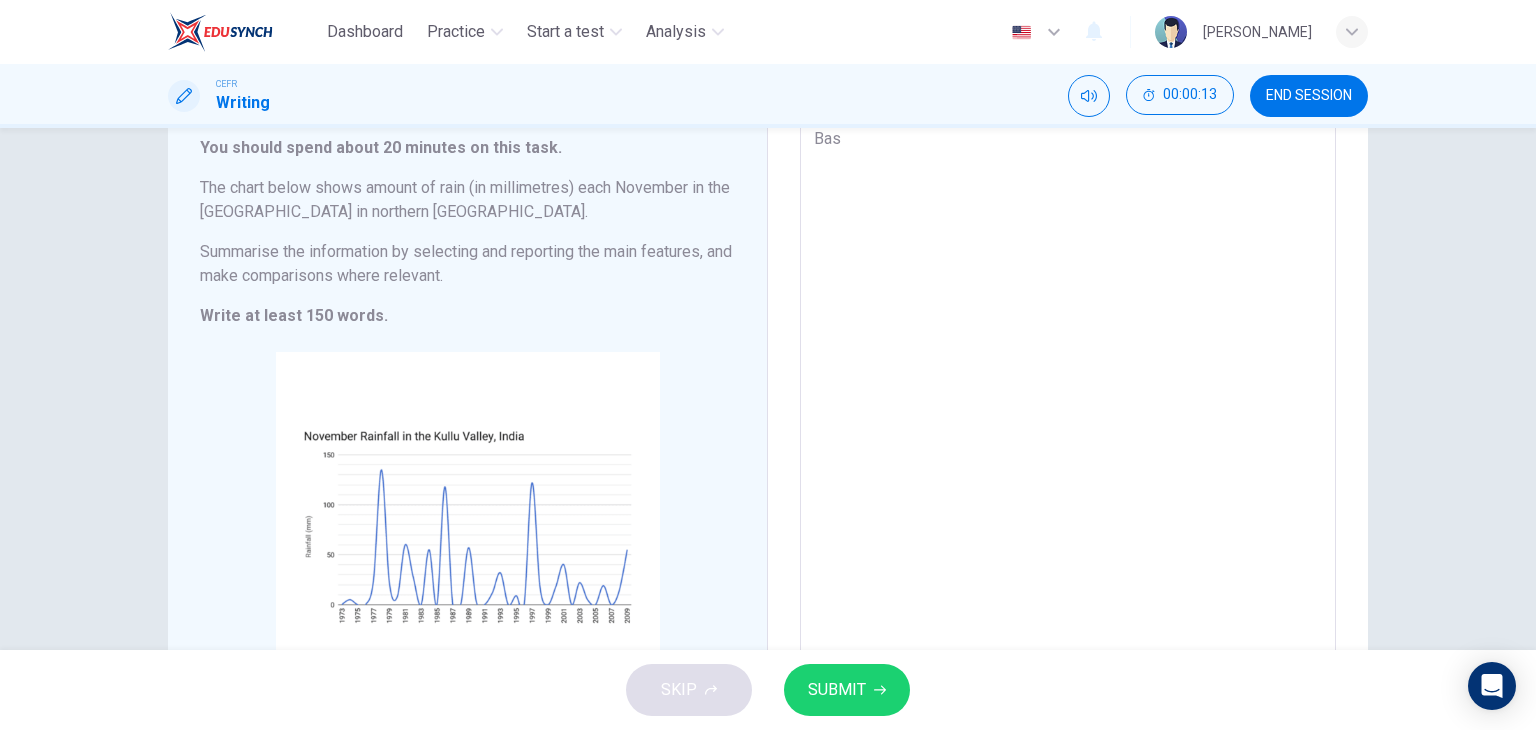 type on "Base" 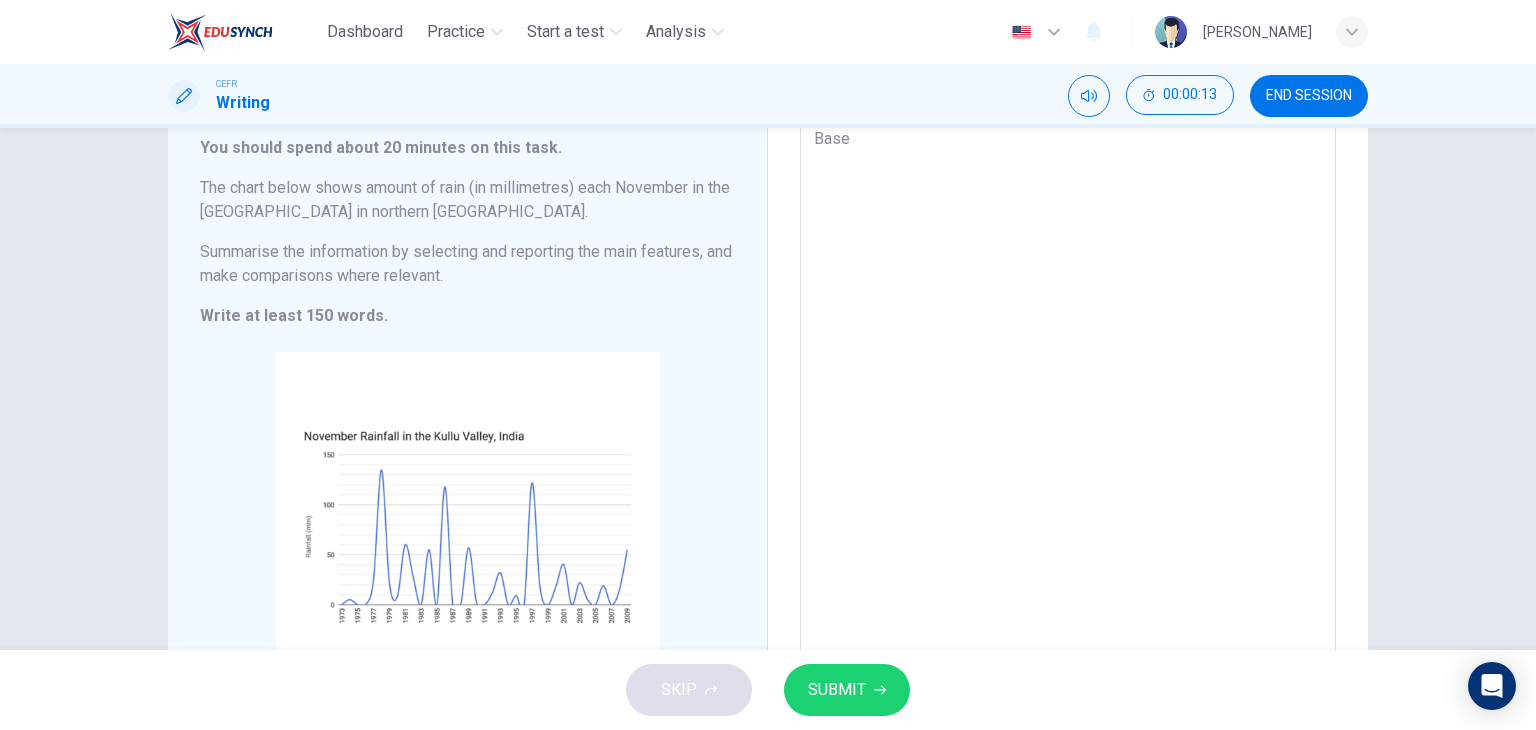 type on "x" 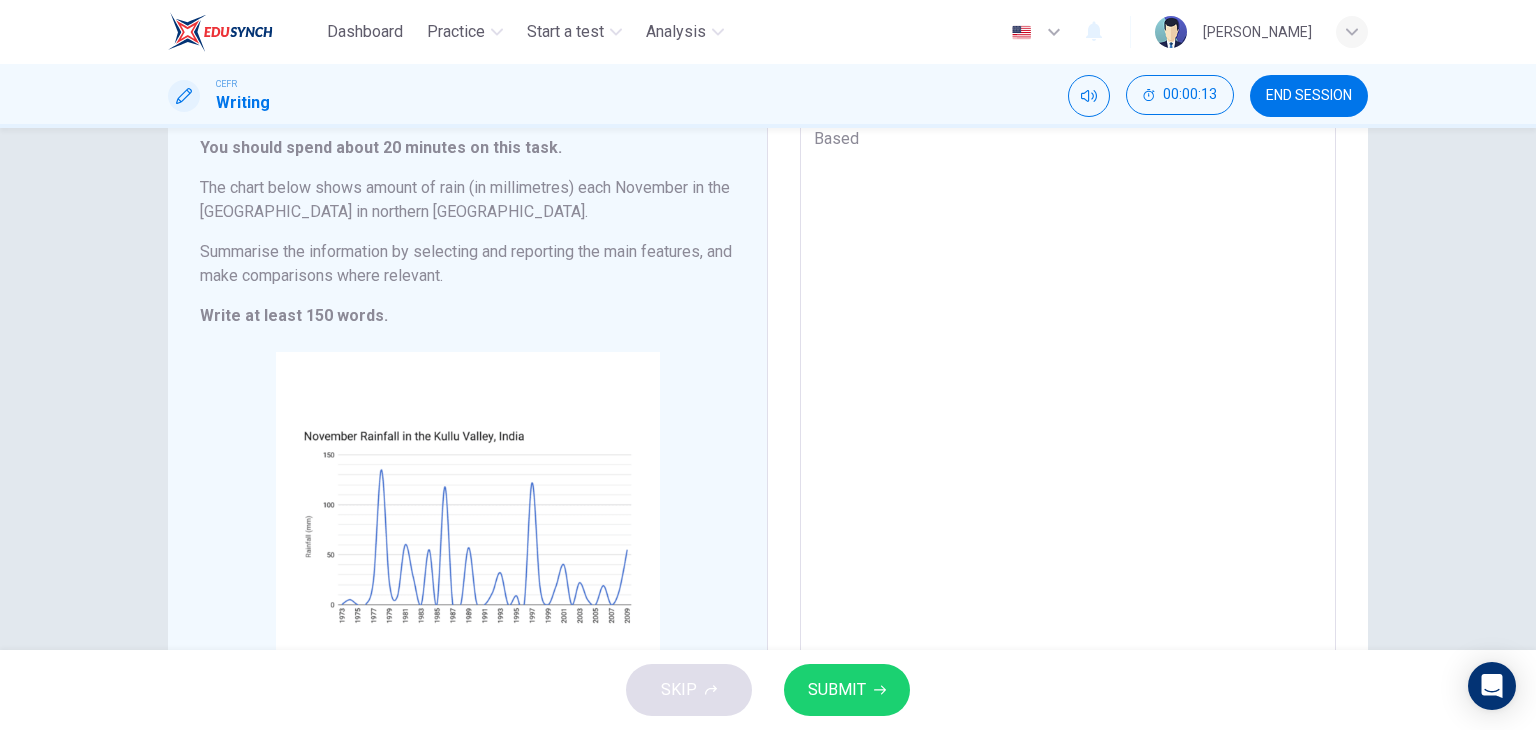 type on "x" 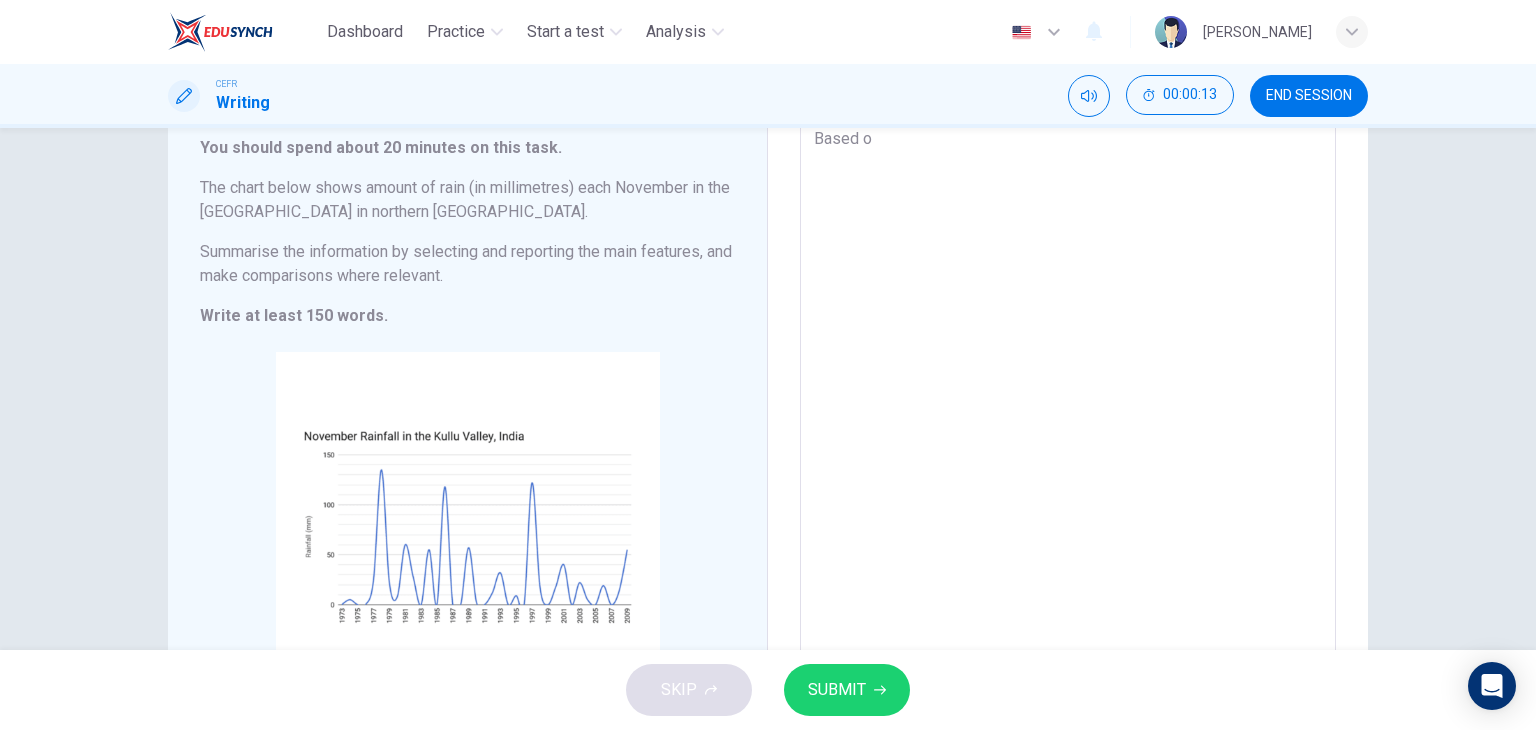 type on "x" 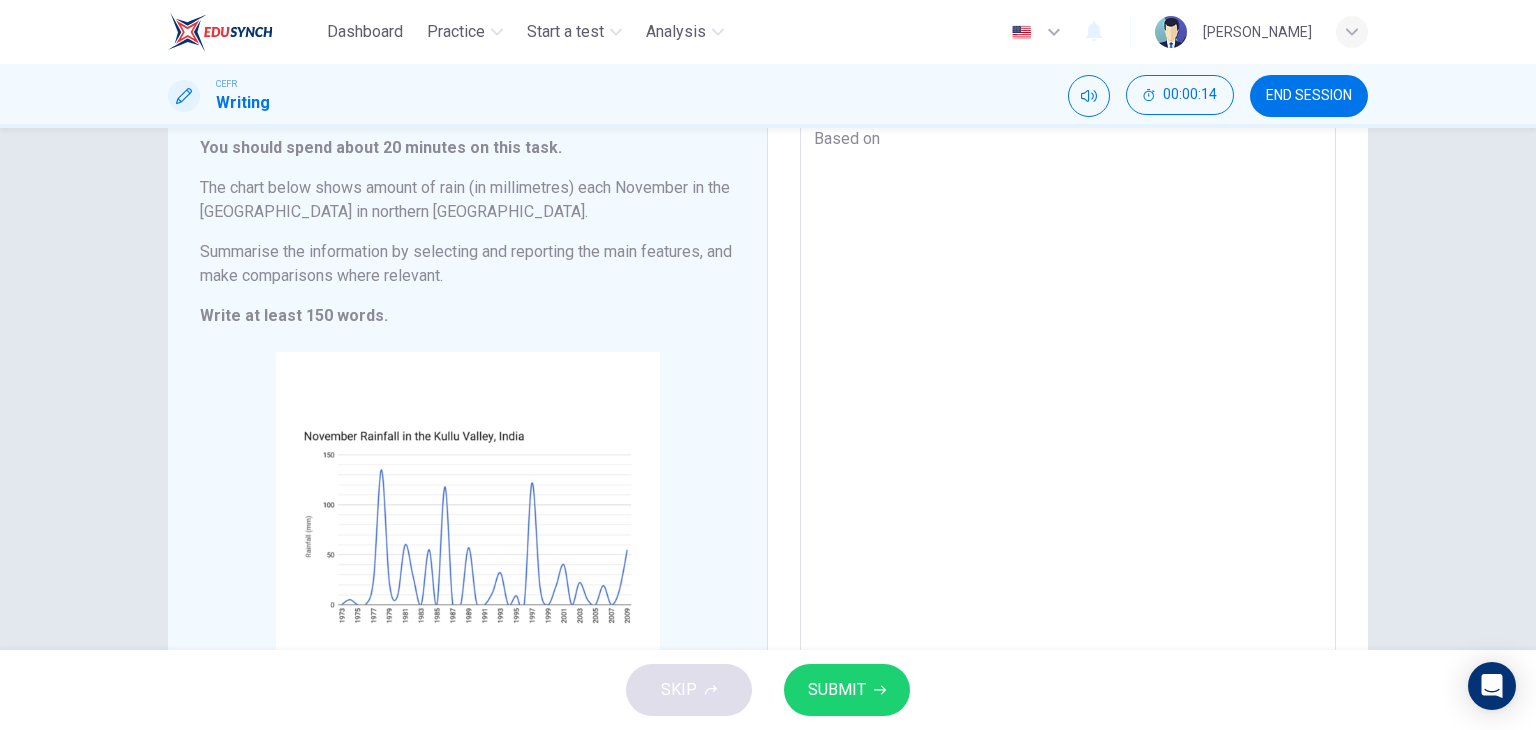 type on "Based on" 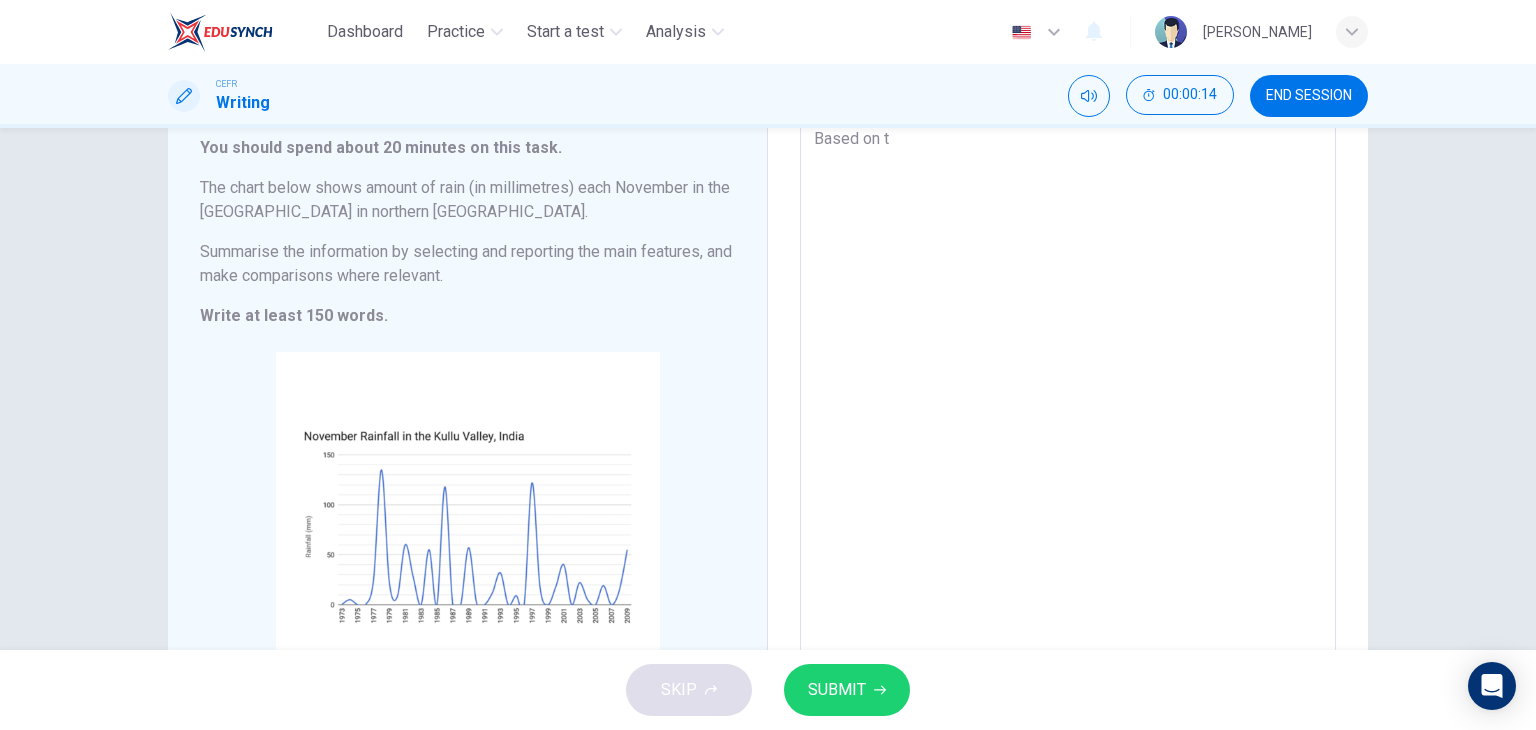type on "x" 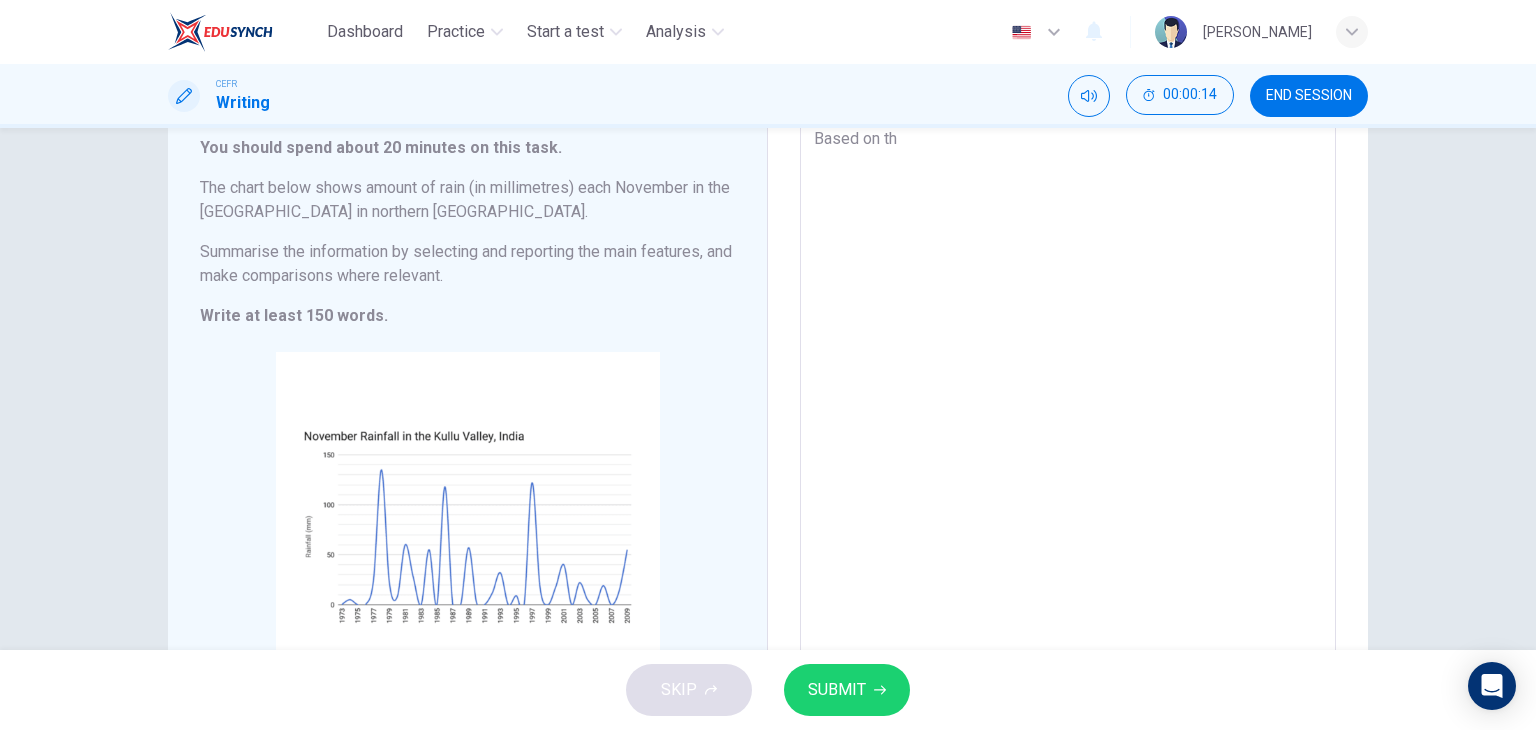type on "x" 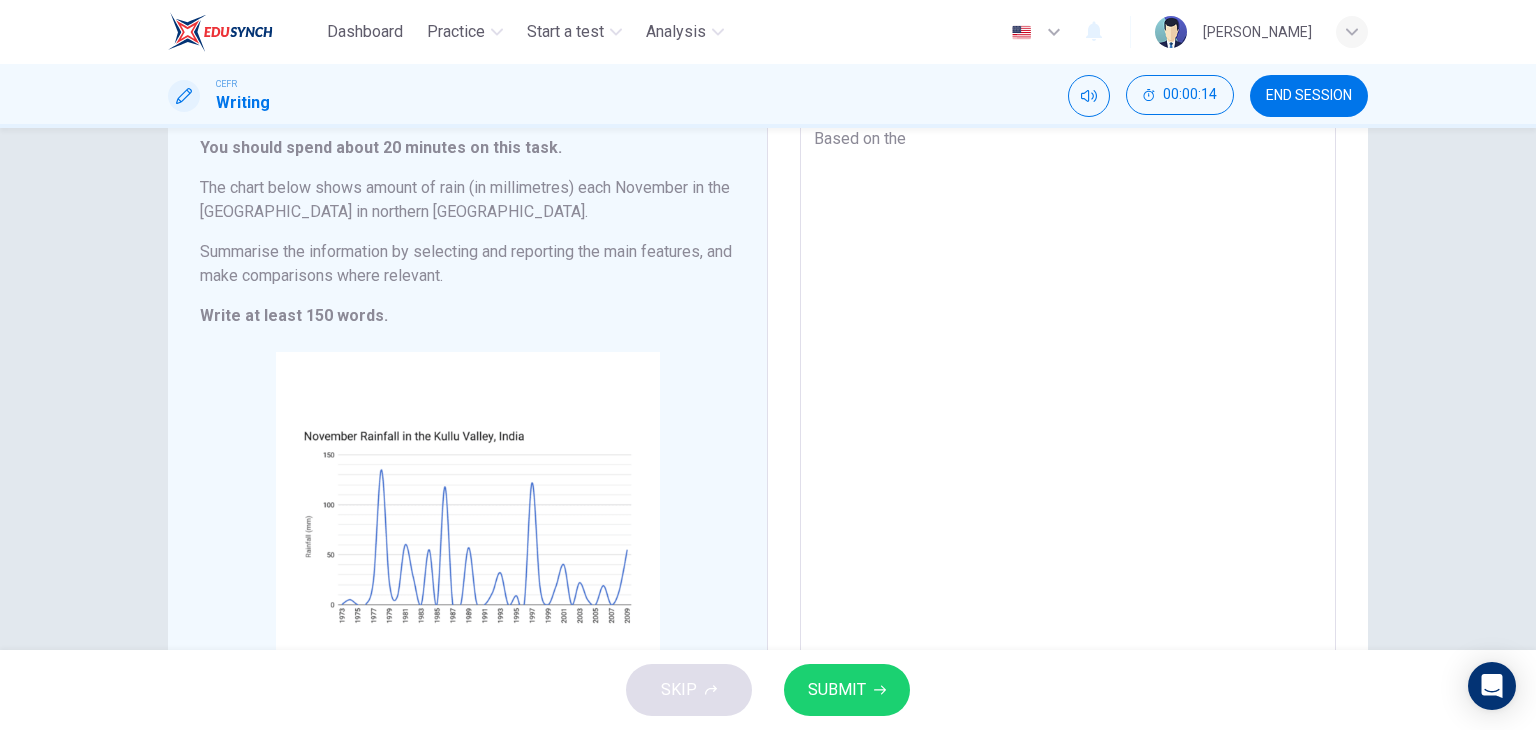 type on "x" 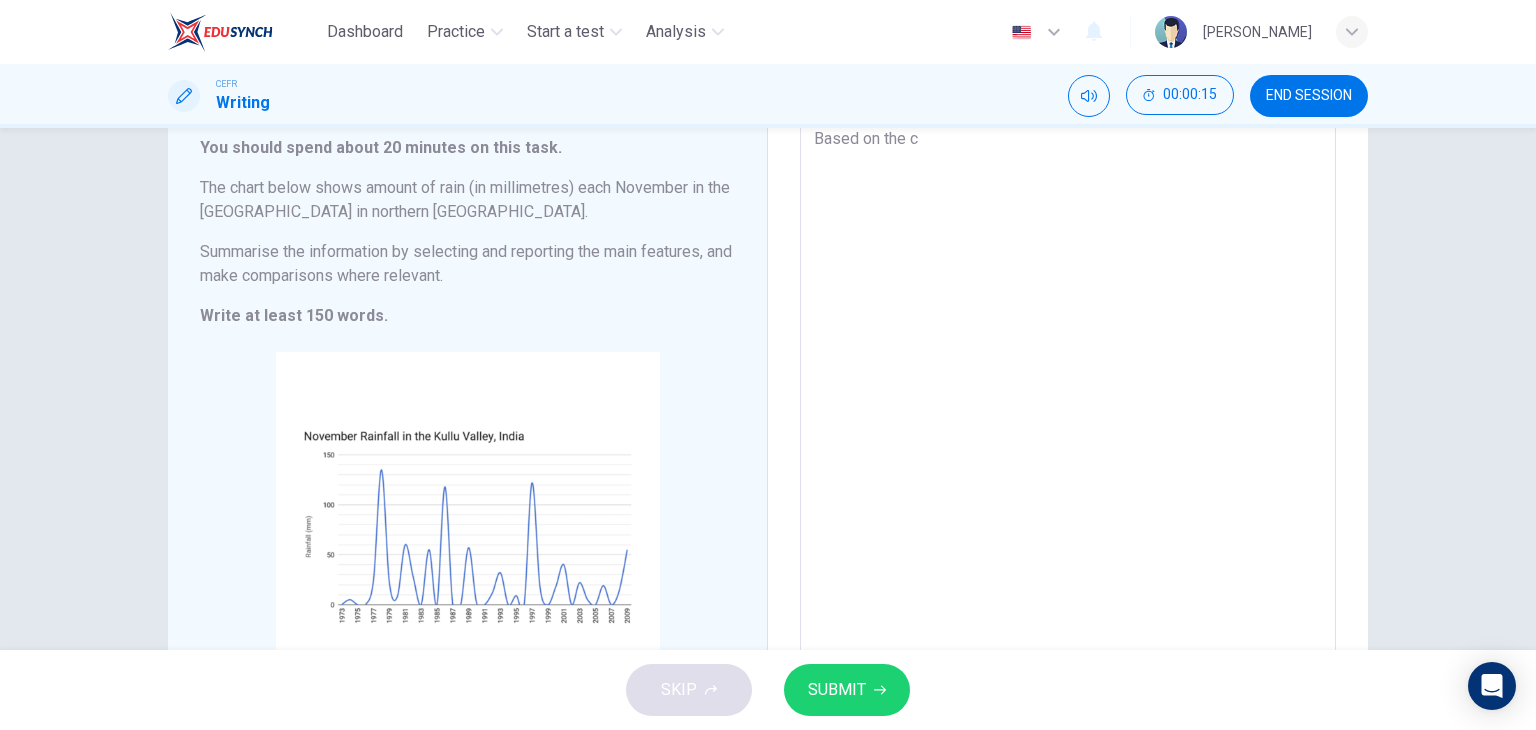 type on "Based on the ch" 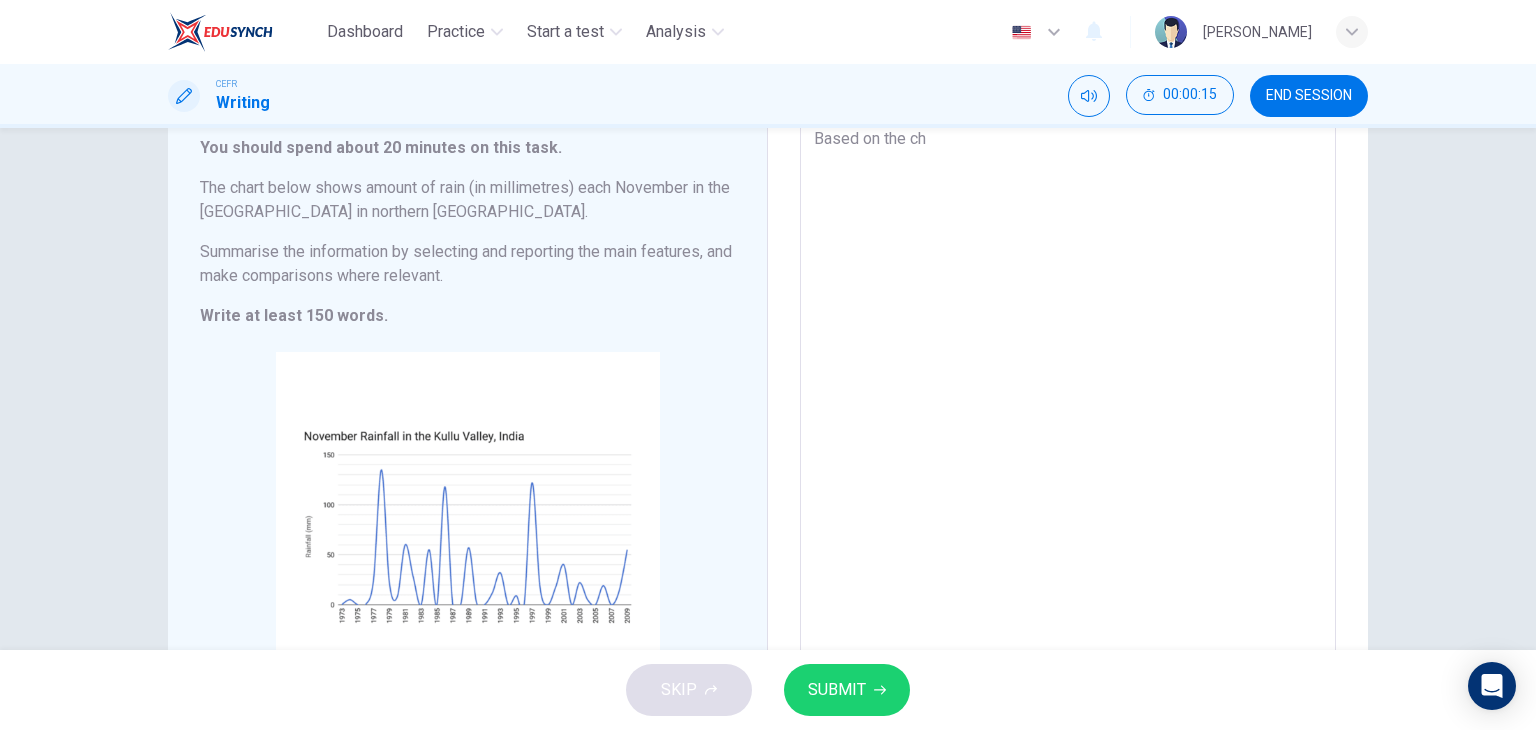 type on "x" 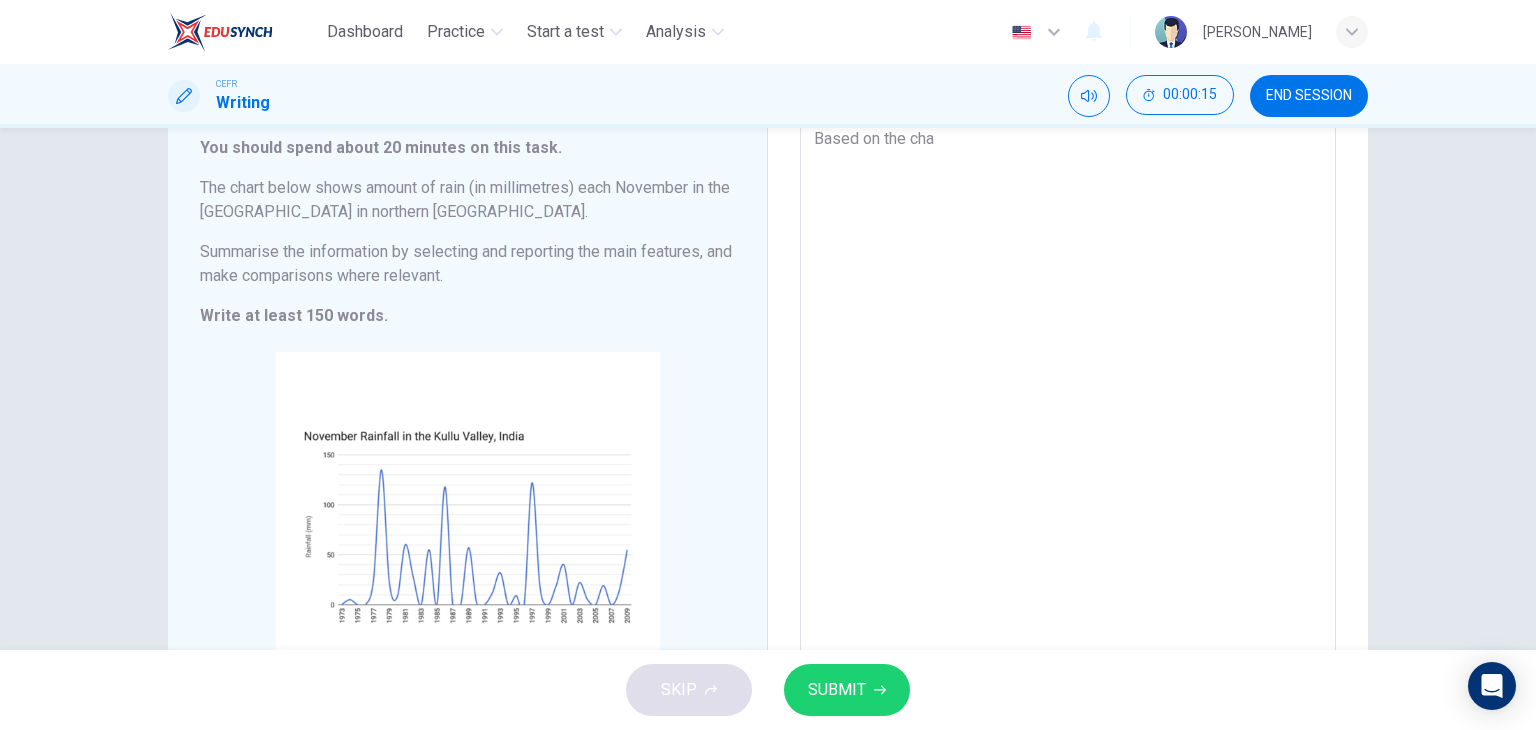type on "x" 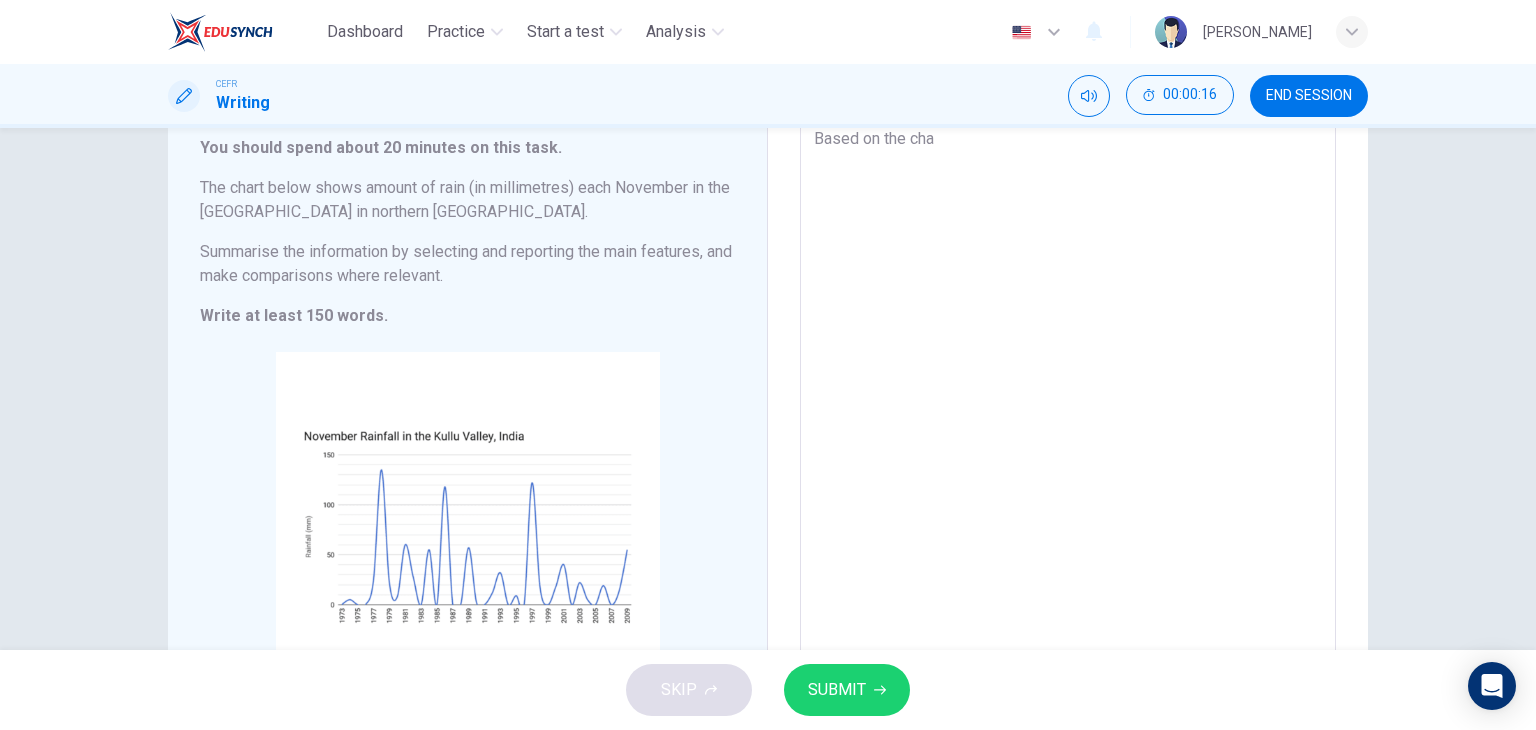 type on "Based on the char" 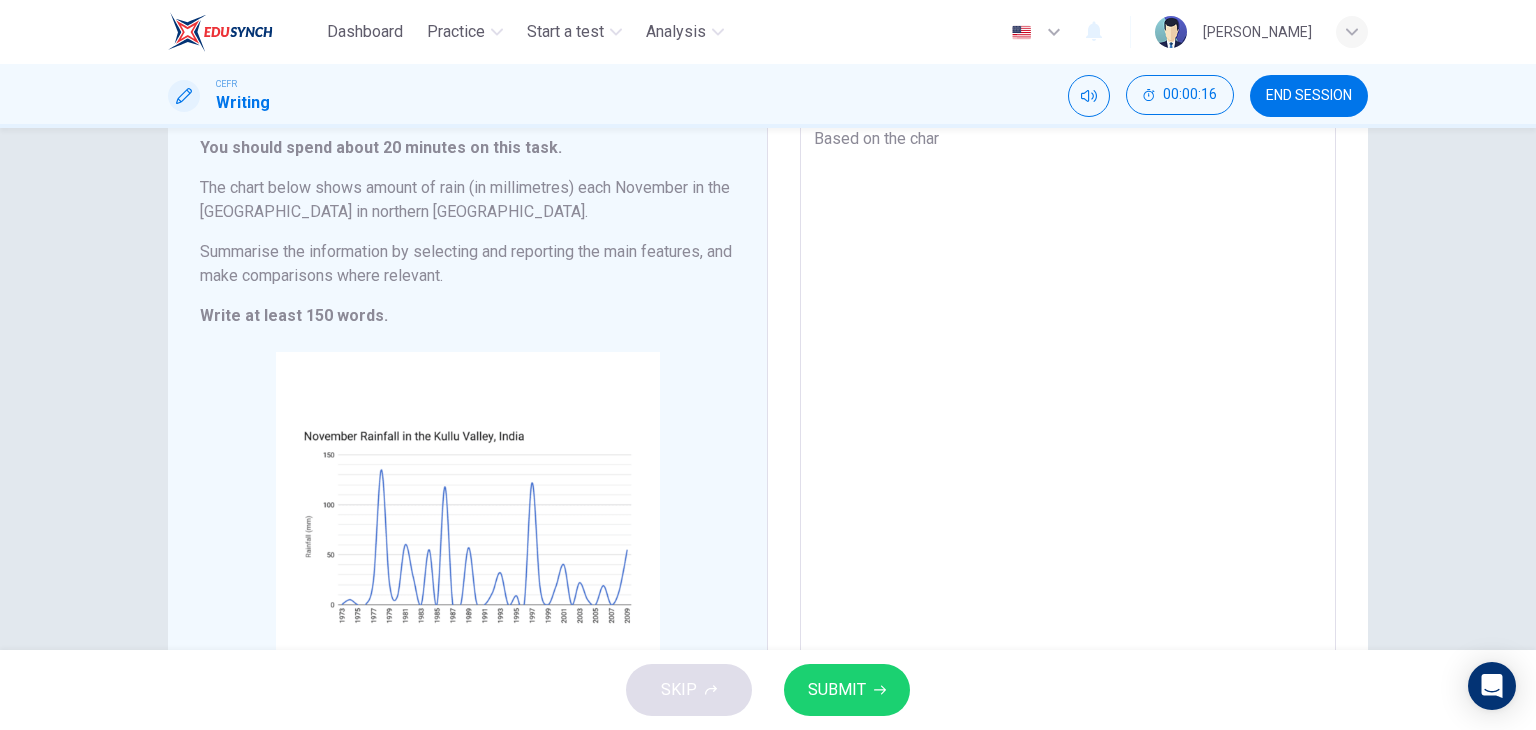 type on "Based on the chart" 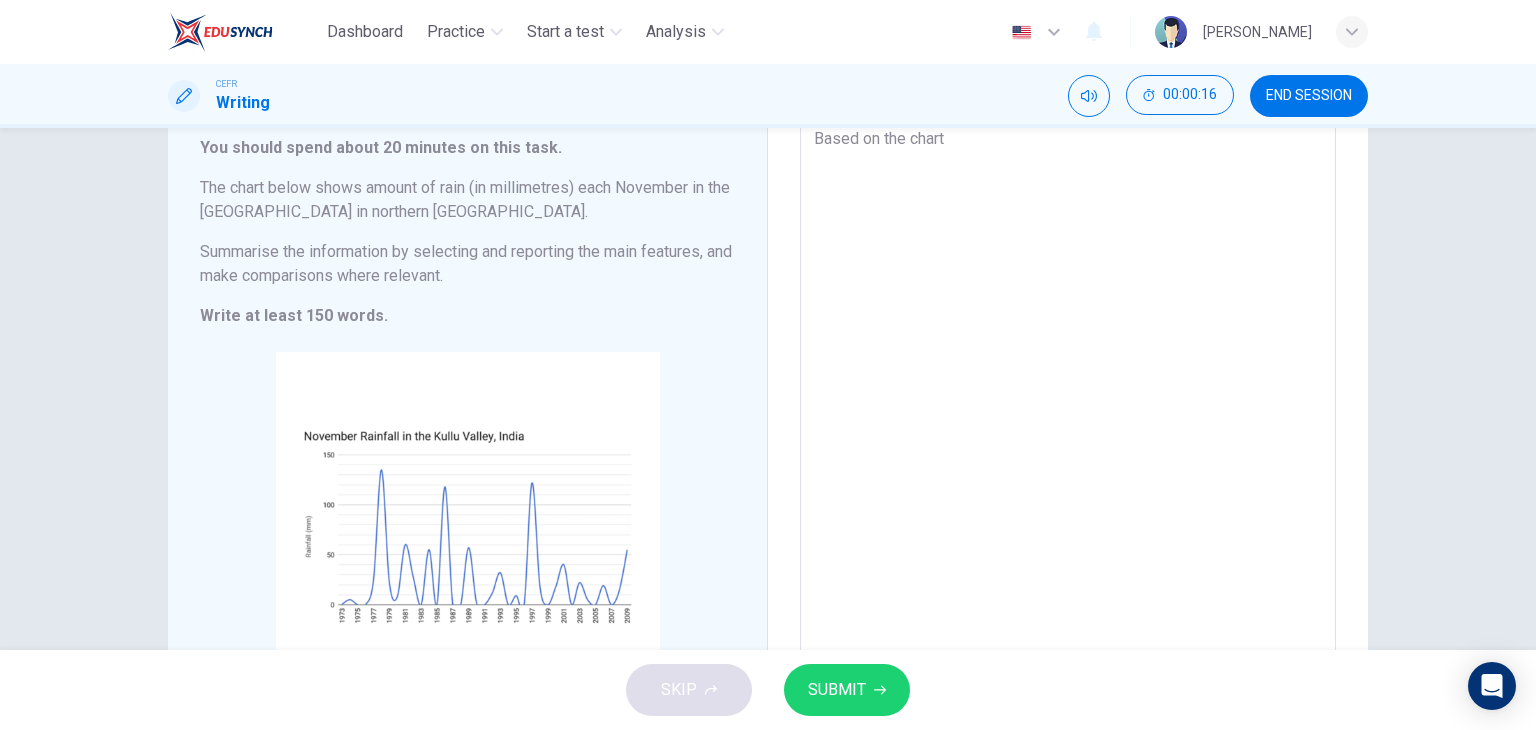 type on "x" 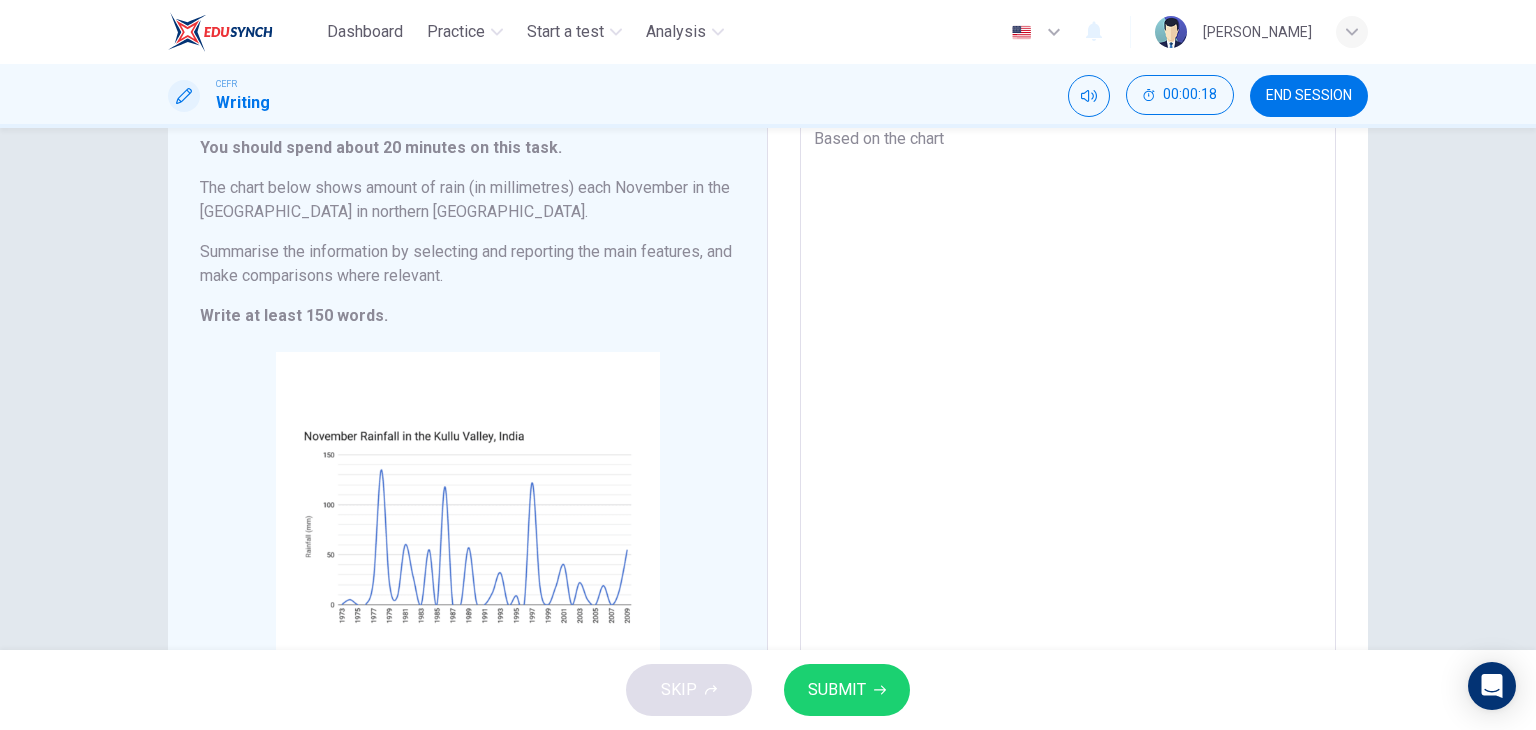 type on "Based on the chart," 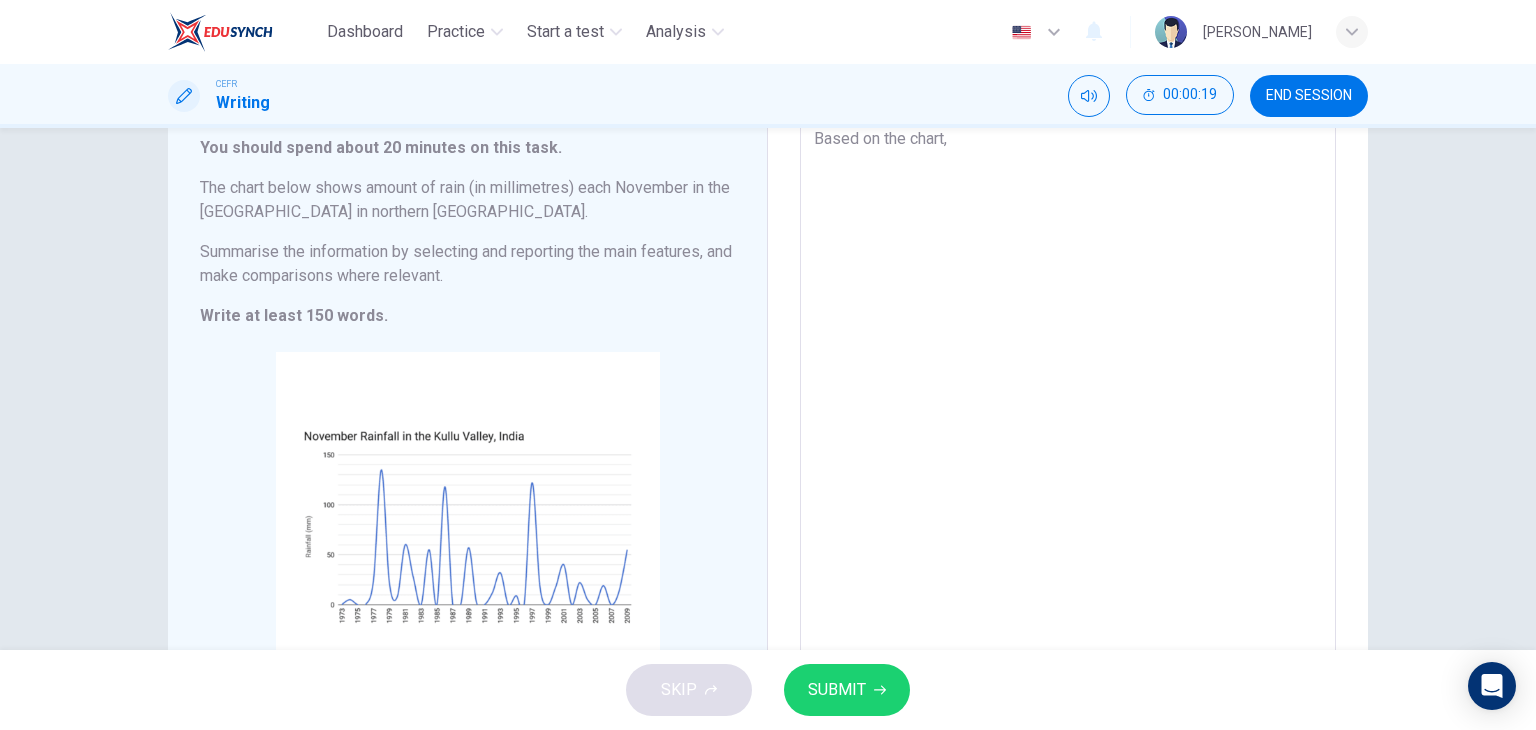 type on "Based on the chart" 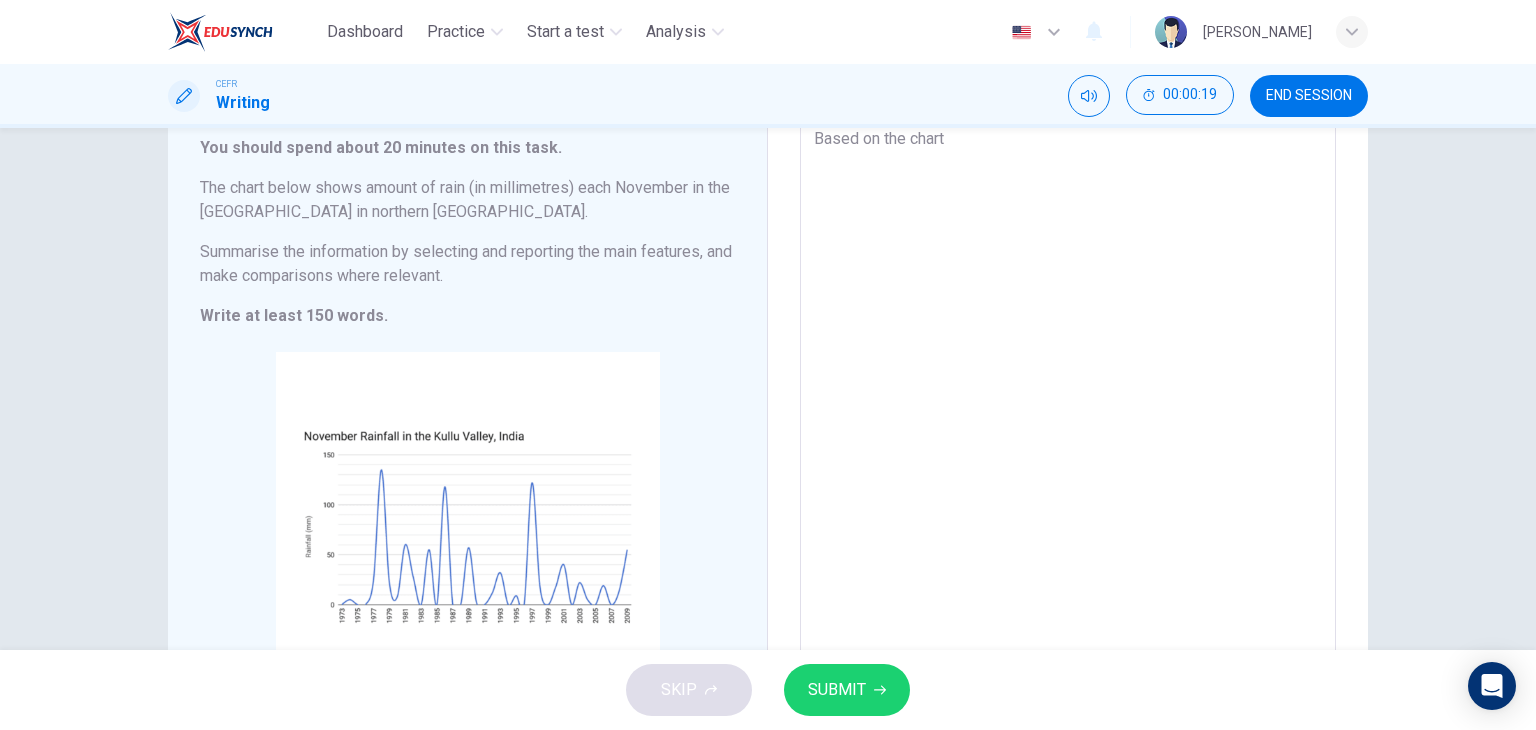 type on "Based on the chart" 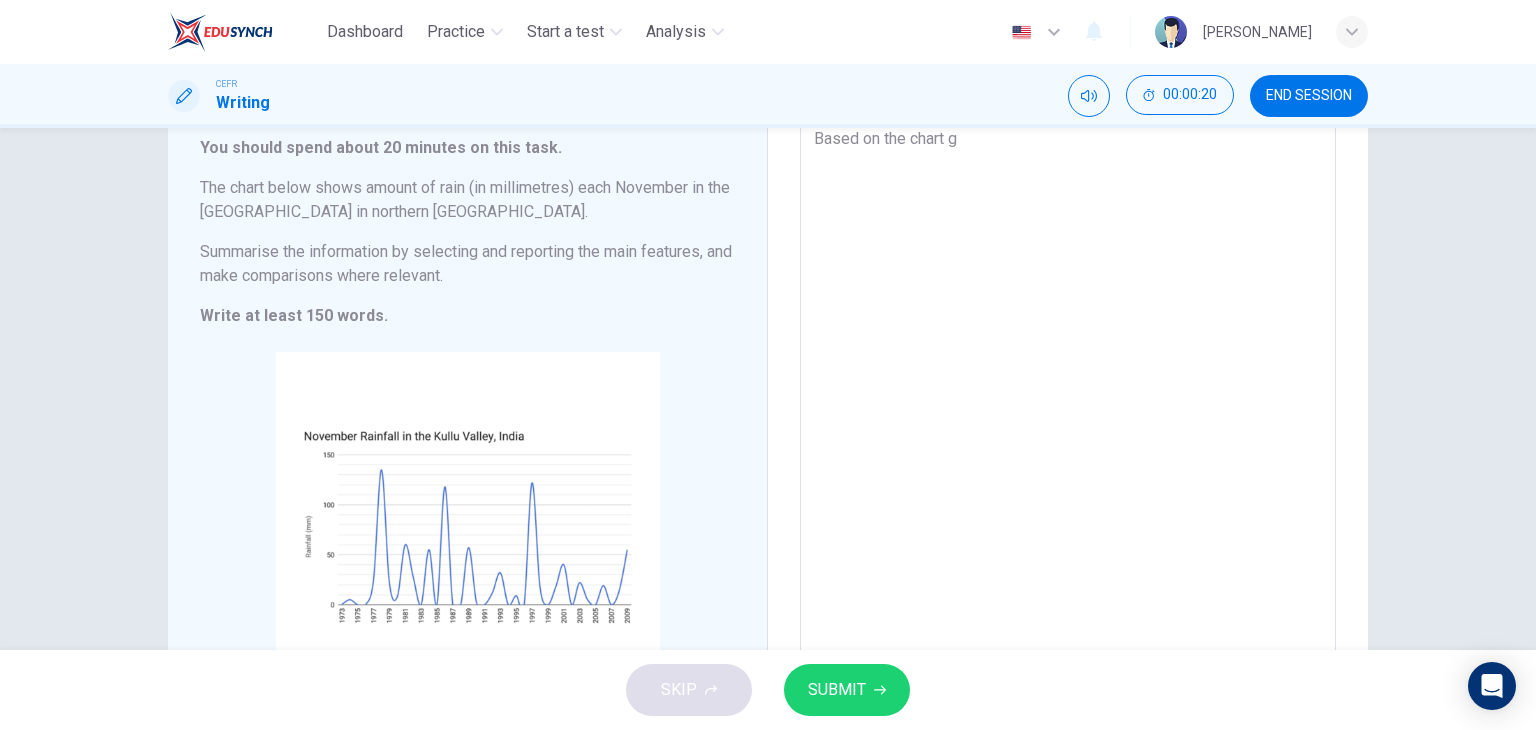 type on "Based on the chart gi" 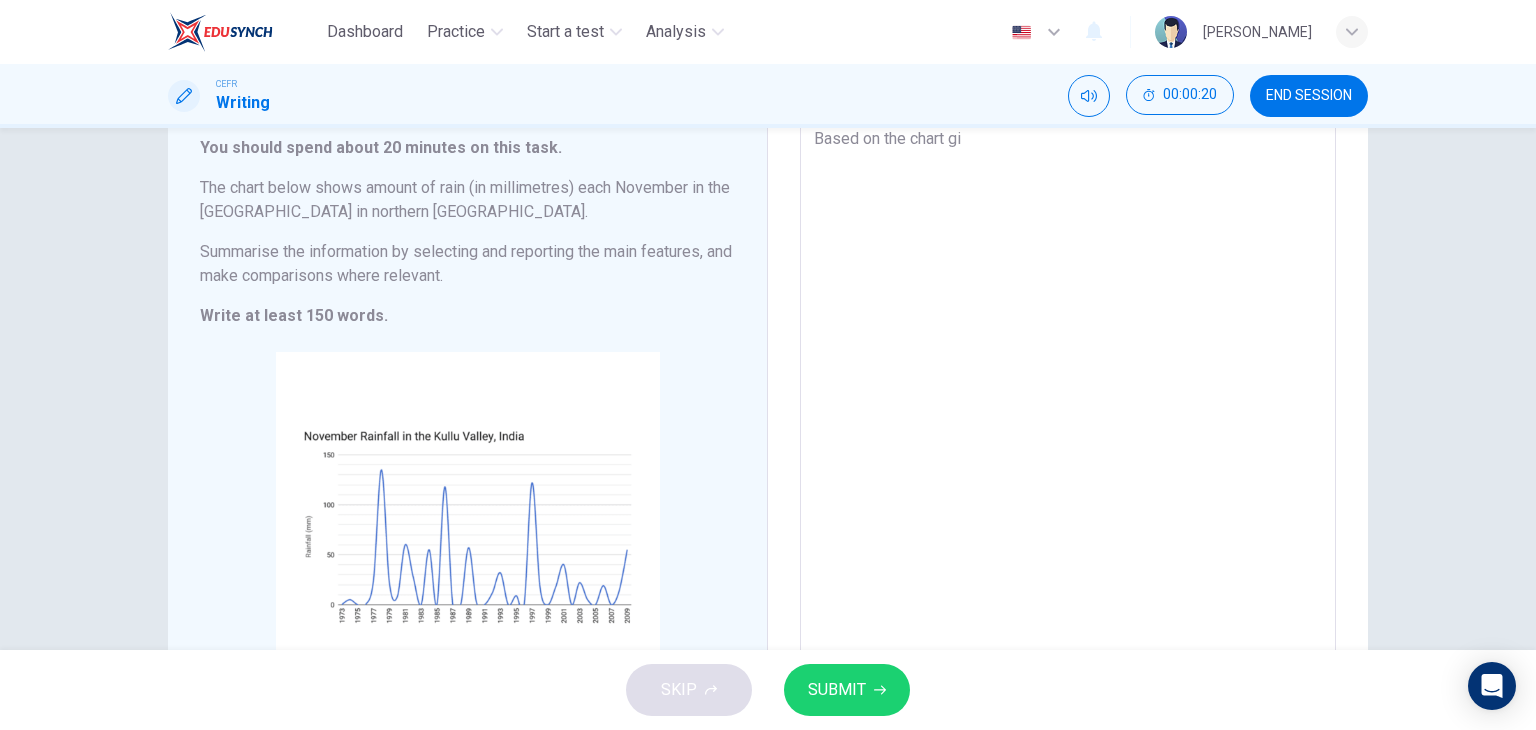 type on "x" 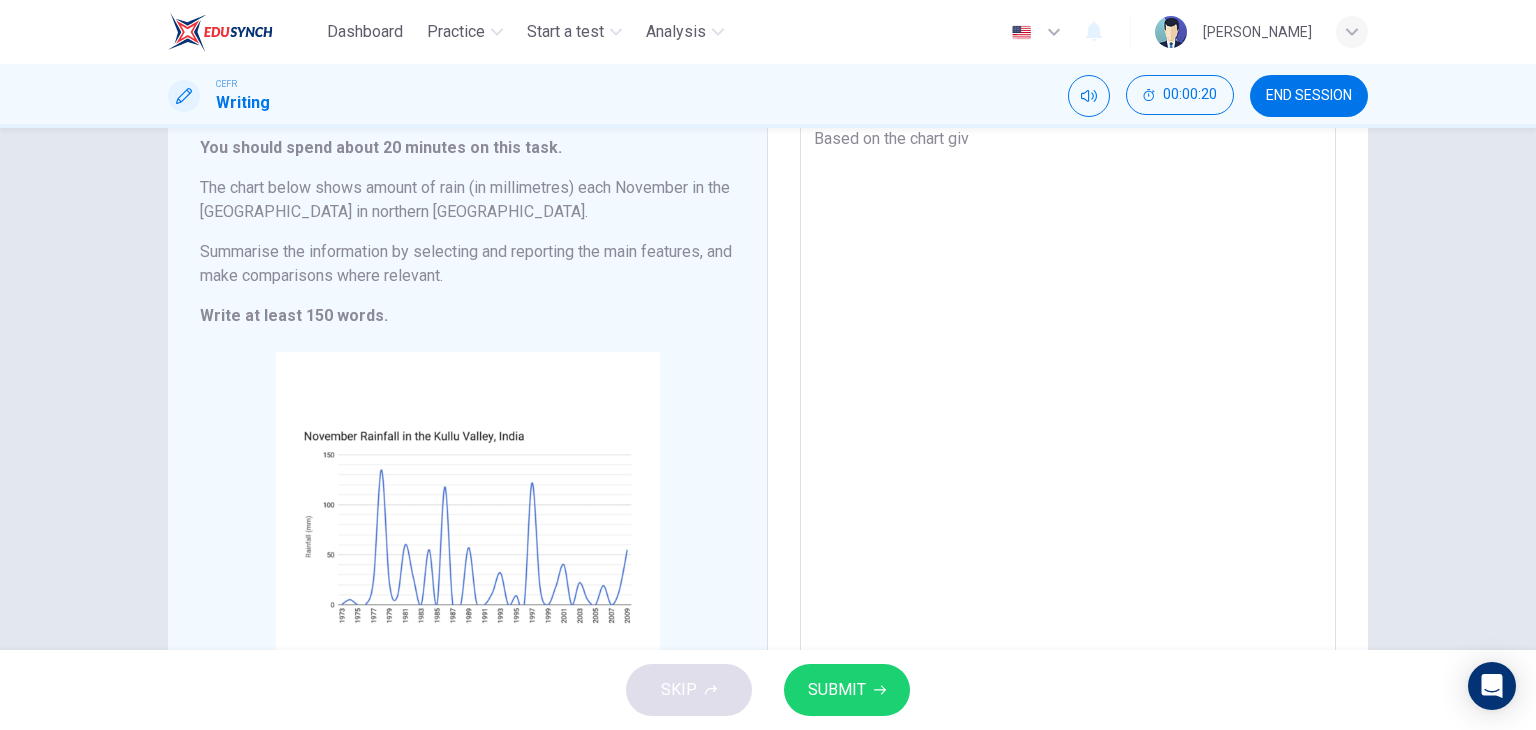 type on "x" 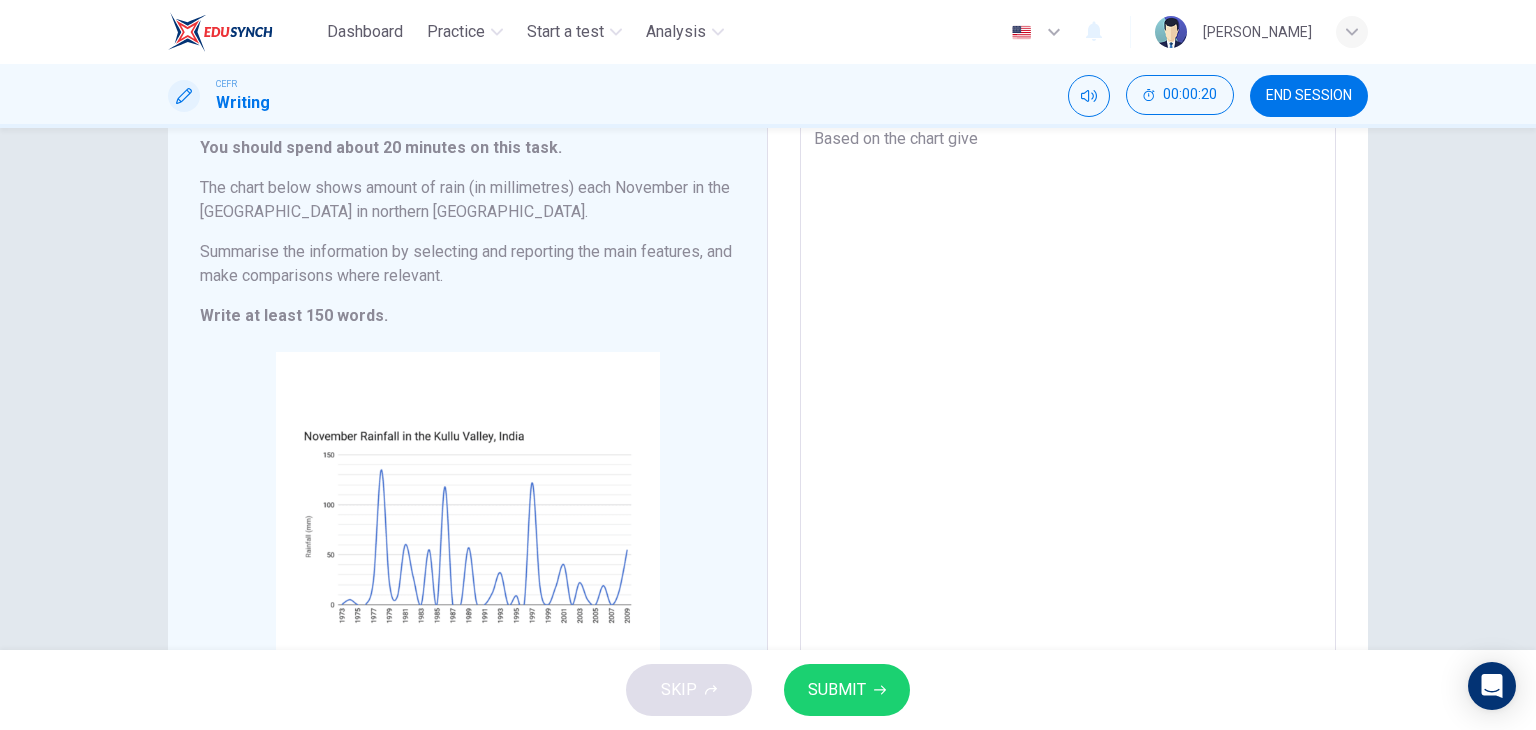 type on "x" 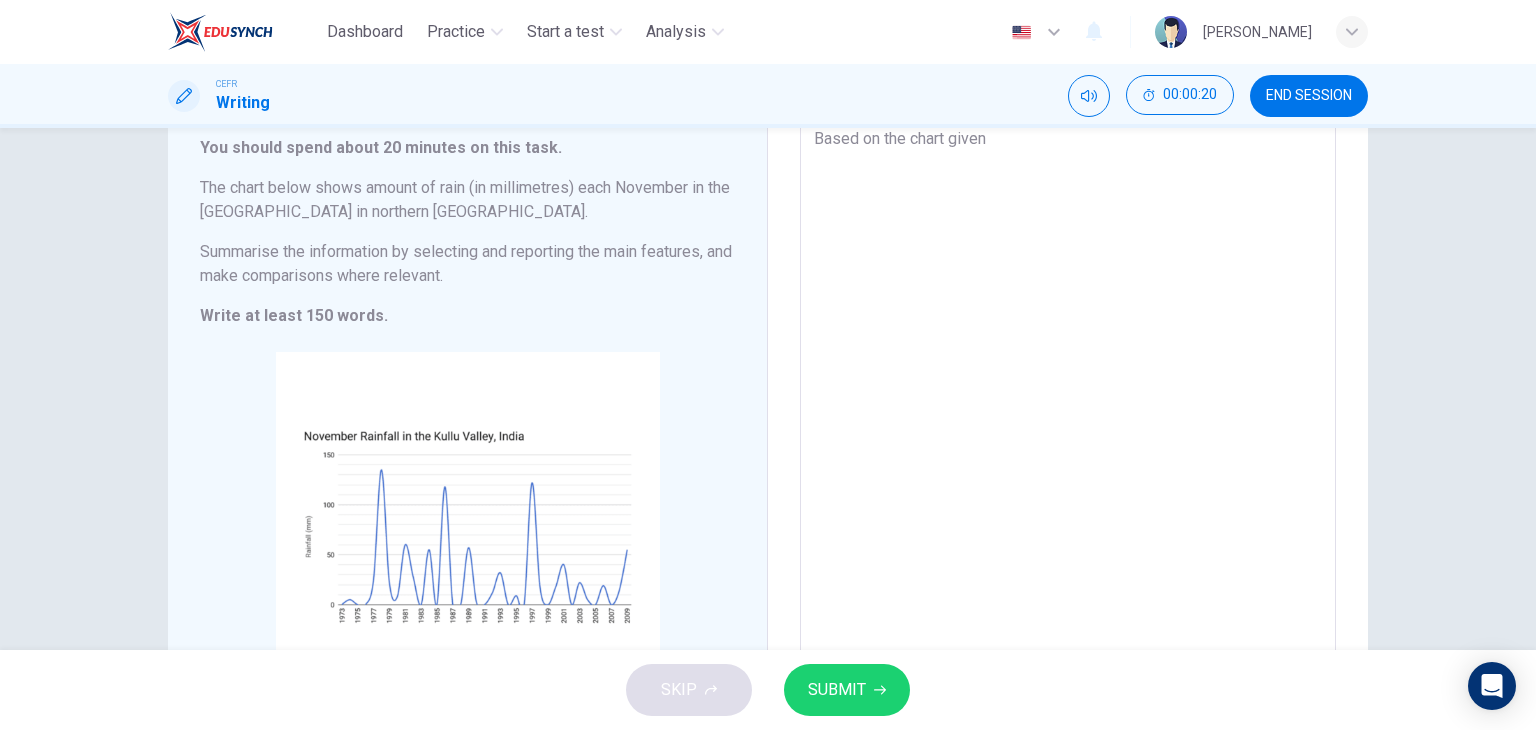 type on "x" 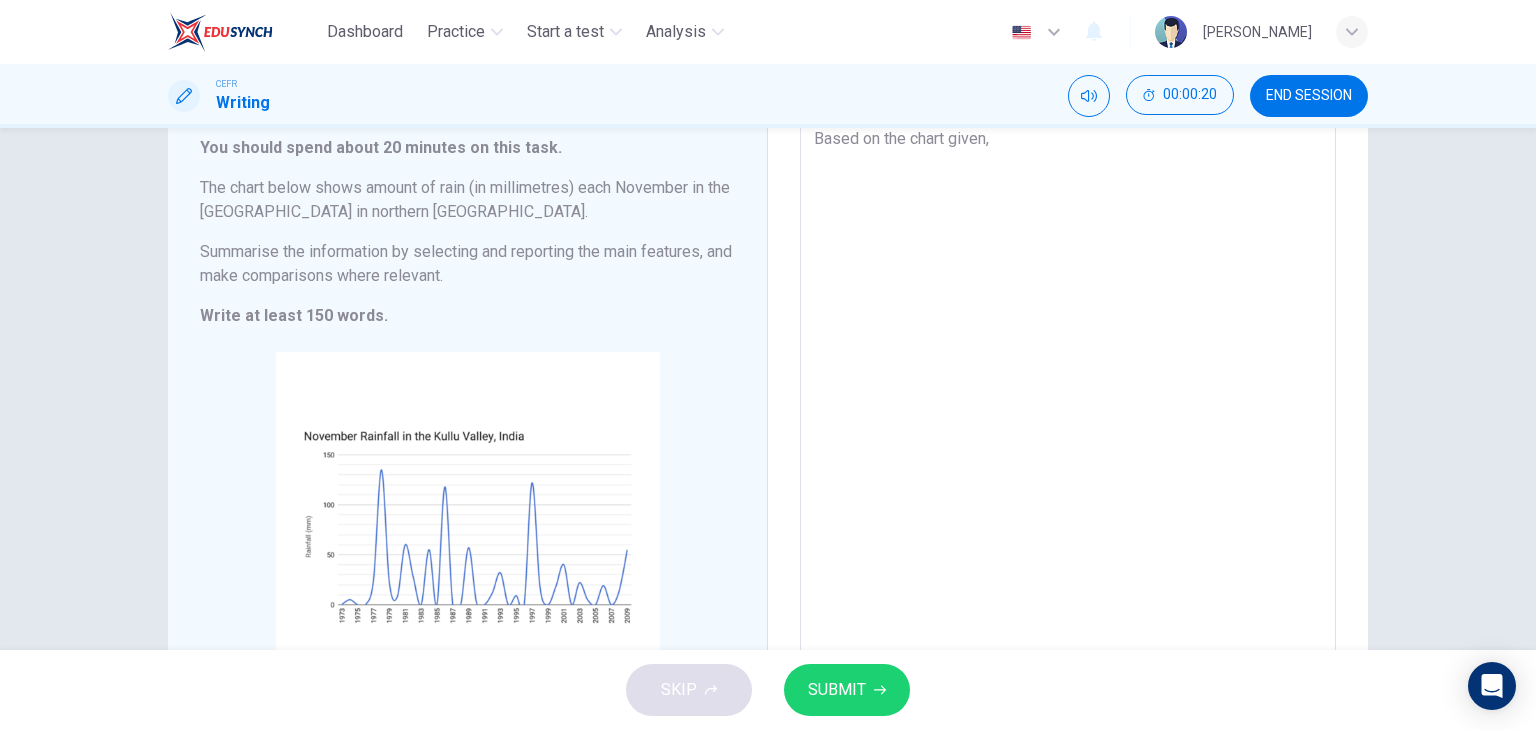 type on "x" 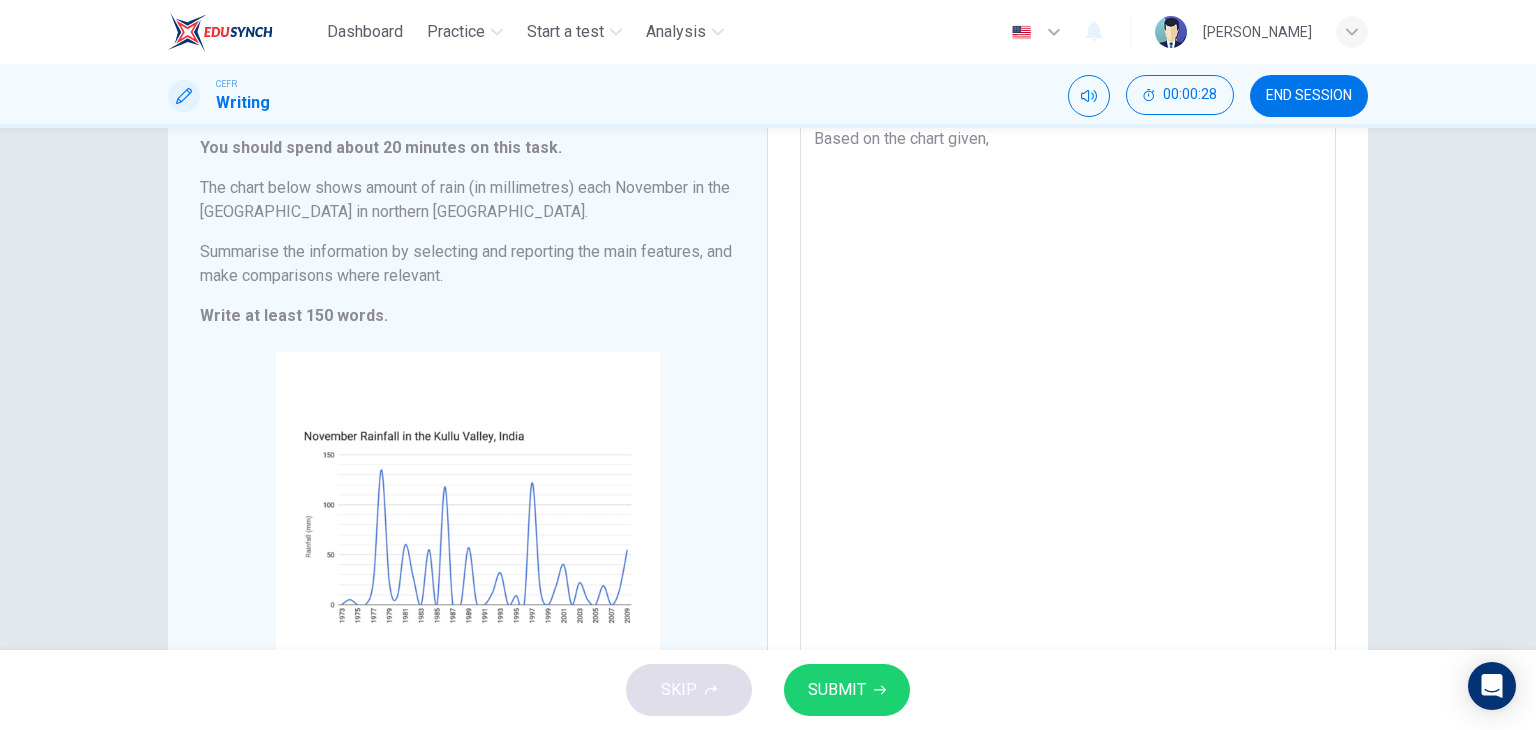 type on "Based on the chart given, t" 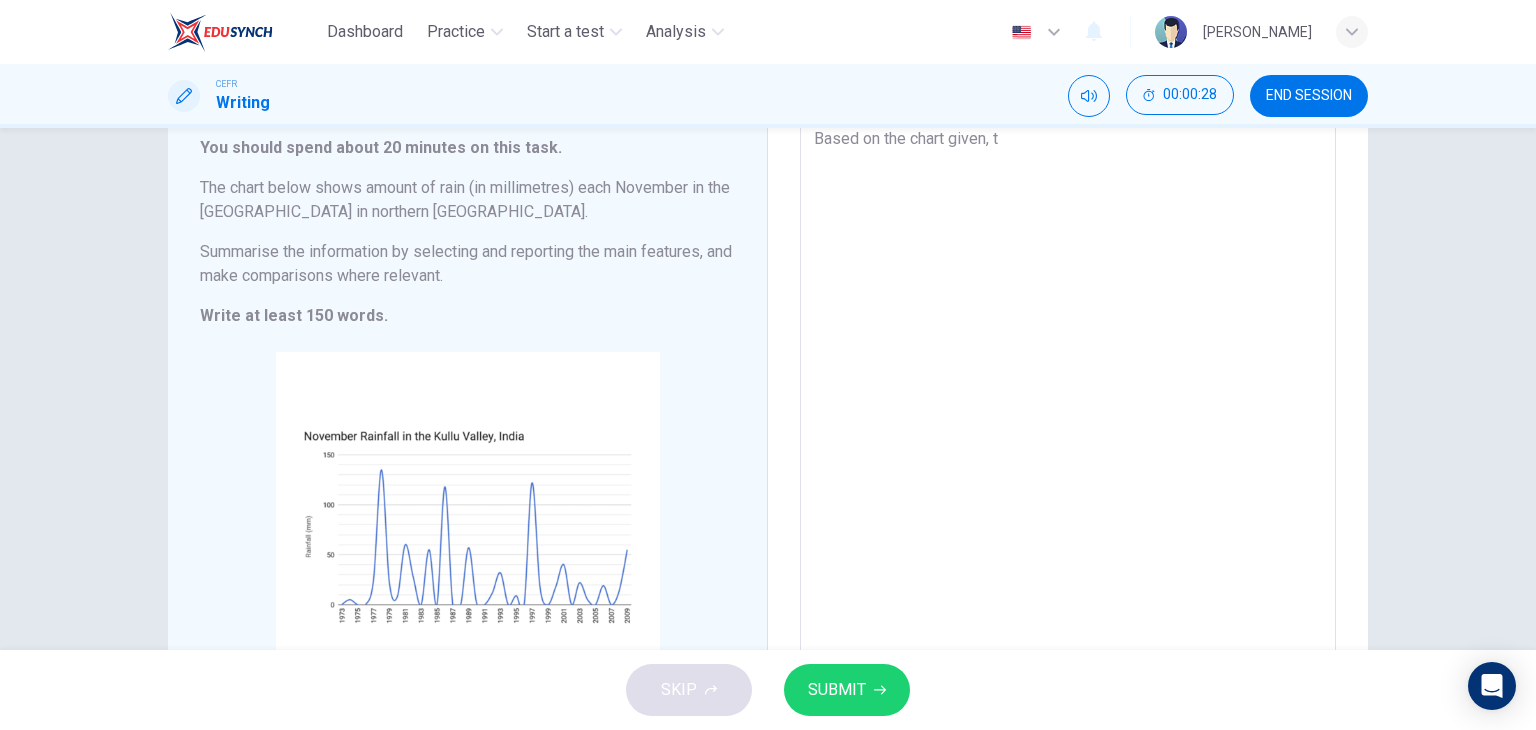 type on "Based on the chart given, th" 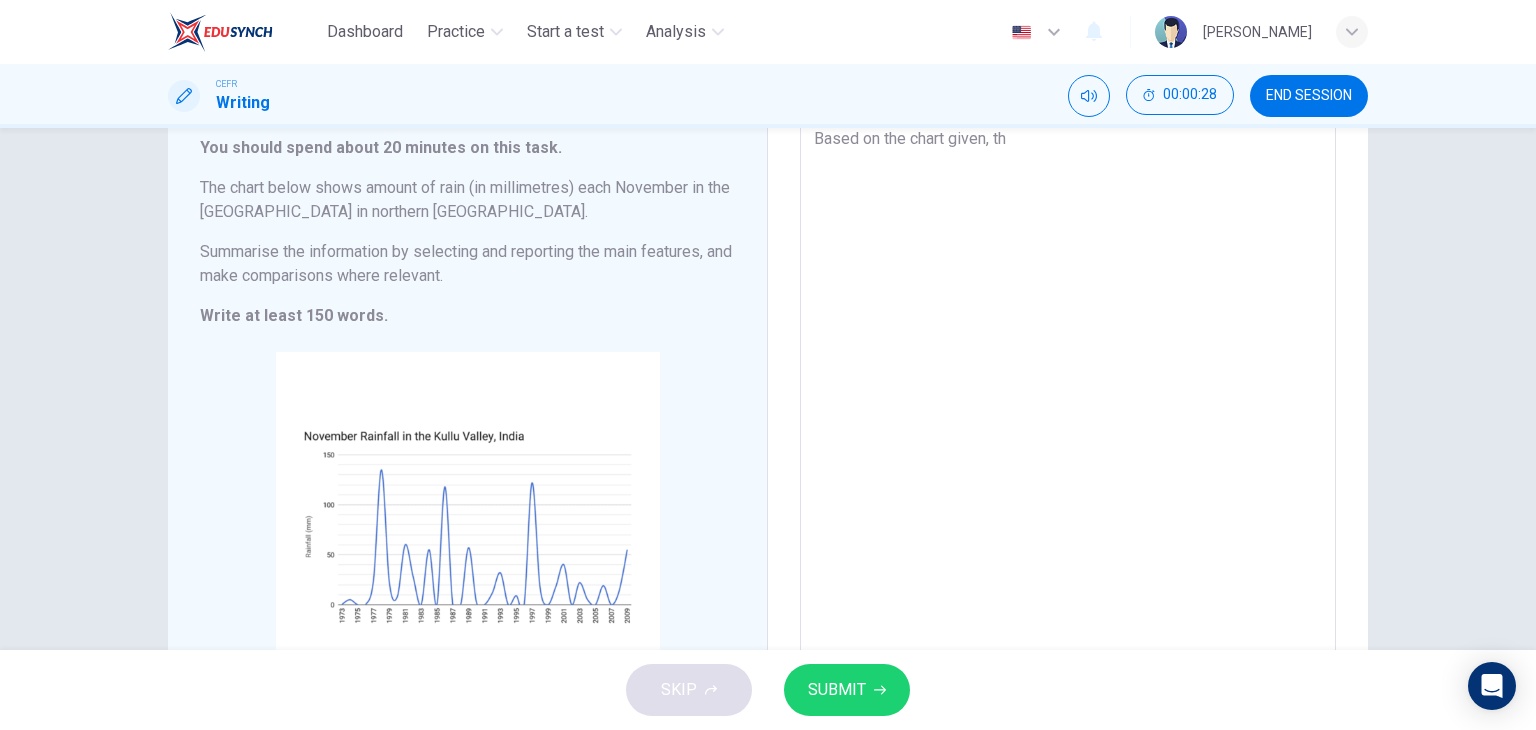 type on "x" 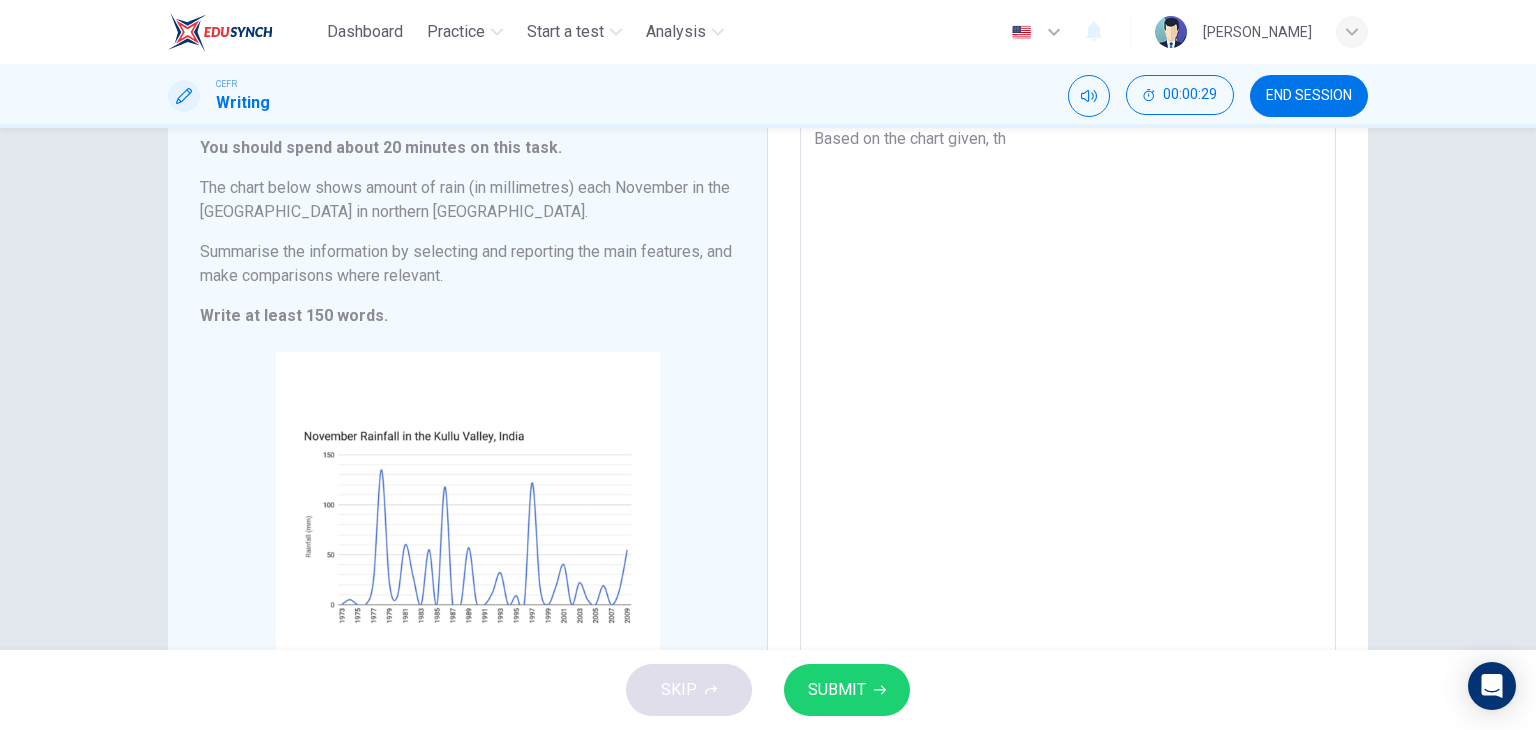 type on "Based on the chart given, the" 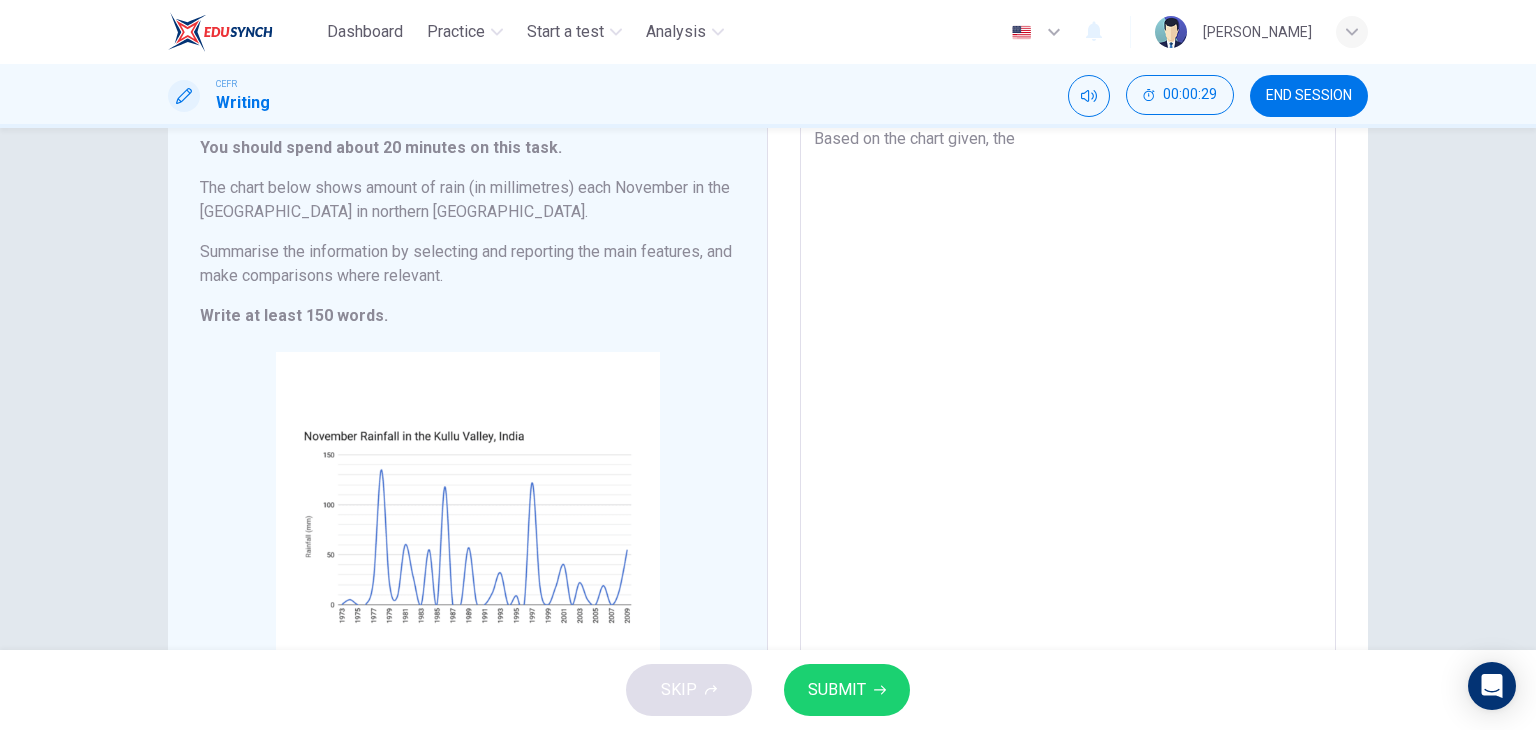 type on "x" 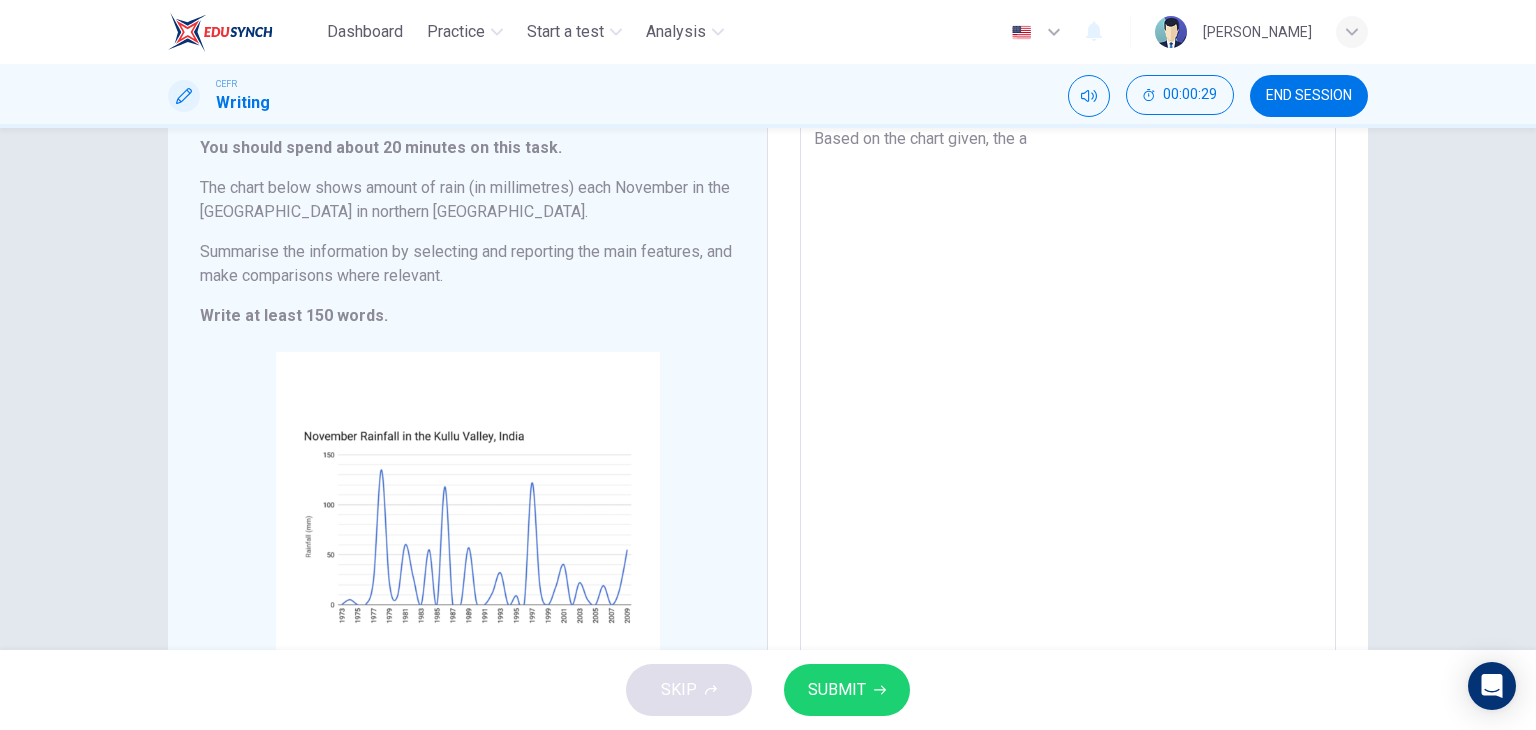 type on "x" 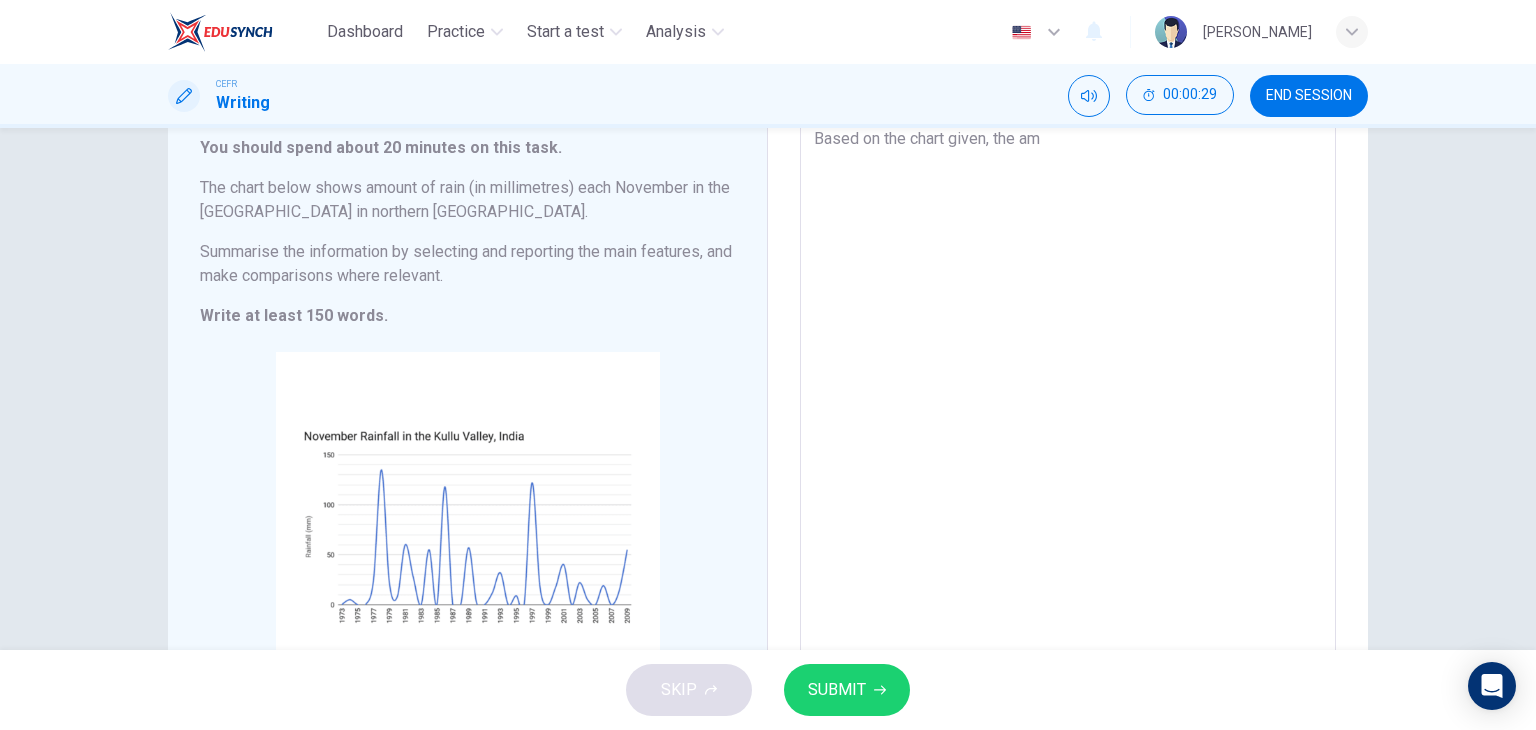 type on "x" 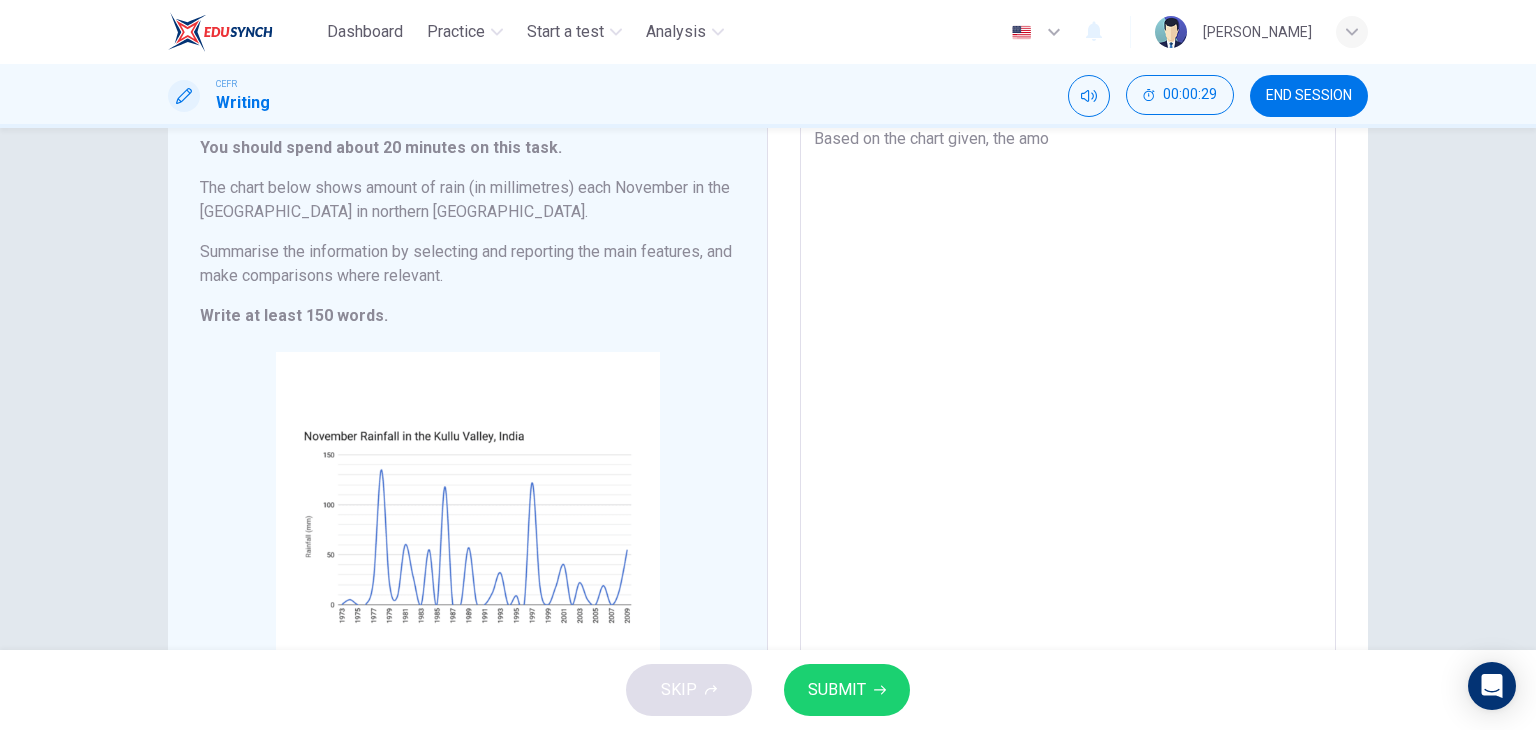 type on "x" 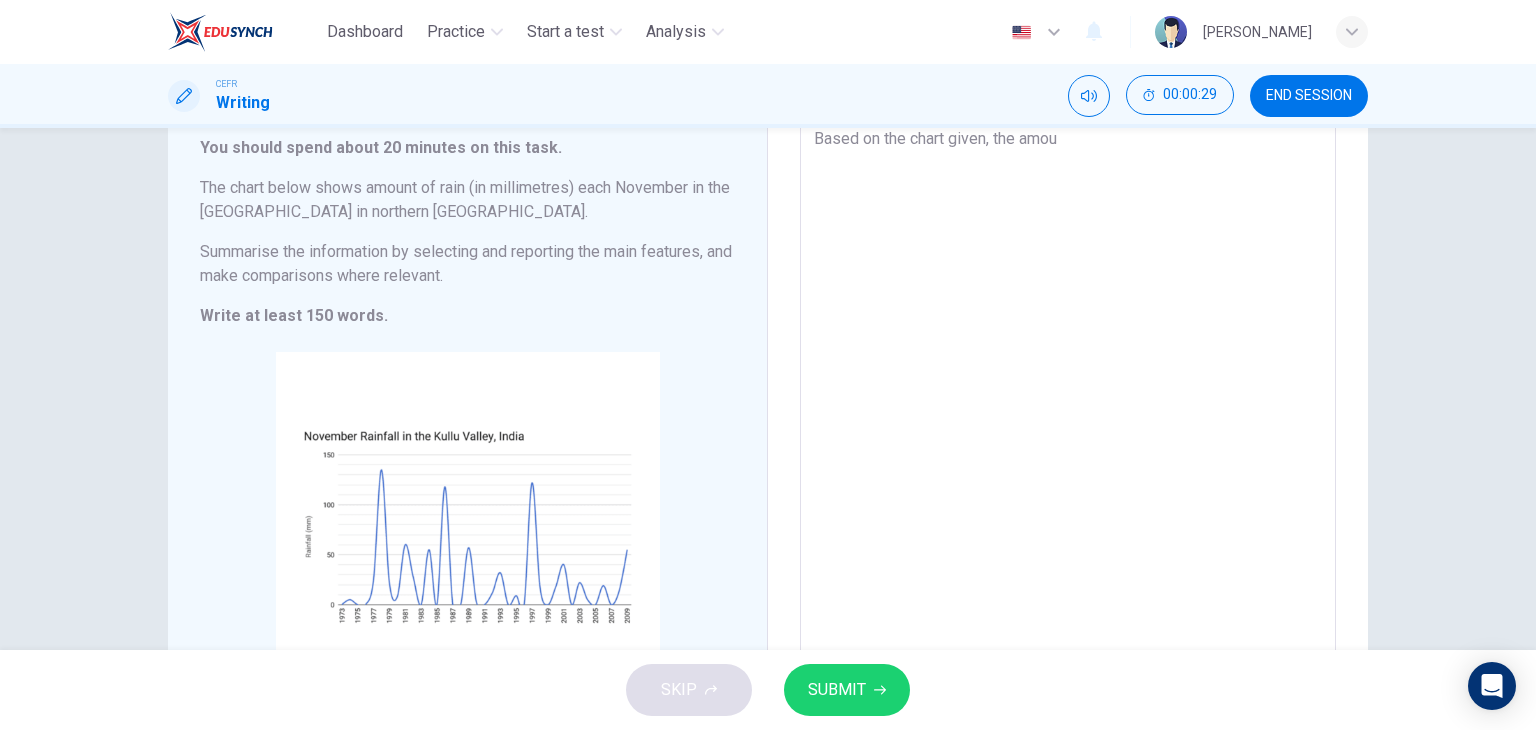 type on "x" 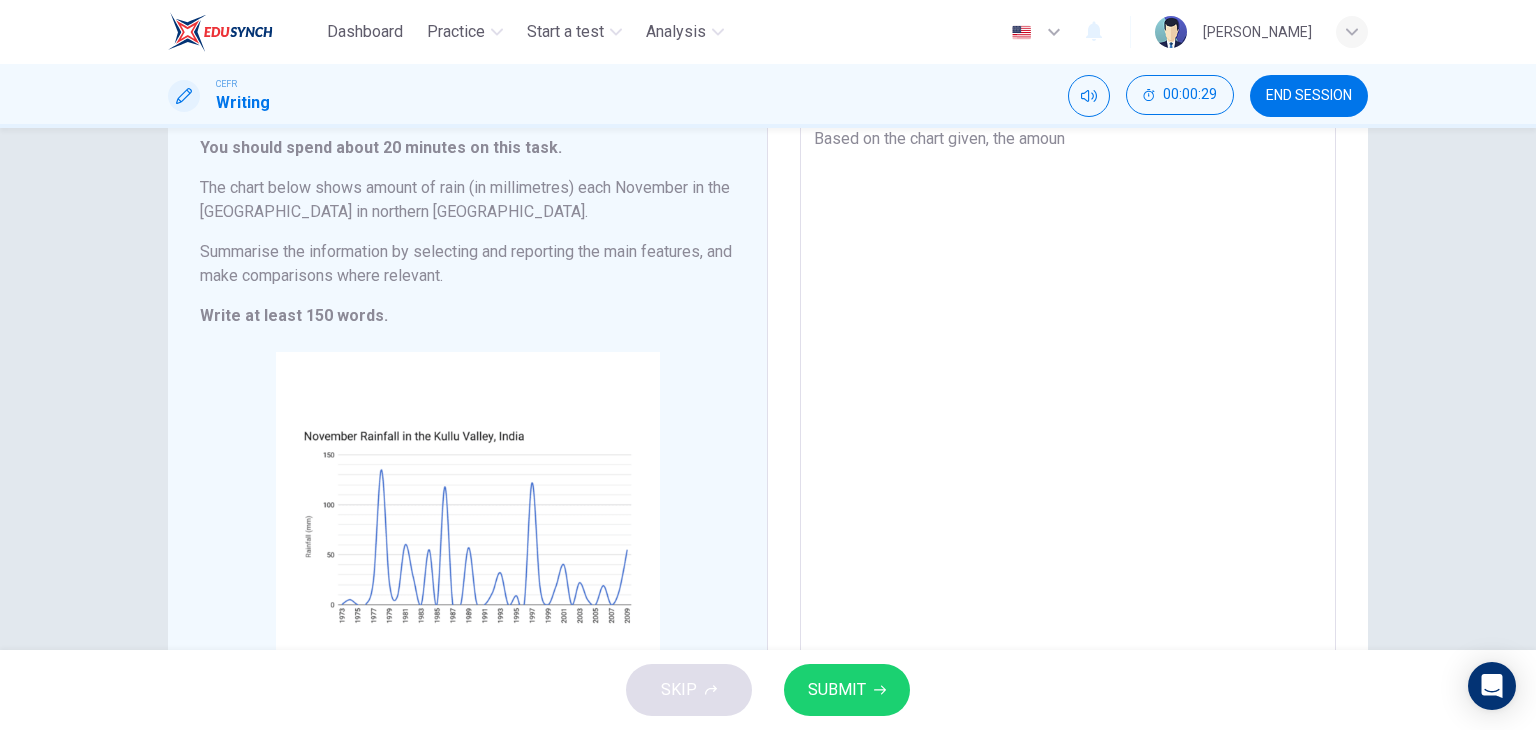 type on "Based on the chart given, the amount" 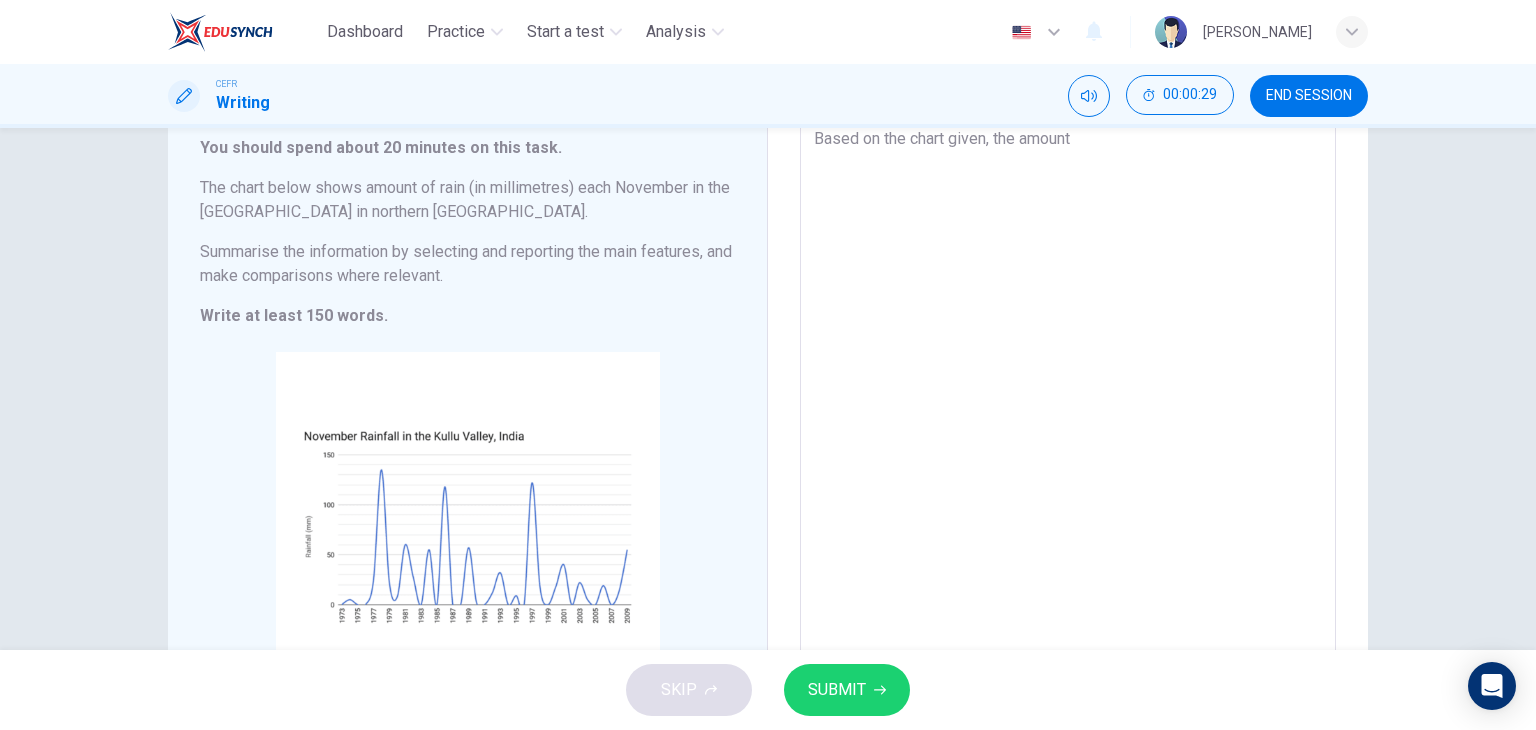 type on "x" 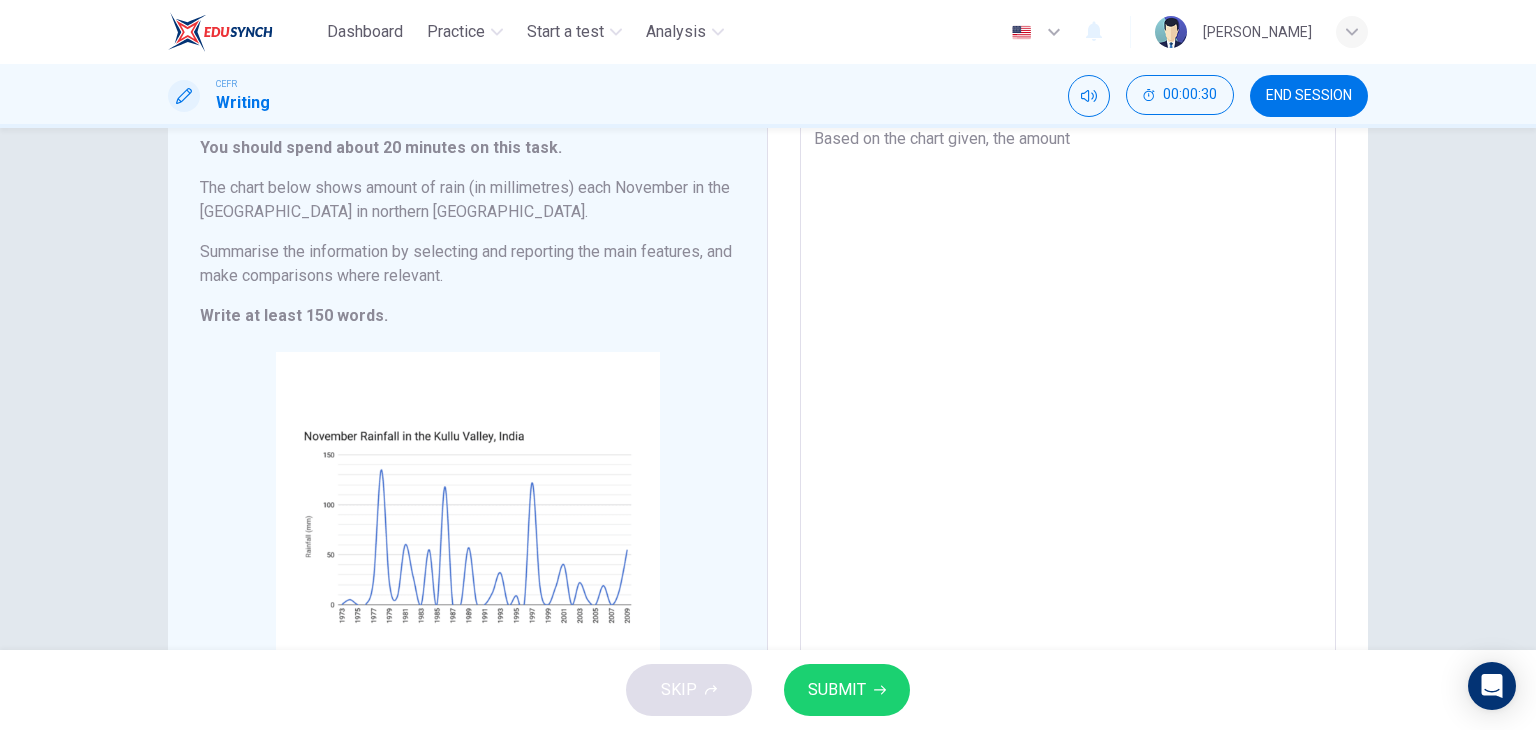 type on "Based on the chart given, the amount" 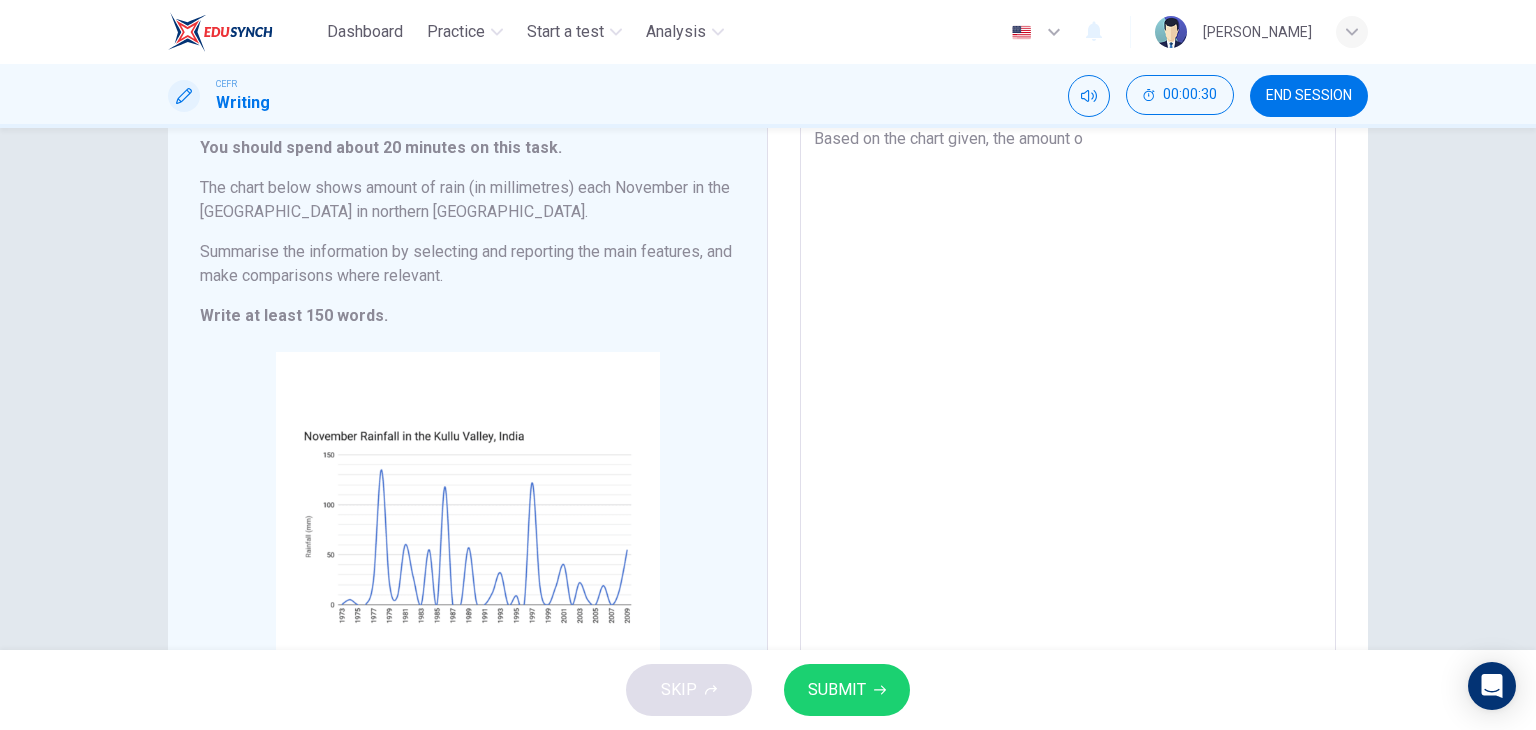 type on "x" 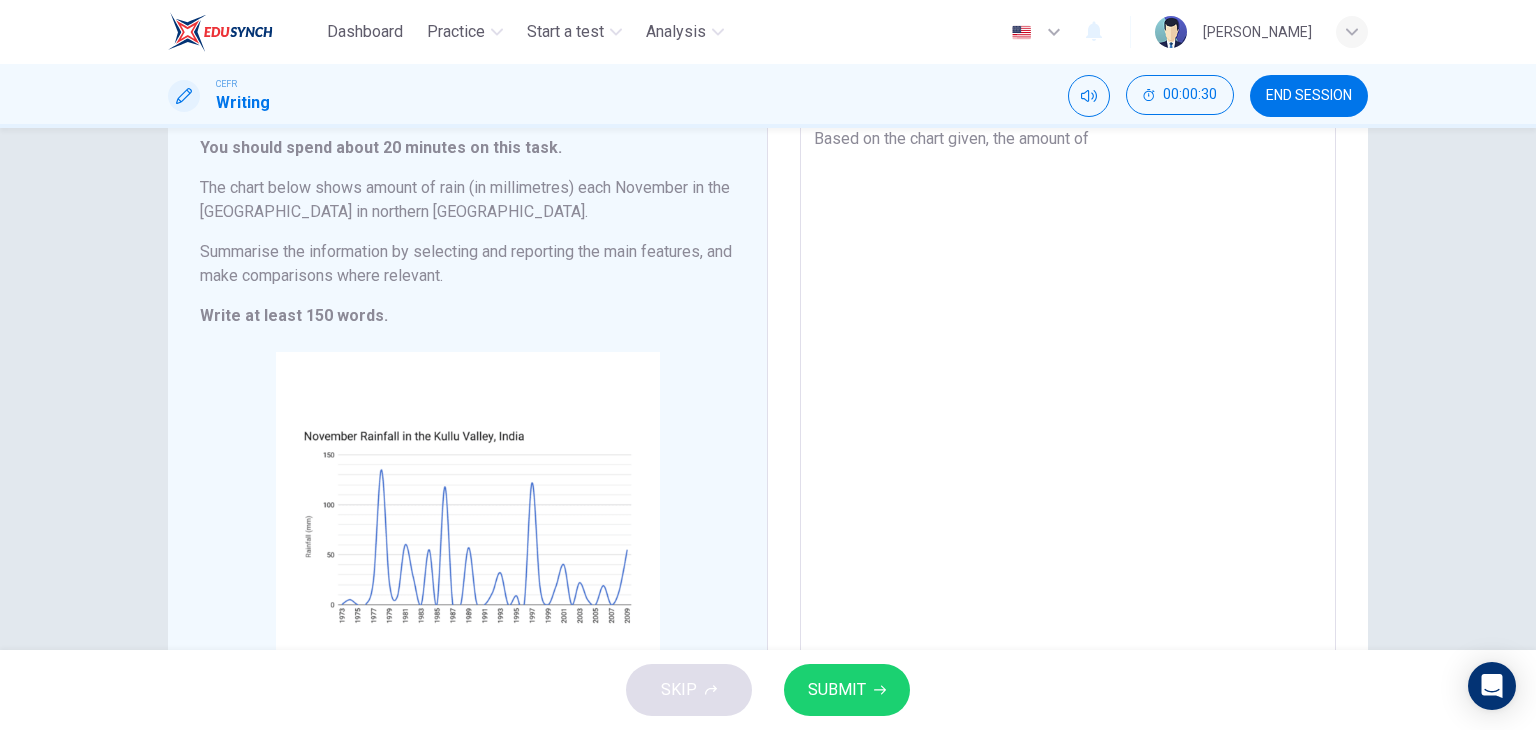 type on "x" 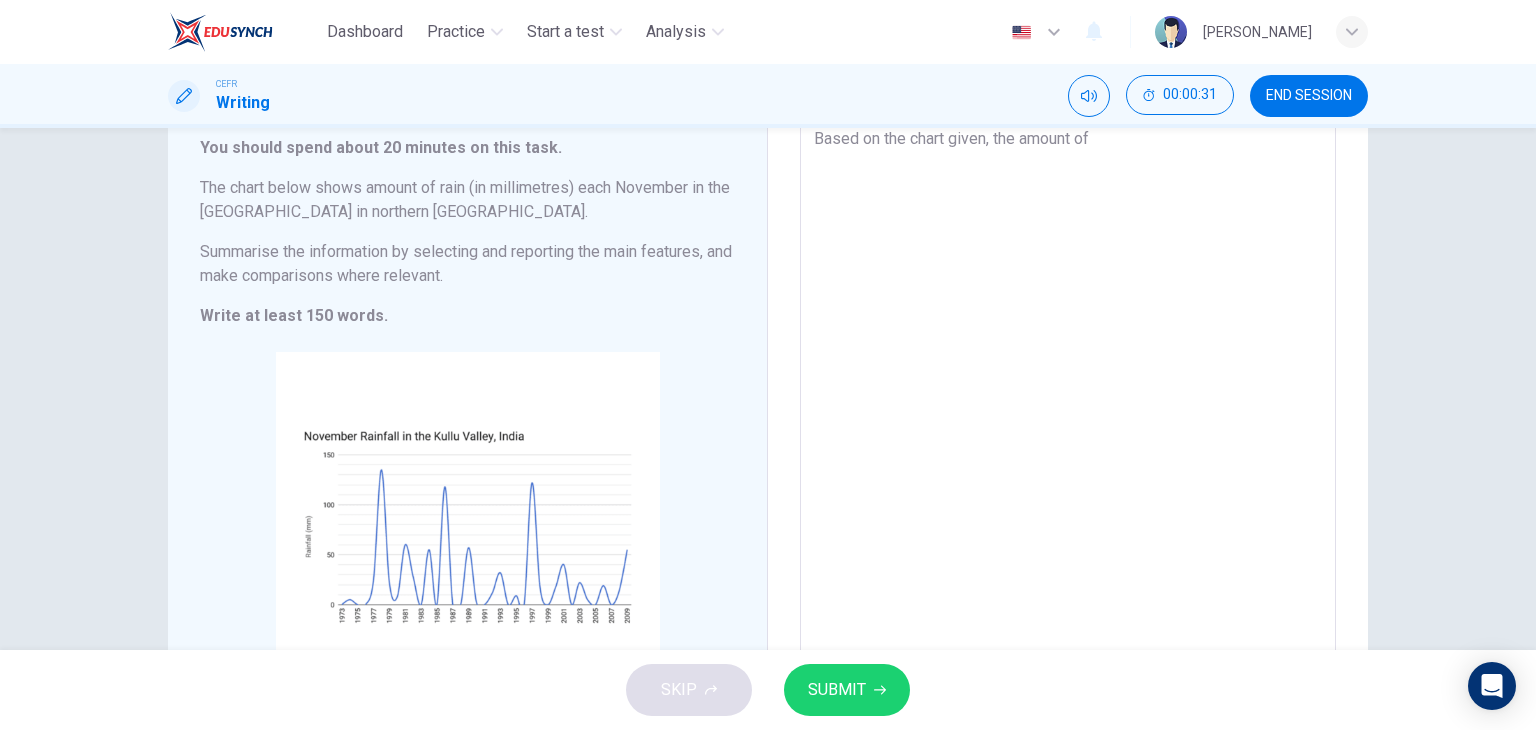 type on "Based on the chart given, the amount of r" 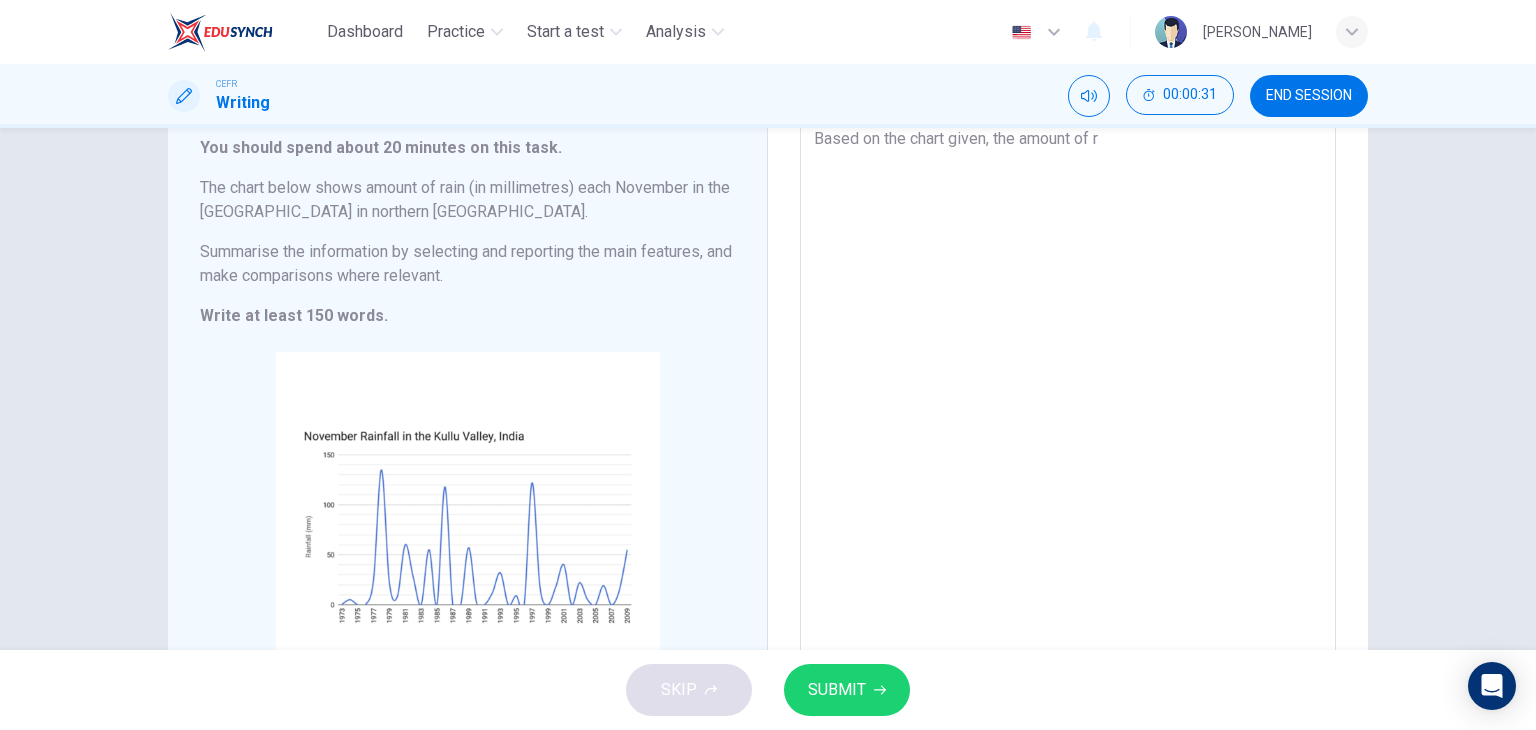 type on "x" 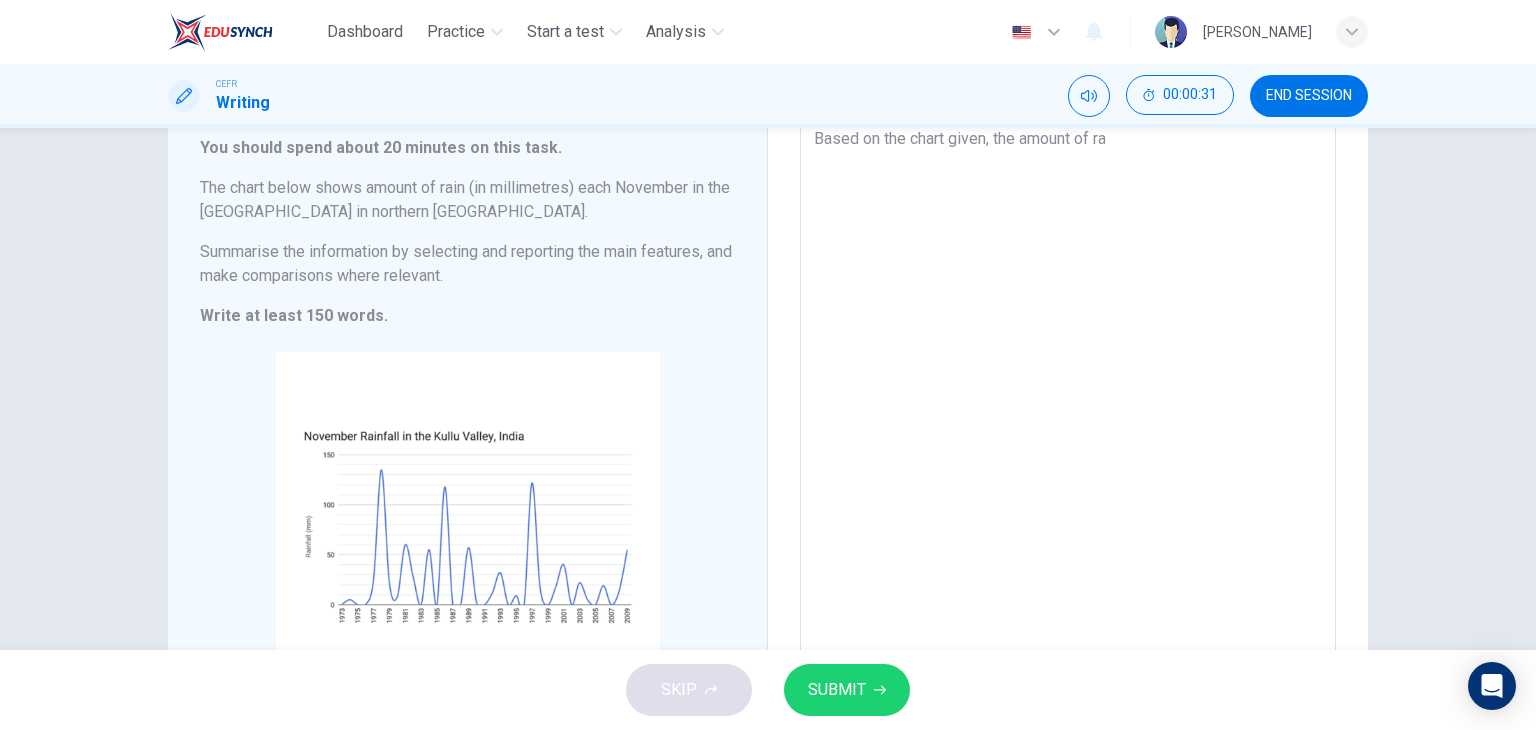 type on "x" 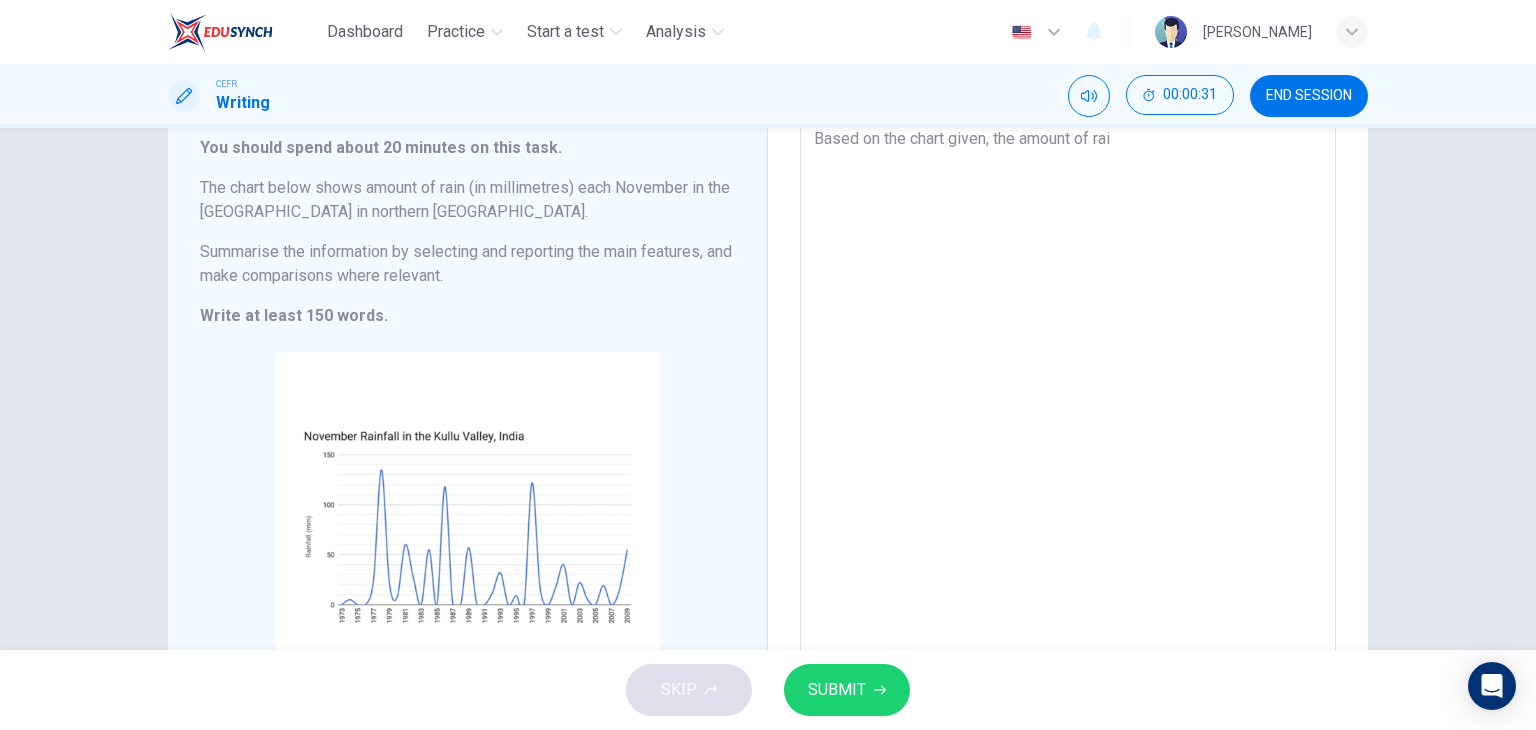 type on "x" 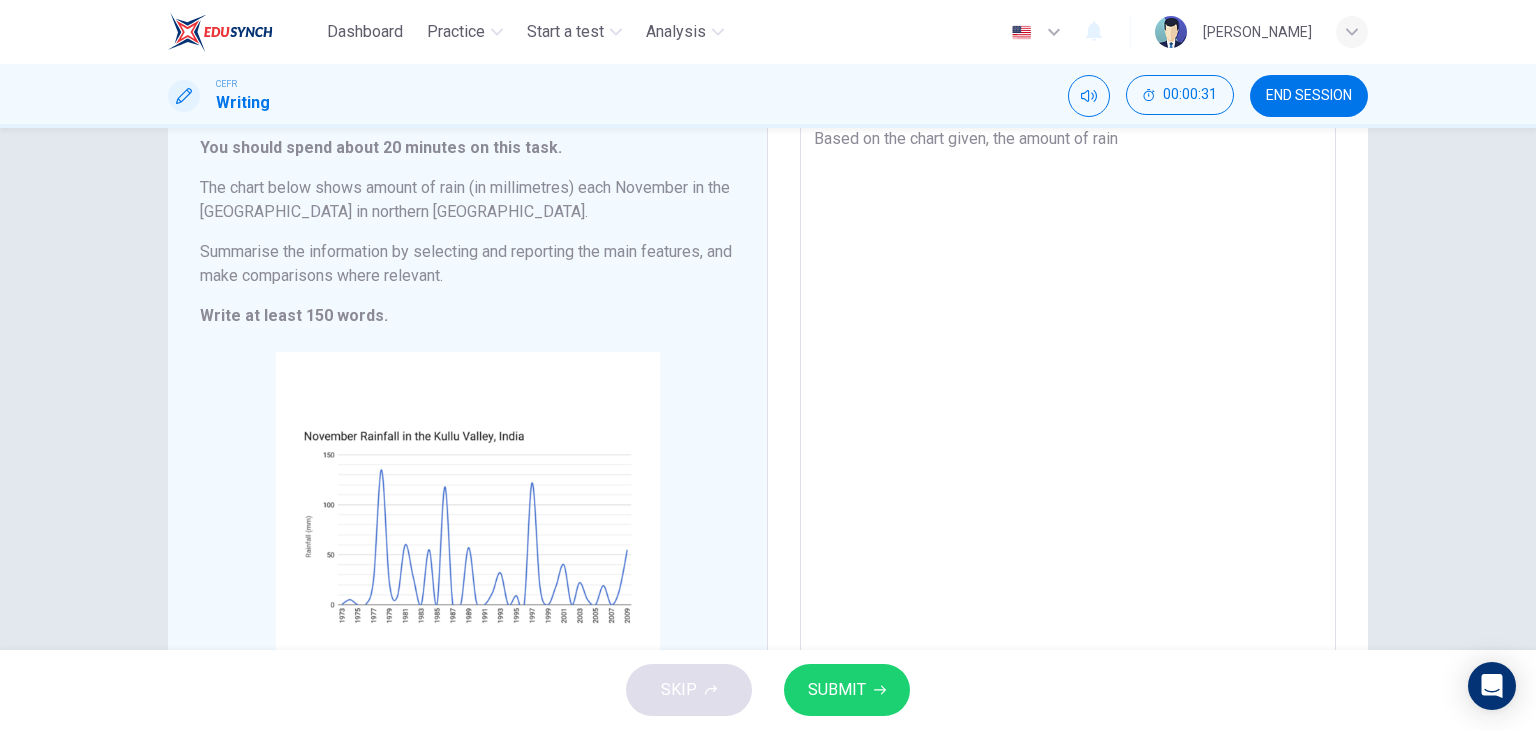 type on "x" 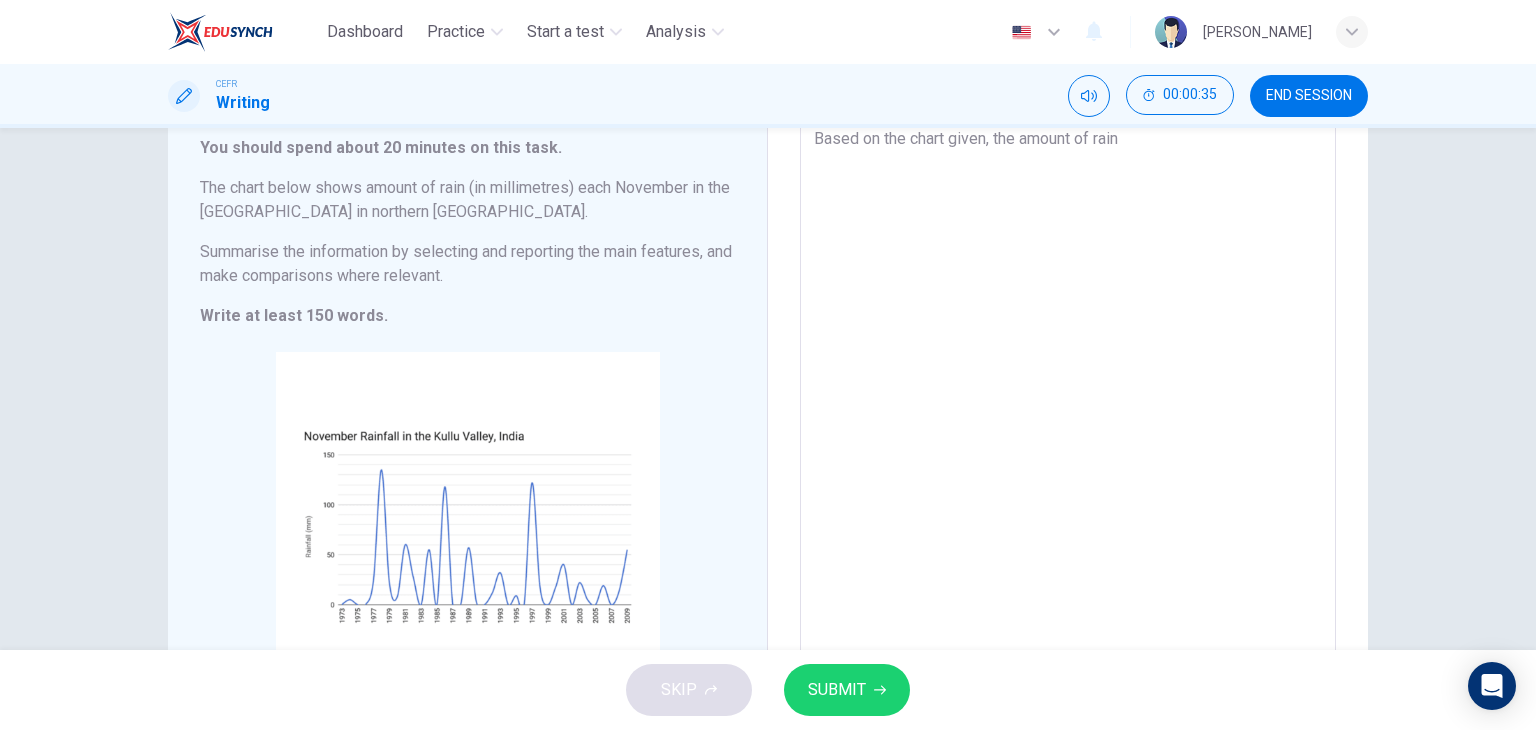 type on "Based on the chart given, the amount of rain e" 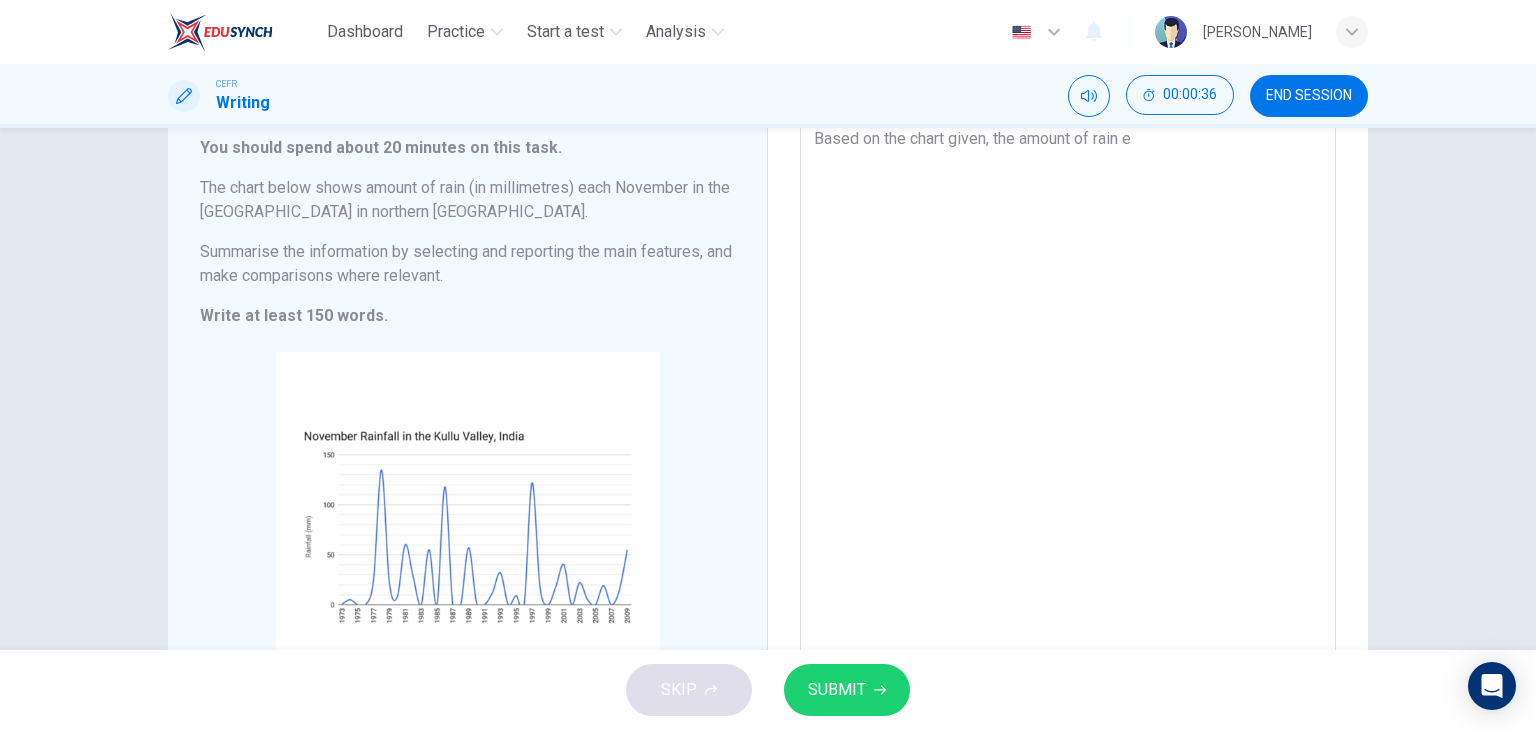 type on "Based on the chart given, the amount of rain ea" 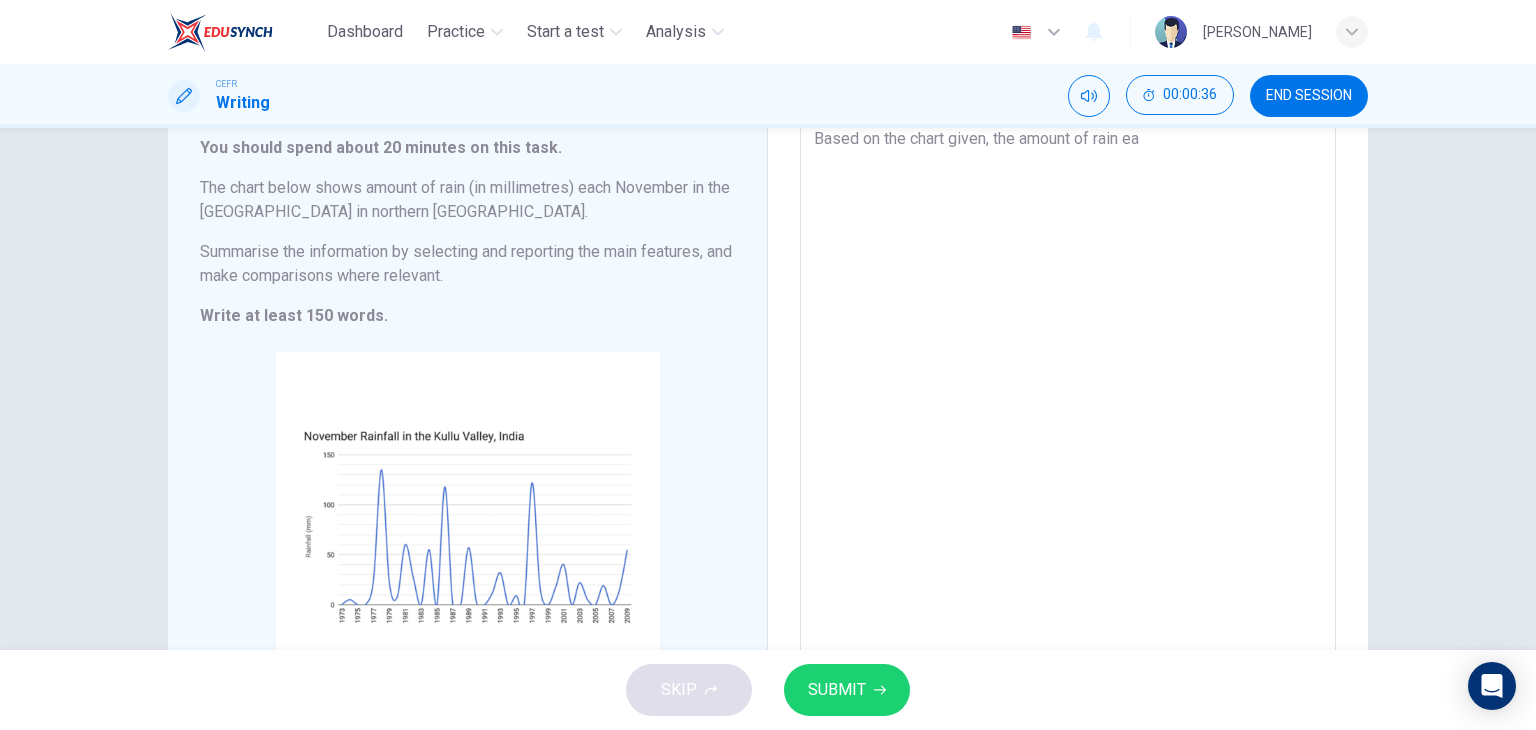 type on "x" 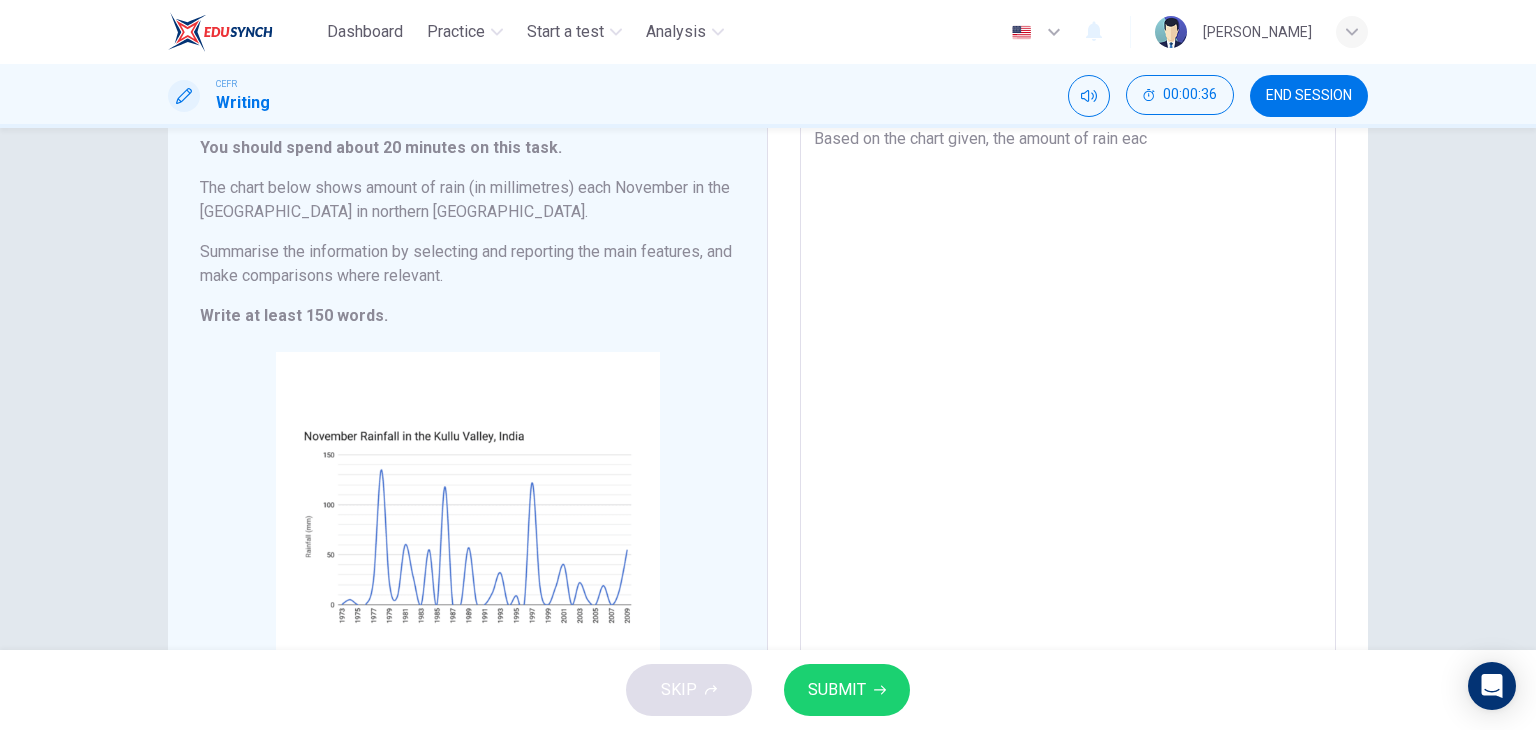 type on "x" 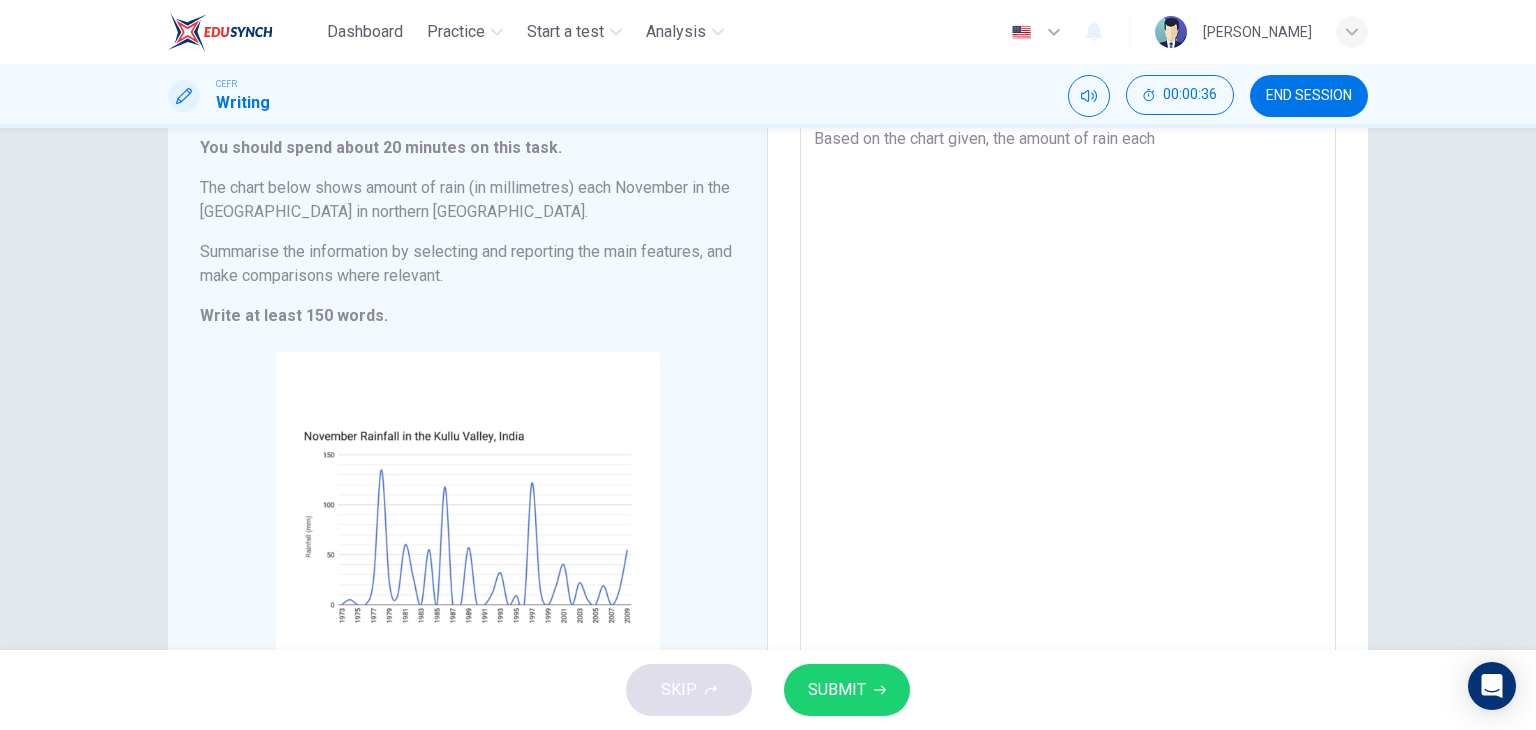 type on "x" 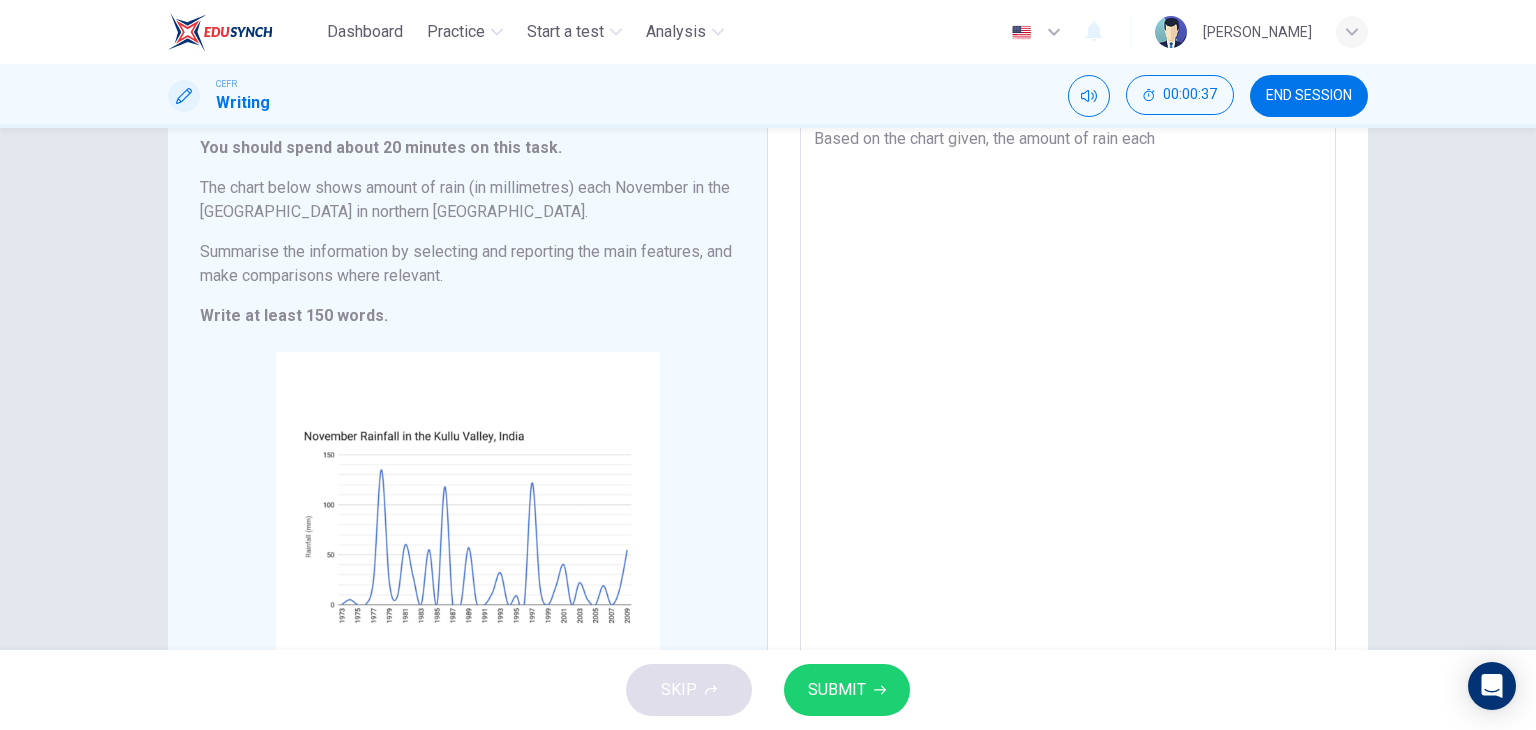 type on "Based on the chart given, the amount of rain each N" 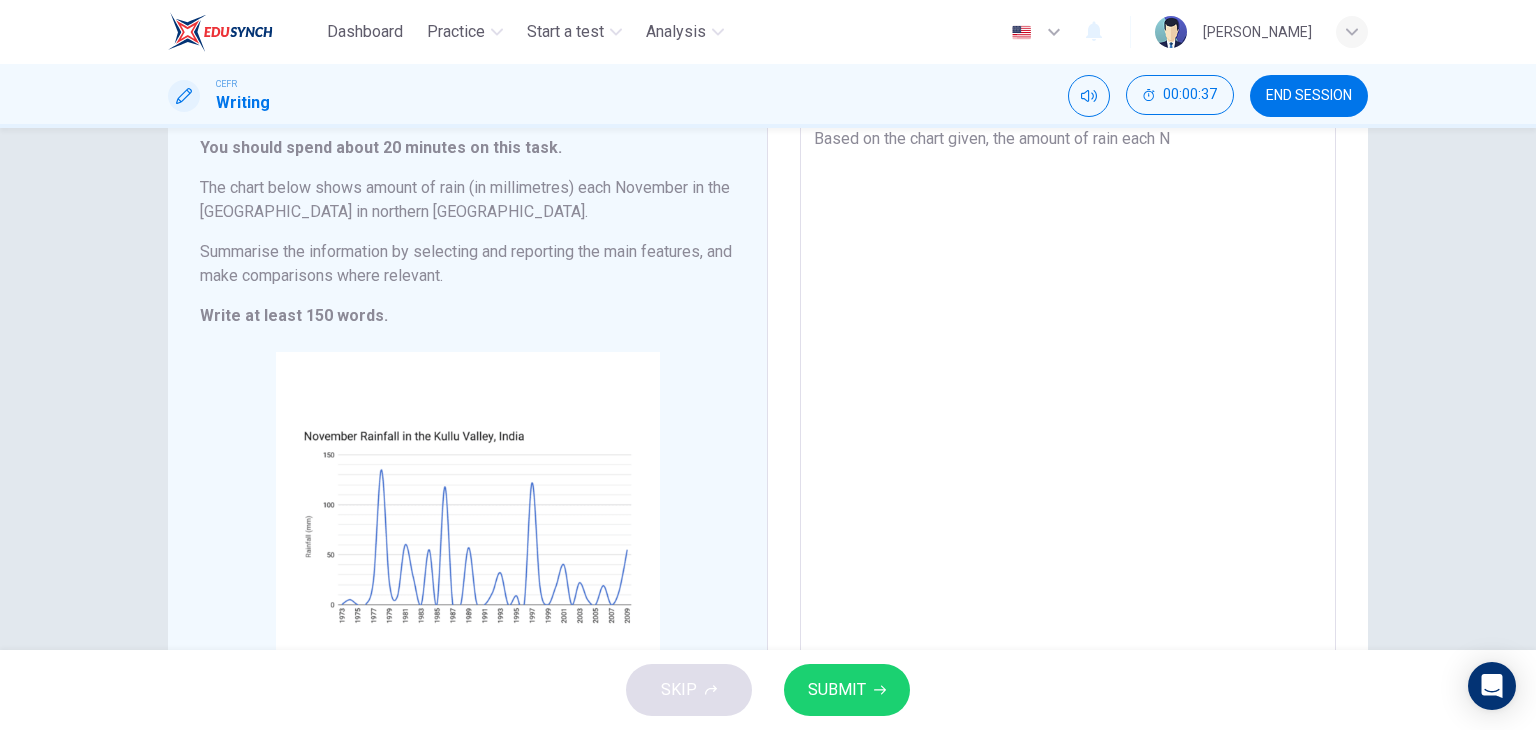 type on "x" 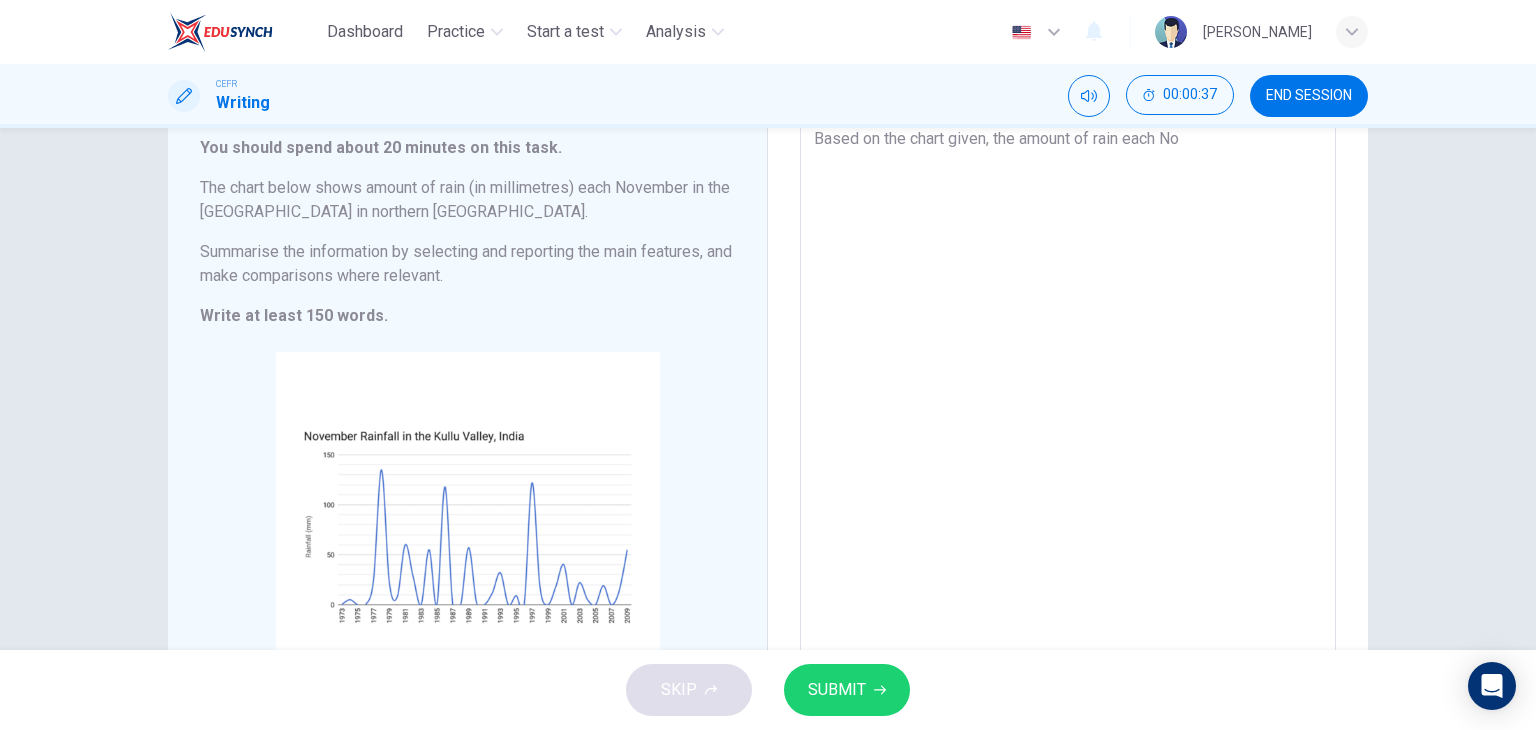 type on "x" 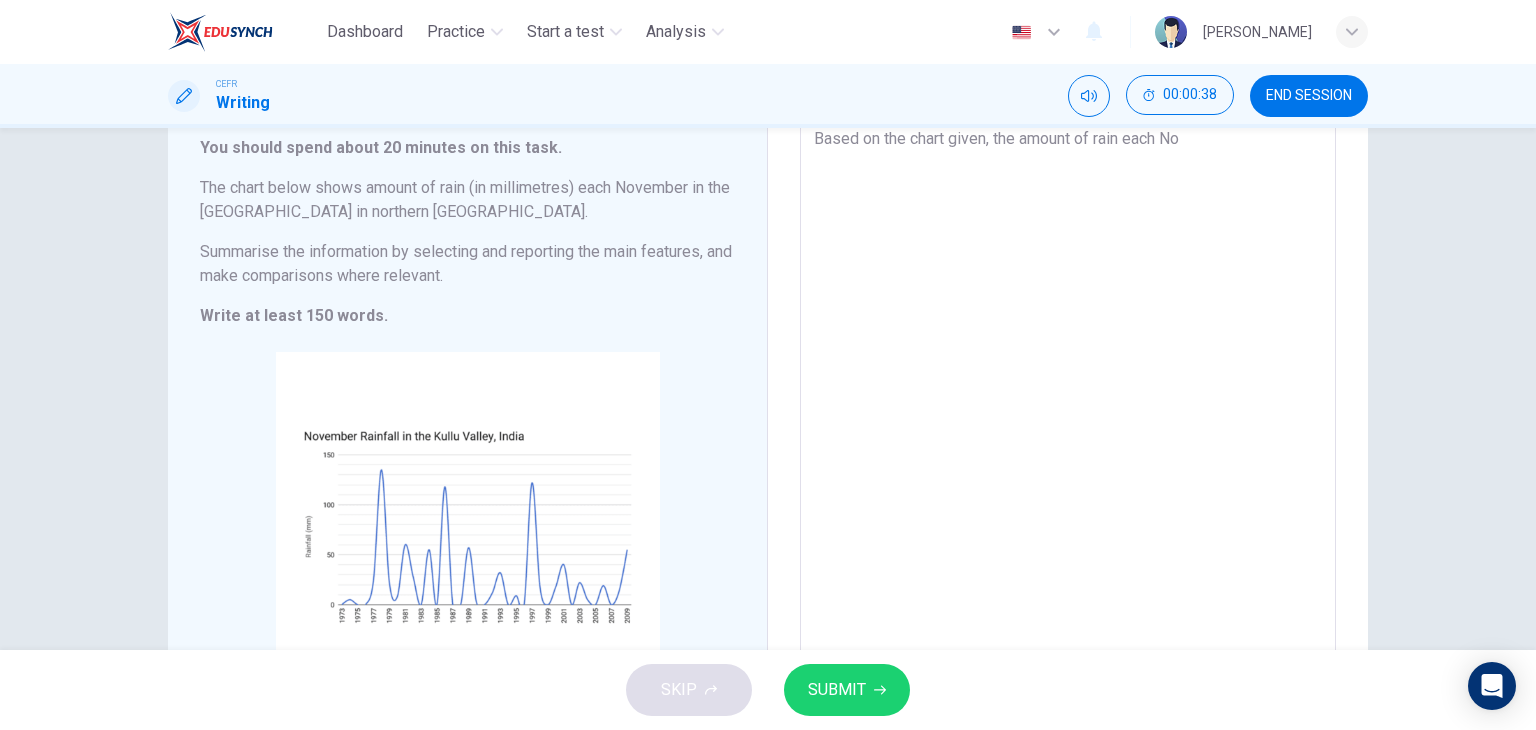 type on "Based on the chart given, the amount of rain each Nov" 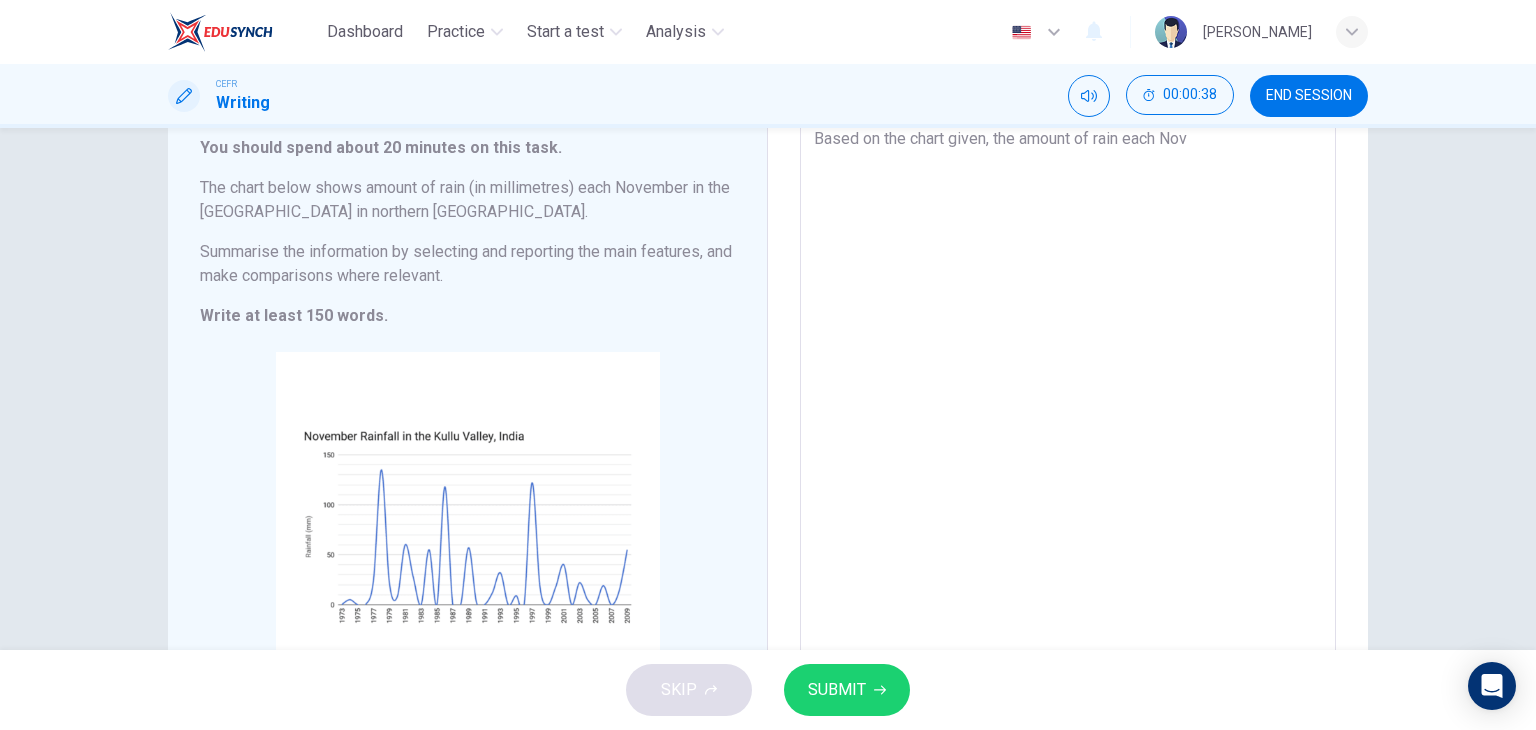 type on "Based on the chart given, the amount of rain each Nove" 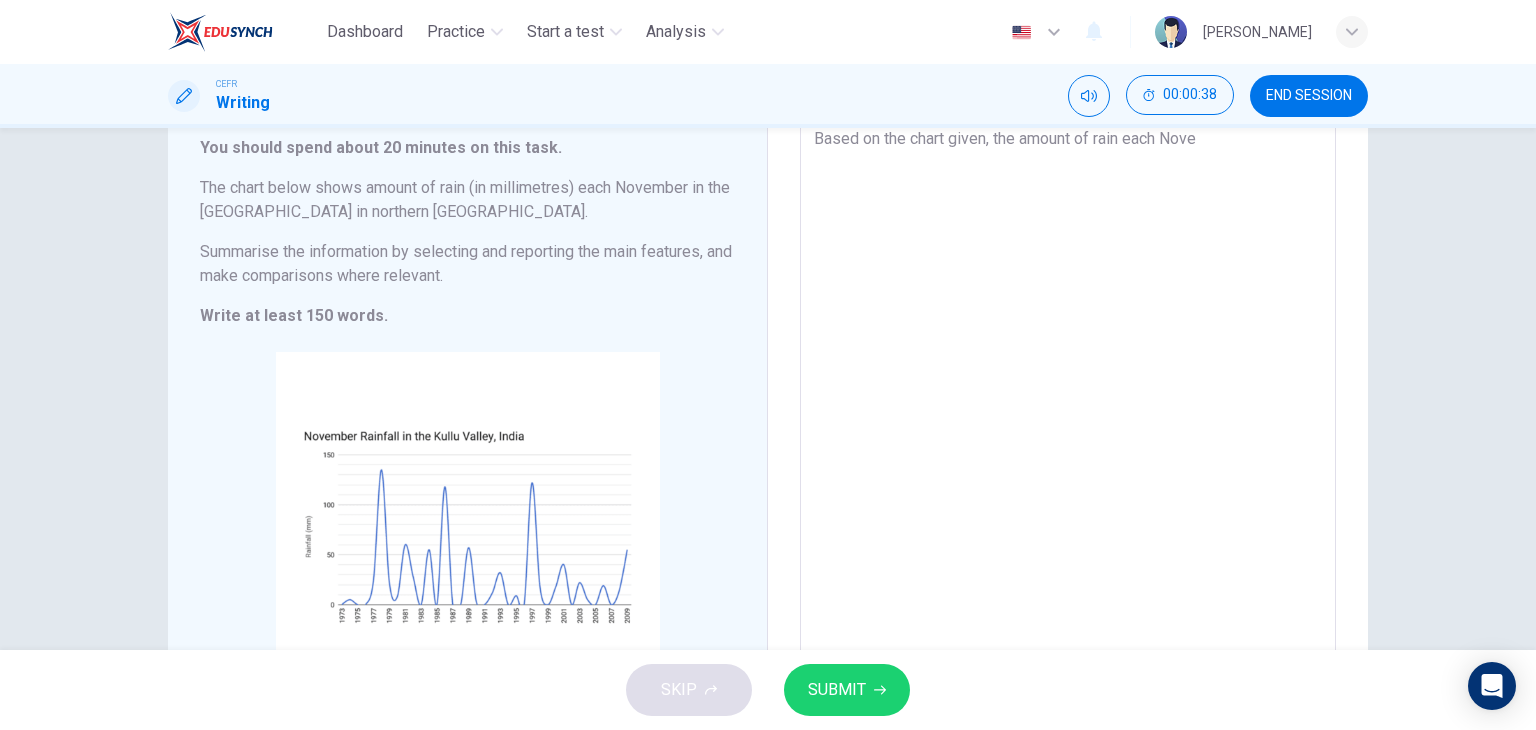 type on "x" 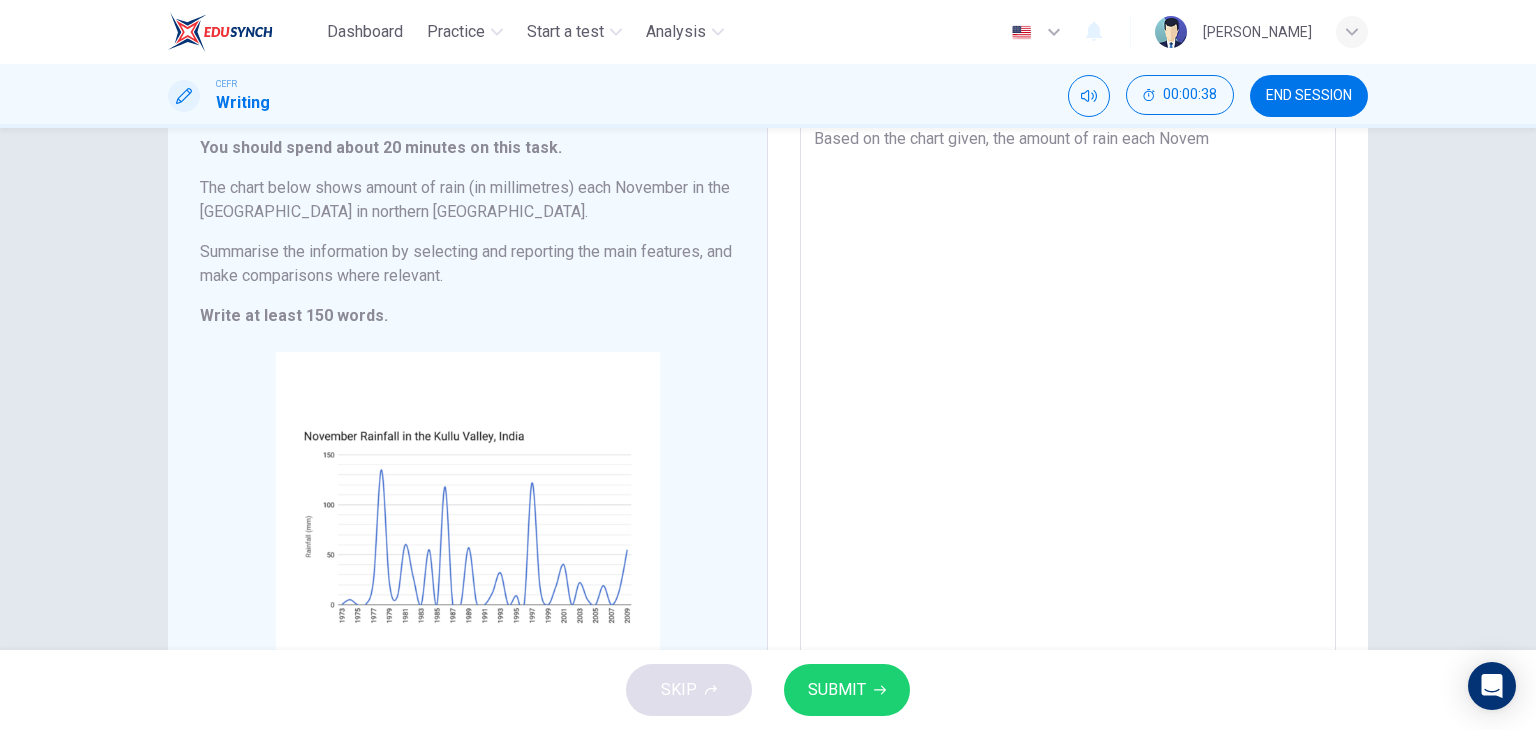type on "x" 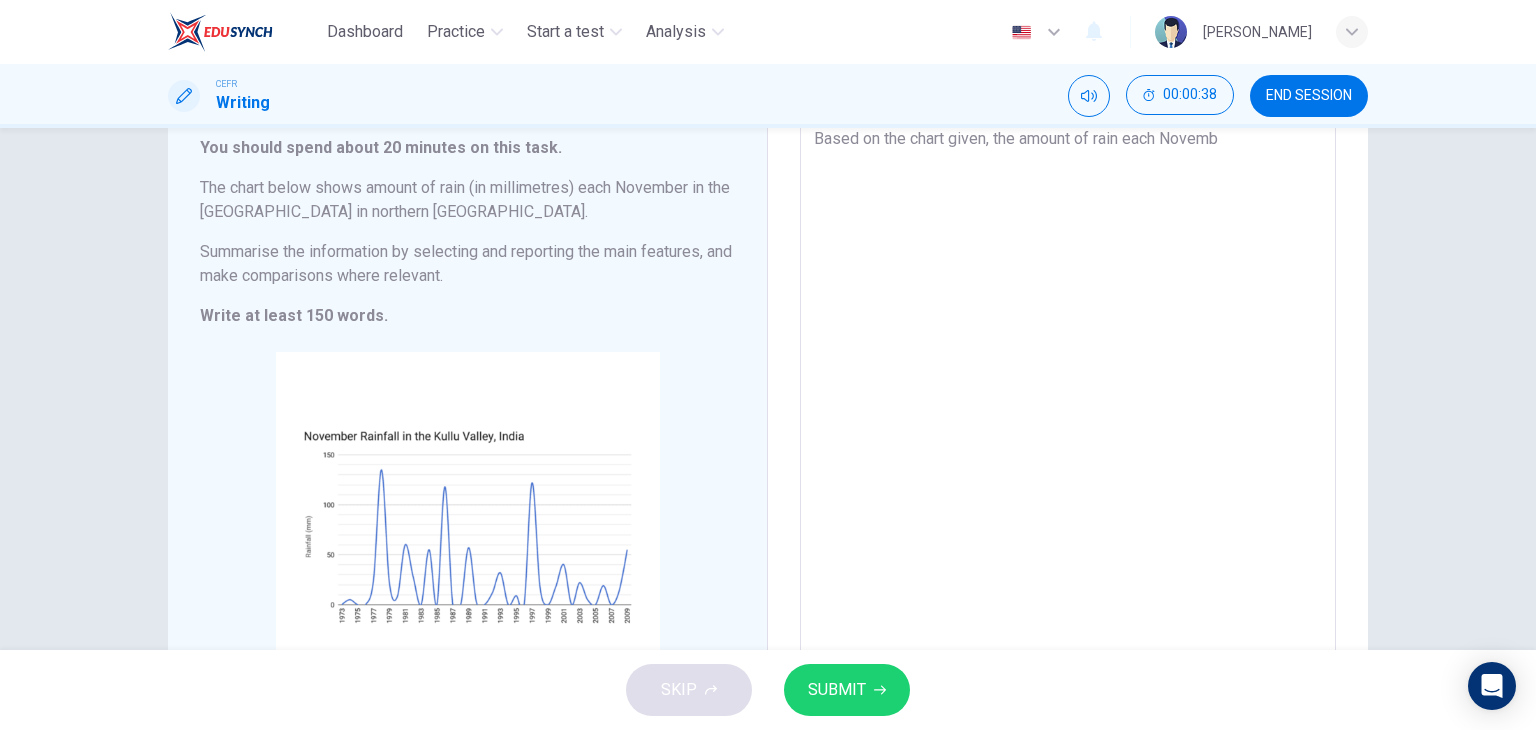 type on "x" 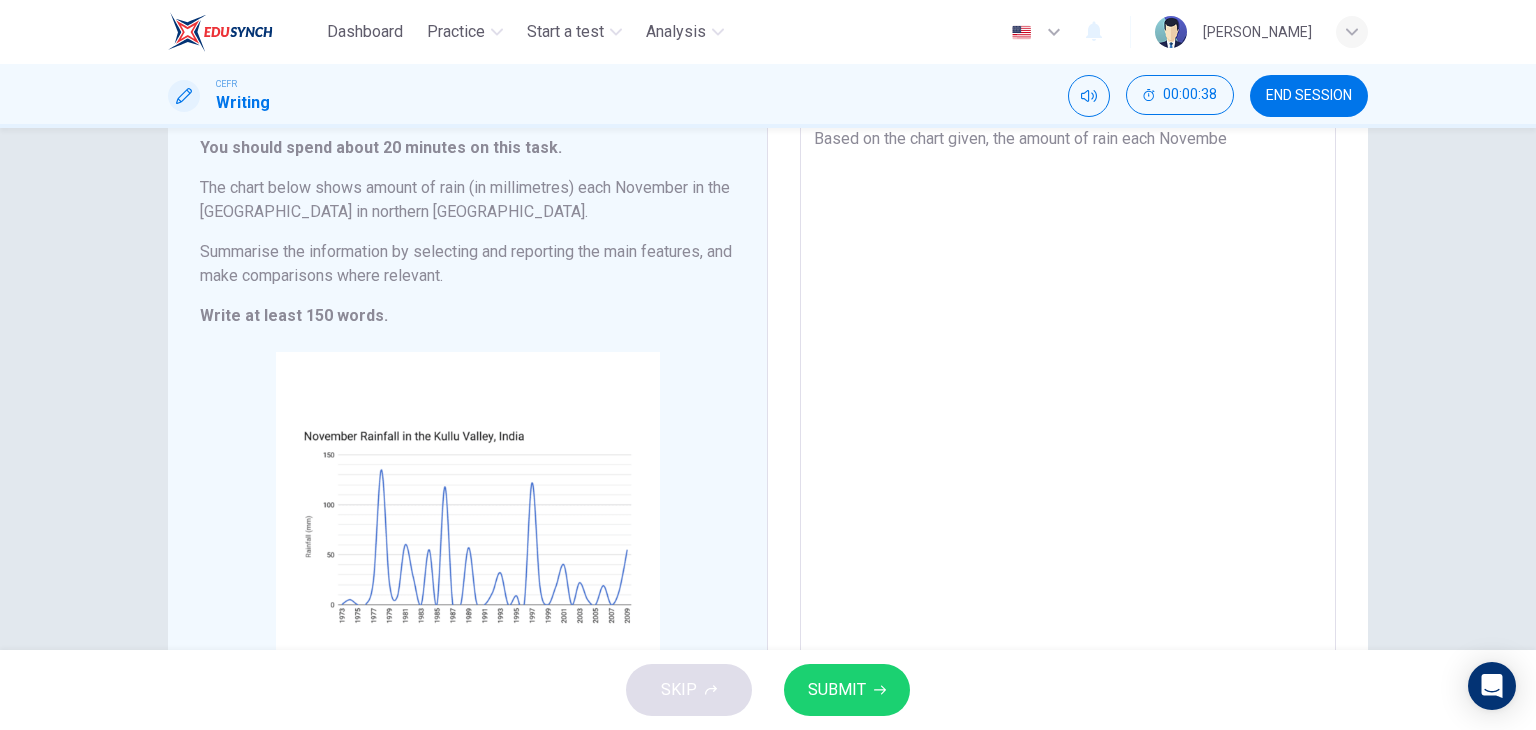 type on "x" 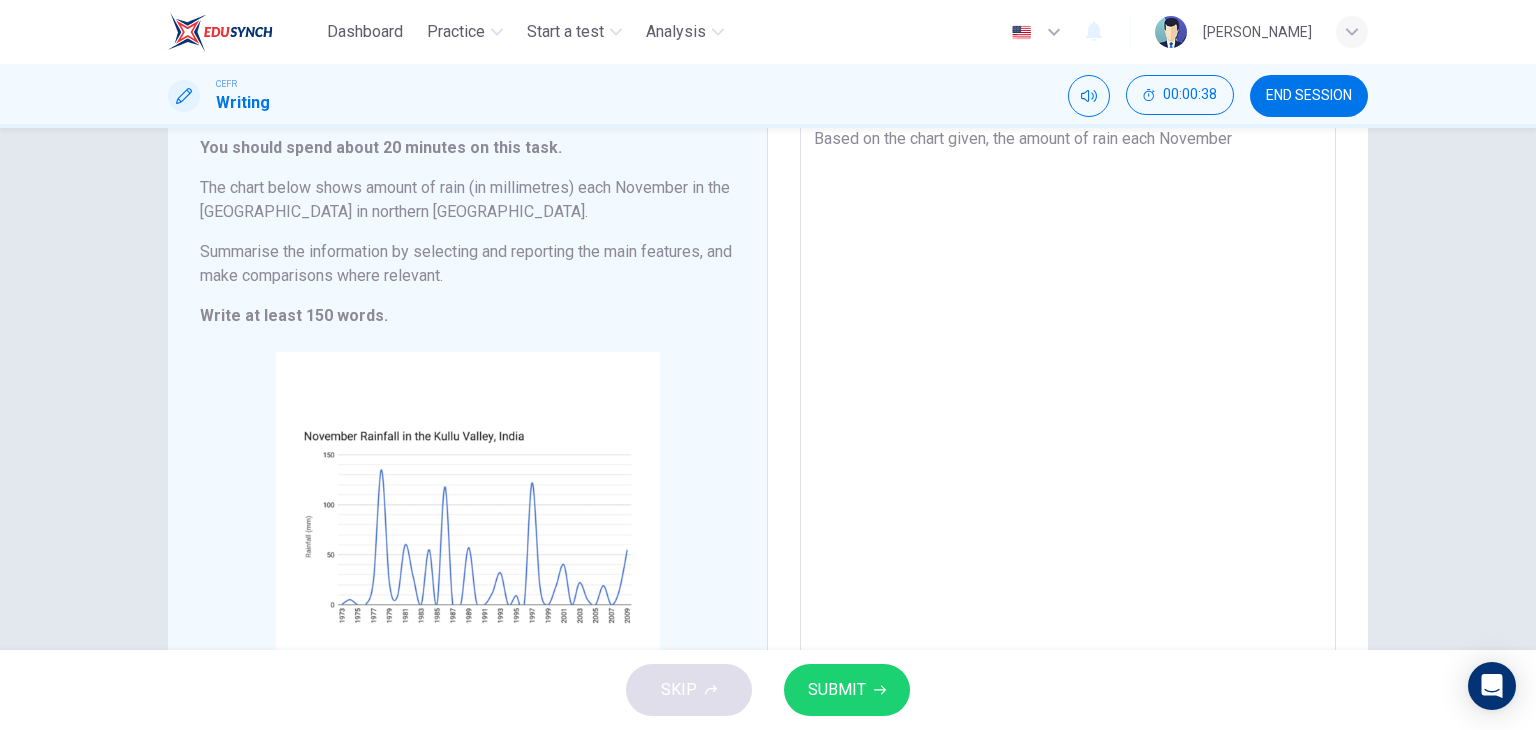type on "Based on the chart given, the amount of rain each November" 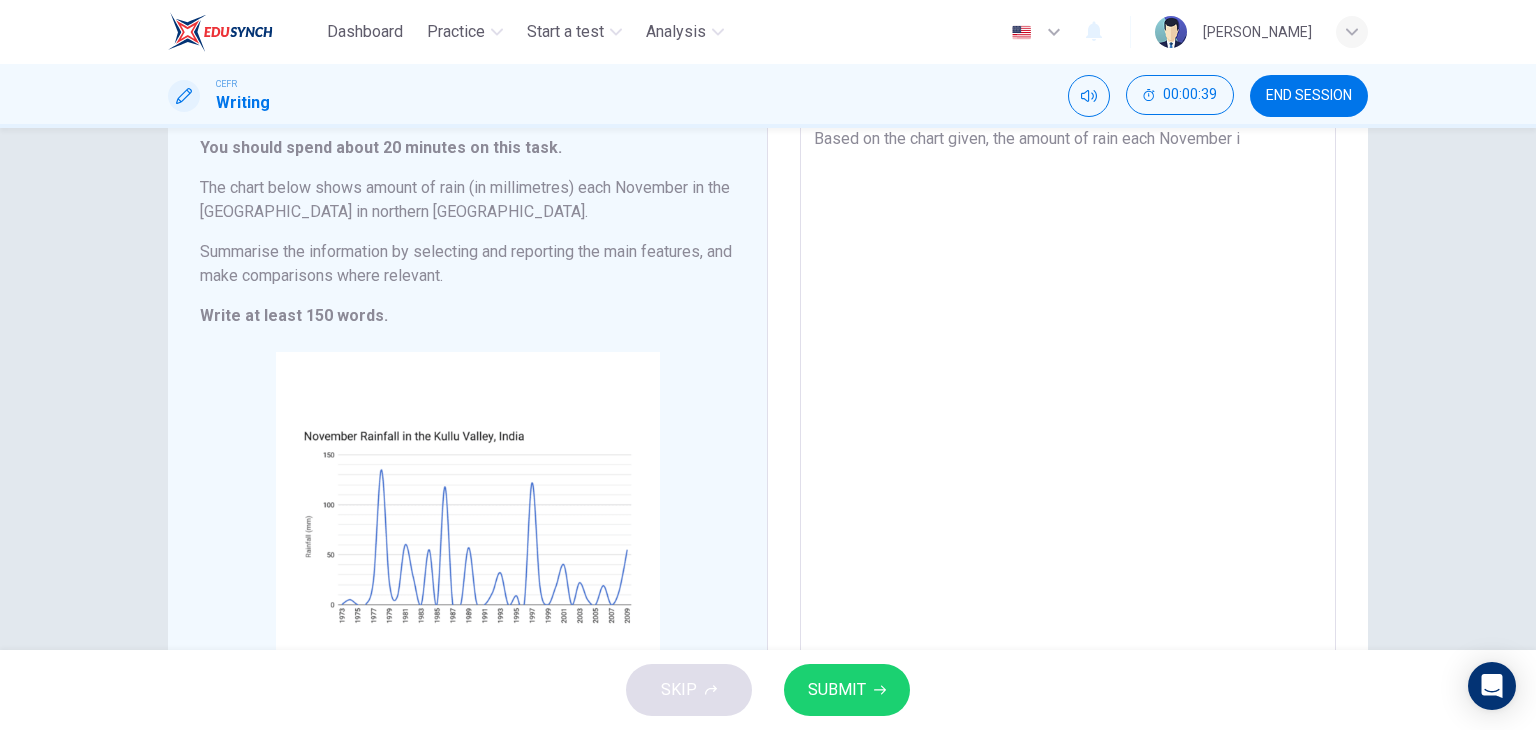 type on "x" 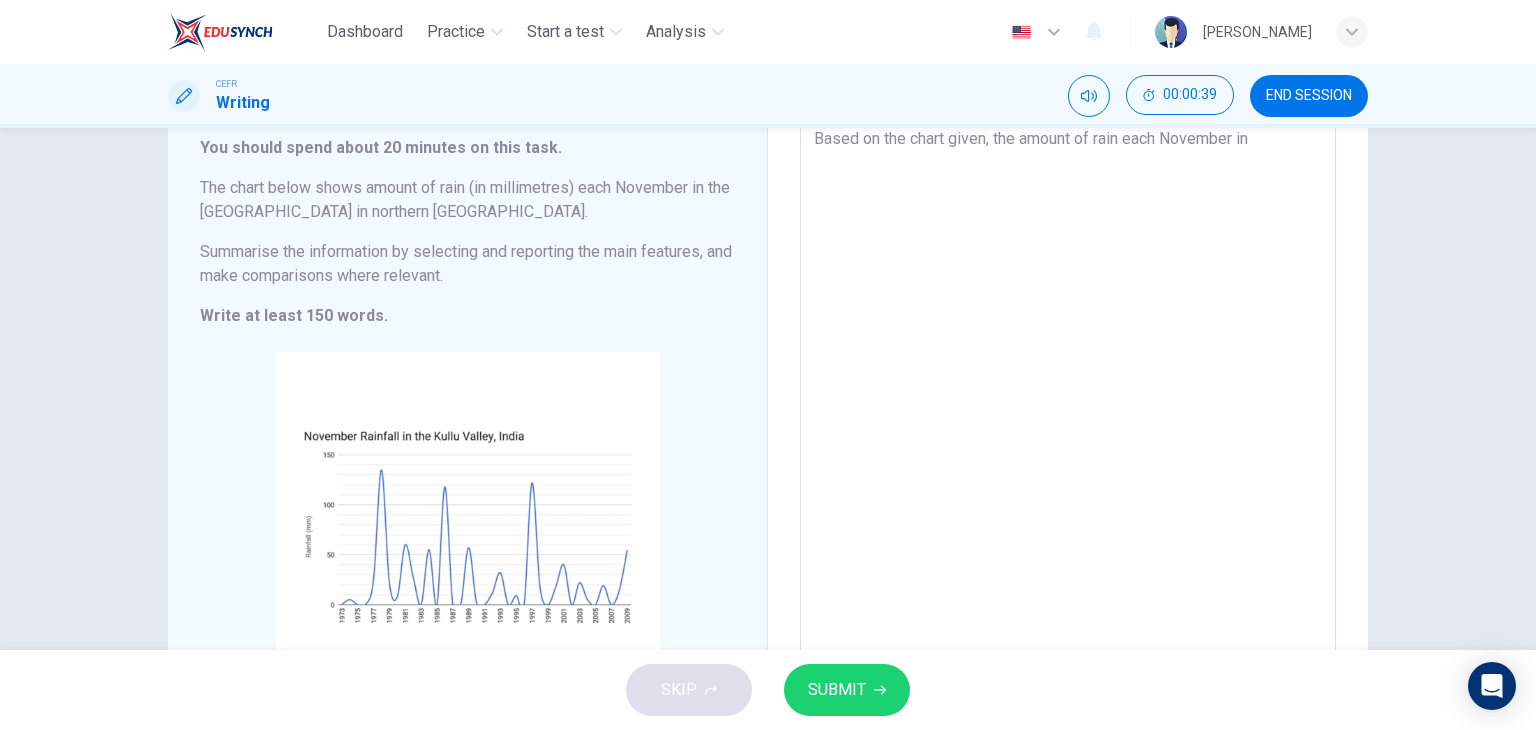 type on "x" 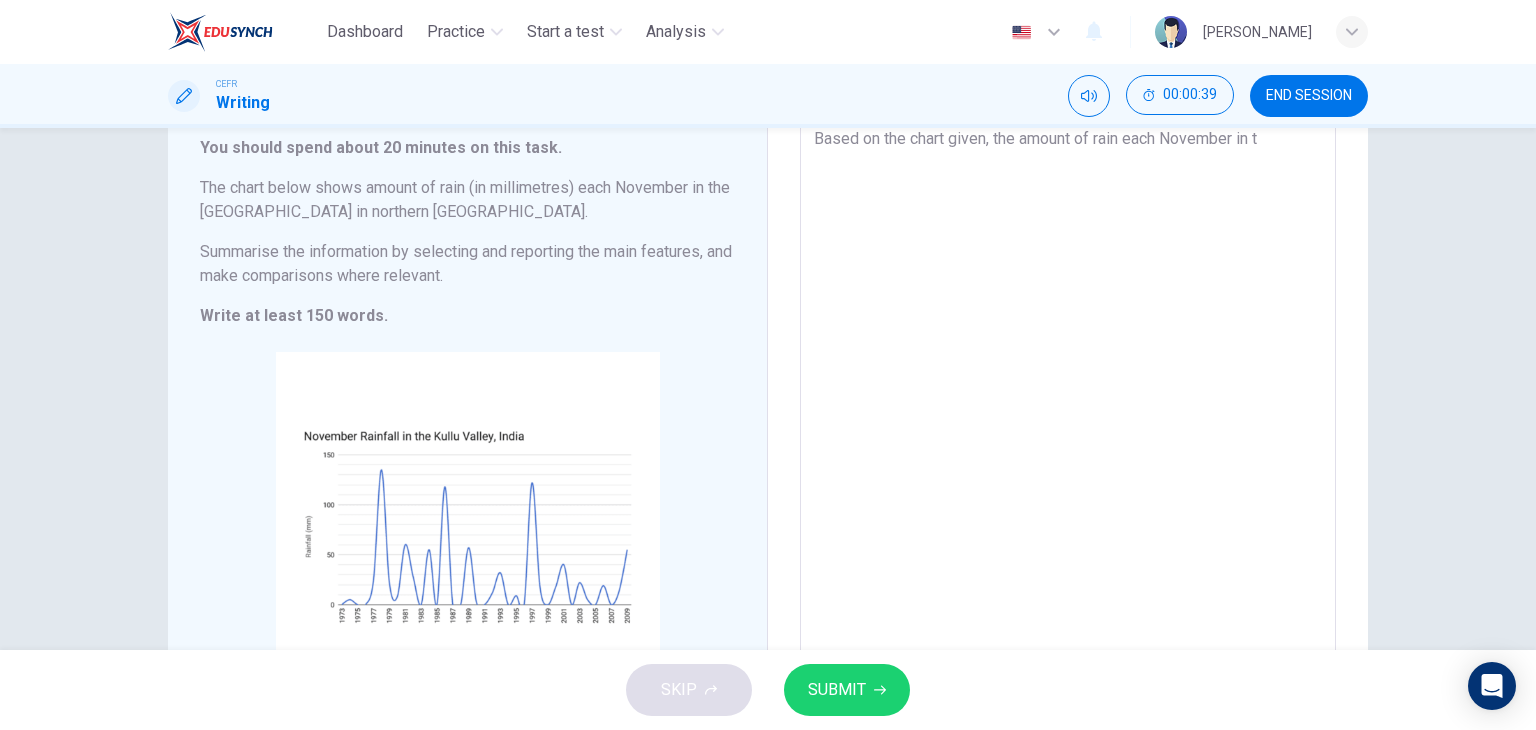 type on "x" 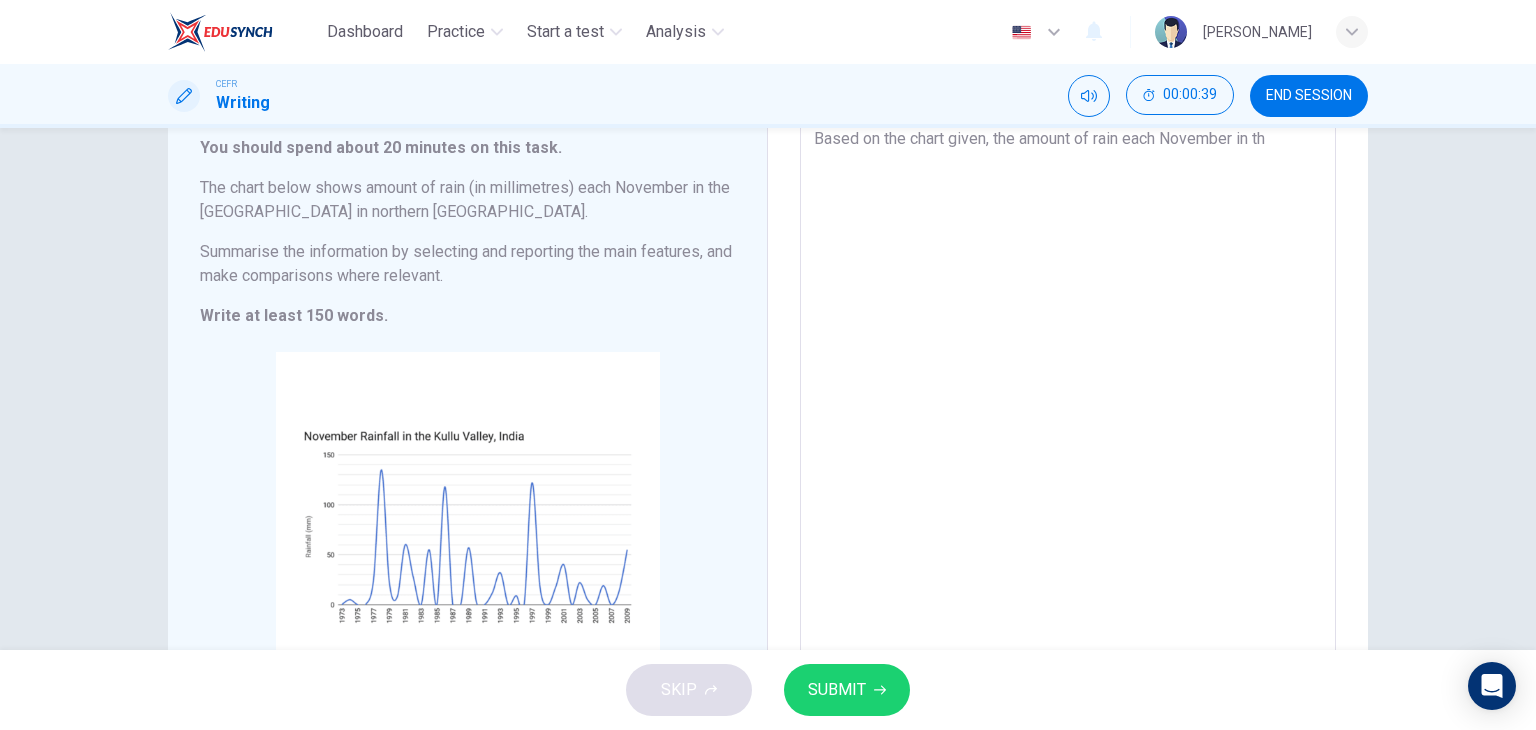 type on "Based on the chart given, the amount of rain each November in th" 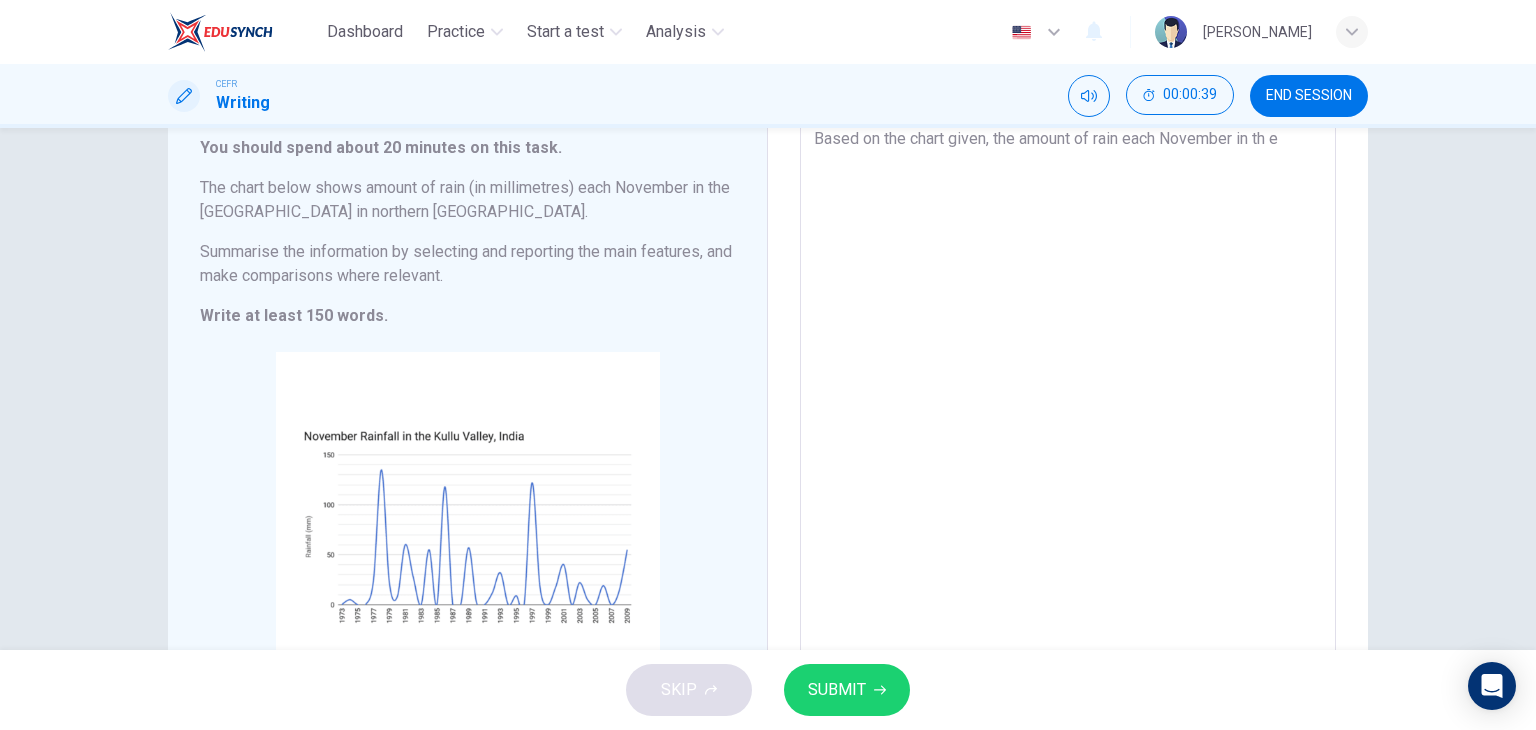 type on "x" 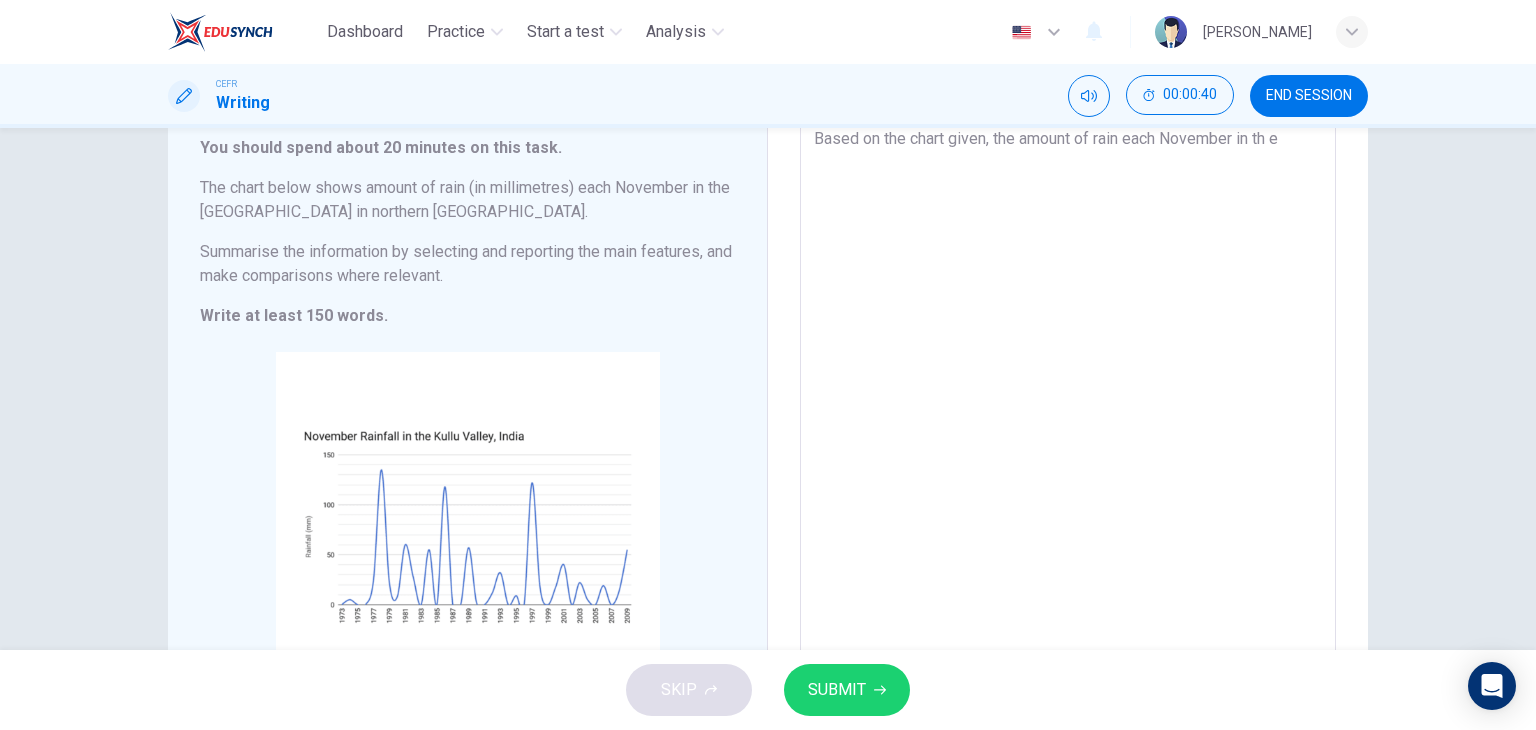 type on "Based on the chart given, the amount of rain each November in th e" 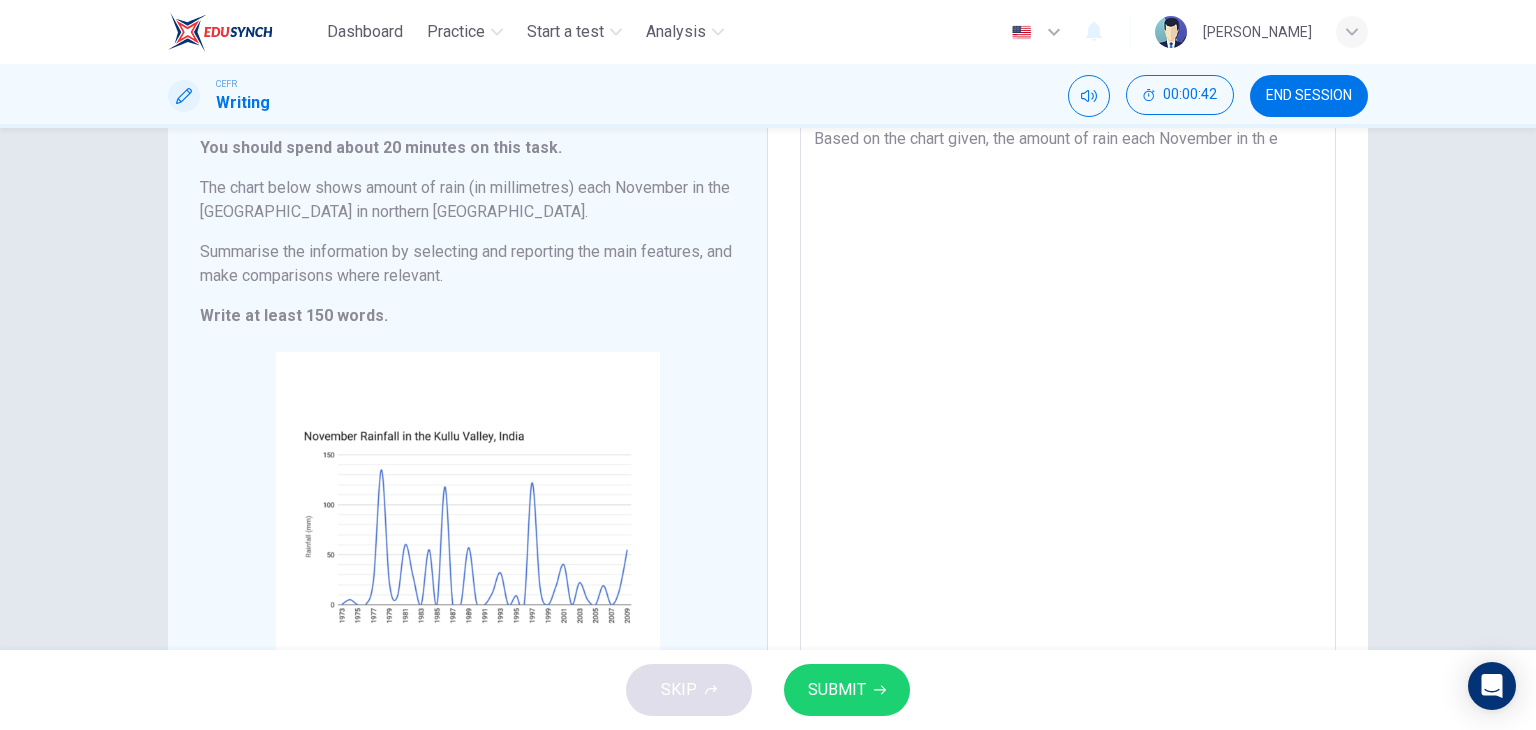 type on "Based on the chart given, the amount of rain each November in th e" 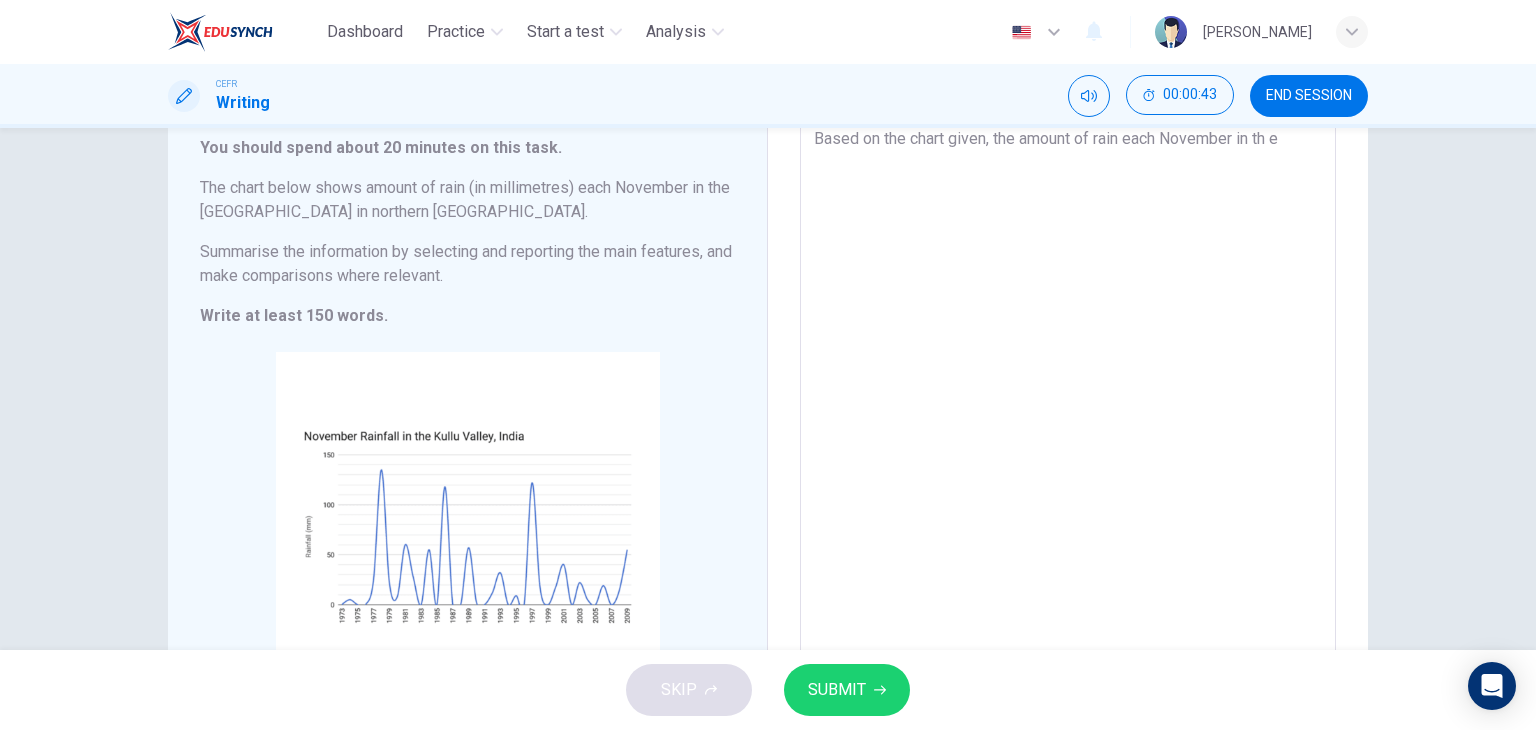 drag, startPoint x: 195, startPoint y: 215, endPoint x: 442, endPoint y: 204, distance: 247.24481 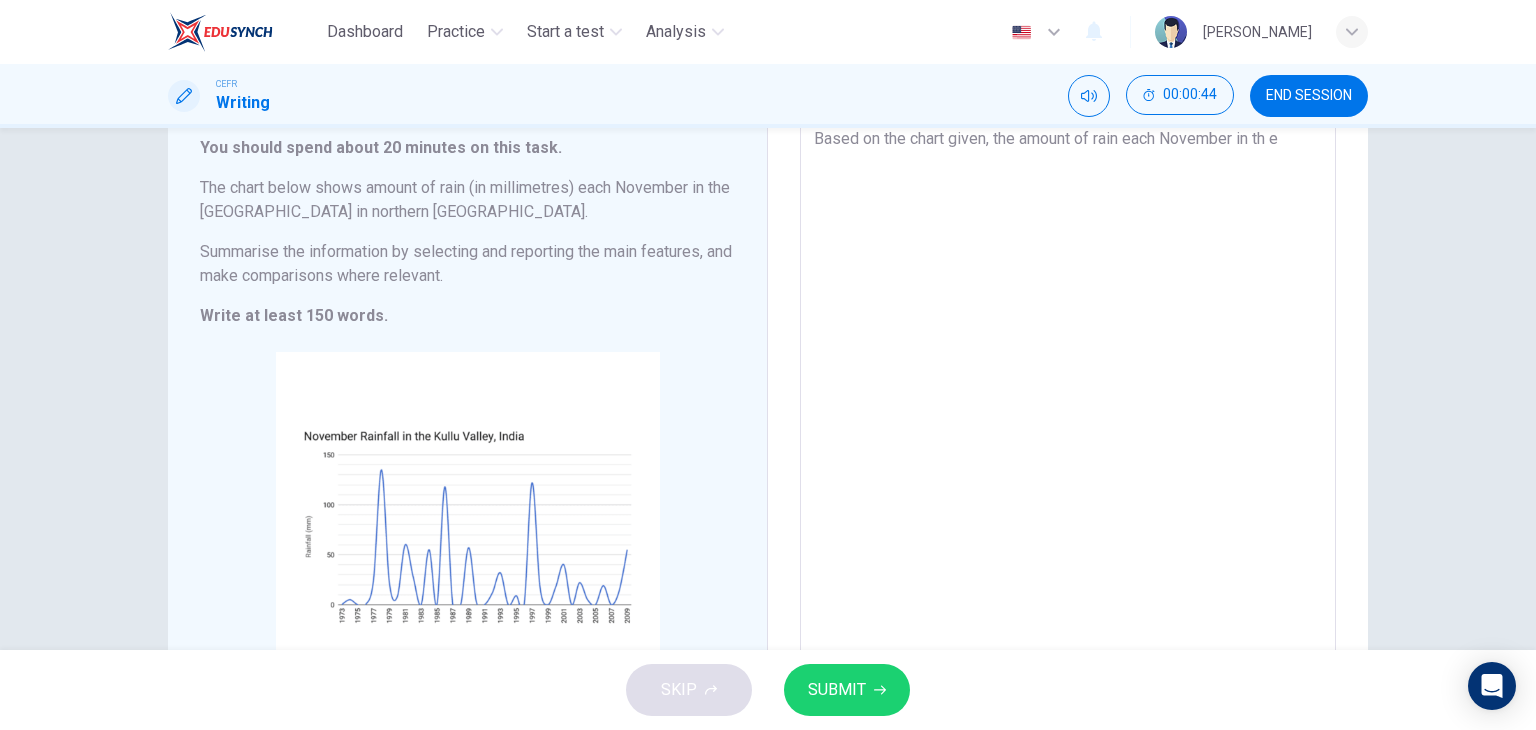 type on "x" 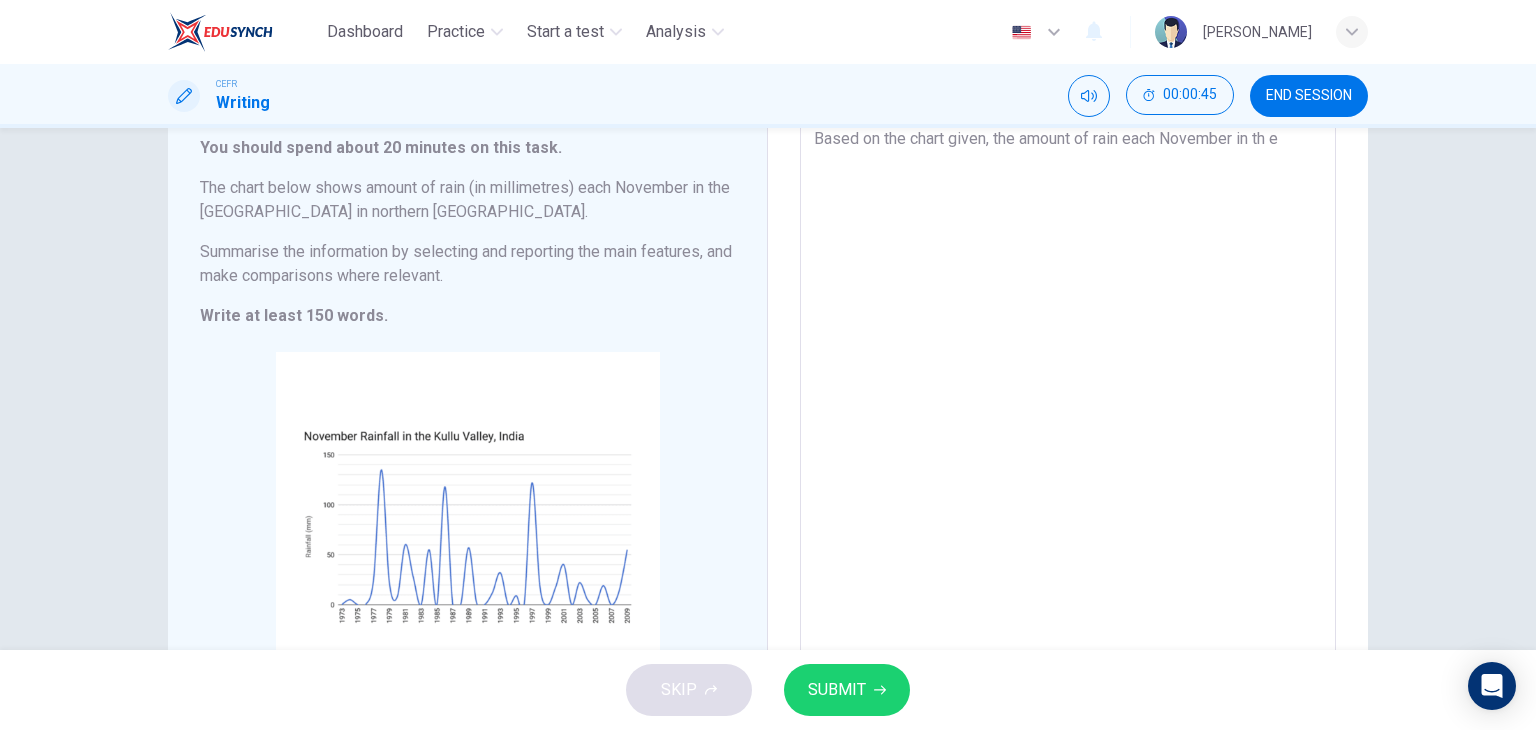 click on "Based on the chart given, the amount of rain each November in th e" at bounding box center [1068, 406] 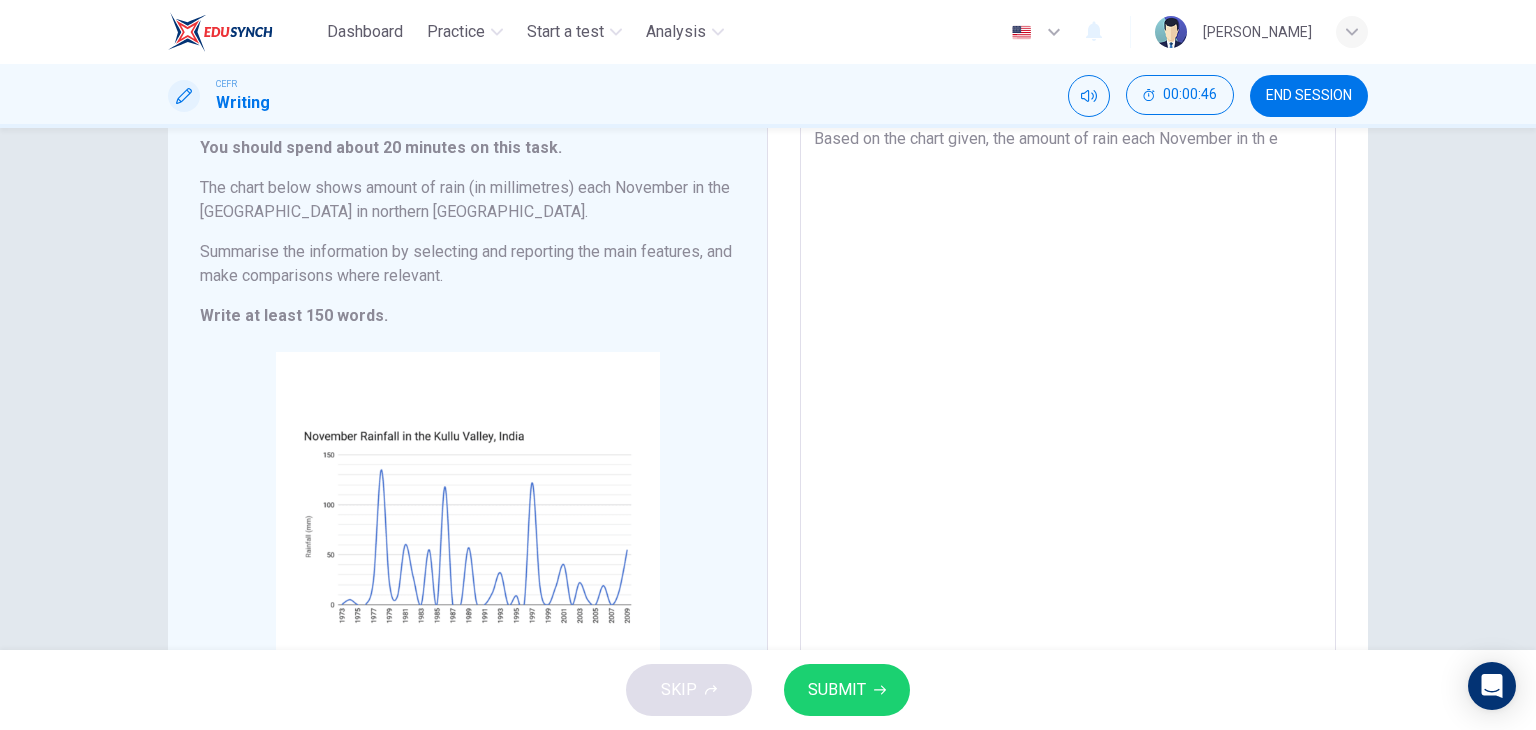 click on "Based on the chart given, the amount of rain each November in th e" at bounding box center [1068, 406] 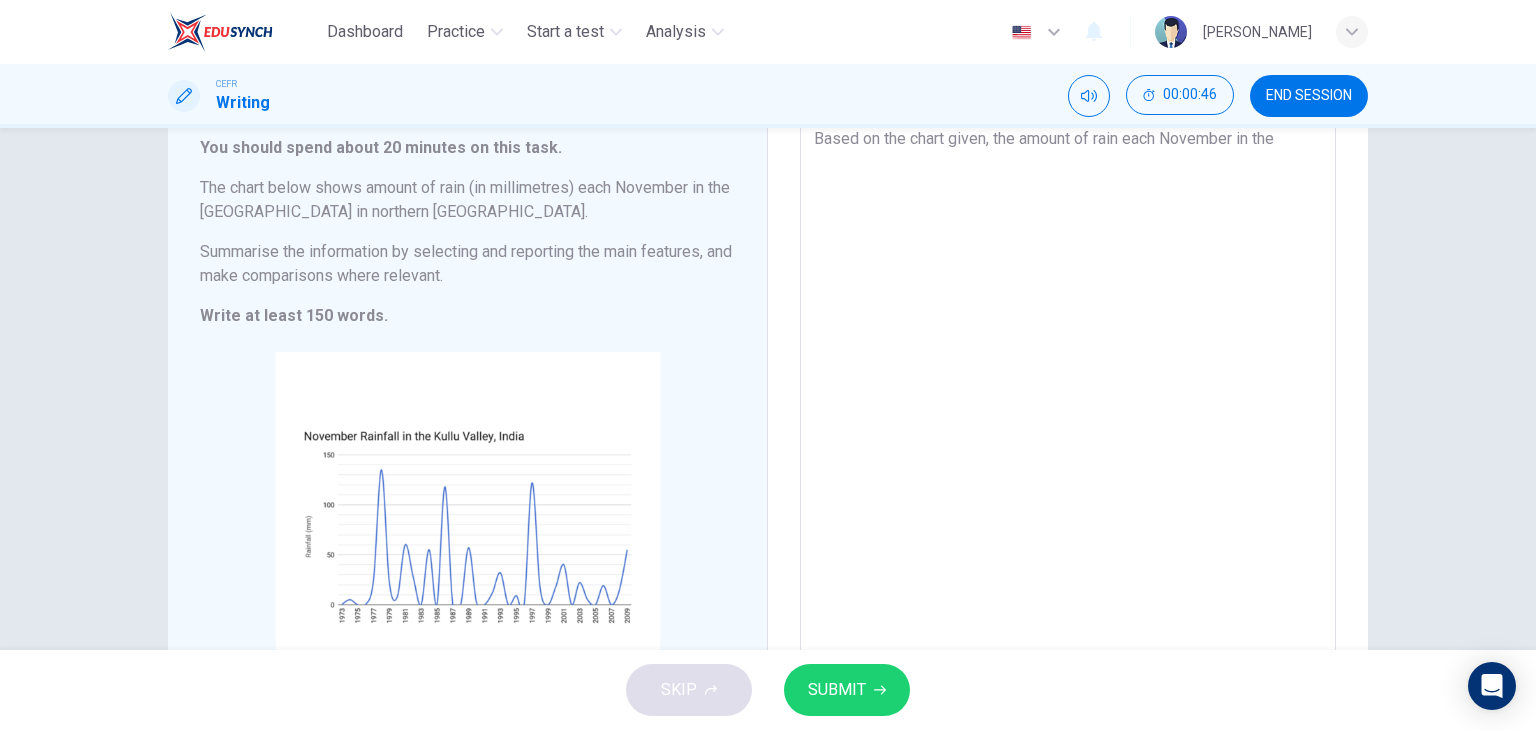 type on "x" 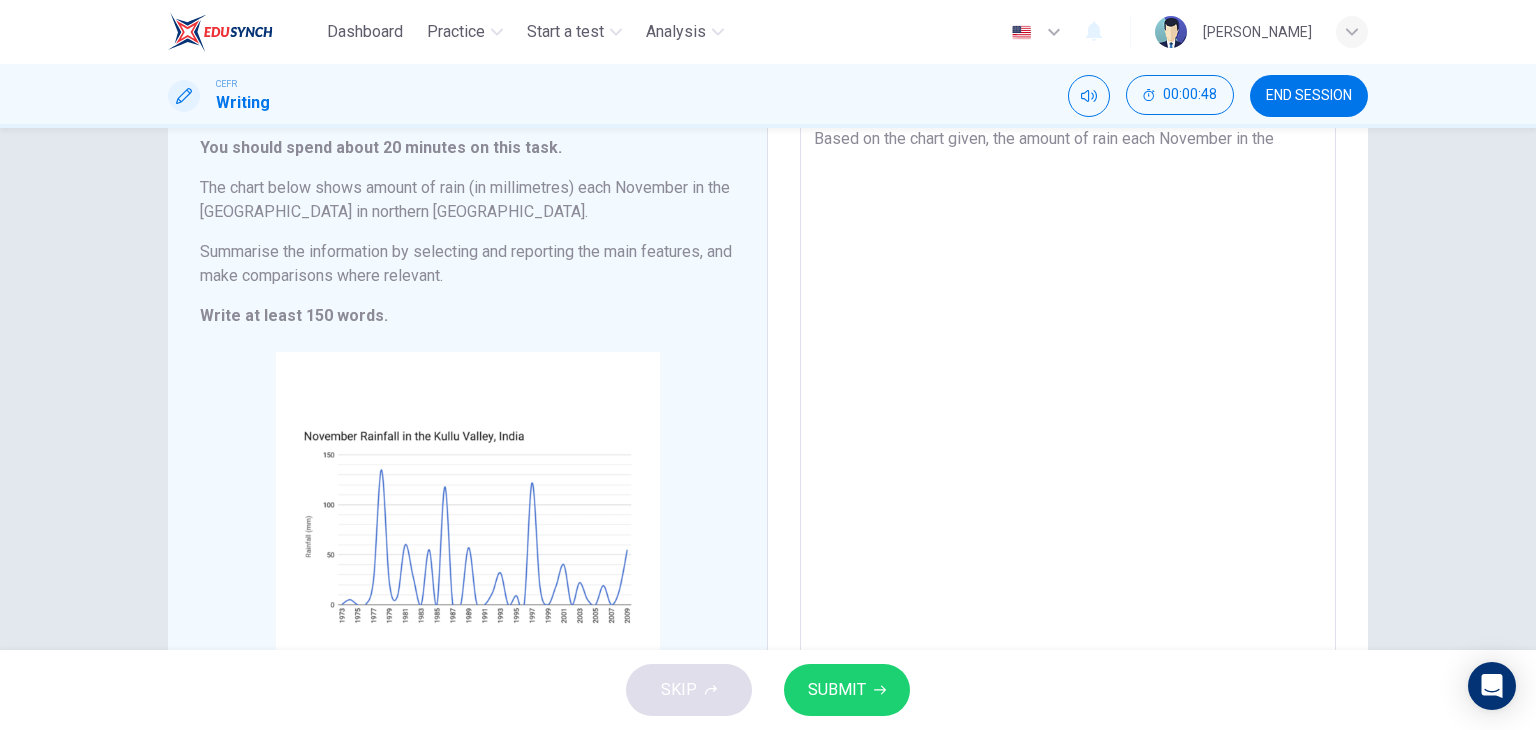 type on "Based on the chart given, the amount of rain each November in the K" 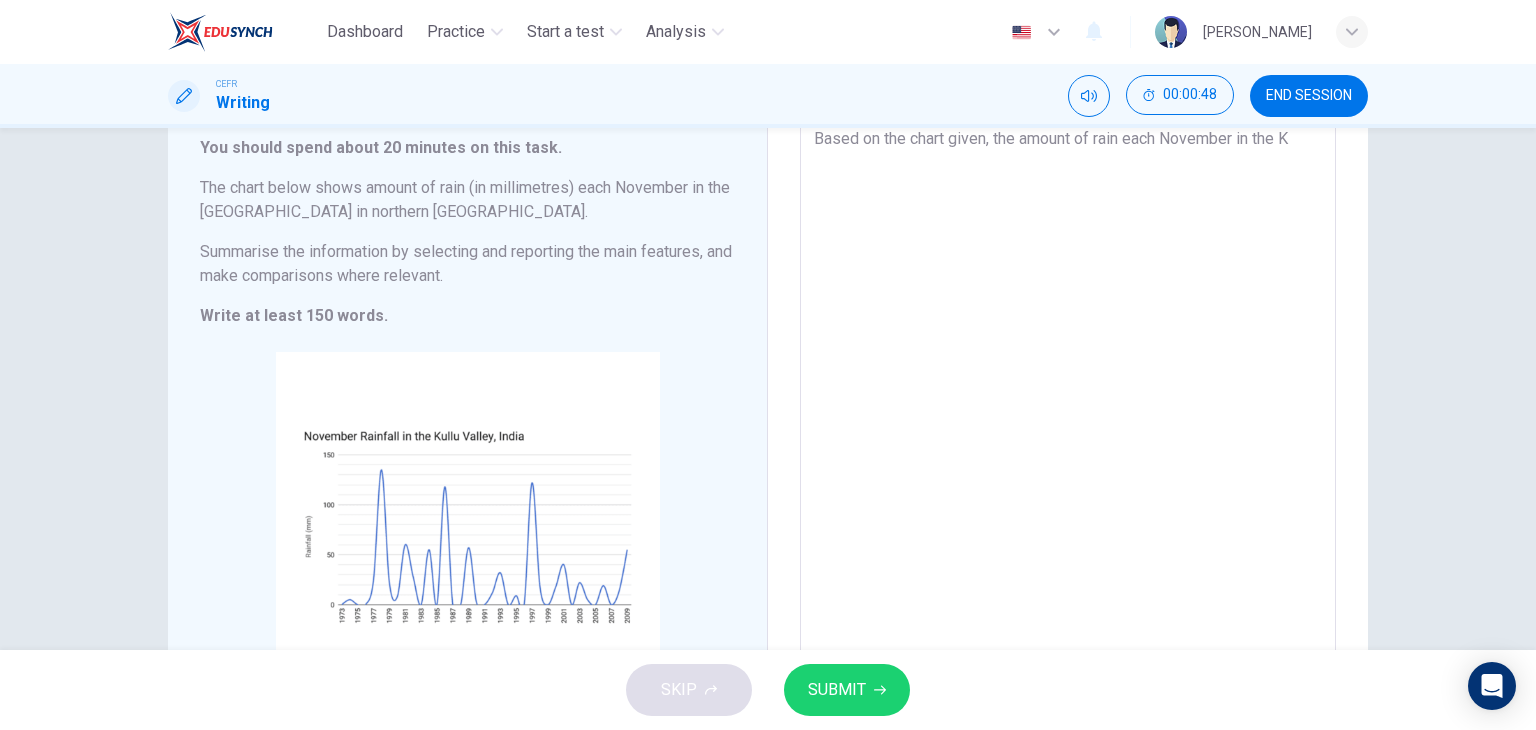 type on "x" 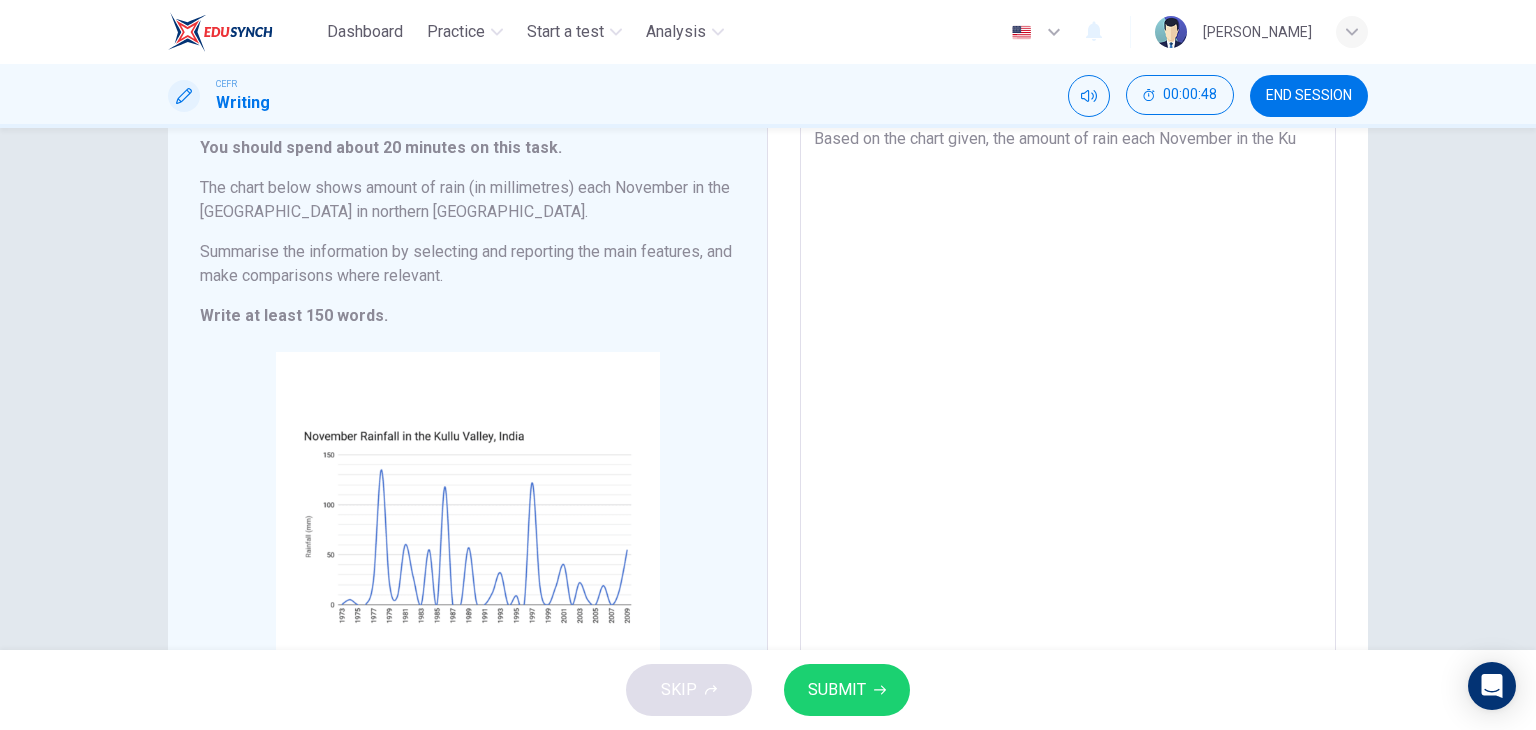type on "x" 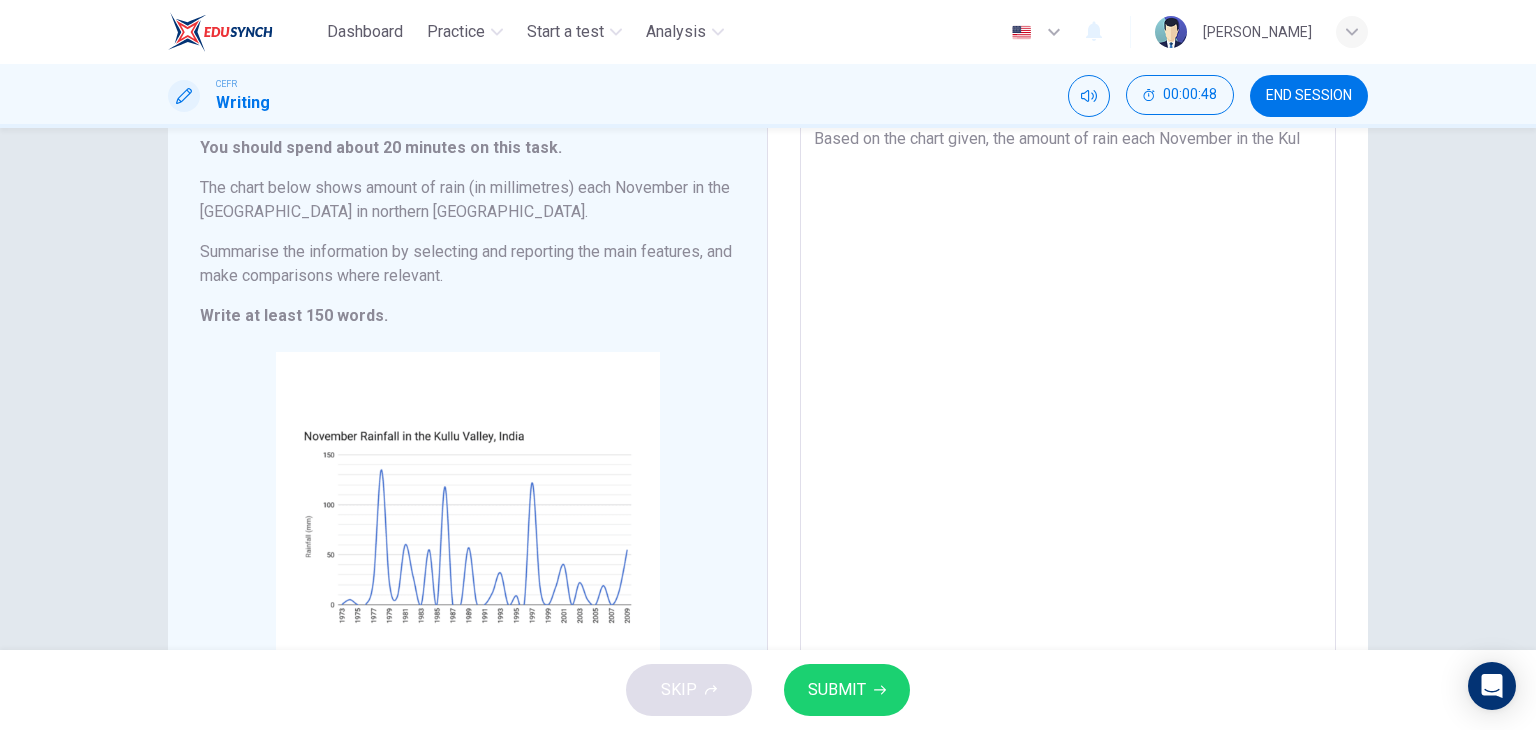 type on "x" 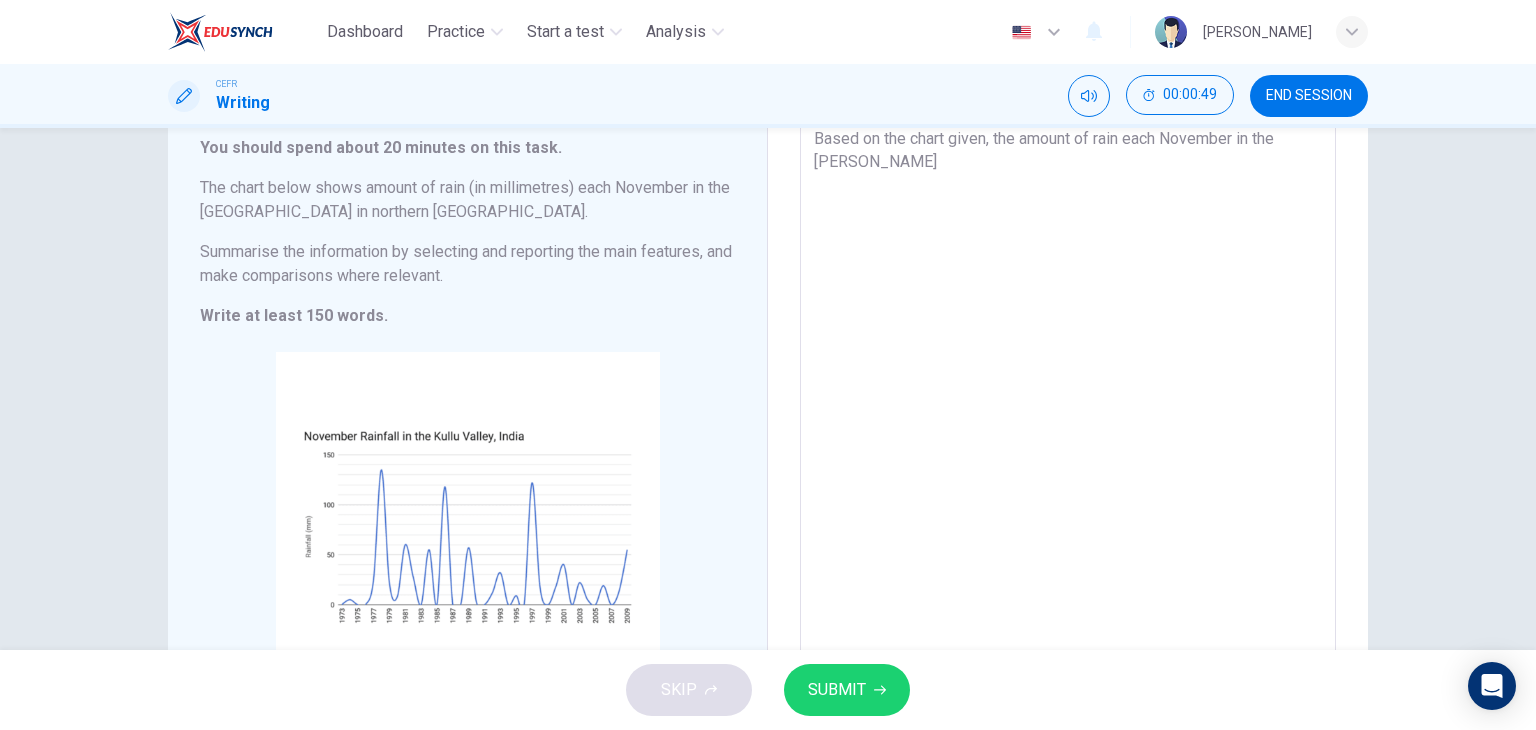 type on "Based on the chart given, the amount of rain each November in the Kullu" 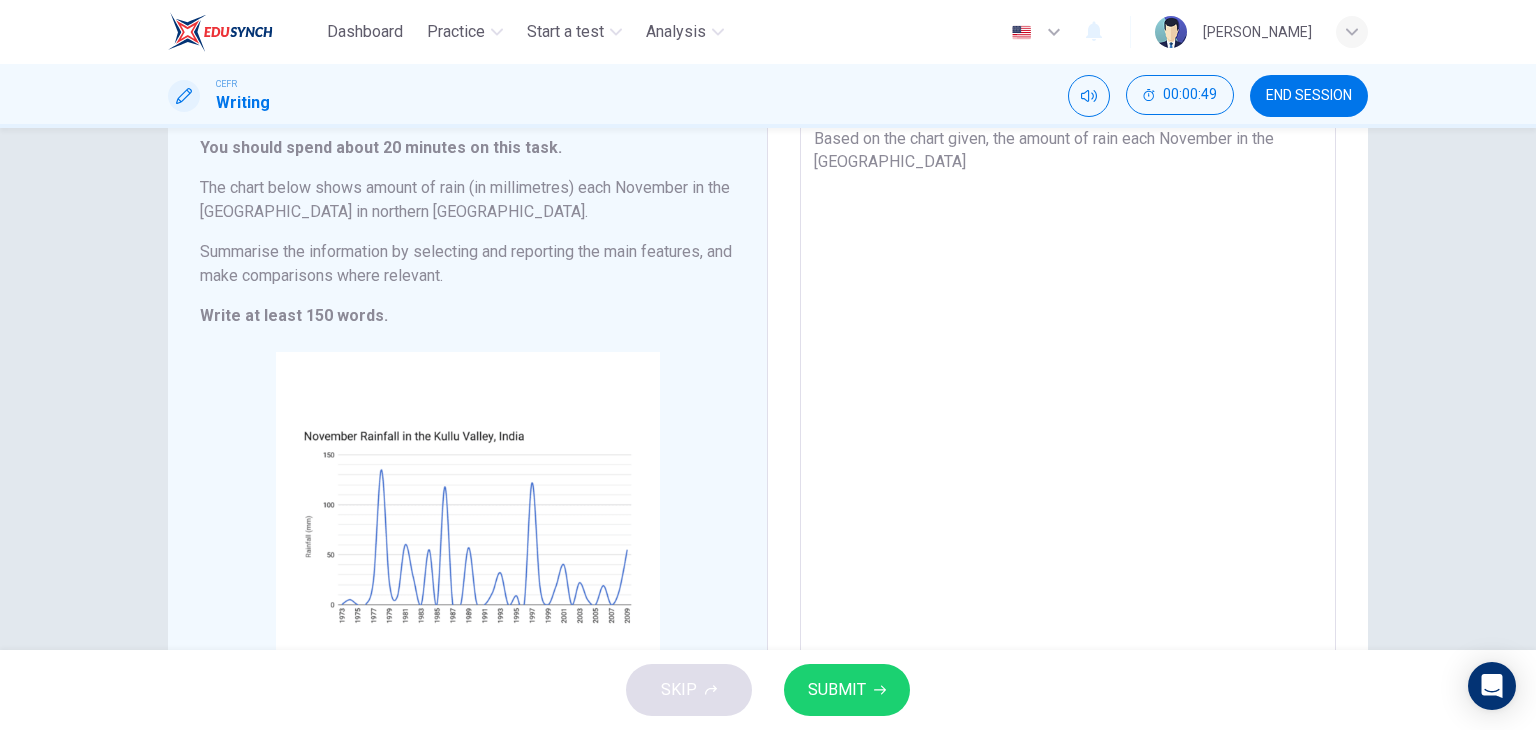 type on "x" 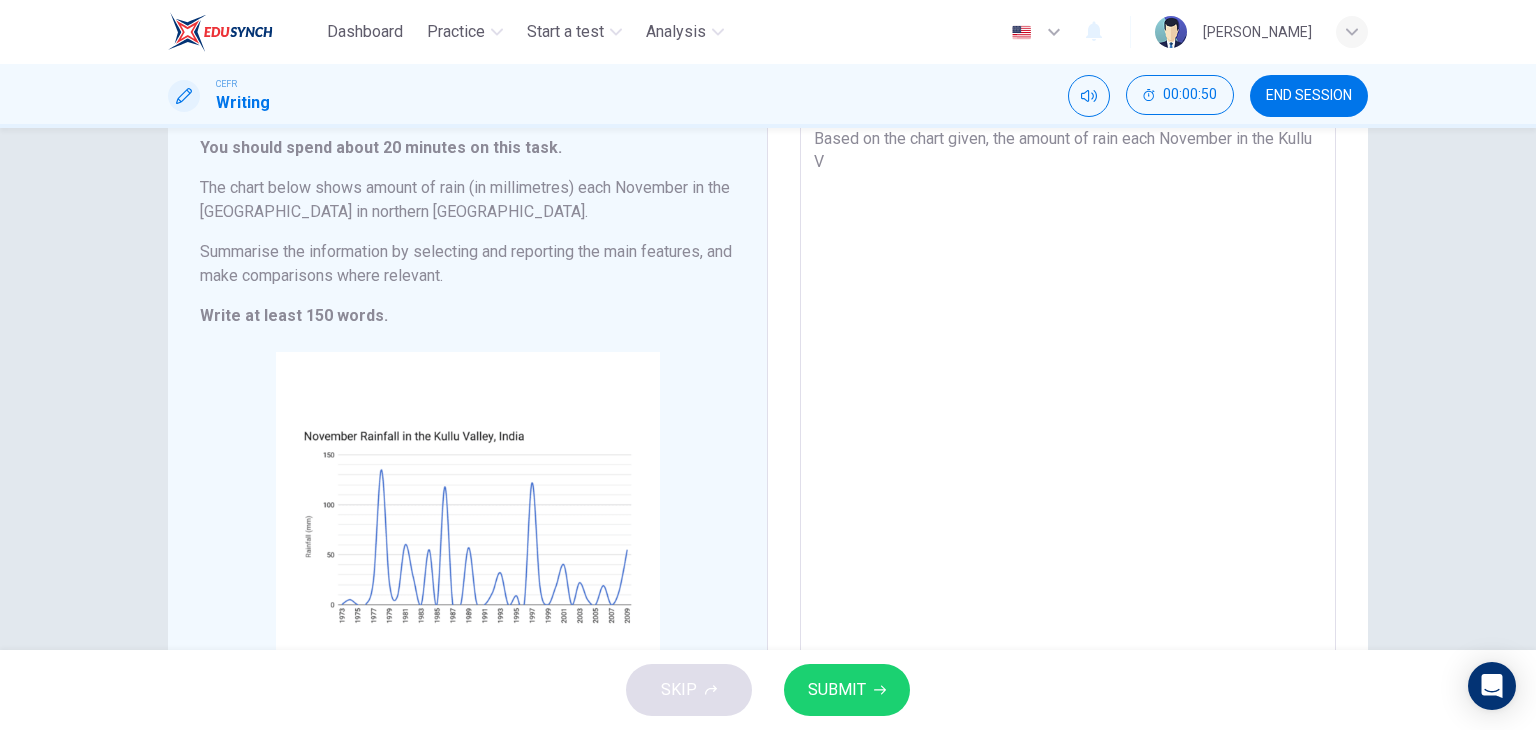 type on "Based on the chart given, the amount of rain each November in the Kullu Va" 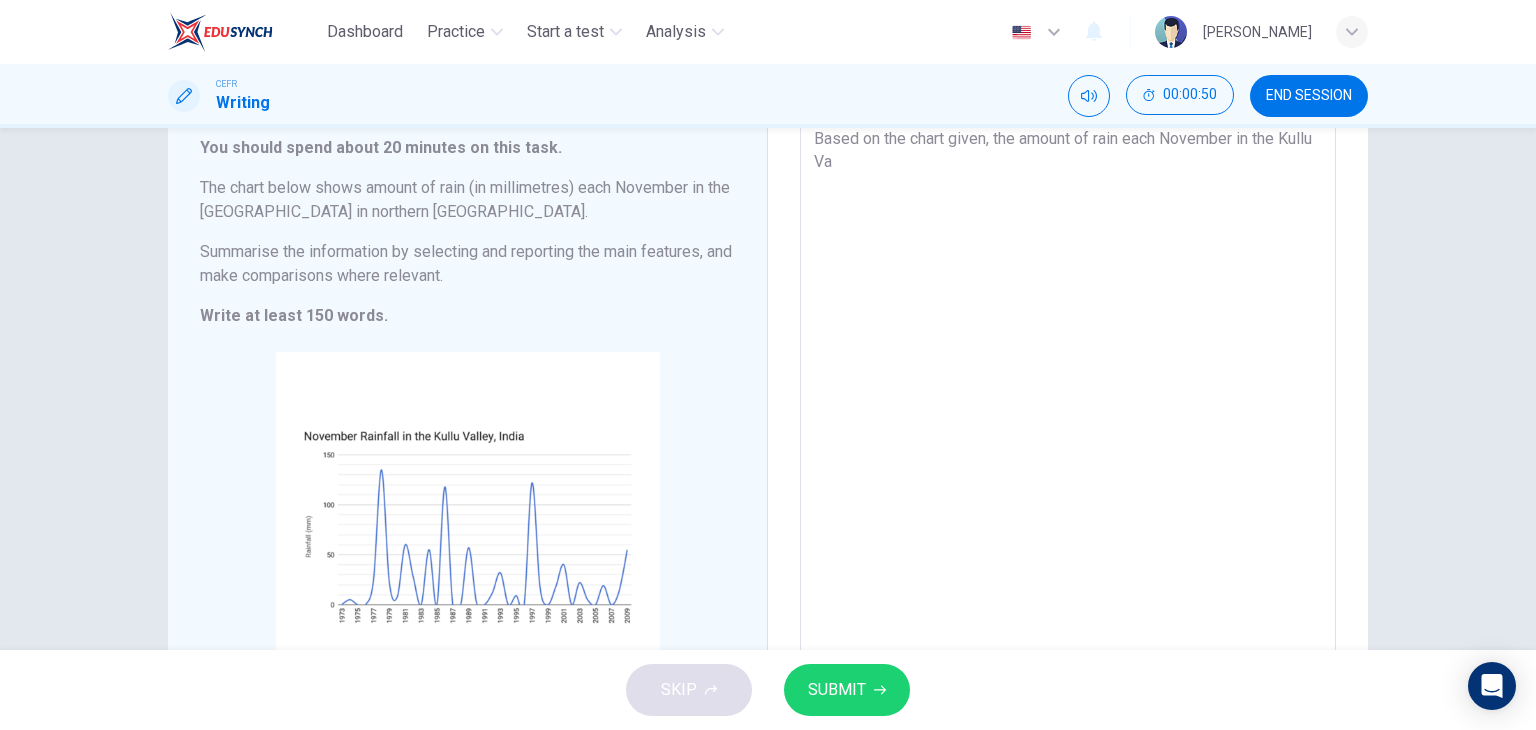 type on "x" 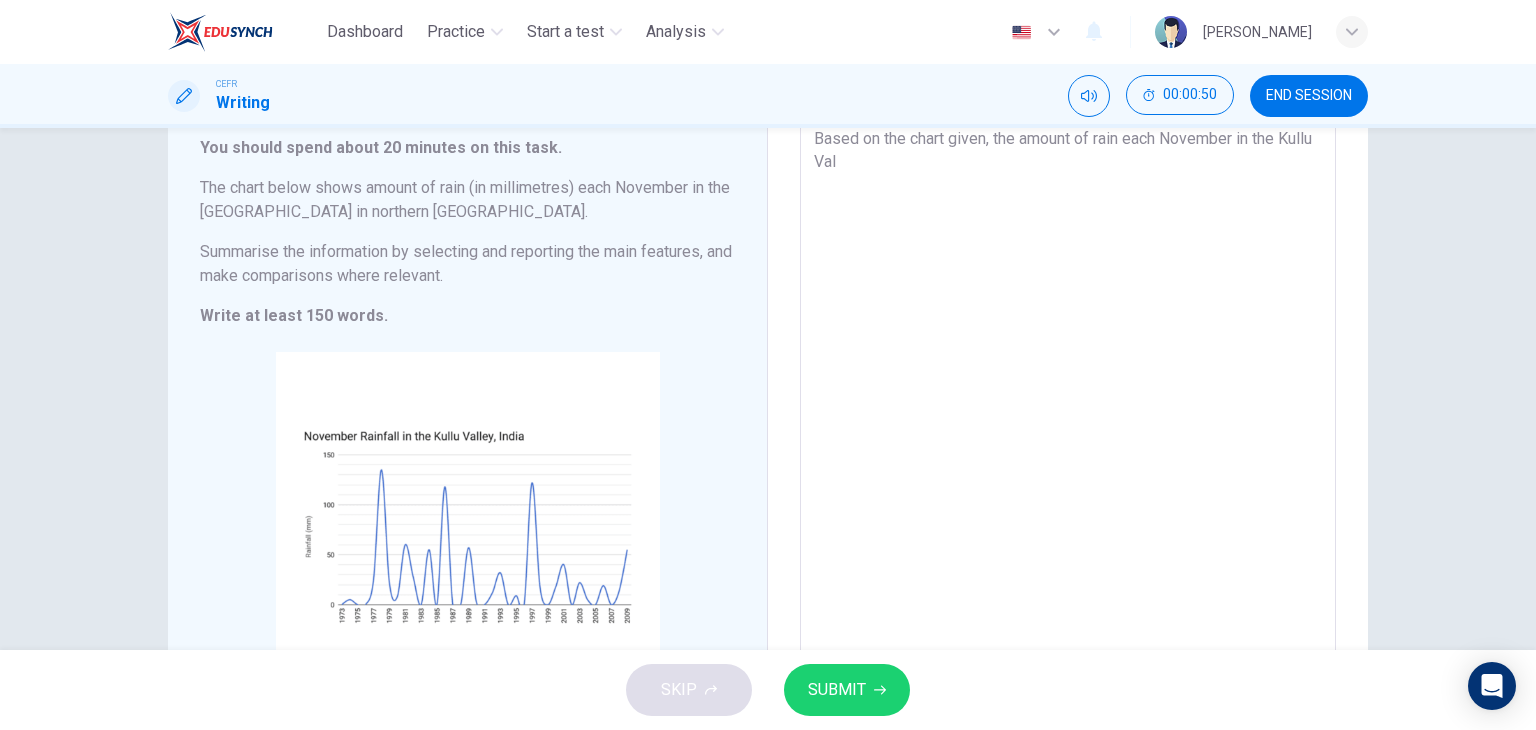 type on "x" 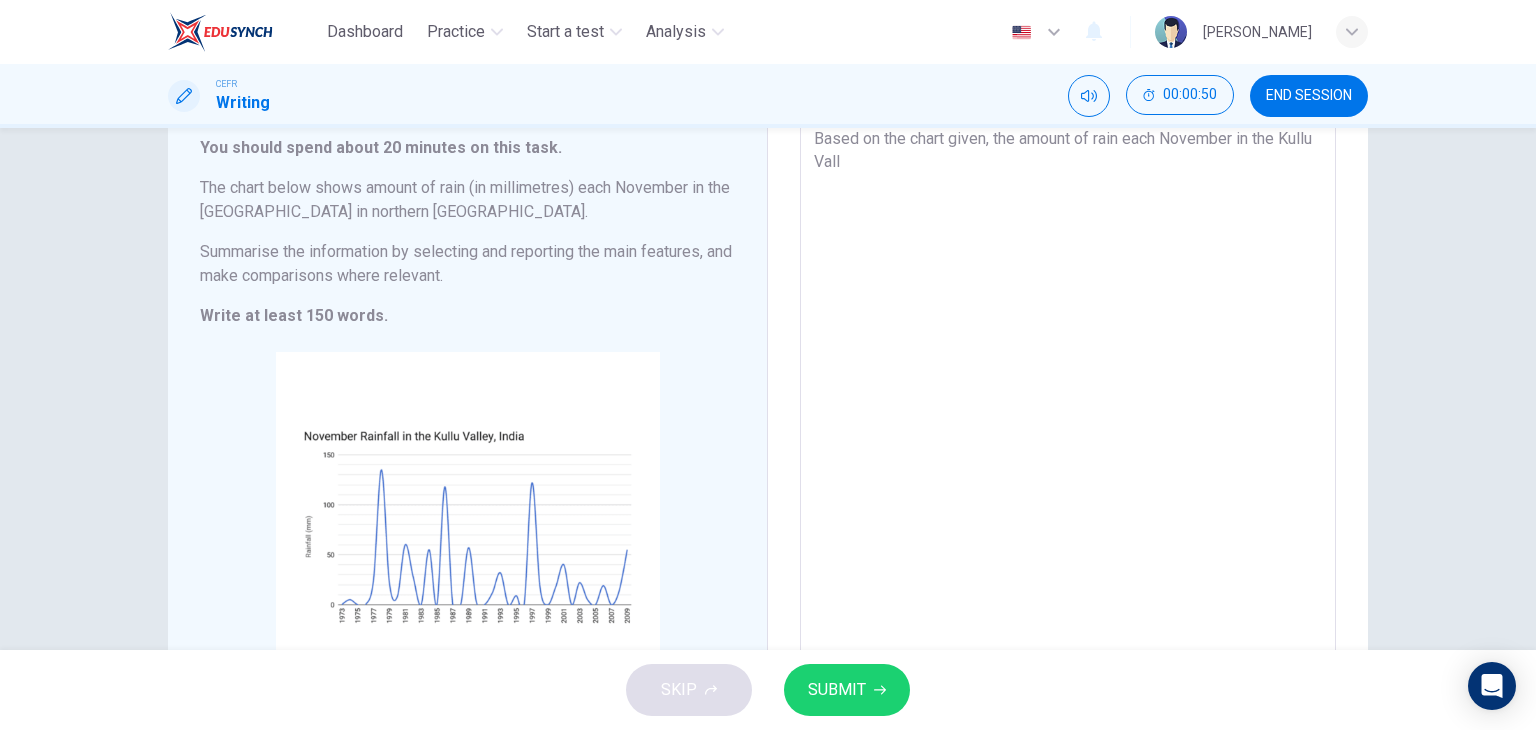type on "x" 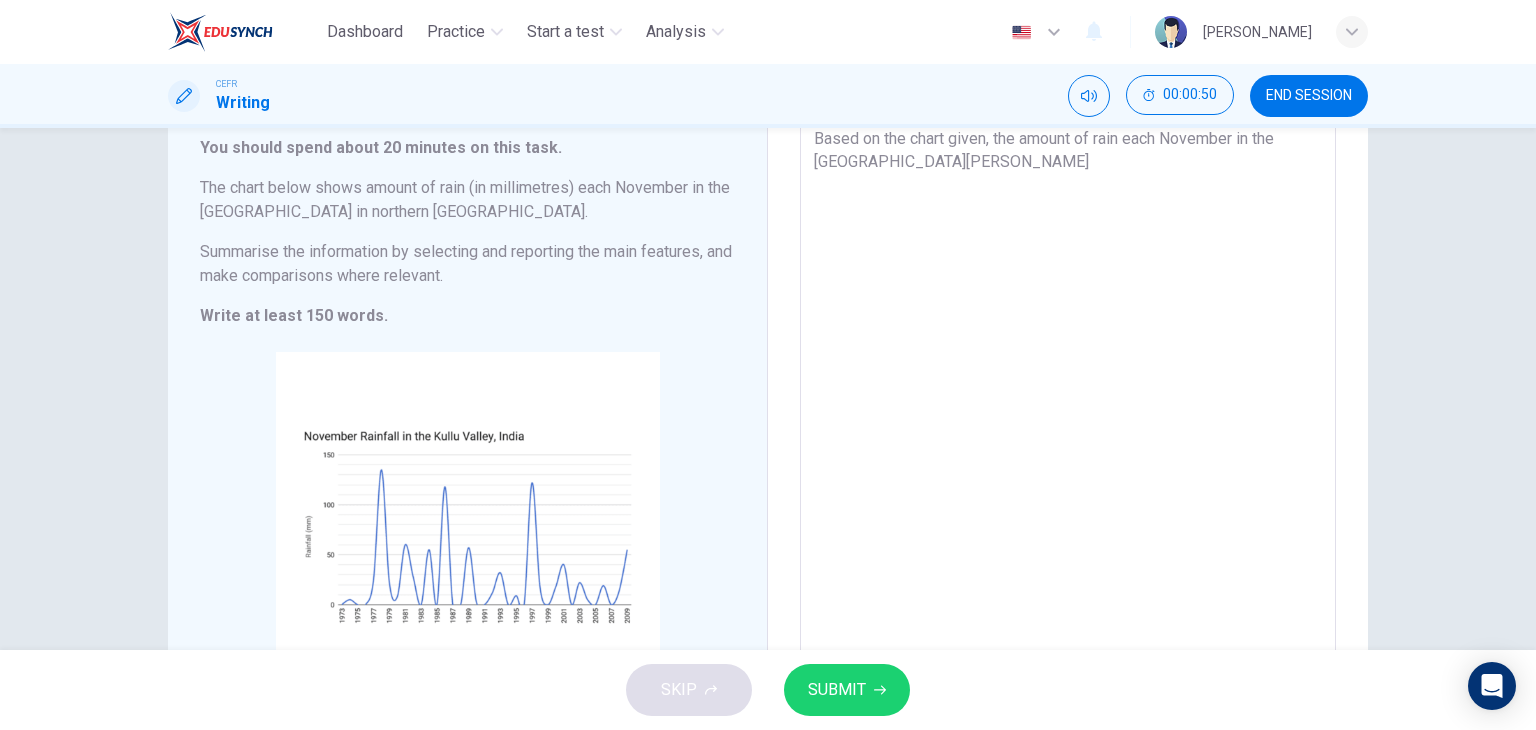 type on "x" 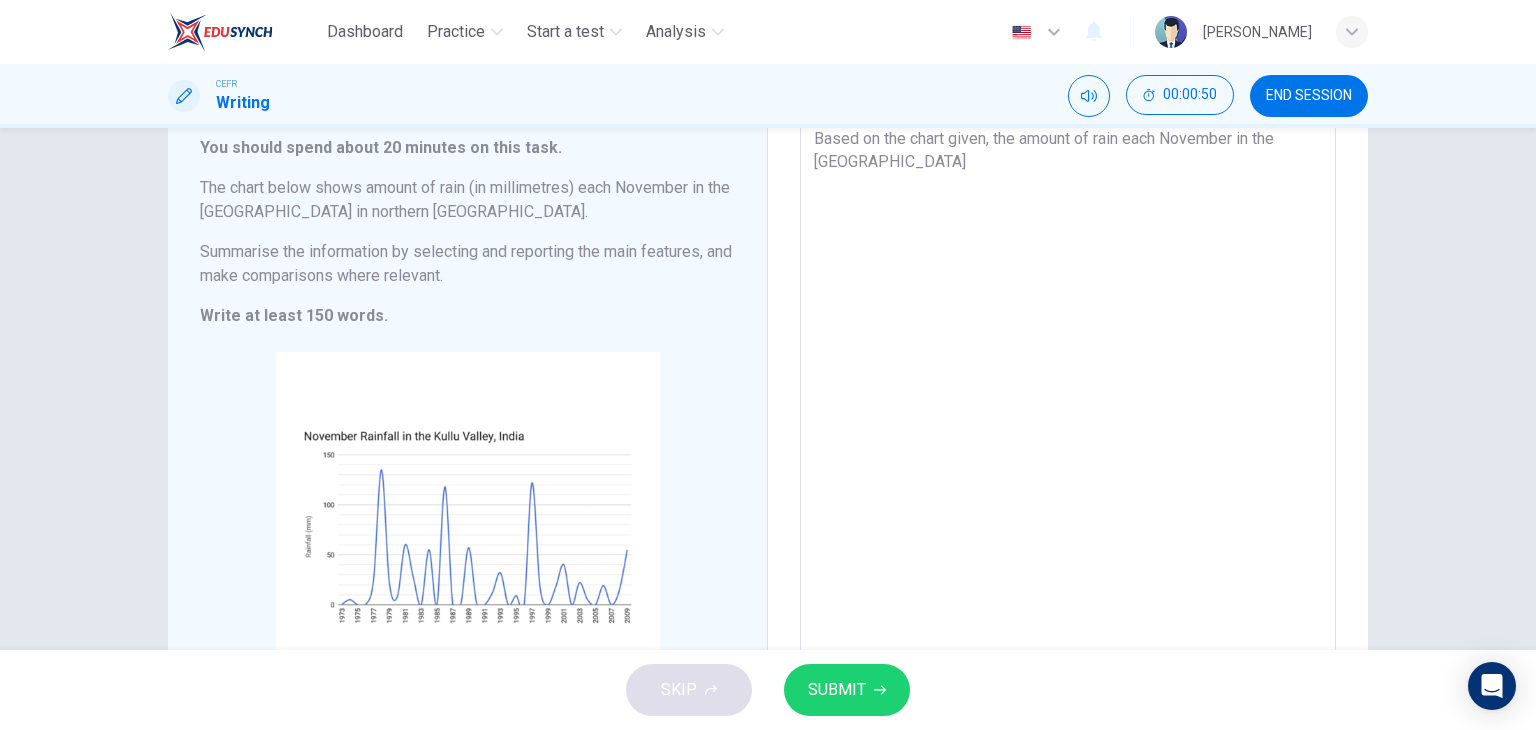 type on "Based on the chart given, the amount of rain each November in the Kullu Valley" 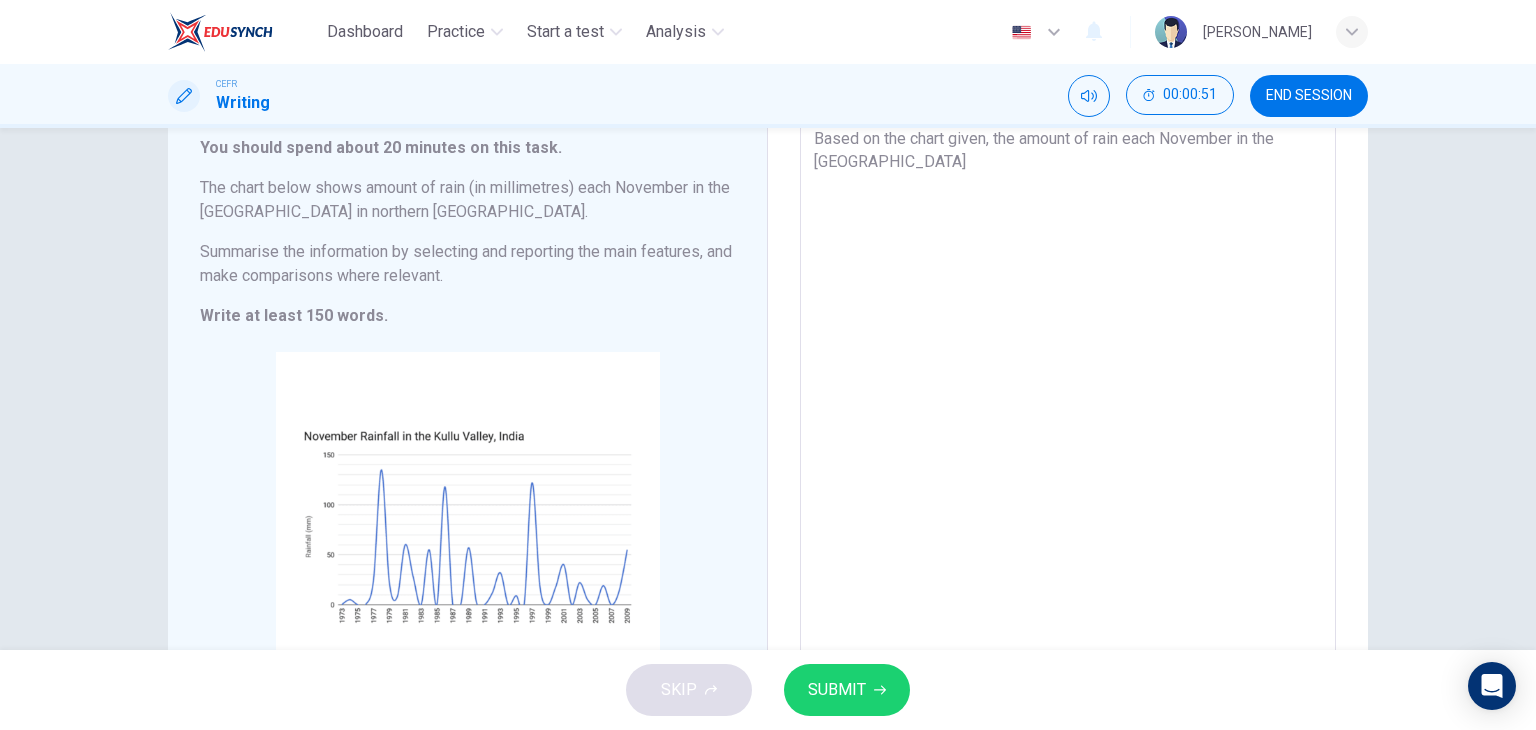 type on "Based on the chart given, the amount of rain each November in the Kullu Valley i" 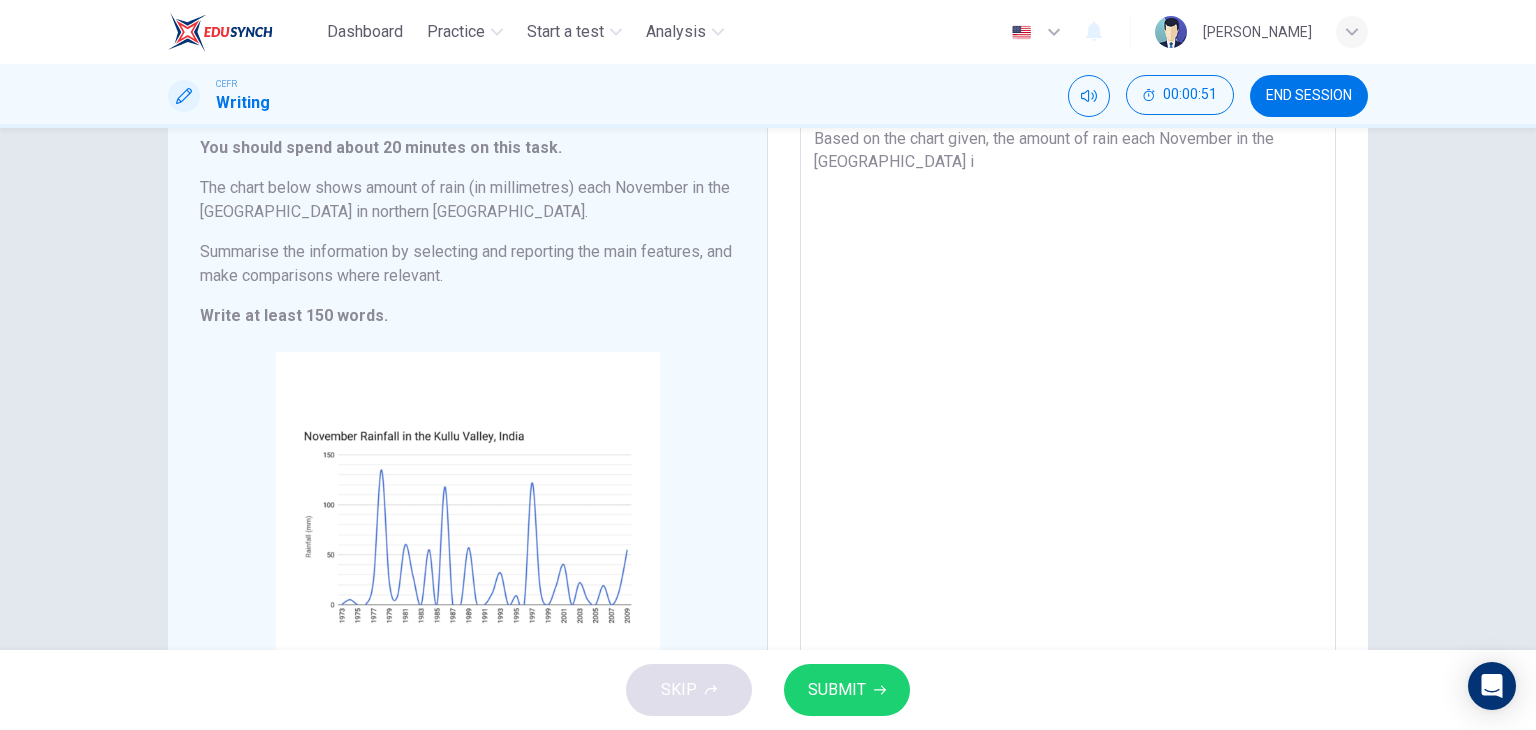 type on "x" 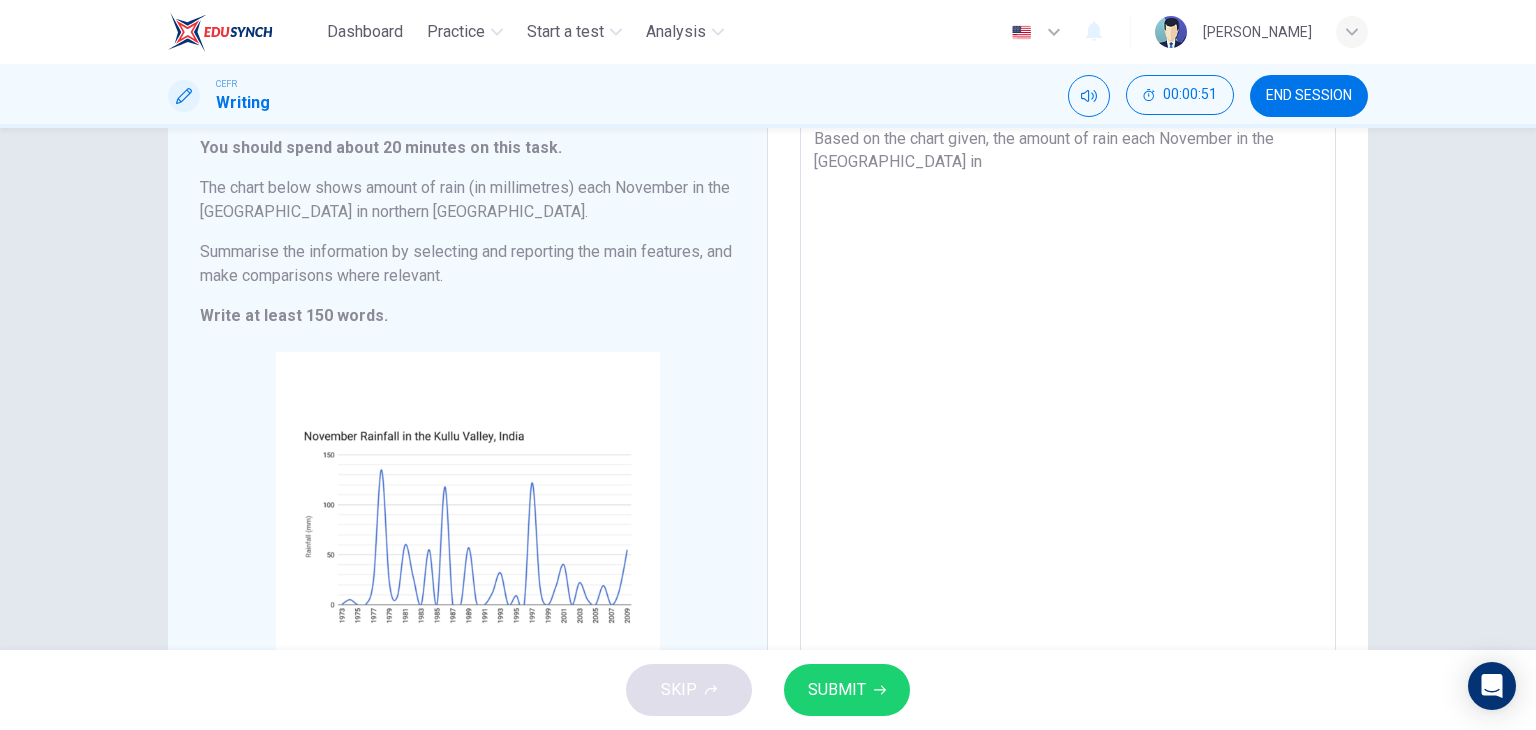 type on "x" 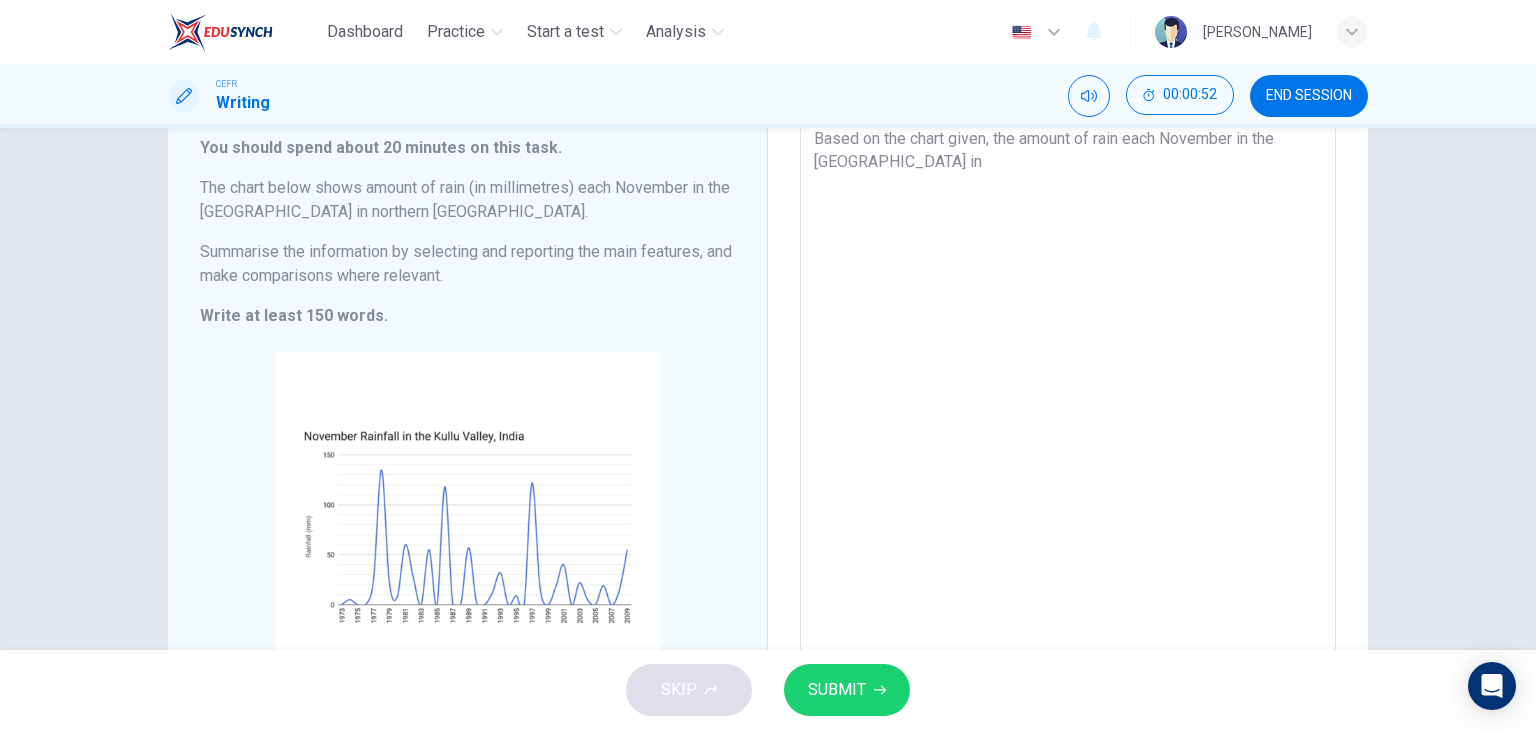 type on "Based on the chart given, the amount of rain each November in the Kullu Valley in m" 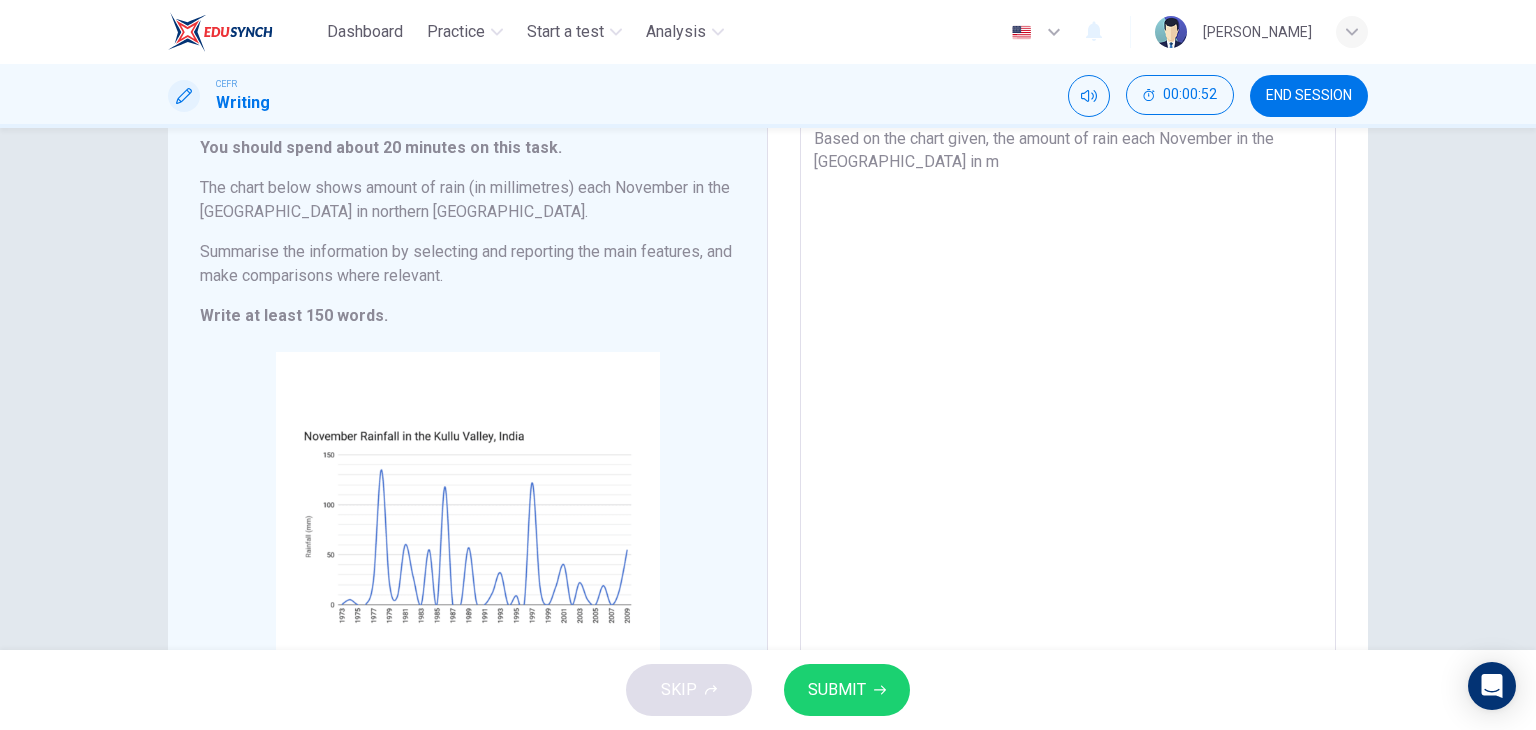 type on "x" 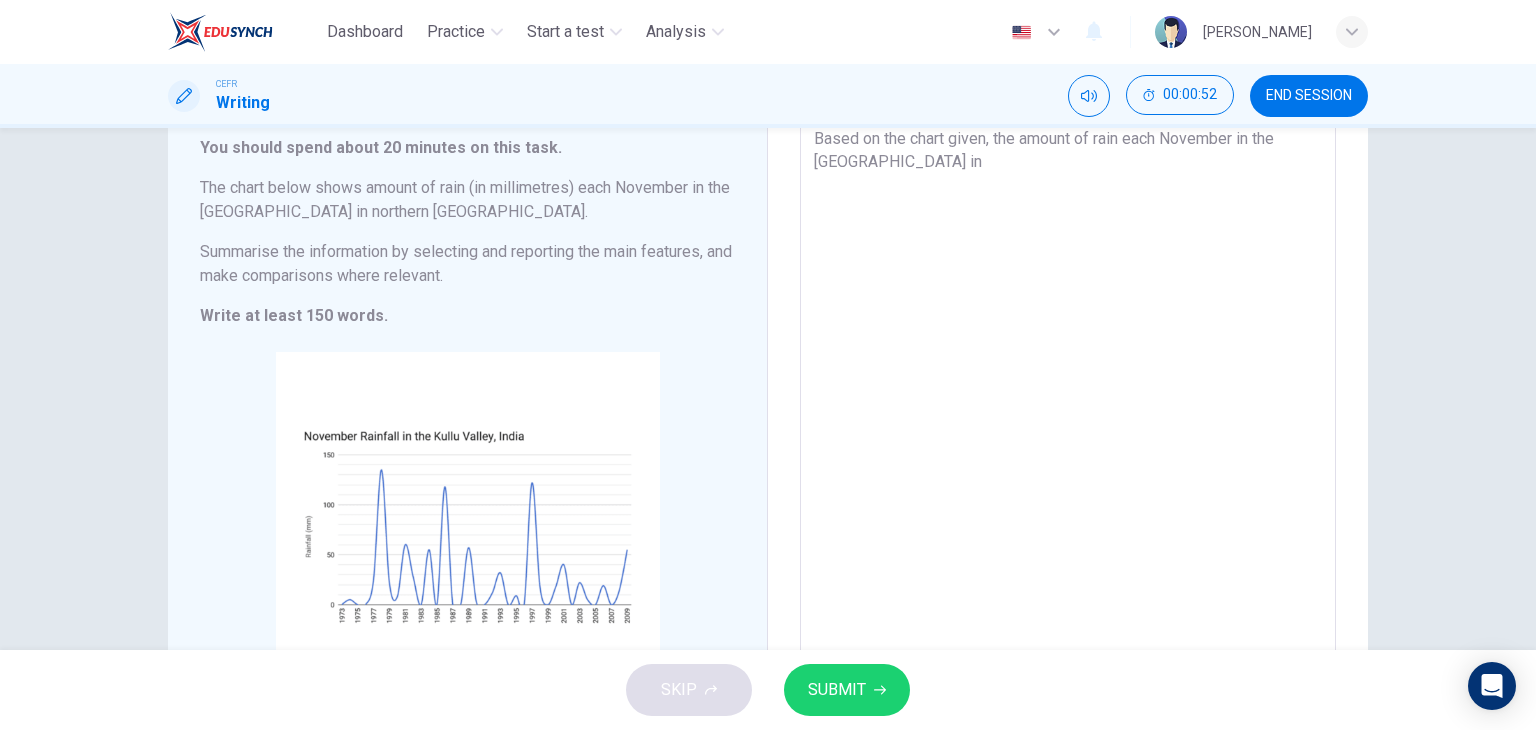 type on "x" 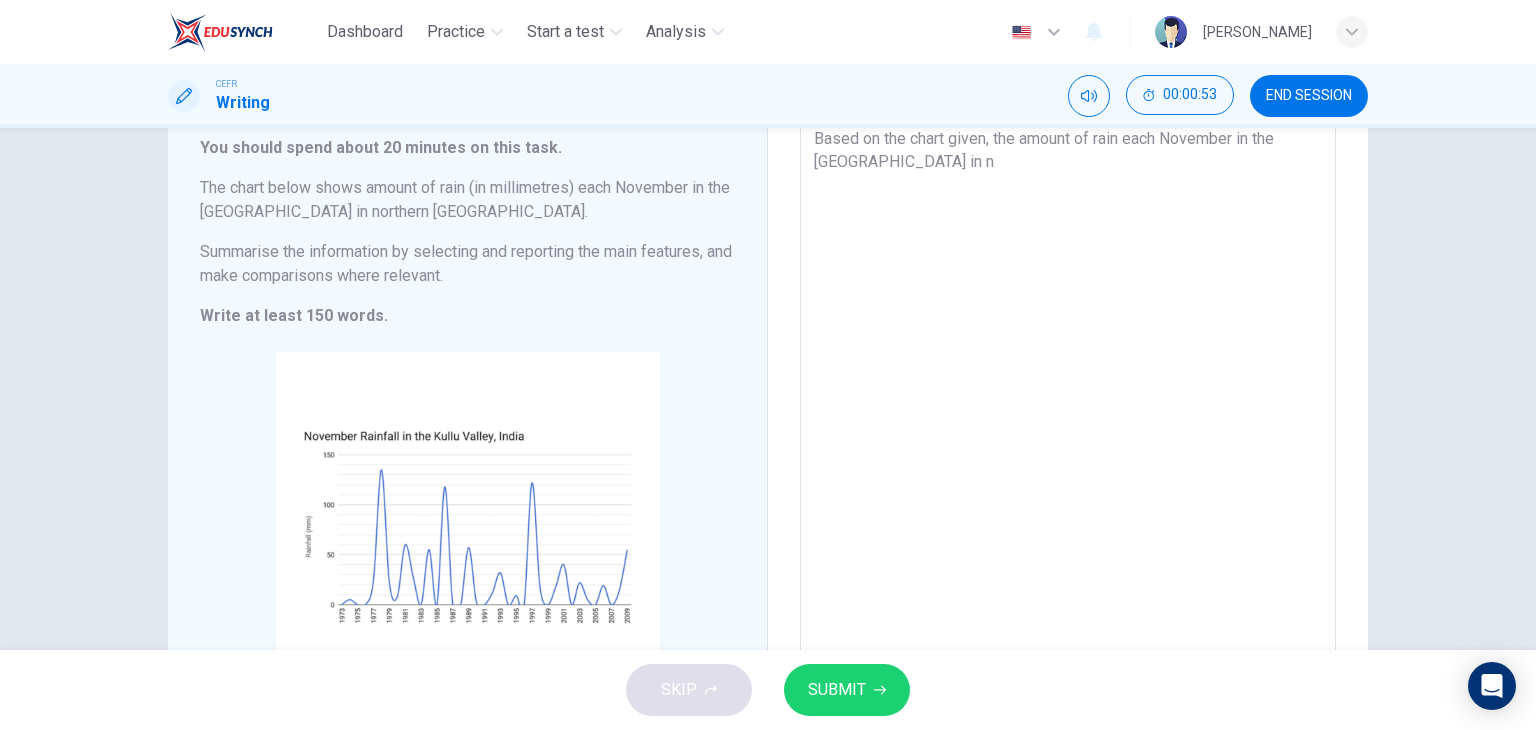 type on "Based on the chart given, the amount of rain each November in the Kullu Valley in no" 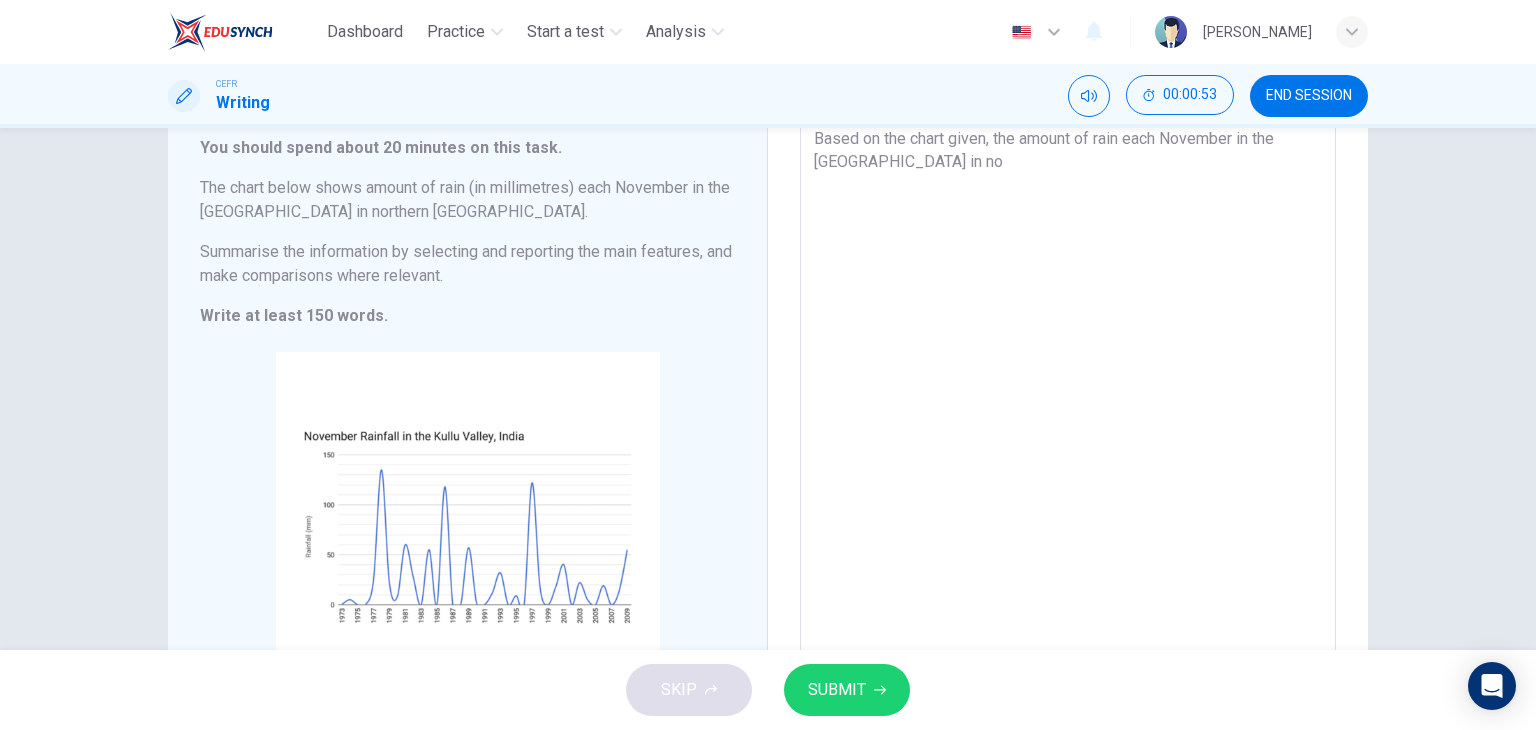 type on "x" 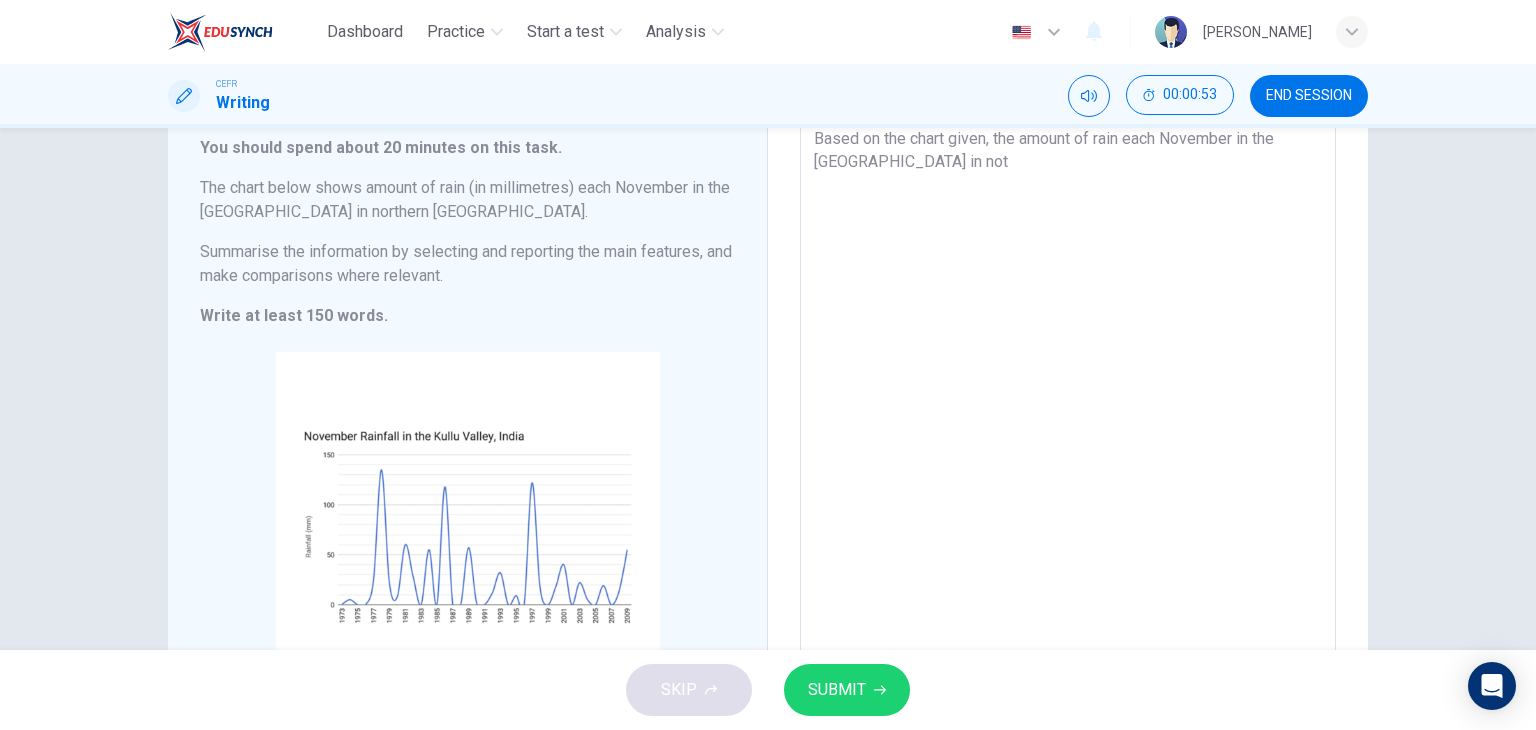 type on "x" 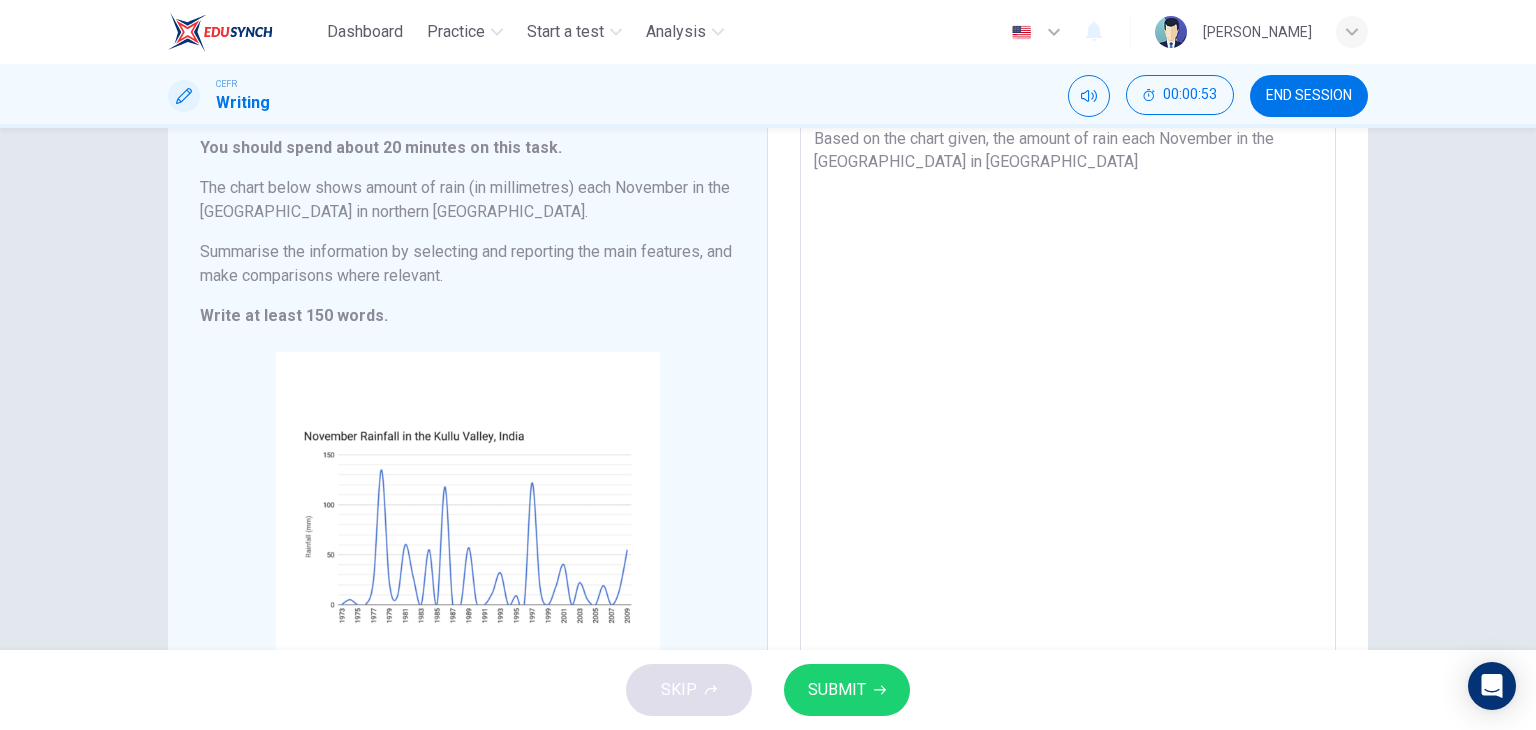 type on "x" 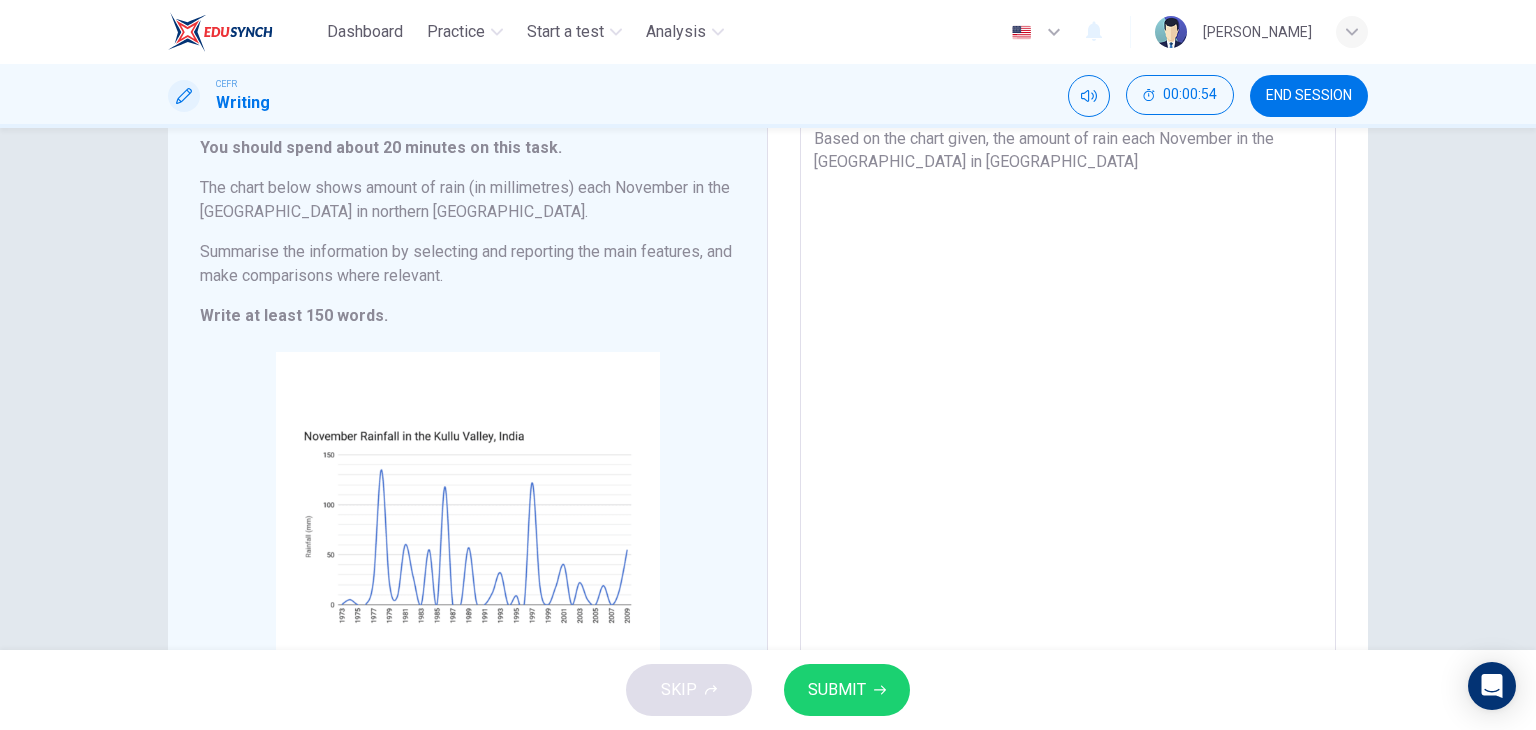 type on "Based on the chart given, the amount of rain each November in the Kullu Valley in nothern" 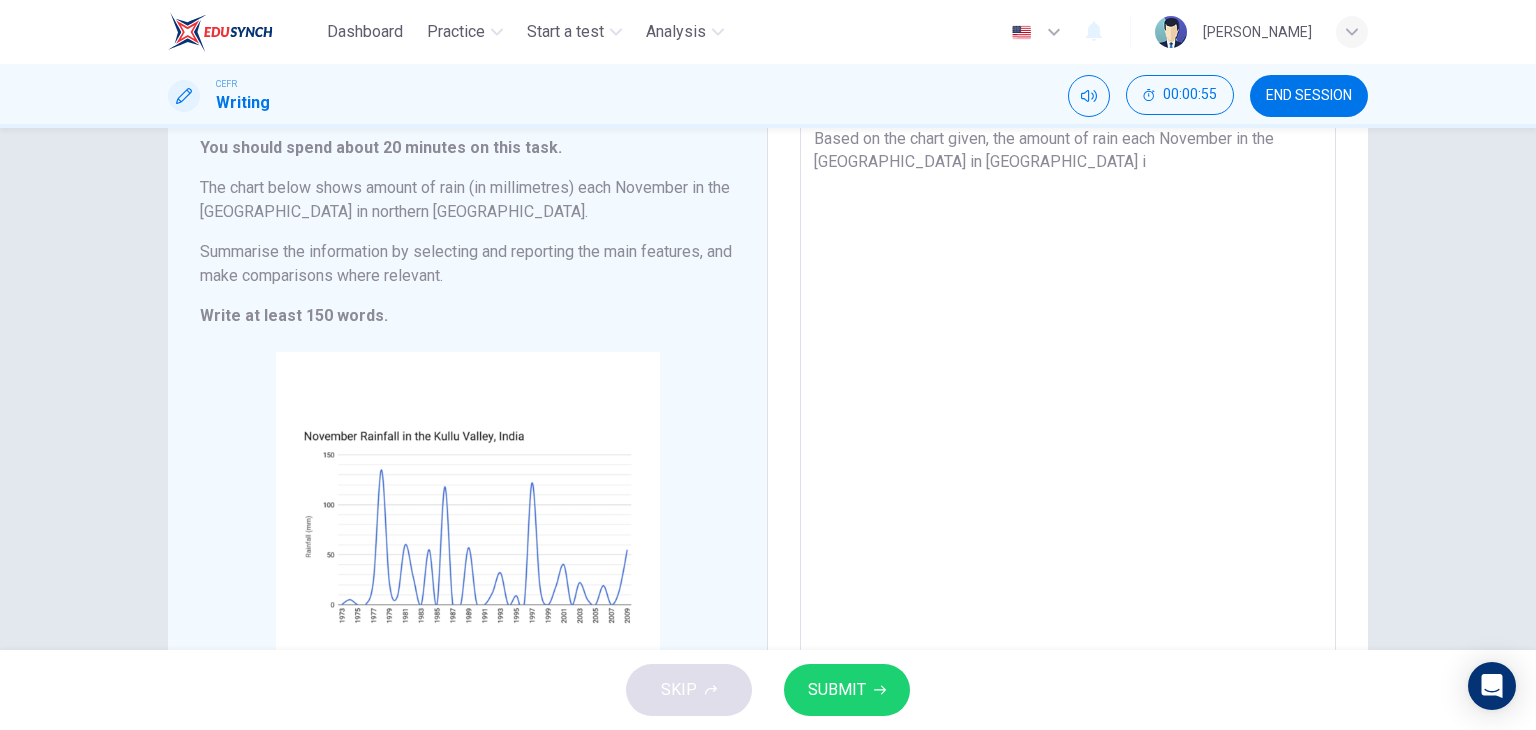 type on "Based on the chart given, the amount of rain each November in the Kullu Valley in nothern" 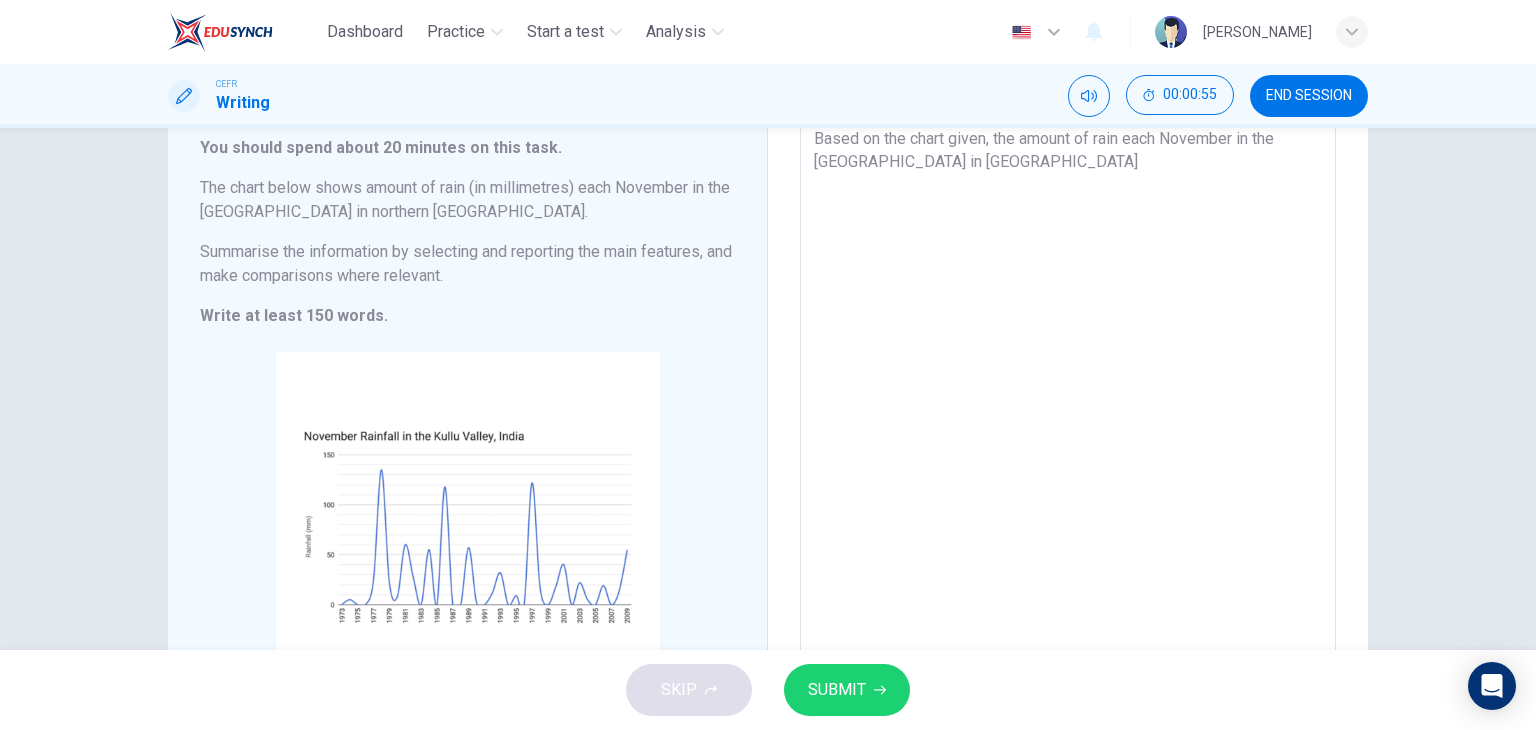 type on "x" 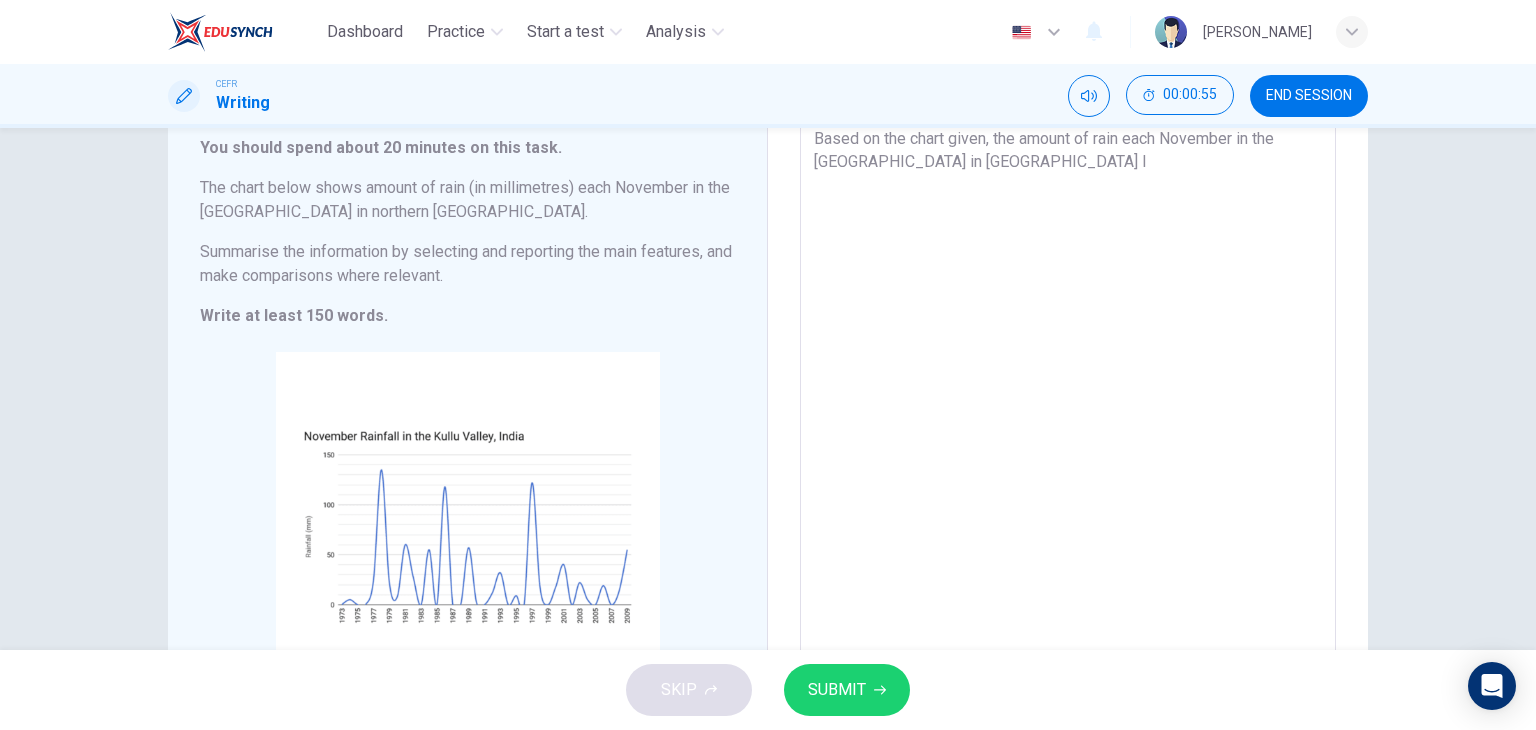 type 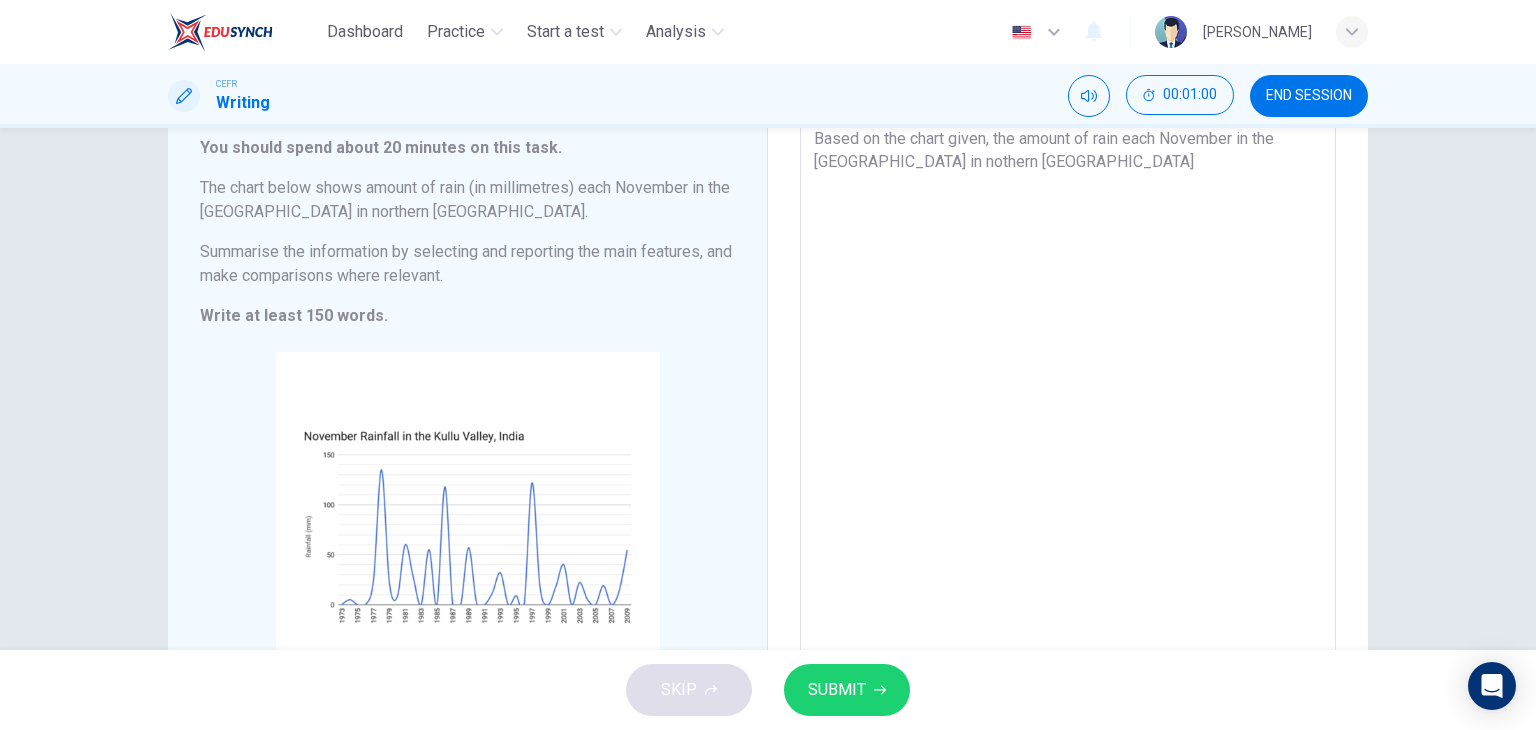 click on "Based on the chart given, the amount of rain each November in the Kullu Valley in nothern India" at bounding box center (1068, 406) 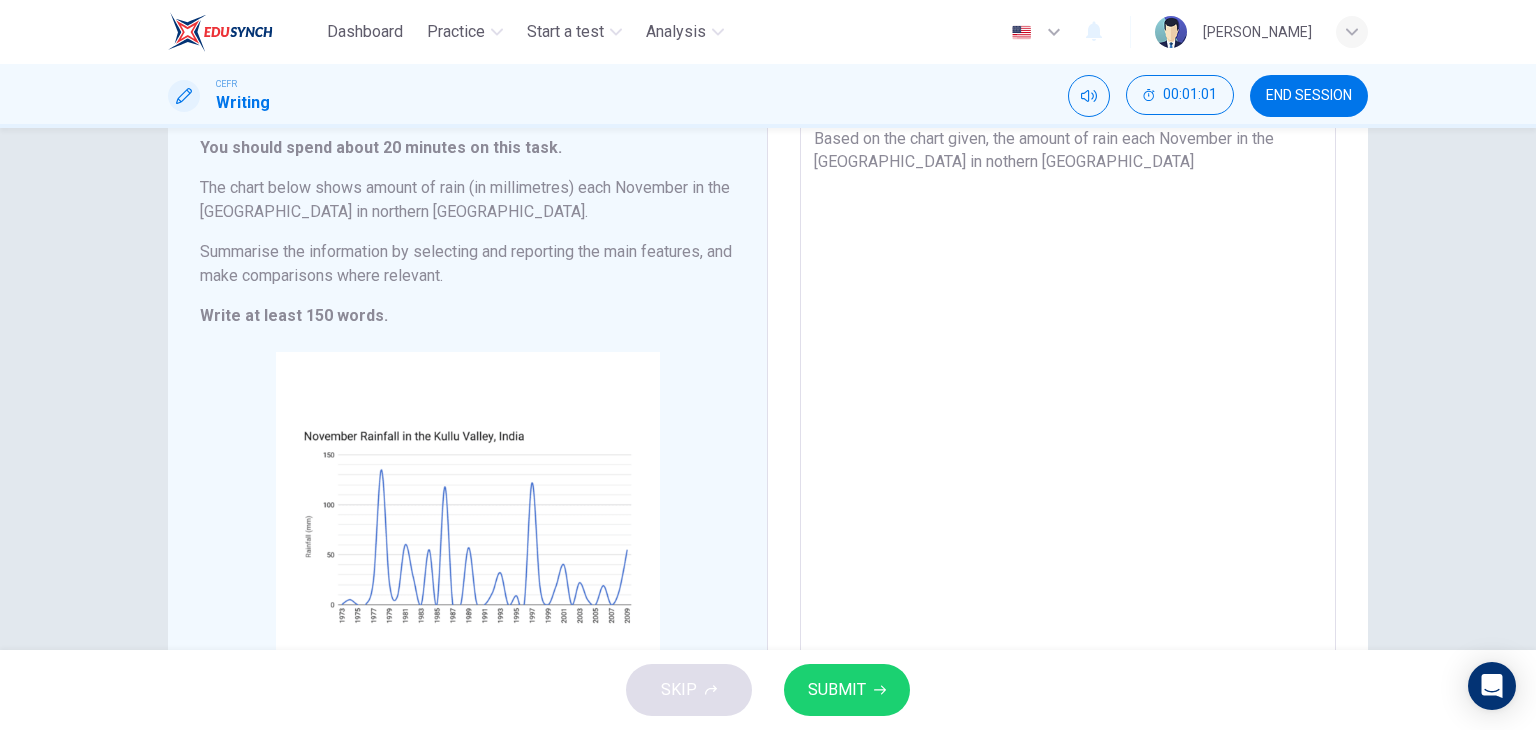 click on "Based on the chart given, the amount of rain each November in the Kullu Valley in nothern India" at bounding box center [1068, 406] 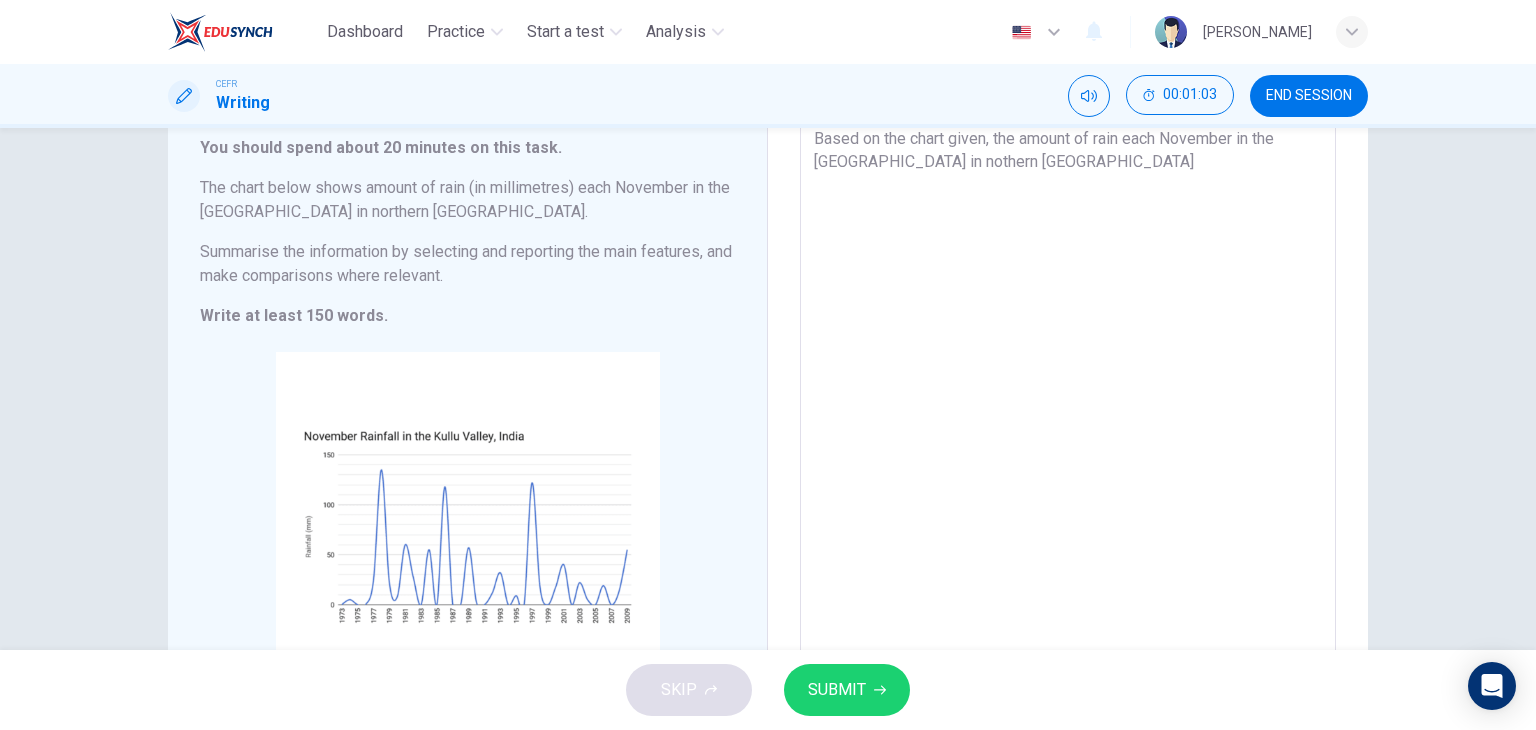 click on "Based on the chart given, the amount of rain each November in the Kullu Valley in nothern India" at bounding box center (1068, 406) 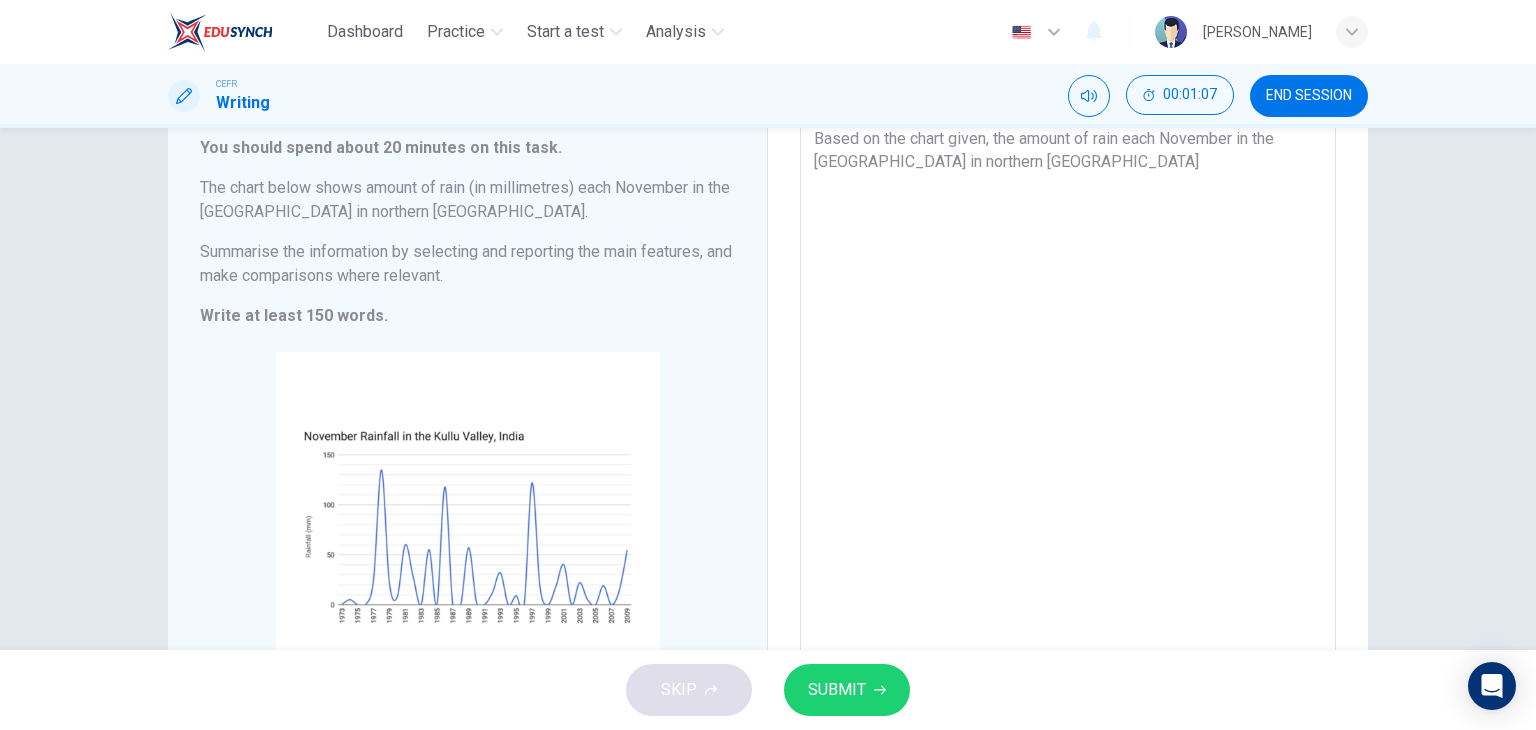 click on "Based on the chart given, the amount of rain each November in the Kullu Valley in northern India" at bounding box center [1068, 406] 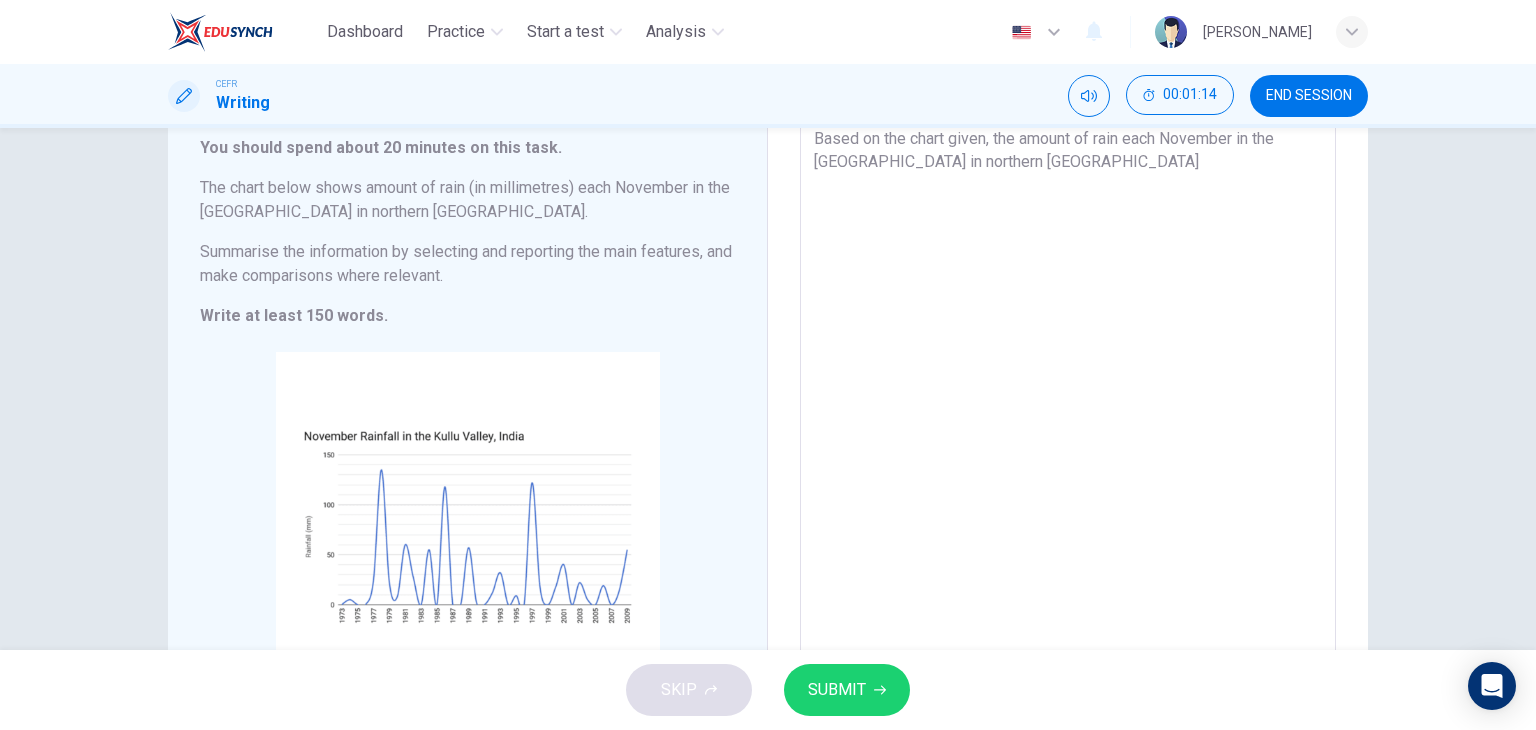 click on "Based on the chart given, the amount of rain each November in the Kullu Valley in northern India" at bounding box center (1068, 406) 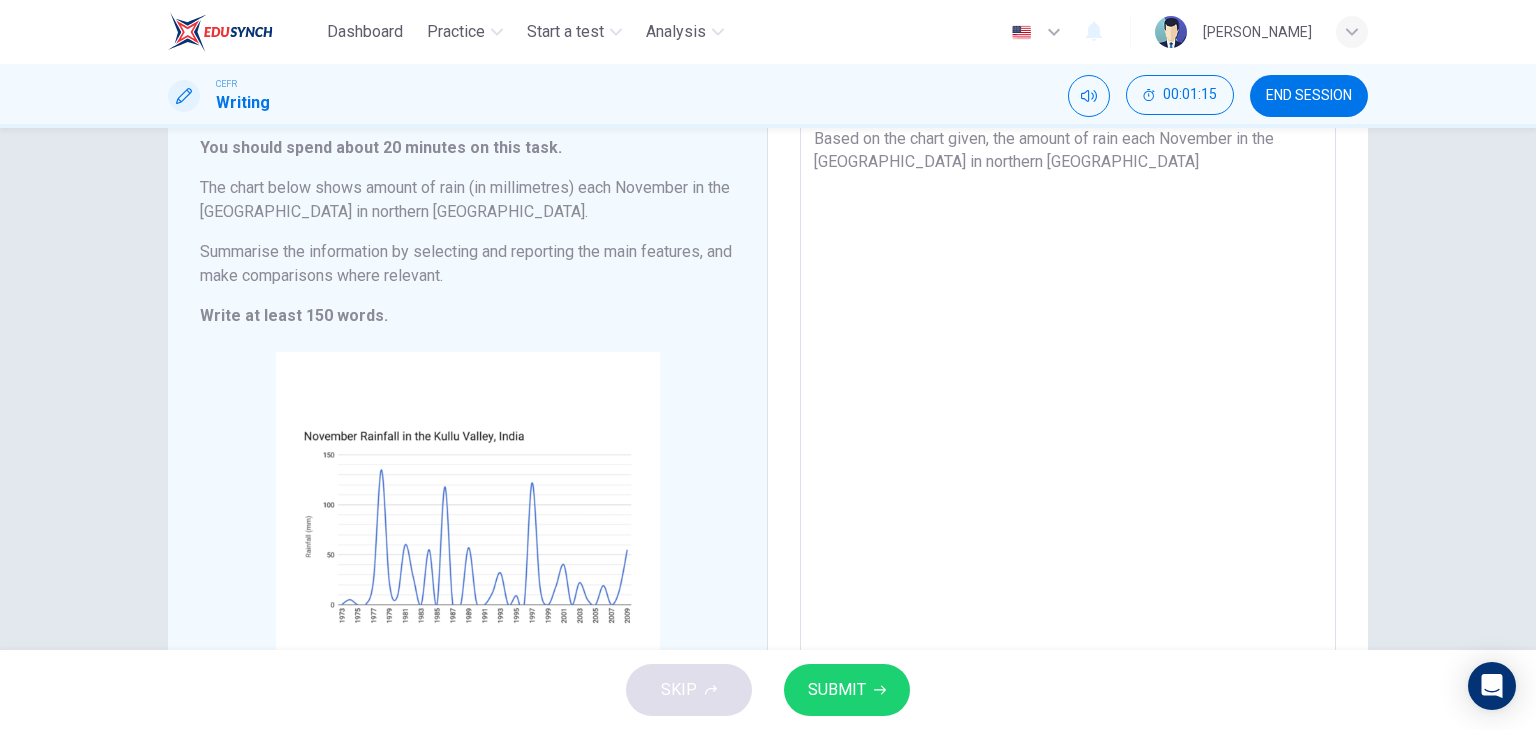 click on "Based on the chart given, the amount of rain each November in the Kullu Valley in northern India" at bounding box center [1068, 406] 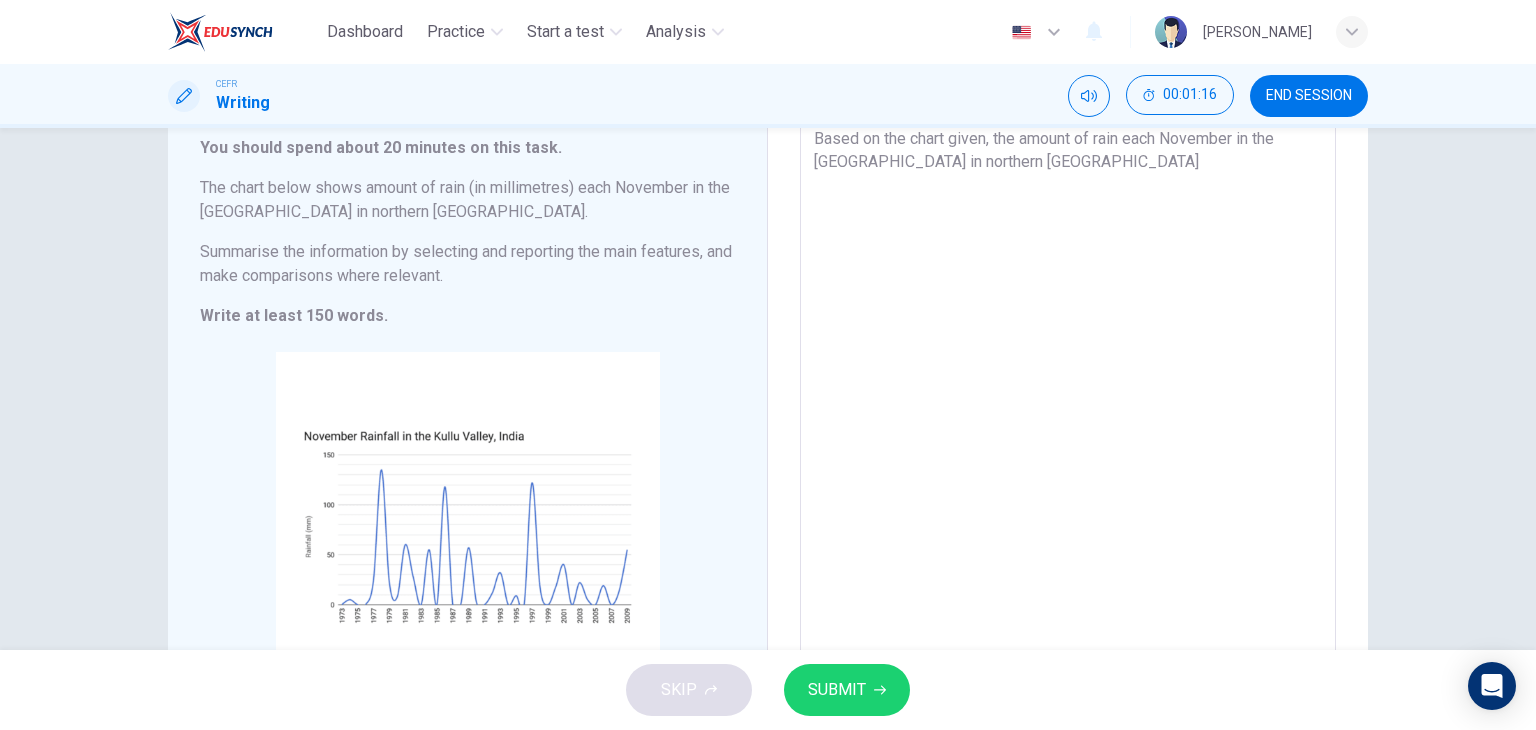 click on "Based on the chart given, the amount of rain each November in the Kullu Valley in northern India" at bounding box center (1068, 406) 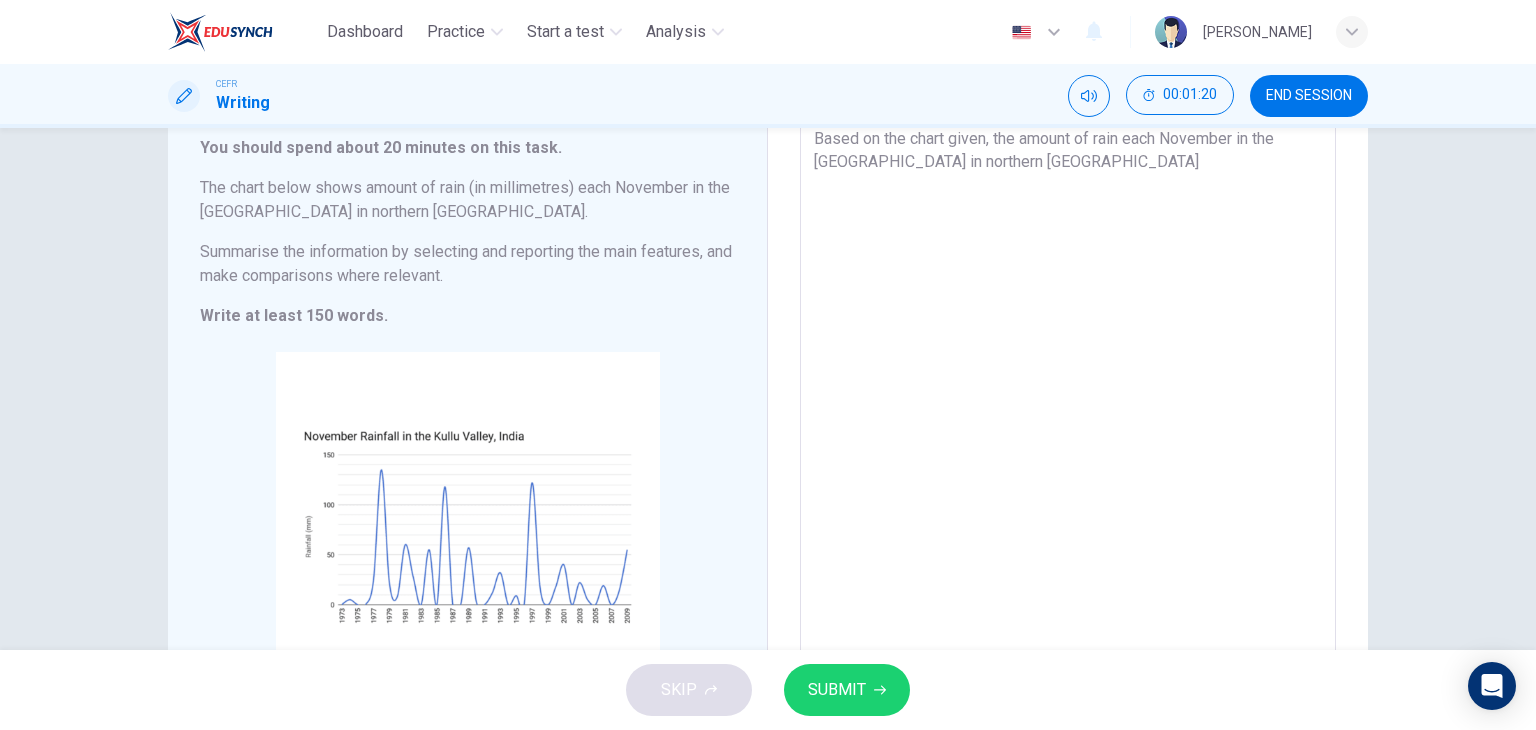 scroll, scrollTop: 119, scrollLeft: 0, axis: vertical 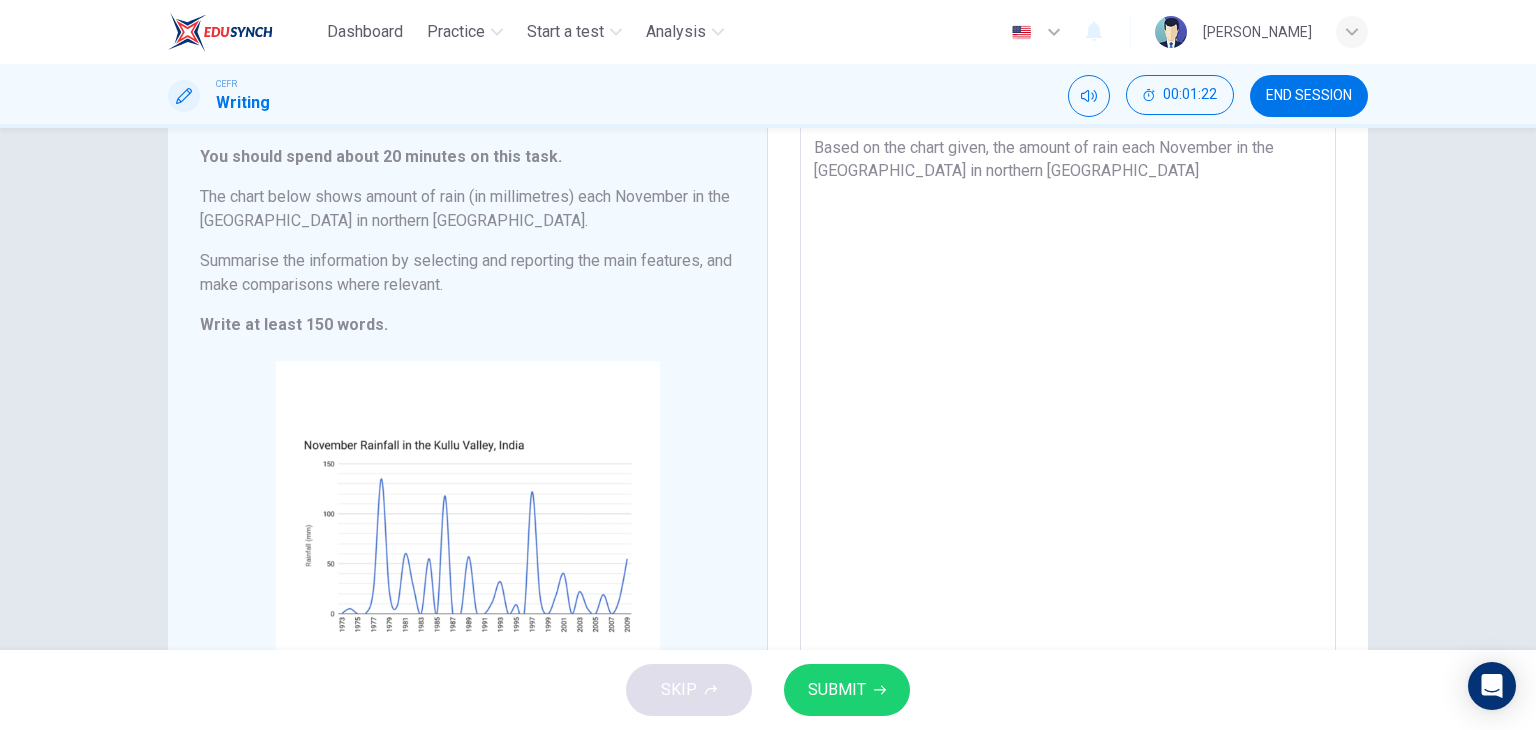 drag, startPoint x: 1020, startPoint y: 139, endPoint x: 1007, endPoint y: 172, distance: 35.468296 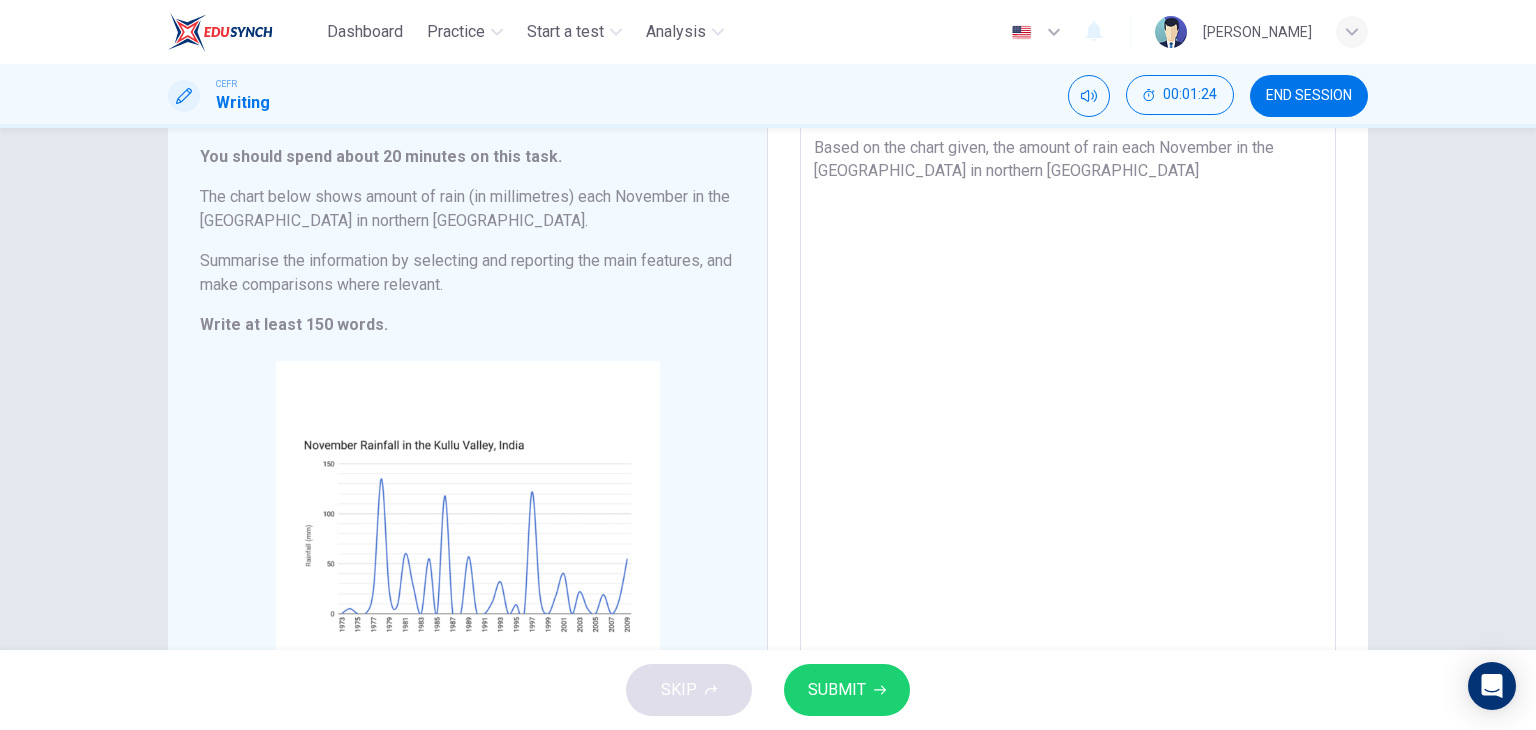 click on "Based on the chart given, the amount of rain each November in the Kullu Valley in northern India" at bounding box center [1068, 415] 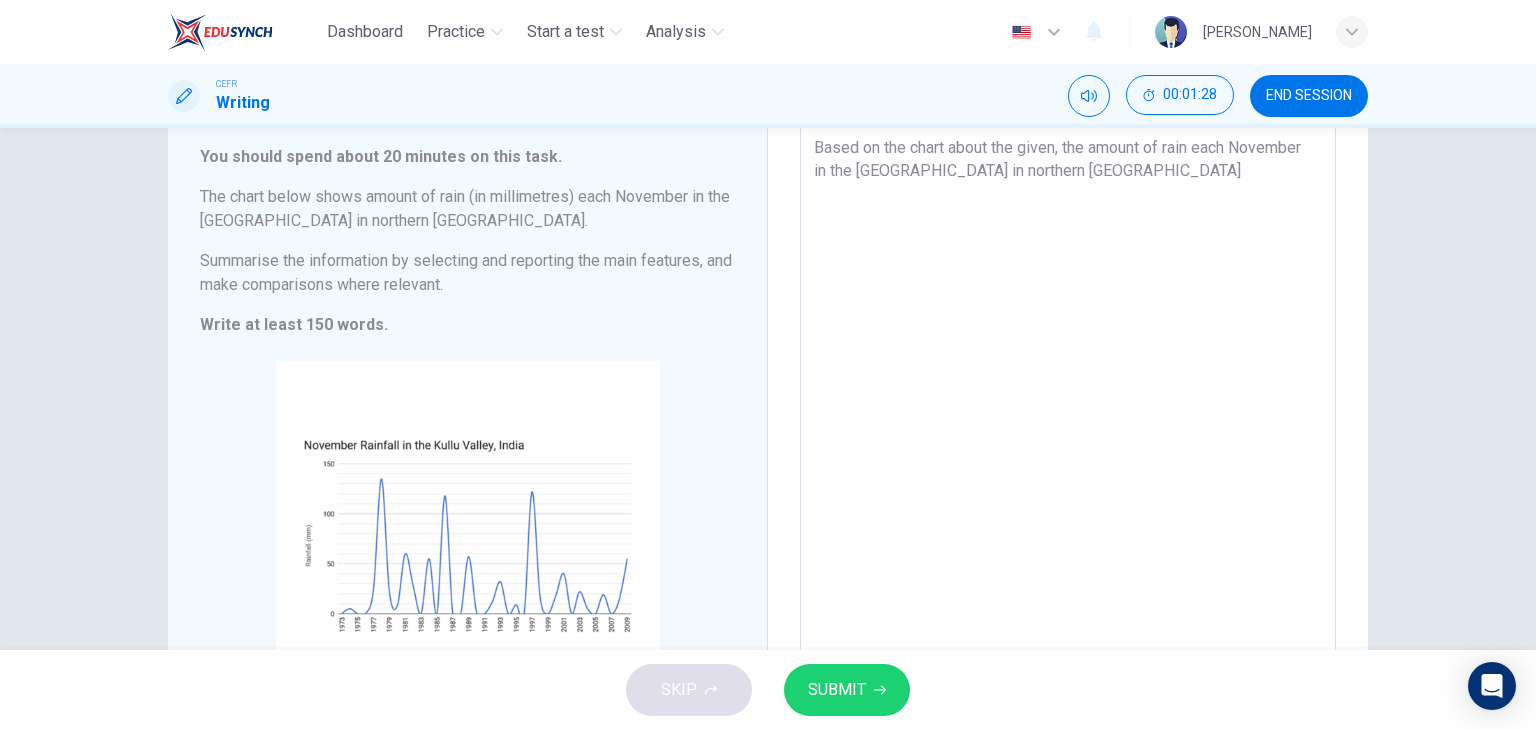 paste 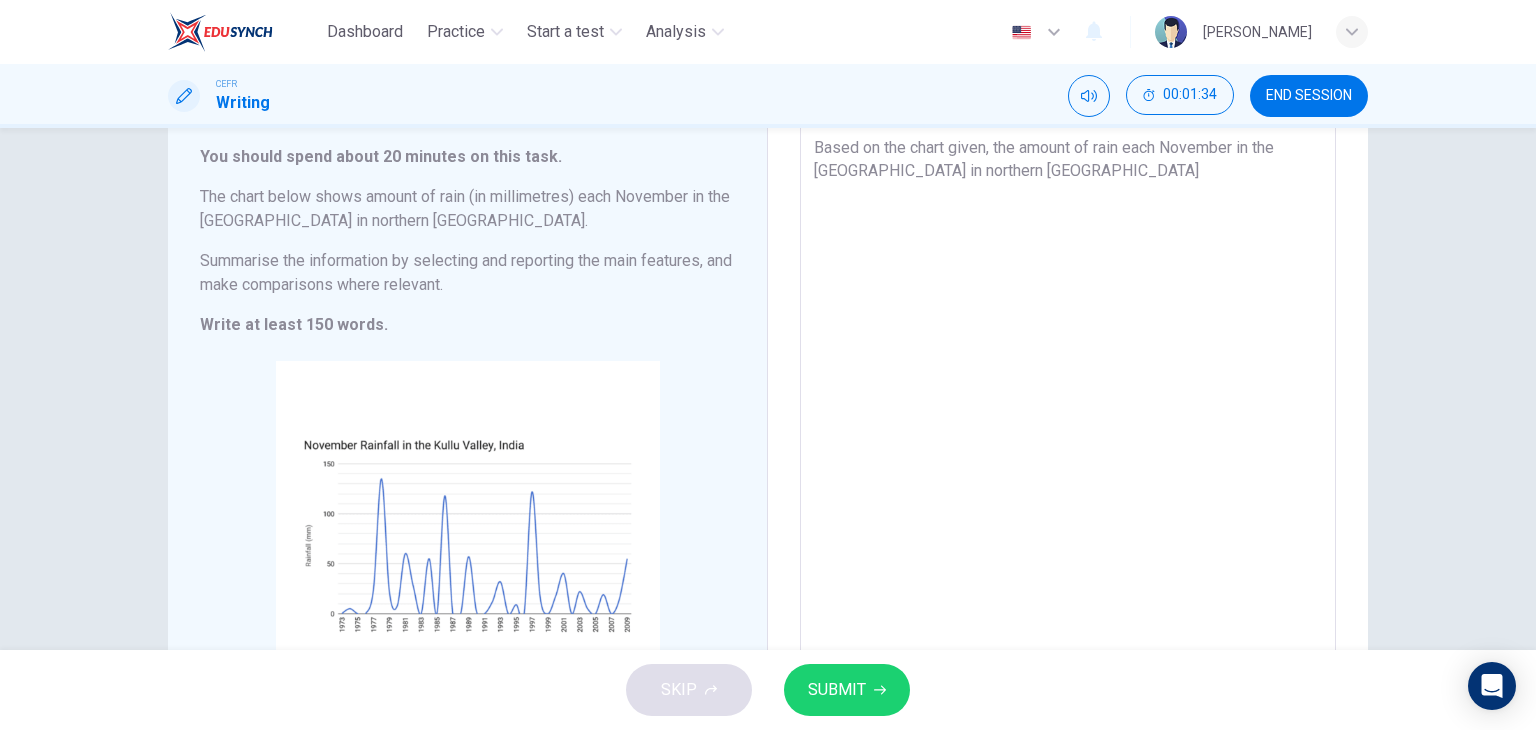 click on "Based on the chart given, the amount of rain each November in the Kullu Valley in northern India" at bounding box center (1068, 415) 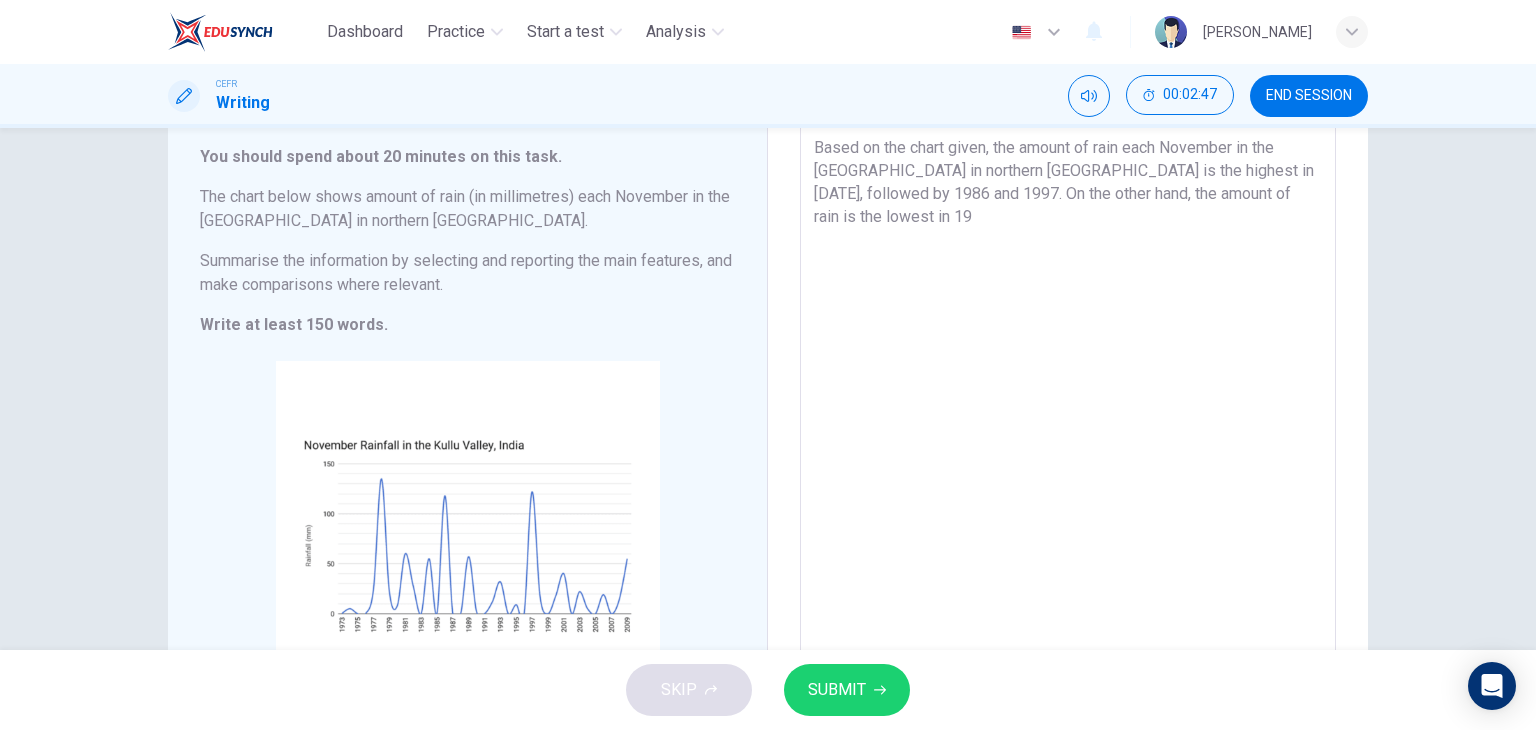 drag, startPoint x: 1292, startPoint y: 200, endPoint x: 1281, endPoint y: 197, distance: 11.401754 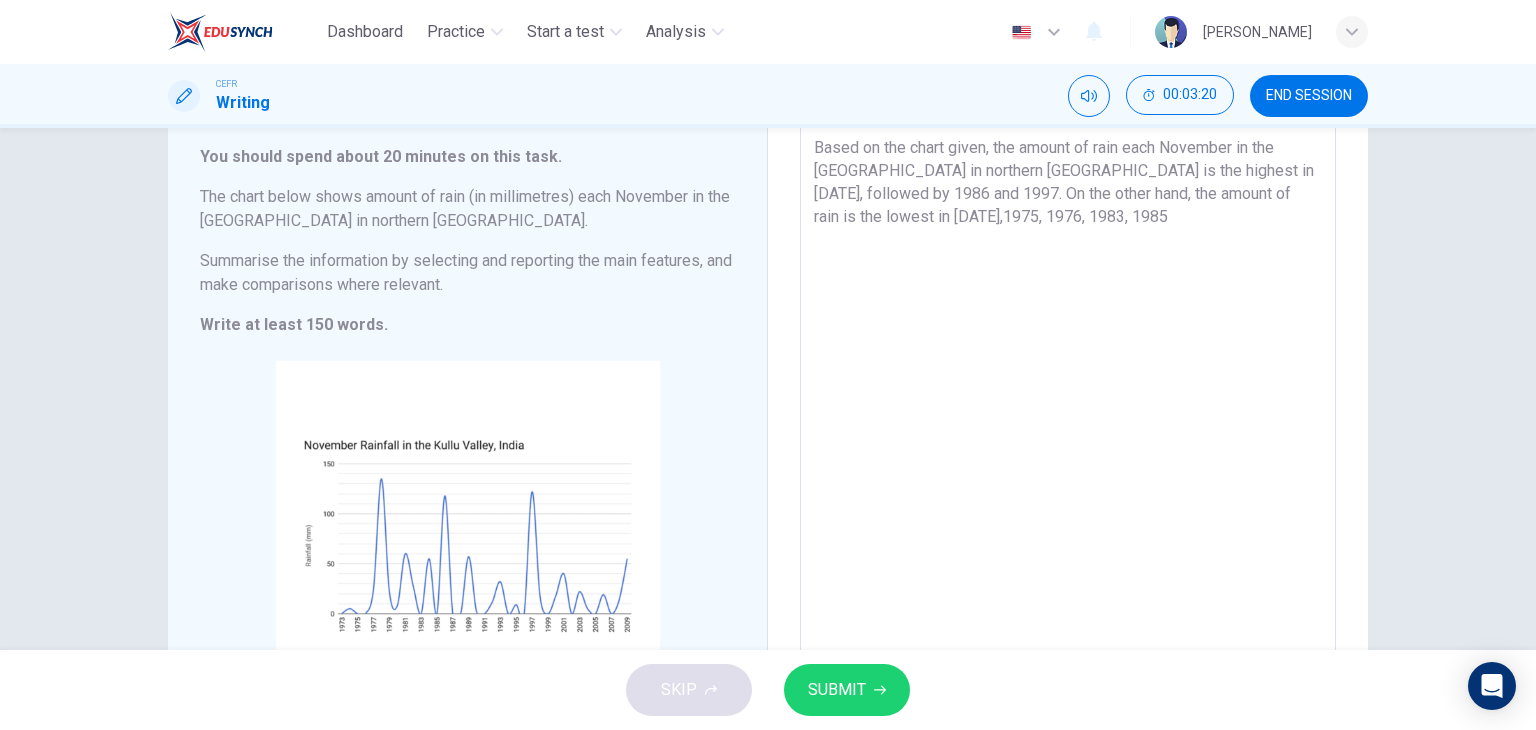 drag, startPoint x: 1121, startPoint y: 224, endPoint x: 1189, endPoint y: 197, distance: 73.1642 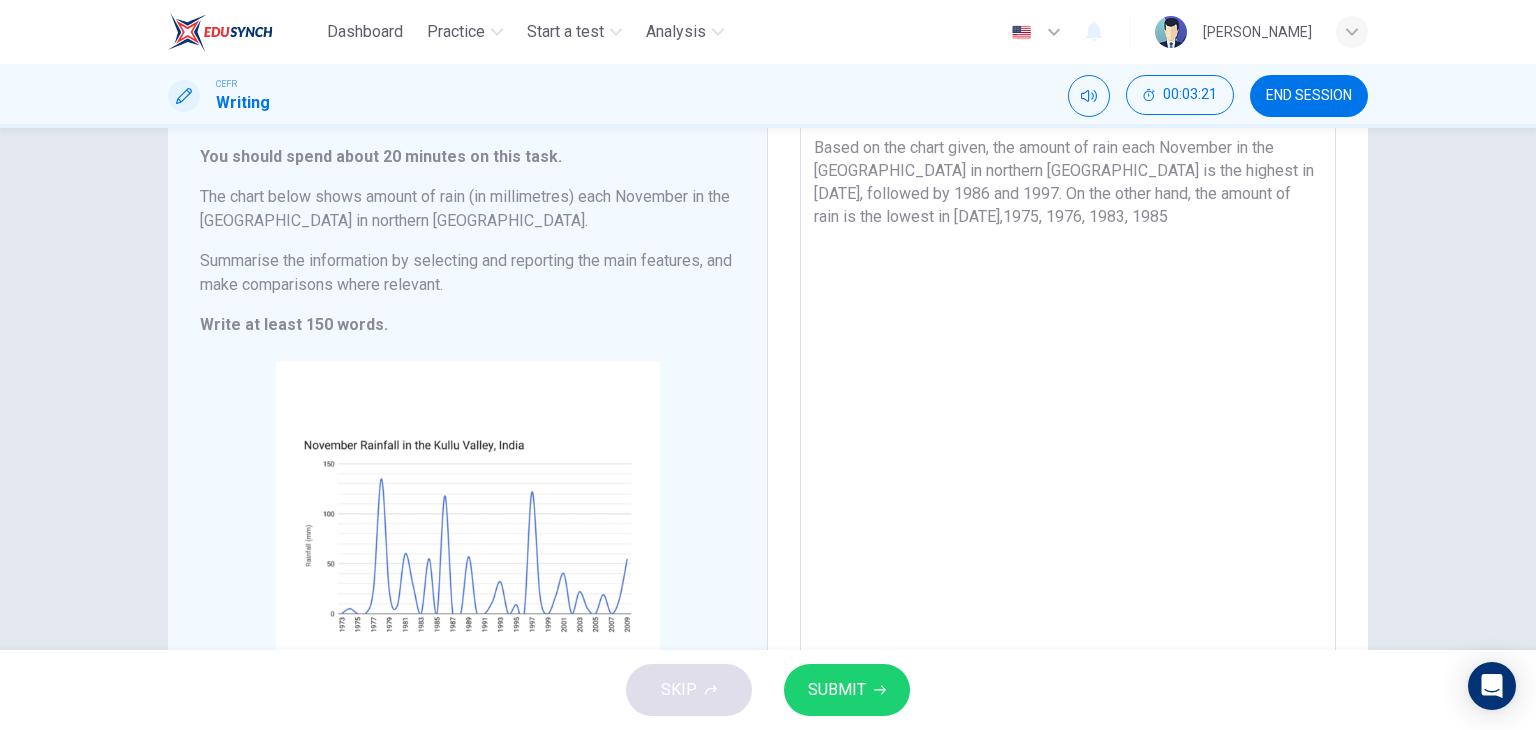 click on "Based on the chart given, the amount of rain each November in the Kullu Valley in northern India is the highest in 1977, followed by 1986 and 1997. On the other hand, the amount of rain is the lowest in 1973,1975, 1976, 1983, 1985" at bounding box center [1068, 415] 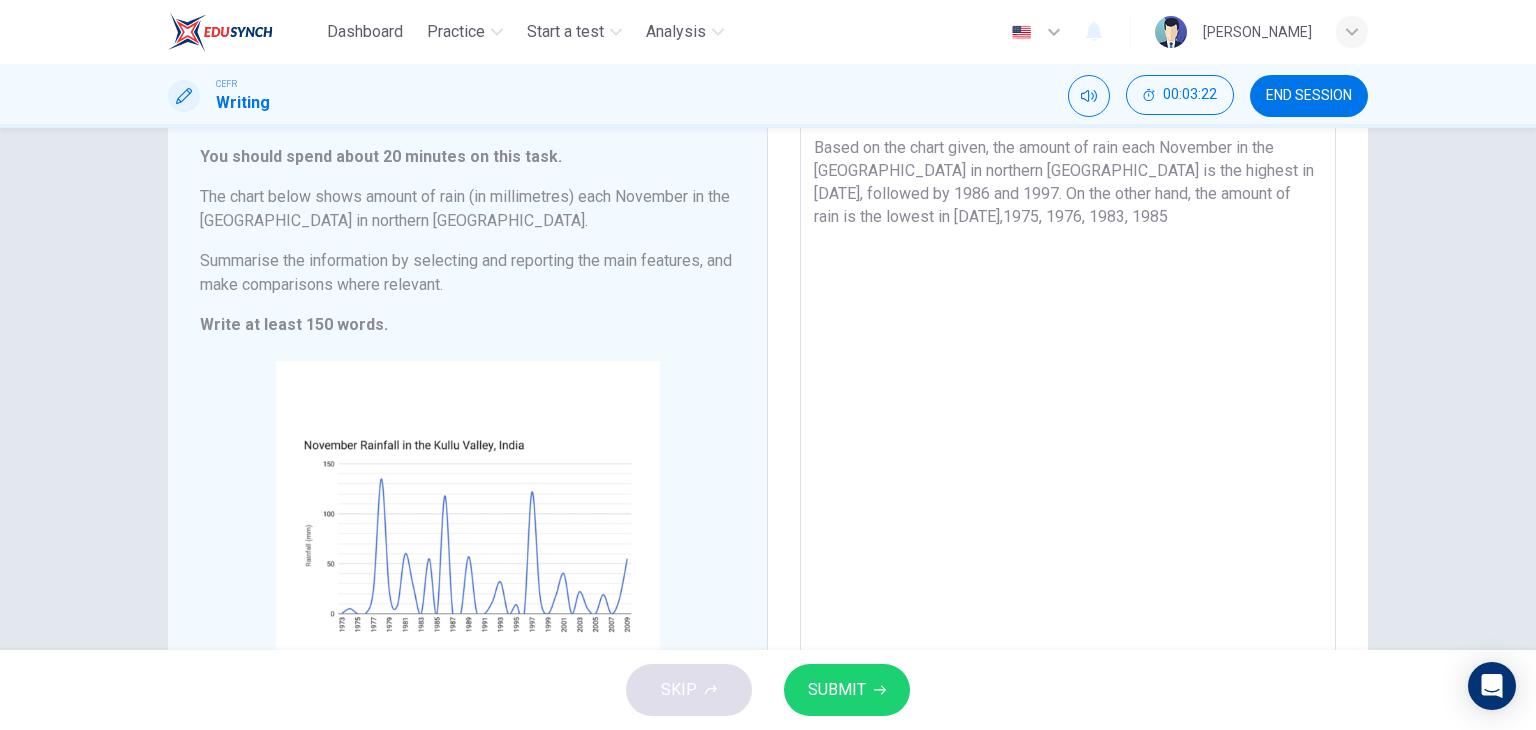 click on "Based on the chart given, the amount of rain each November in the Kullu Valley in northern India is the highest in 1977, followed by 1986 and 1997. On the other hand, the amount of rain is the lowest in 1973,1975, 1976, 1983, 1985" at bounding box center [1068, 415] 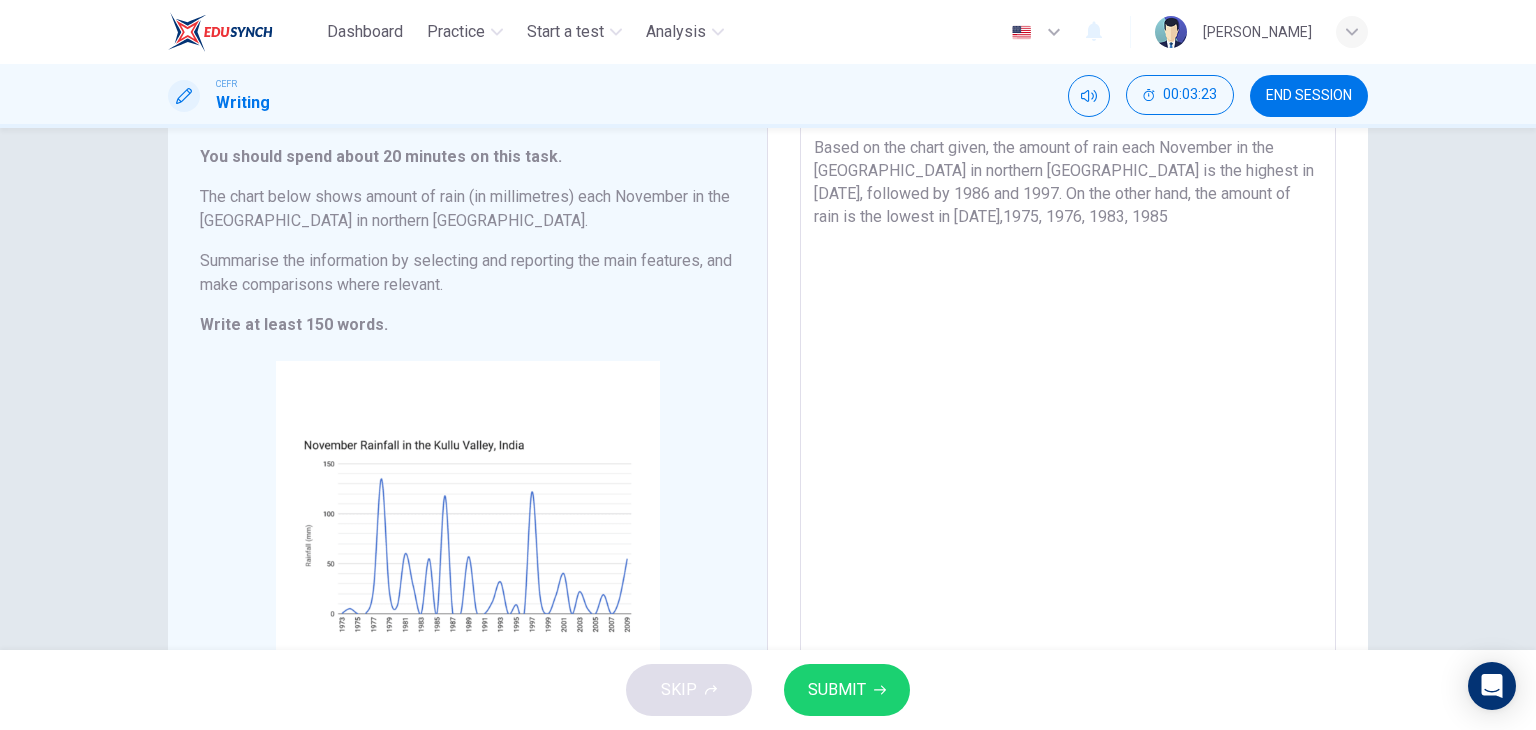 click on "Based on the chart given, the amount of rain each November in the Kullu Valley in northern India is the highest in 1977, followed by 1986 and 1997. On the other hand, the amount of rain is the lowest in 1973,1975, 1976, 1983, 1985" at bounding box center [1068, 415] 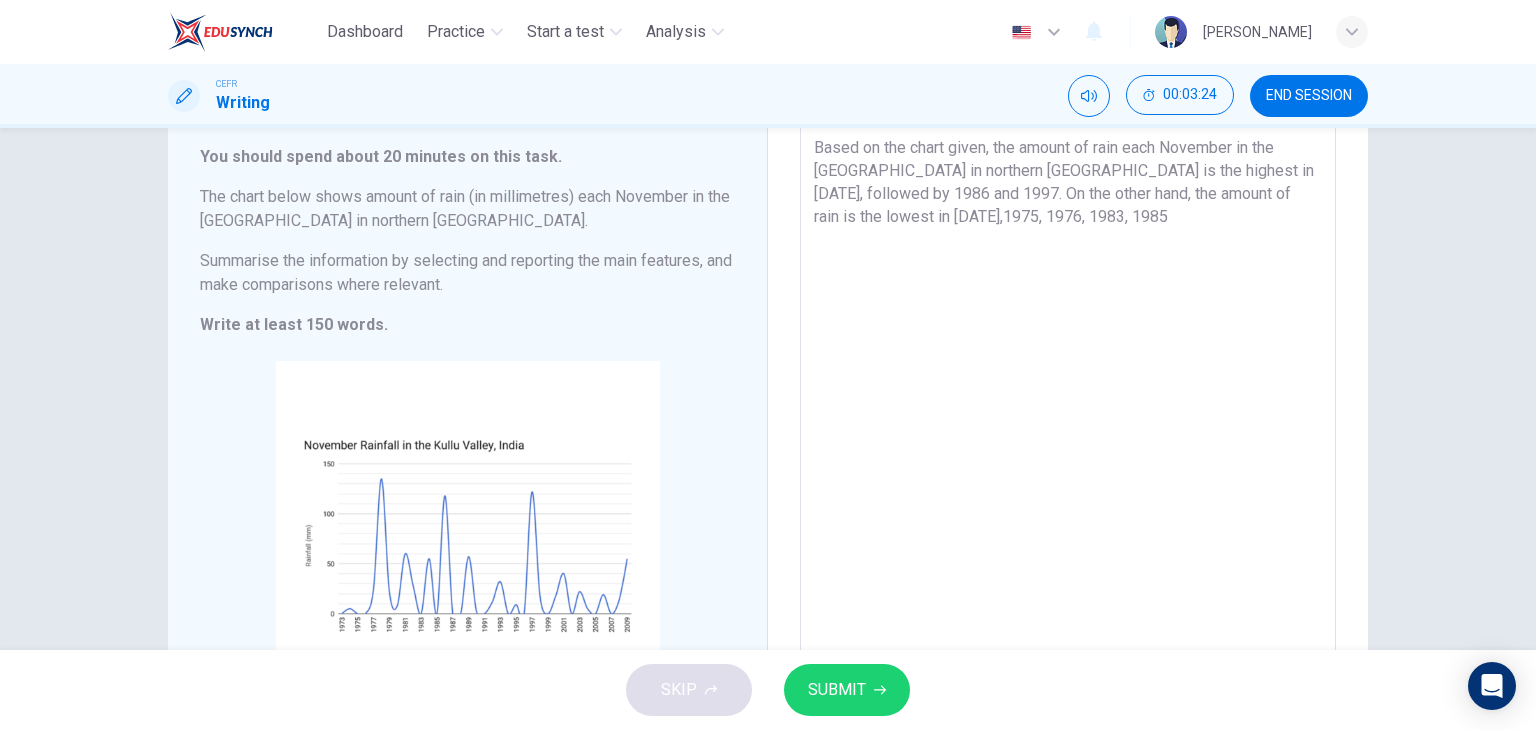 click on "Based on the chart given, the amount of rain each November in the Kullu Valley in northern India is the highest in 1977, followed by 1986 and 1997. On the other hand, the amount of rain is the lowest in 1973,1975, 1976, 1983, 1985" at bounding box center [1068, 415] 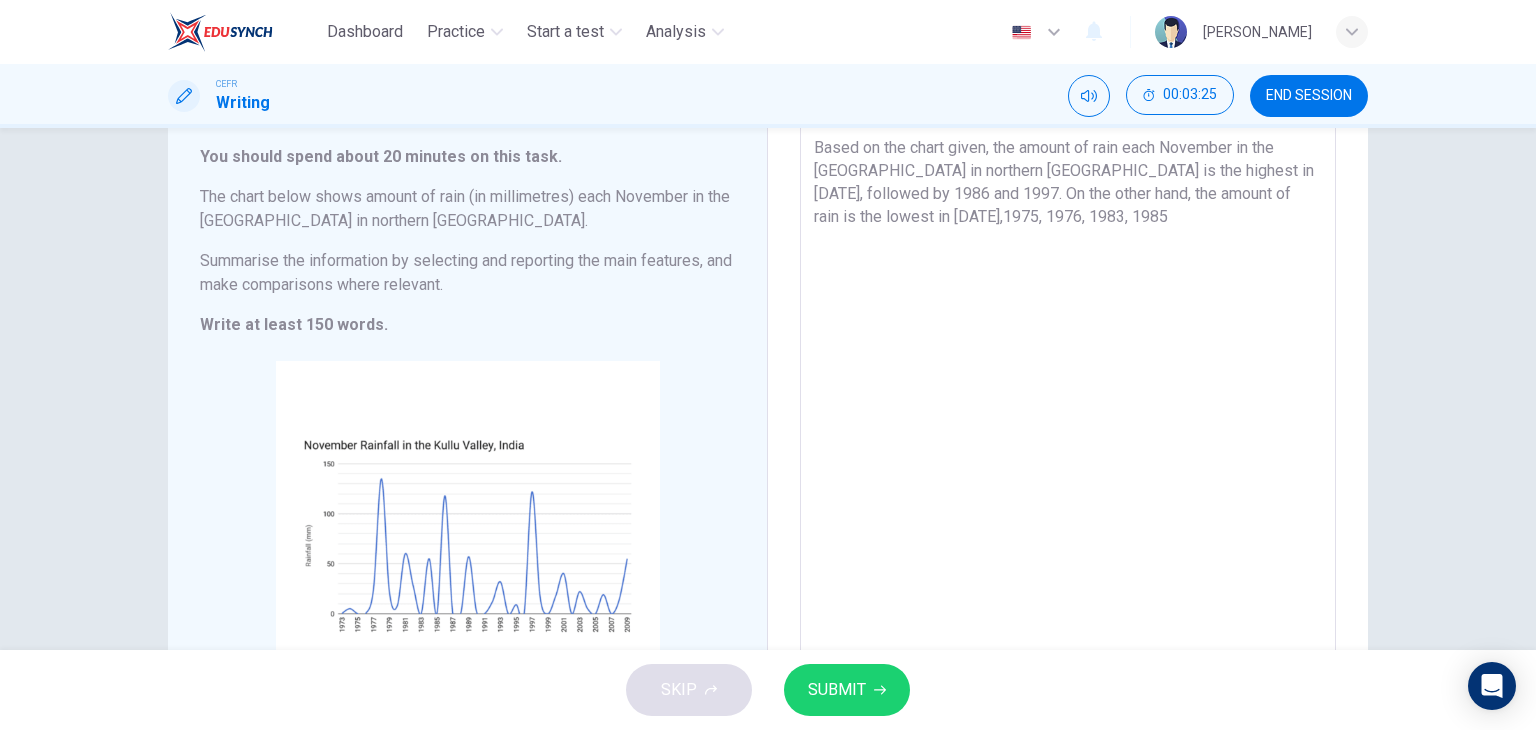 click on "Based on the chart given, the amount of rain each November in the Kullu Valley in northern India is the highest in 1977, followed by 1986 and 1997. On the other hand, the amount of rain is the lowest in 1973,1975, 1976, 1983, 1985" at bounding box center [1068, 415] 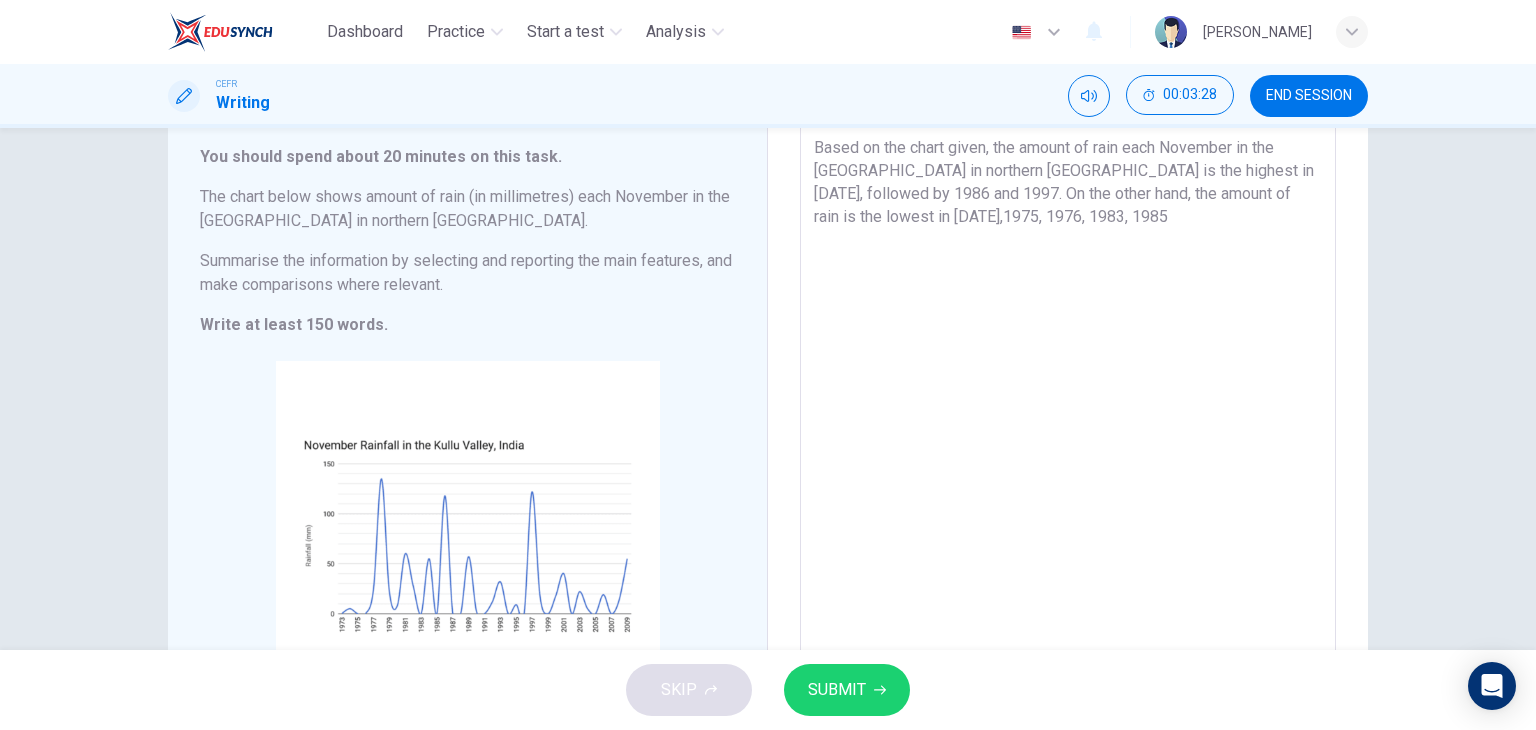 drag, startPoint x: 1150, startPoint y: 193, endPoint x: 1164, endPoint y: 193, distance: 14 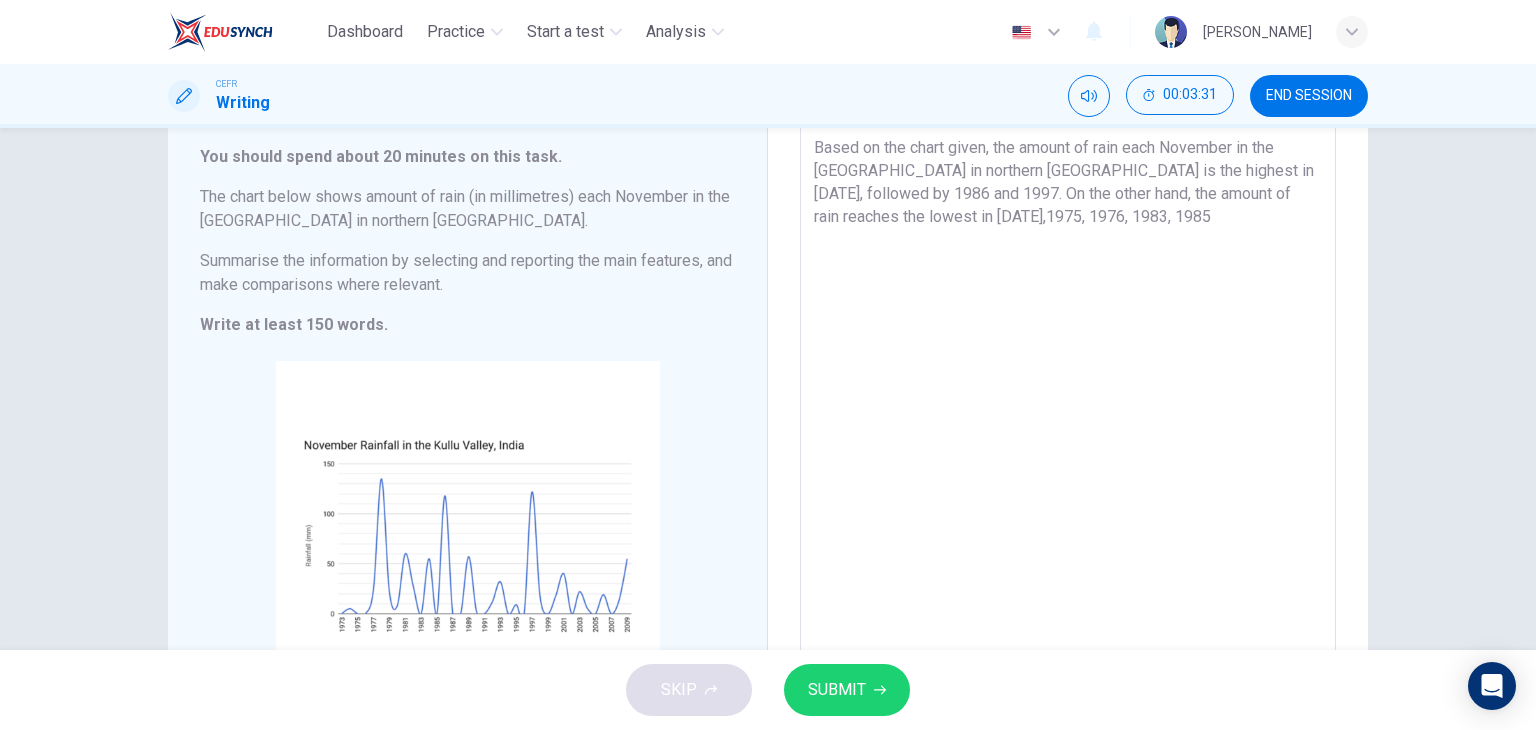 click on "Based on the chart given, the amount of rain each November in the Kullu Valley in northern India is the highest in 1977, followed by 1986 and 1997. On the other hand, the amount of rain reaches the lowest in 1973,1975, 1976, 1983, 1985" at bounding box center (1068, 415) 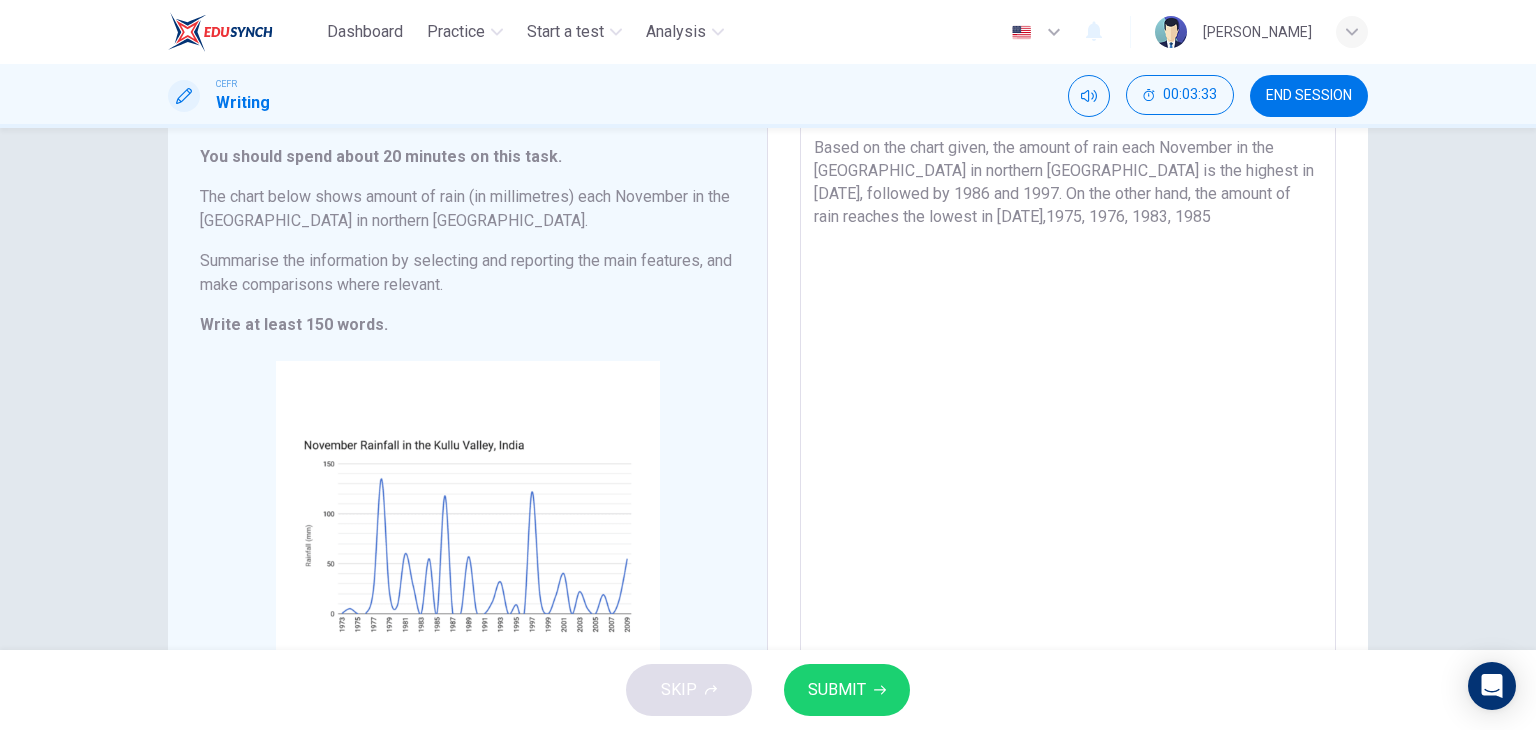 click on "Based on the chart given, the amount of rain each November in the Kullu Valley in northern India is the highest in 1977, followed by 1986 and 1997. On the other hand, the amount of rain reaches the lowest in 1973,1975, 1976, 1983, 1985" at bounding box center (1068, 415) 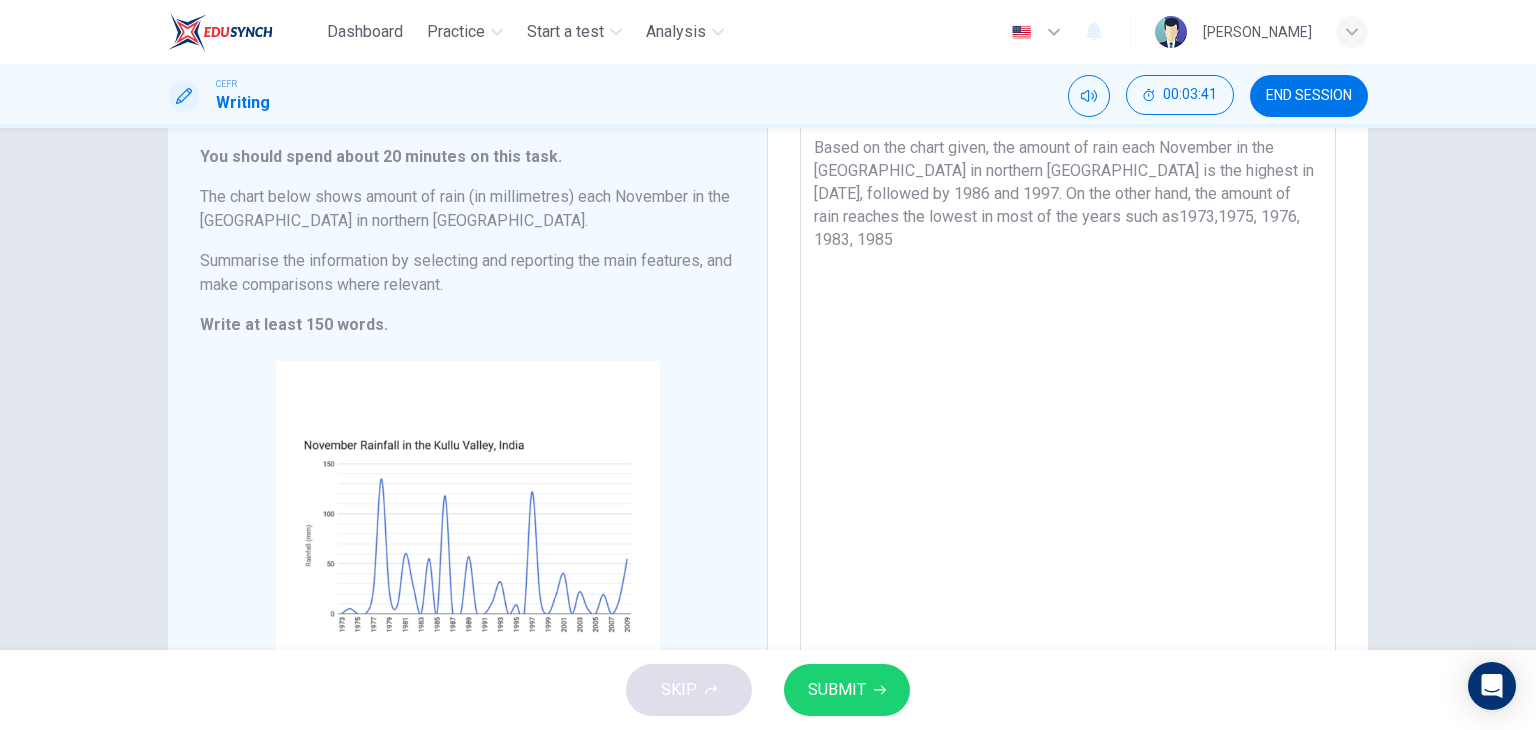 drag, startPoint x: 1211, startPoint y: 228, endPoint x: 1110, endPoint y: 226, distance: 101.0198 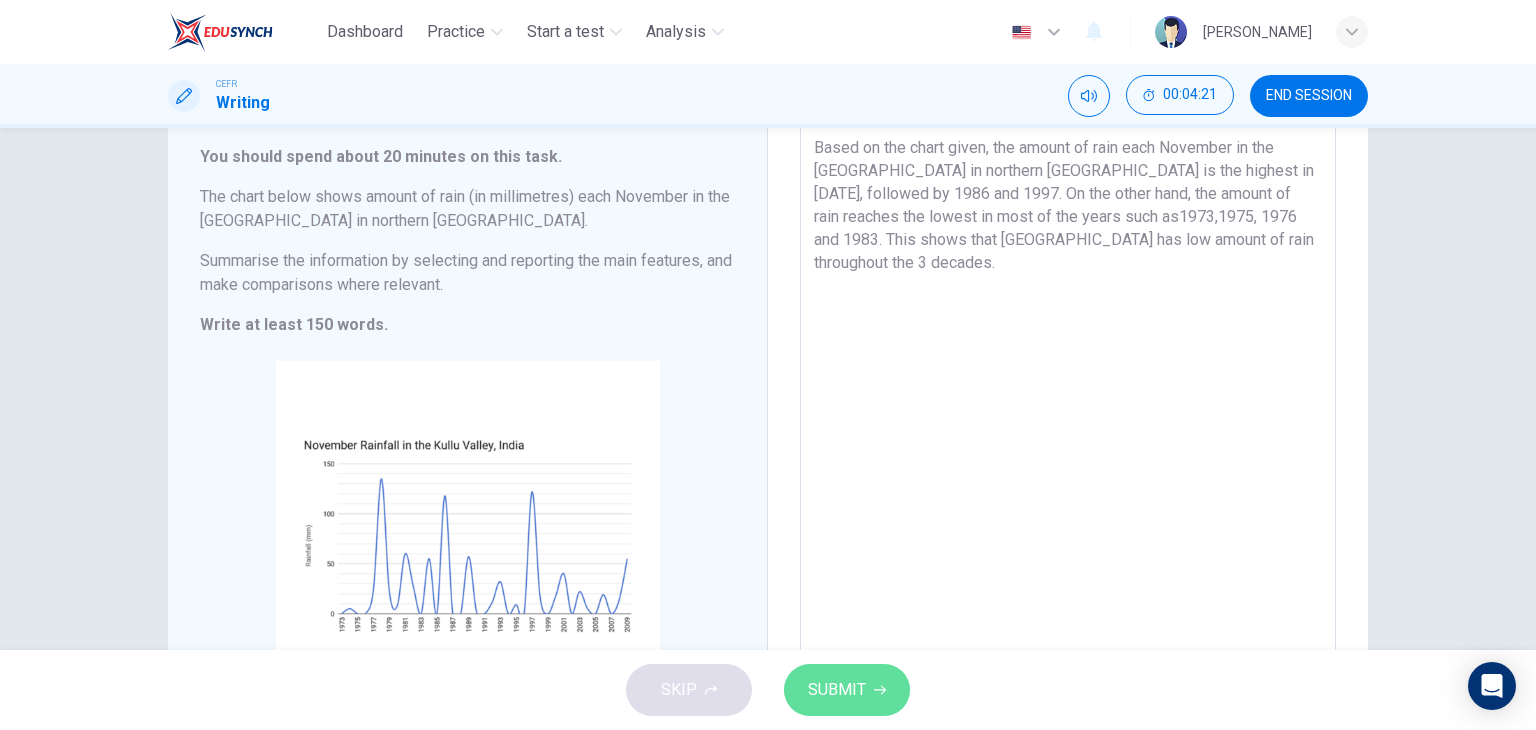 click on "SUBMIT" at bounding box center [847, 690] 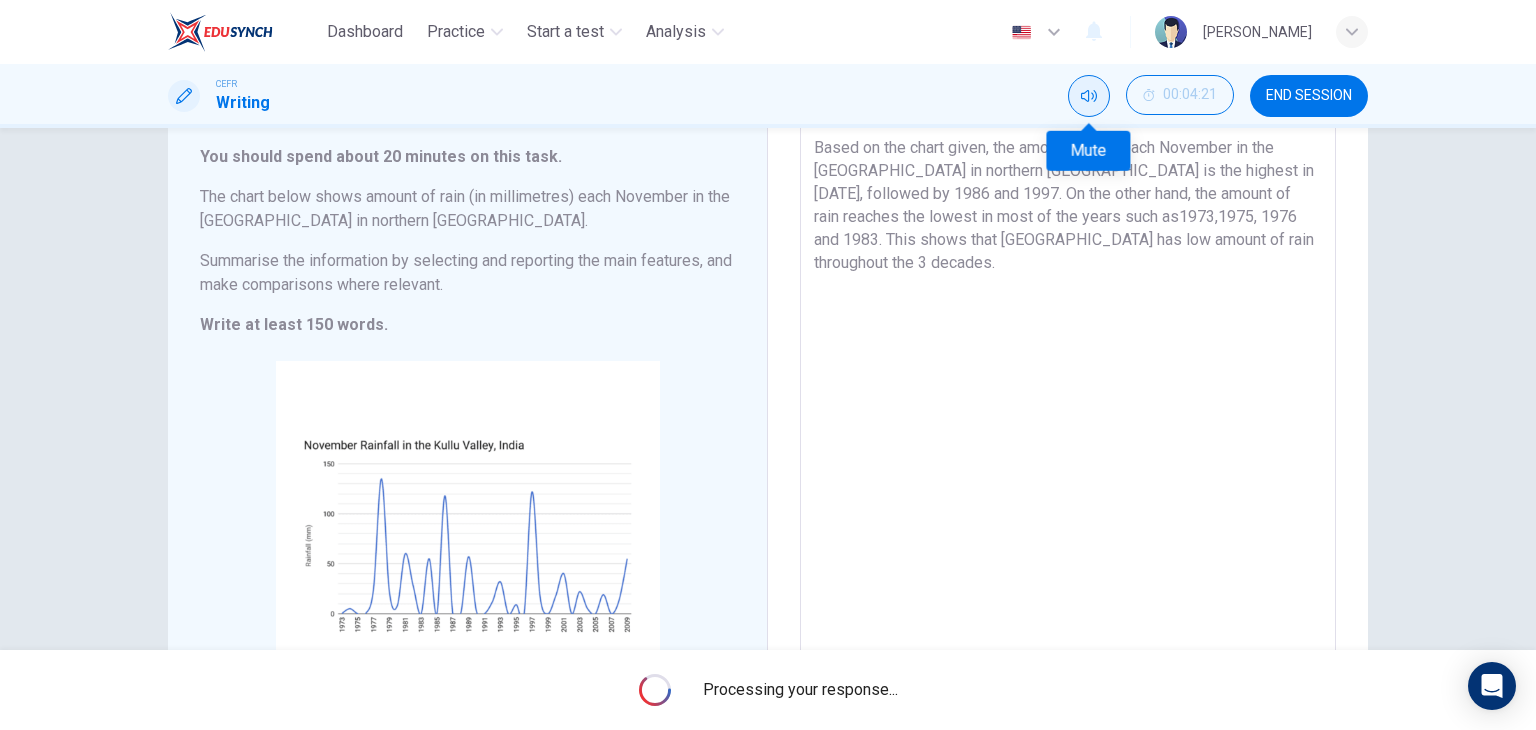 click at bounding box center (1089, 96) 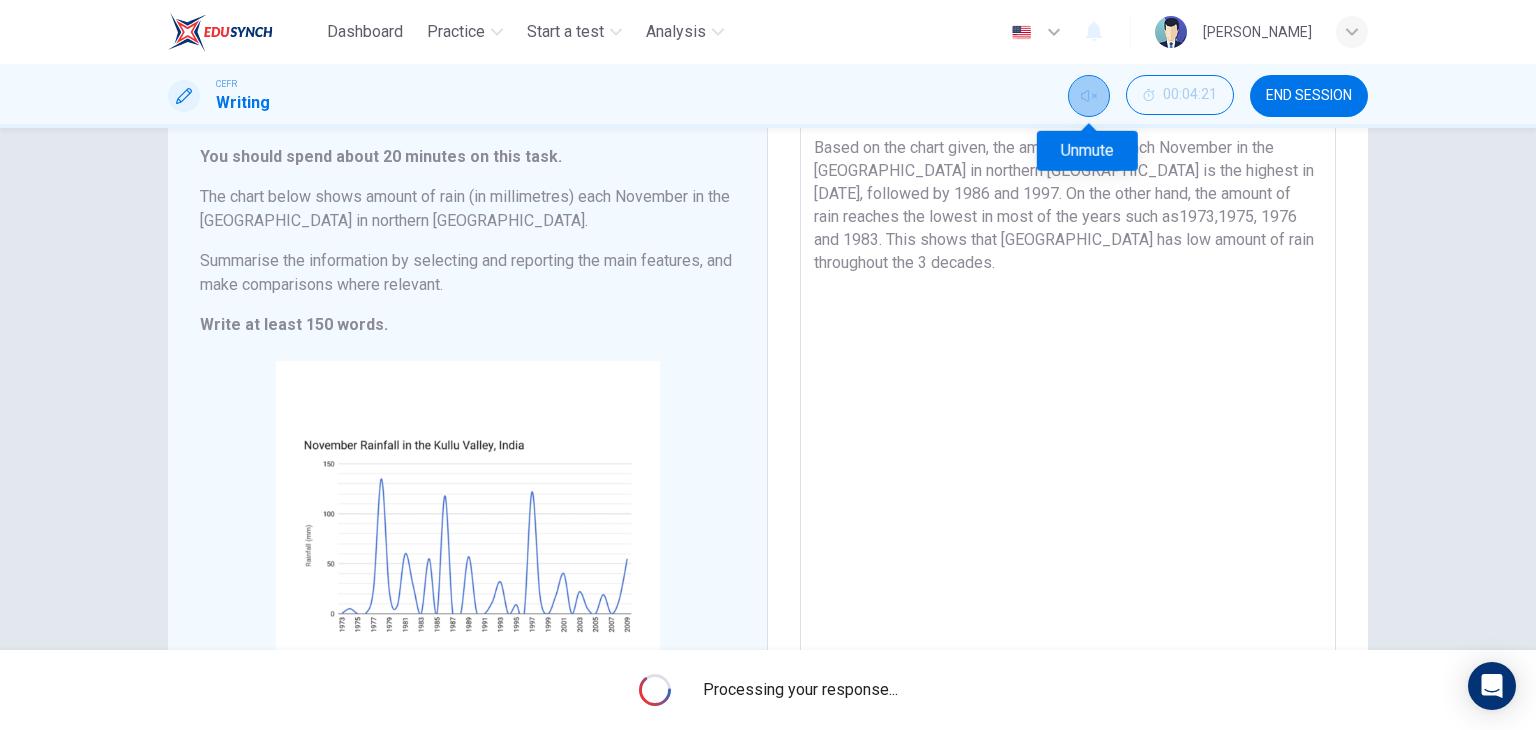 click at bounding box center (1089, 96) 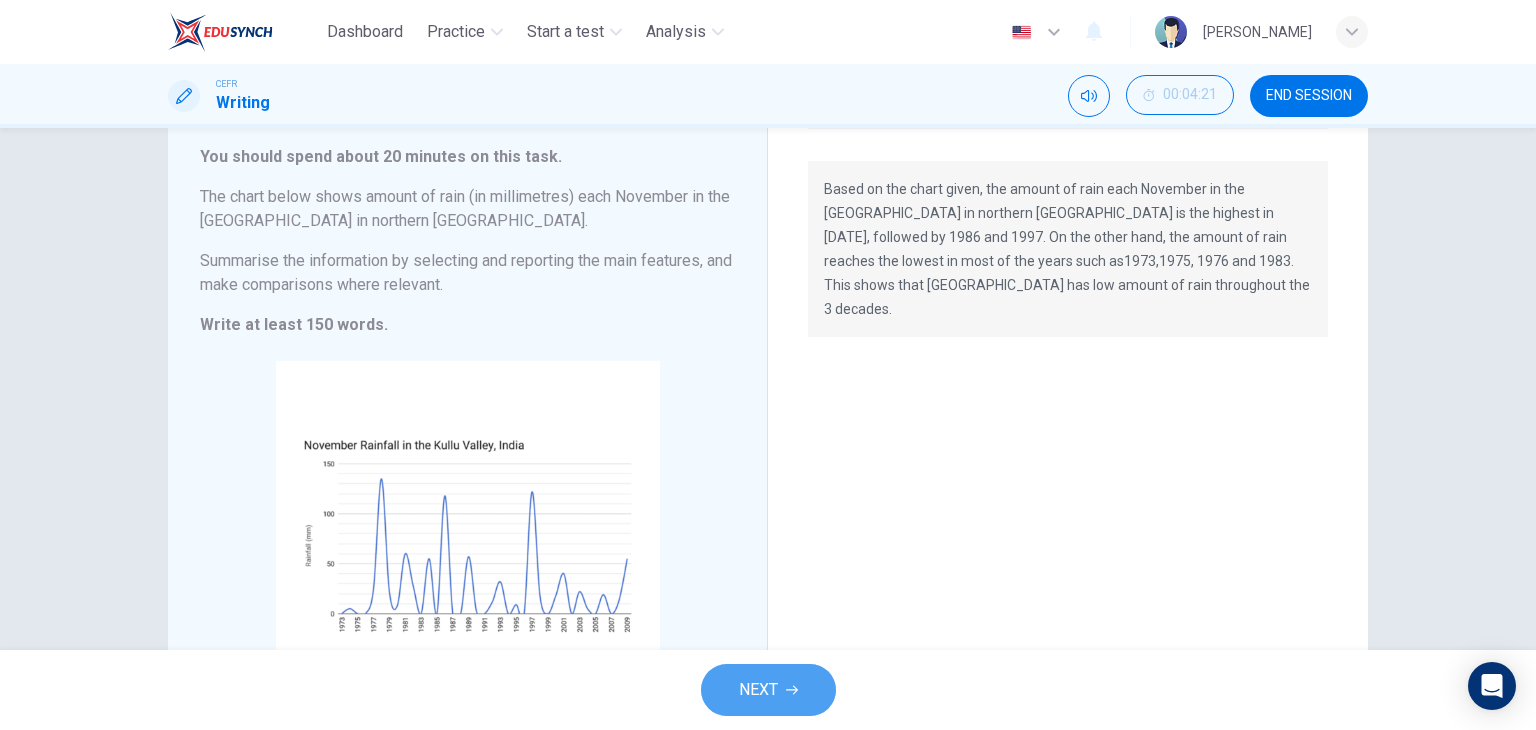 click on "NEXT" at bounding box center [768, 690] 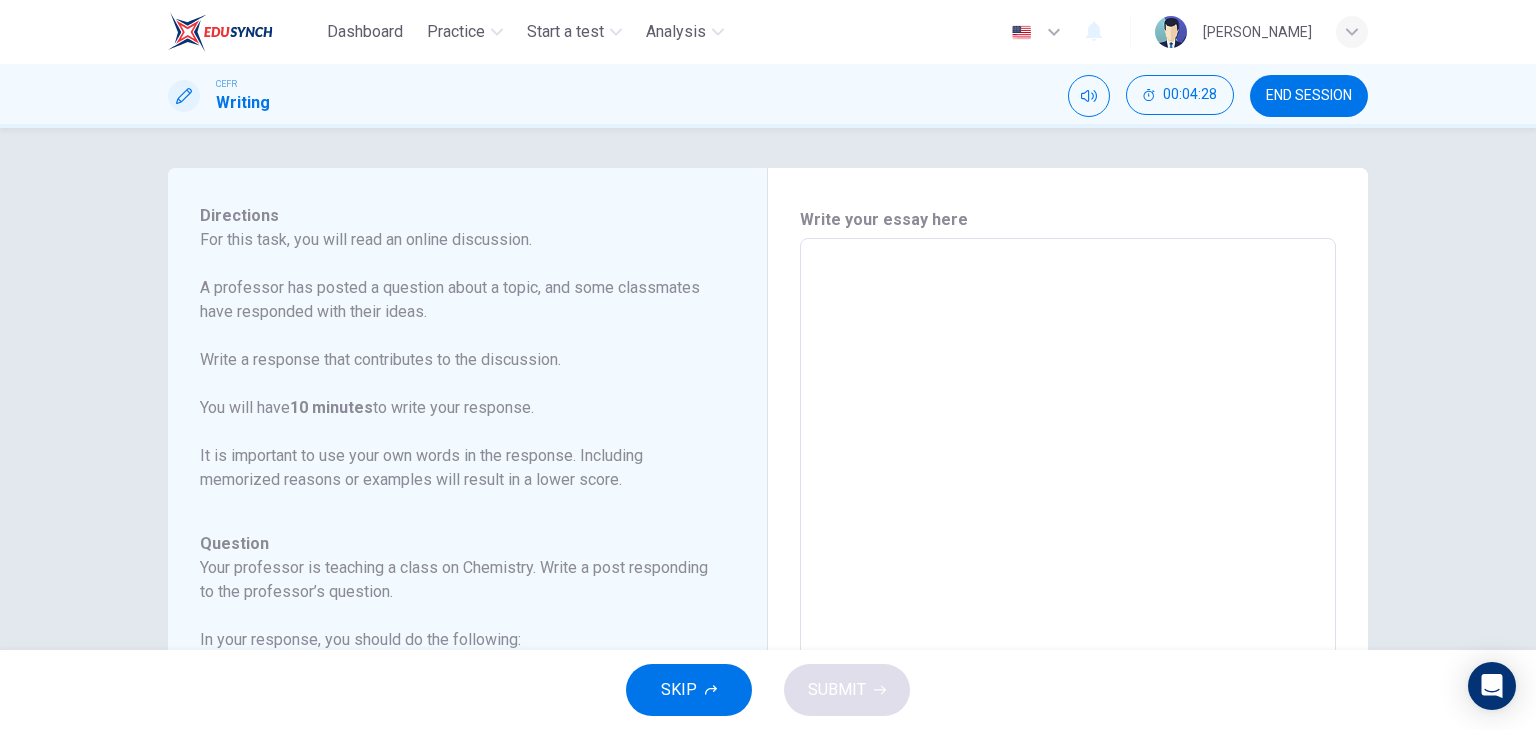 scroll, scrollTop: 197, scrollLeft: 0, axis: vertical 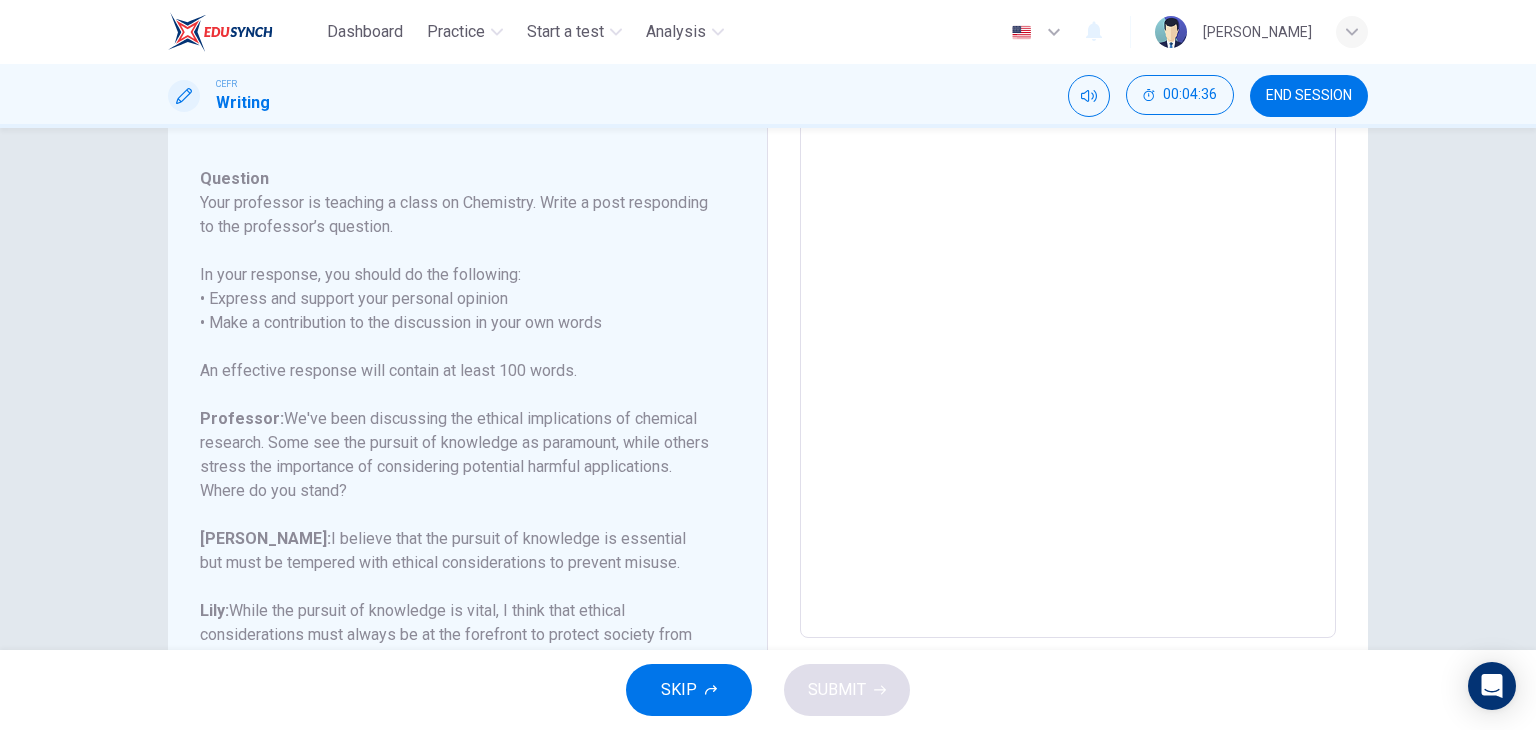 click at bounding box center [1068, 304] 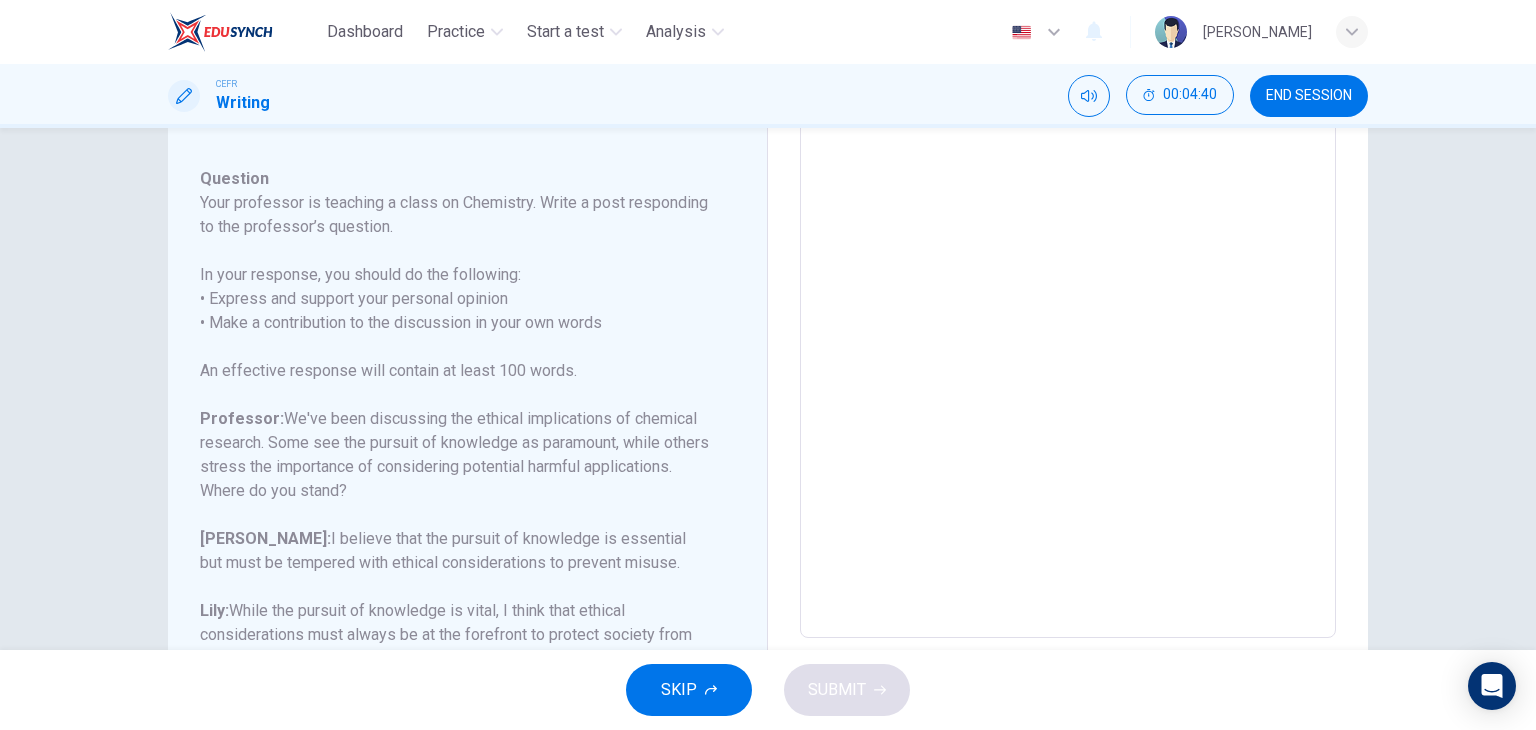 click at bounding box center (1068, 304) 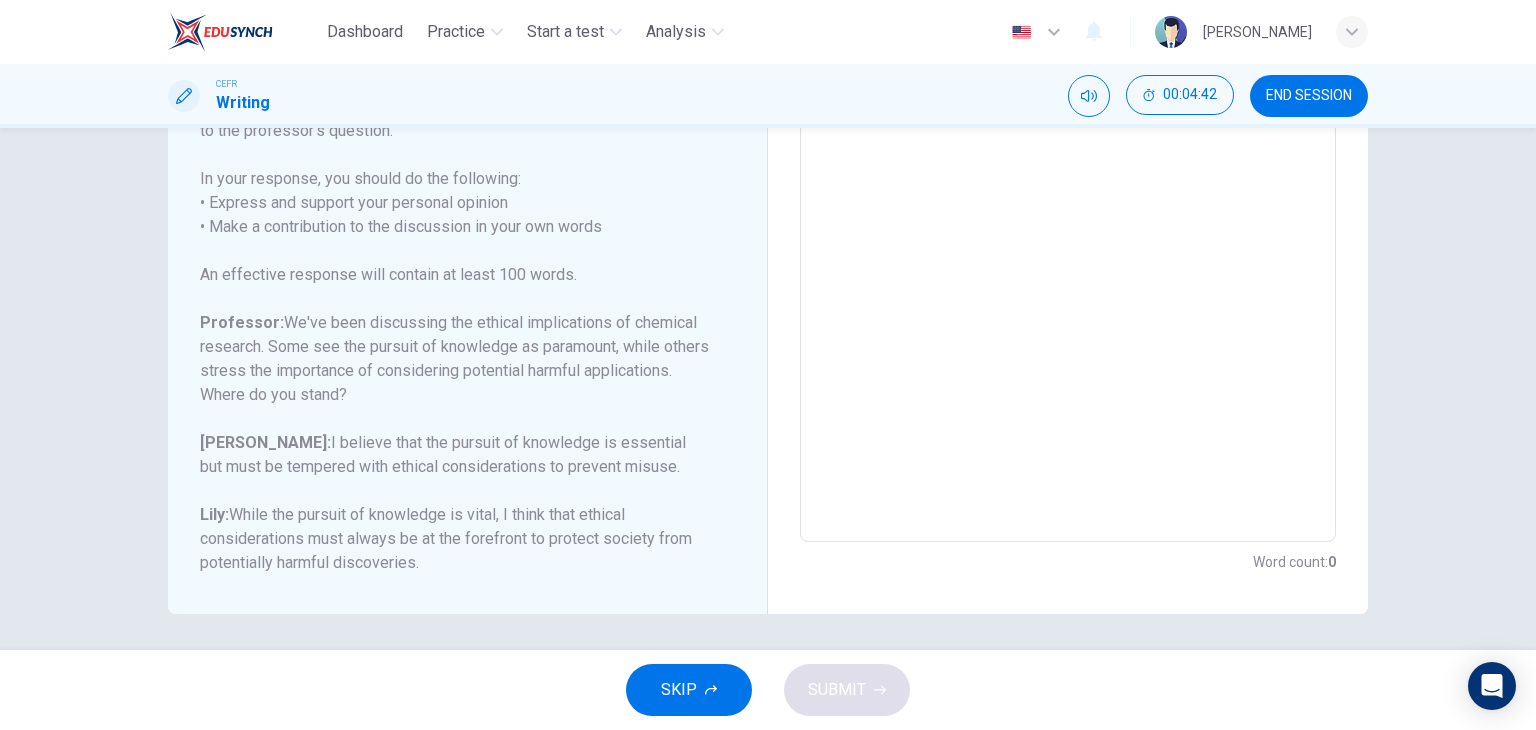 scroll, scrollTop: 368, scrollLeft: 0, axis: vertical 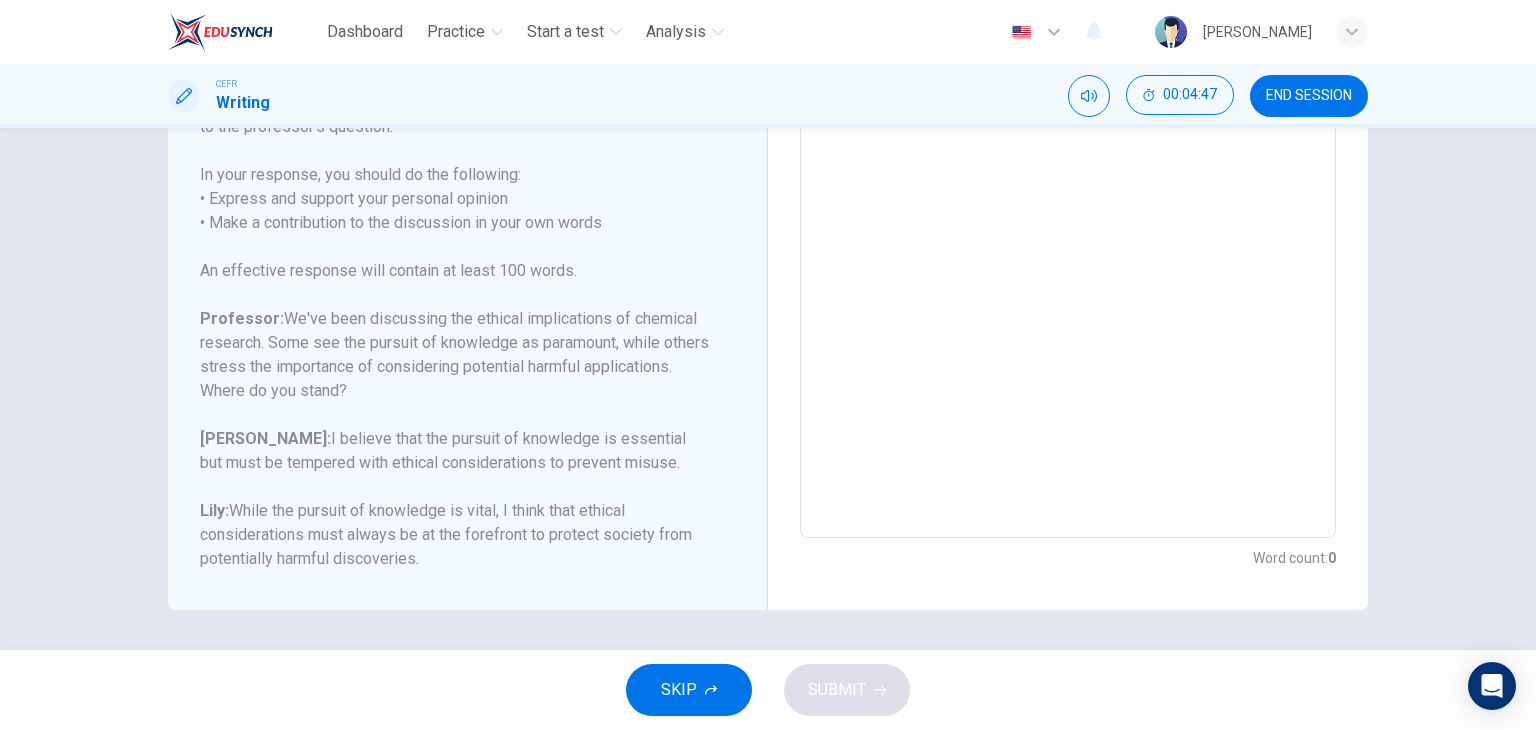click at bounding box center [1068, 204] 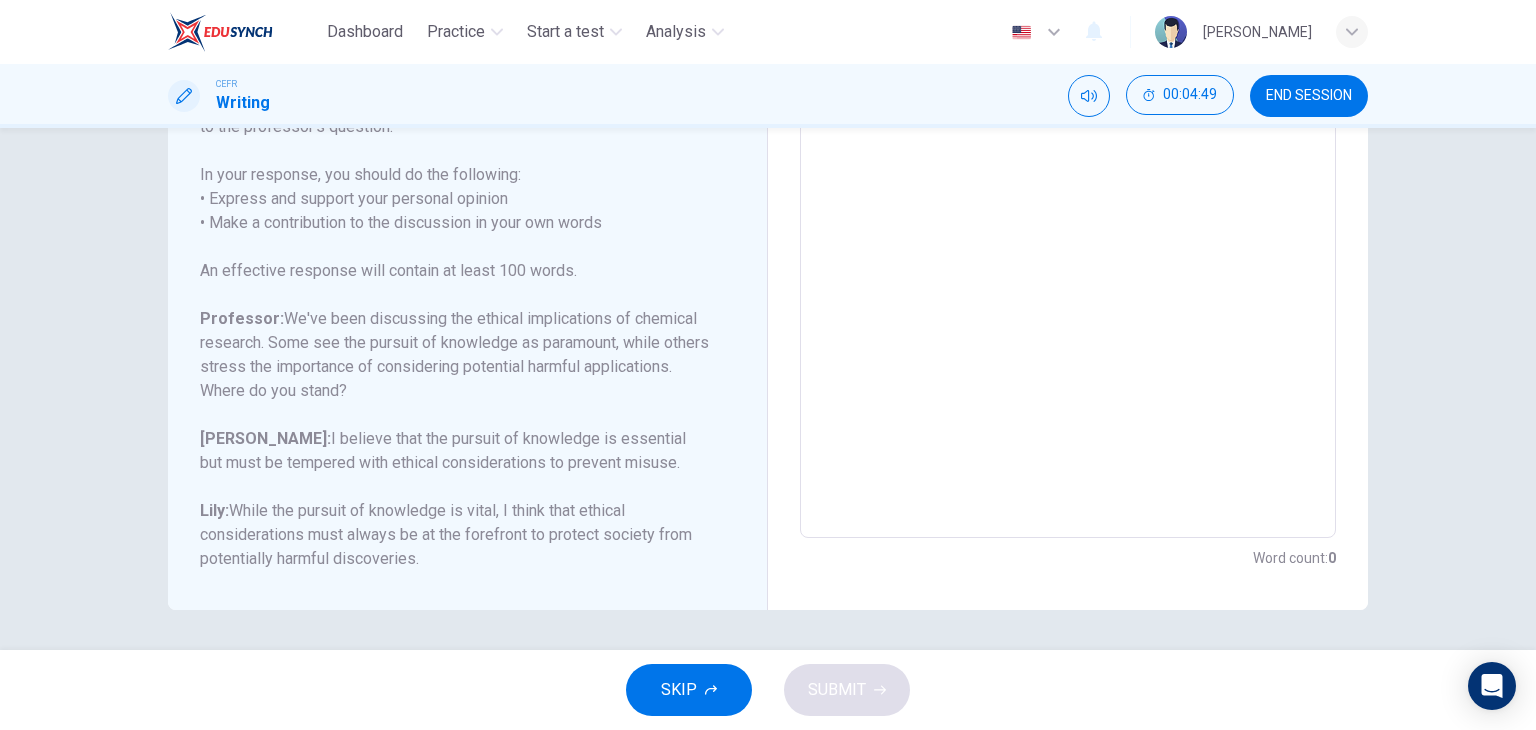 click on "END SESSION" at bounding box center [1309, 96] 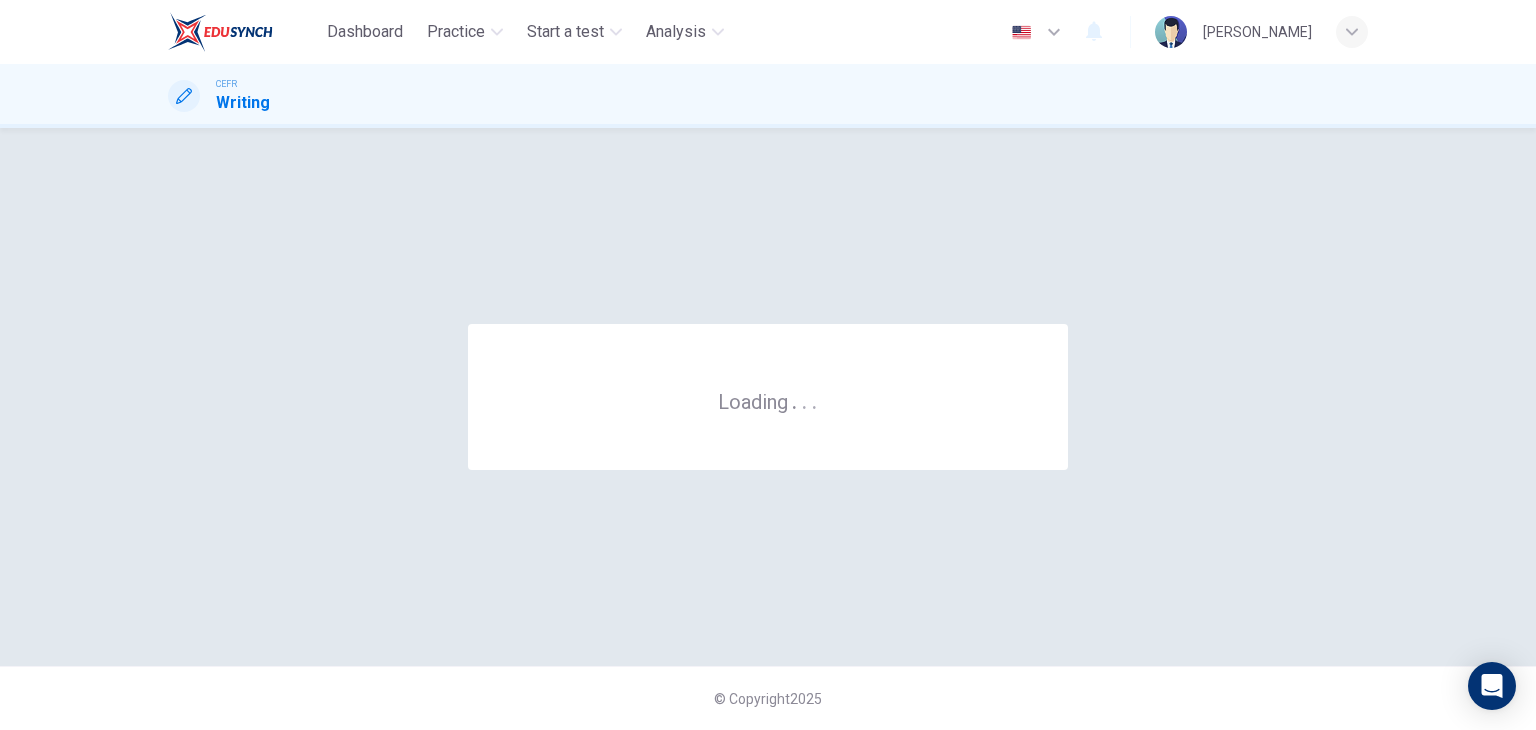 scroll, scrollTop: 0, scrollLeft: 0, axis: both 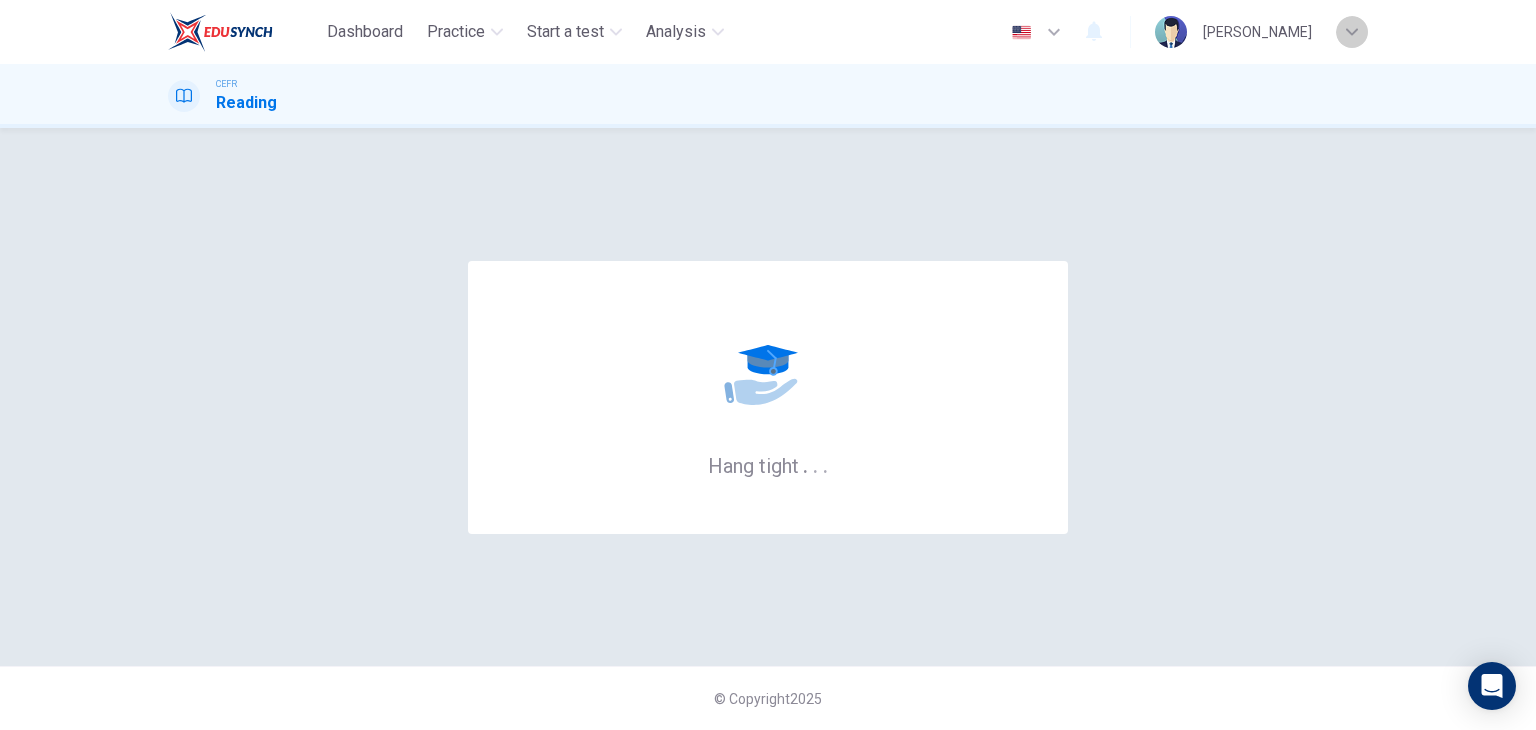 click 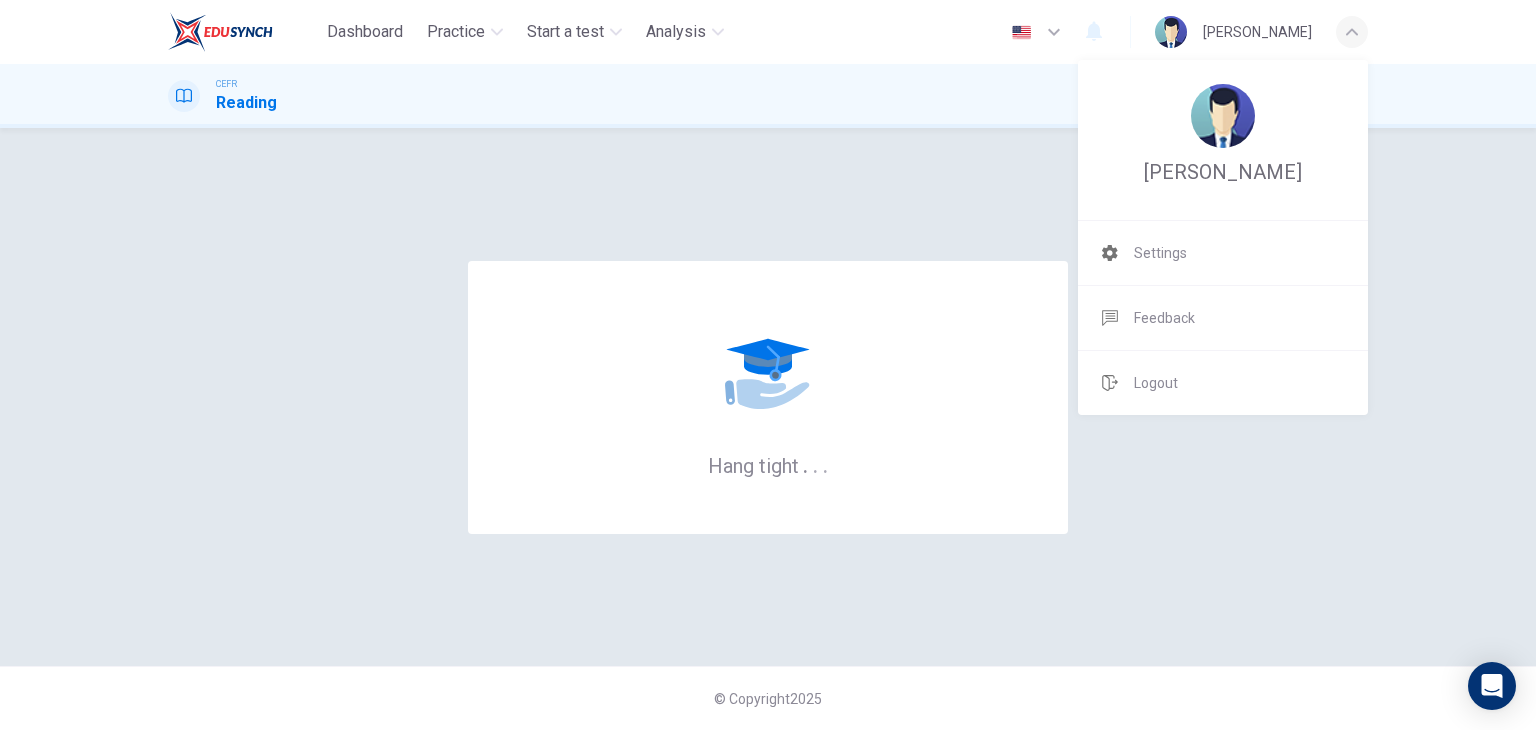 click at bounding box center [768, 365] 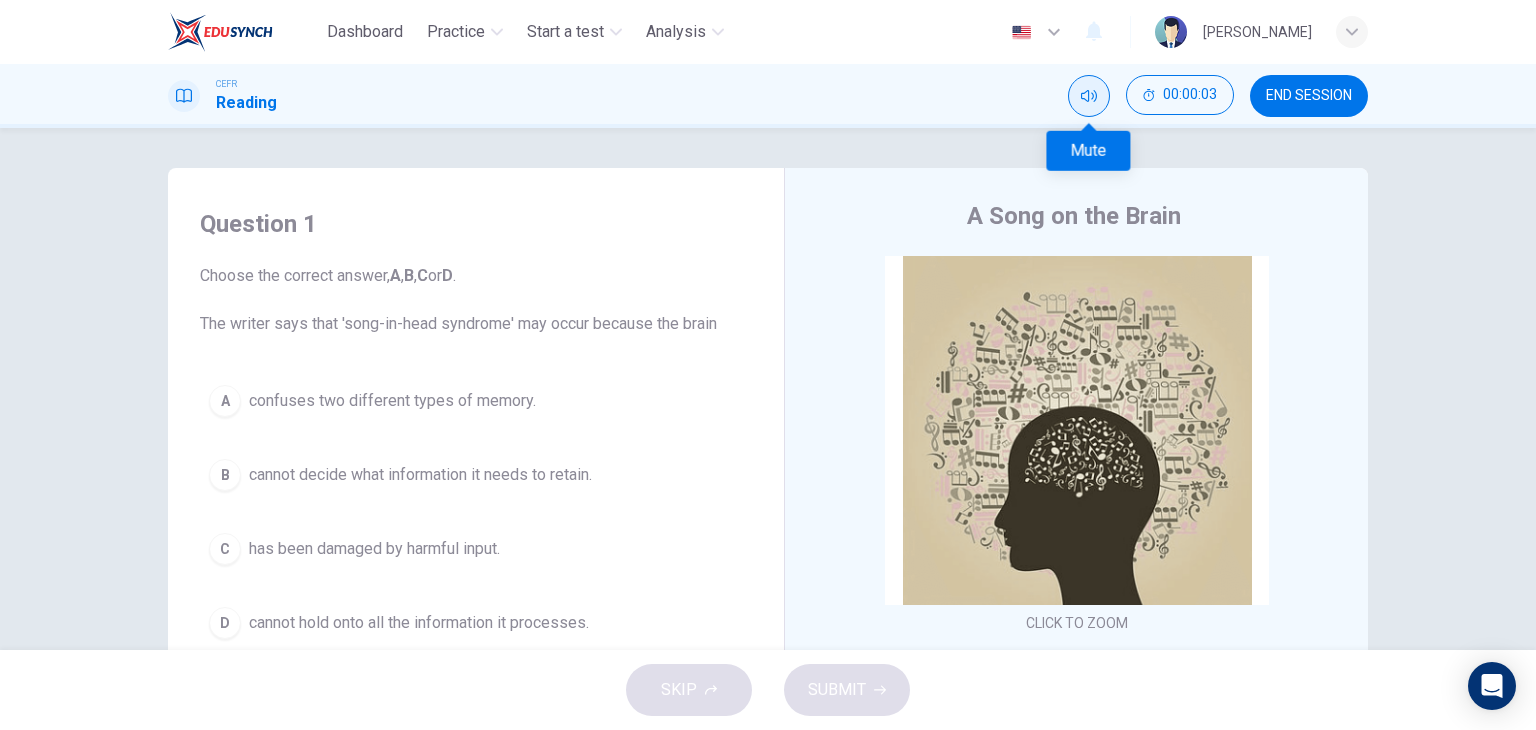click 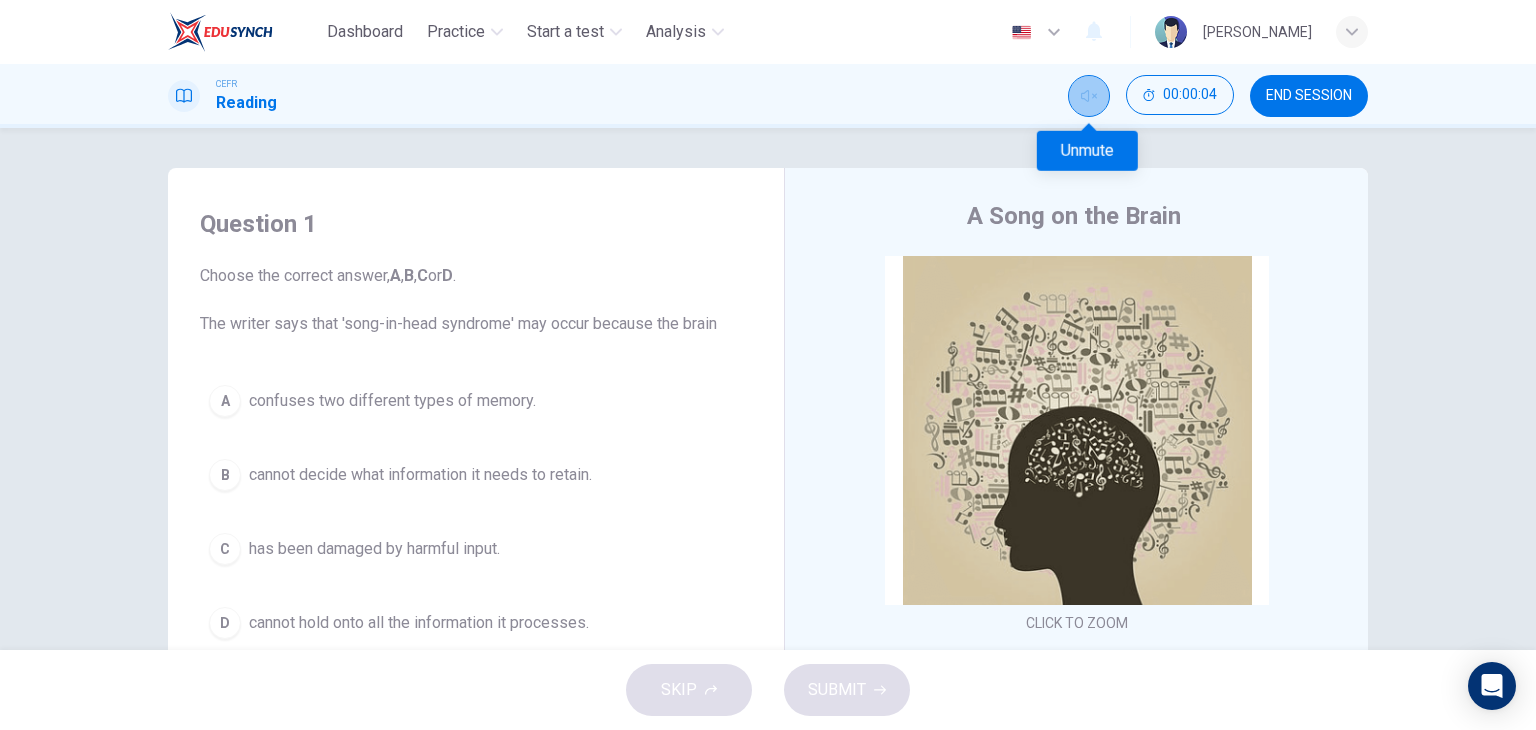 click 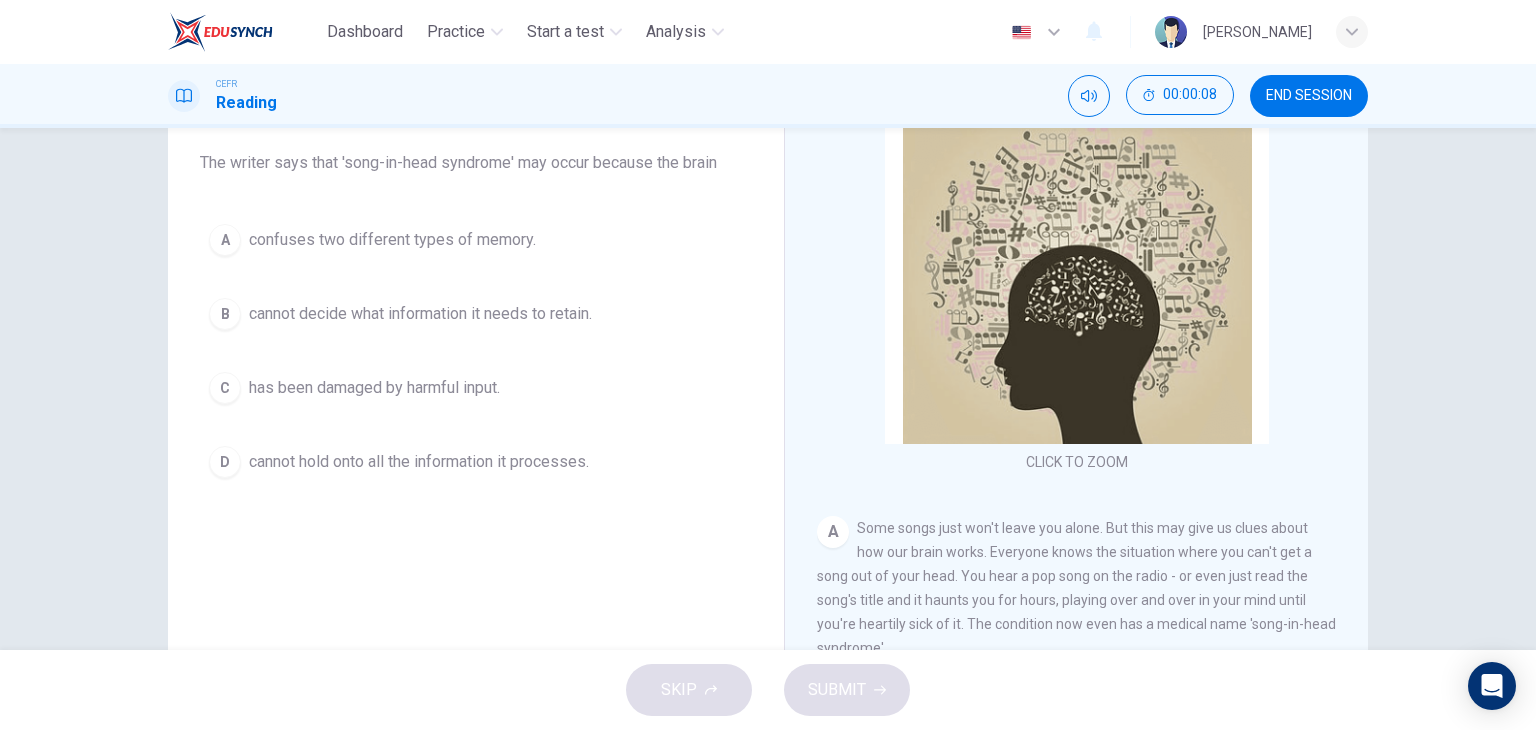 scroll, scrollTop: 253, scrollLeft: 0, axis: vertical 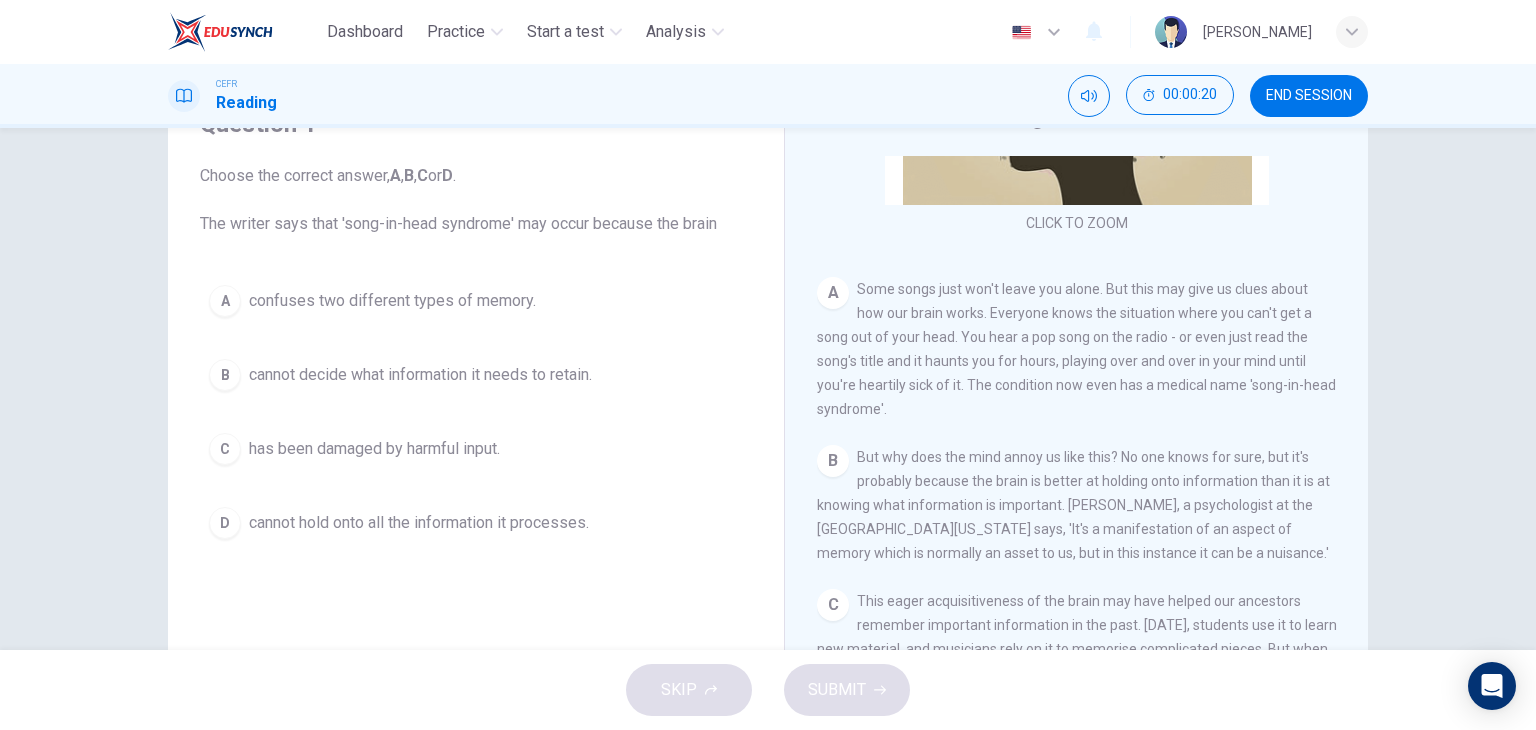 type 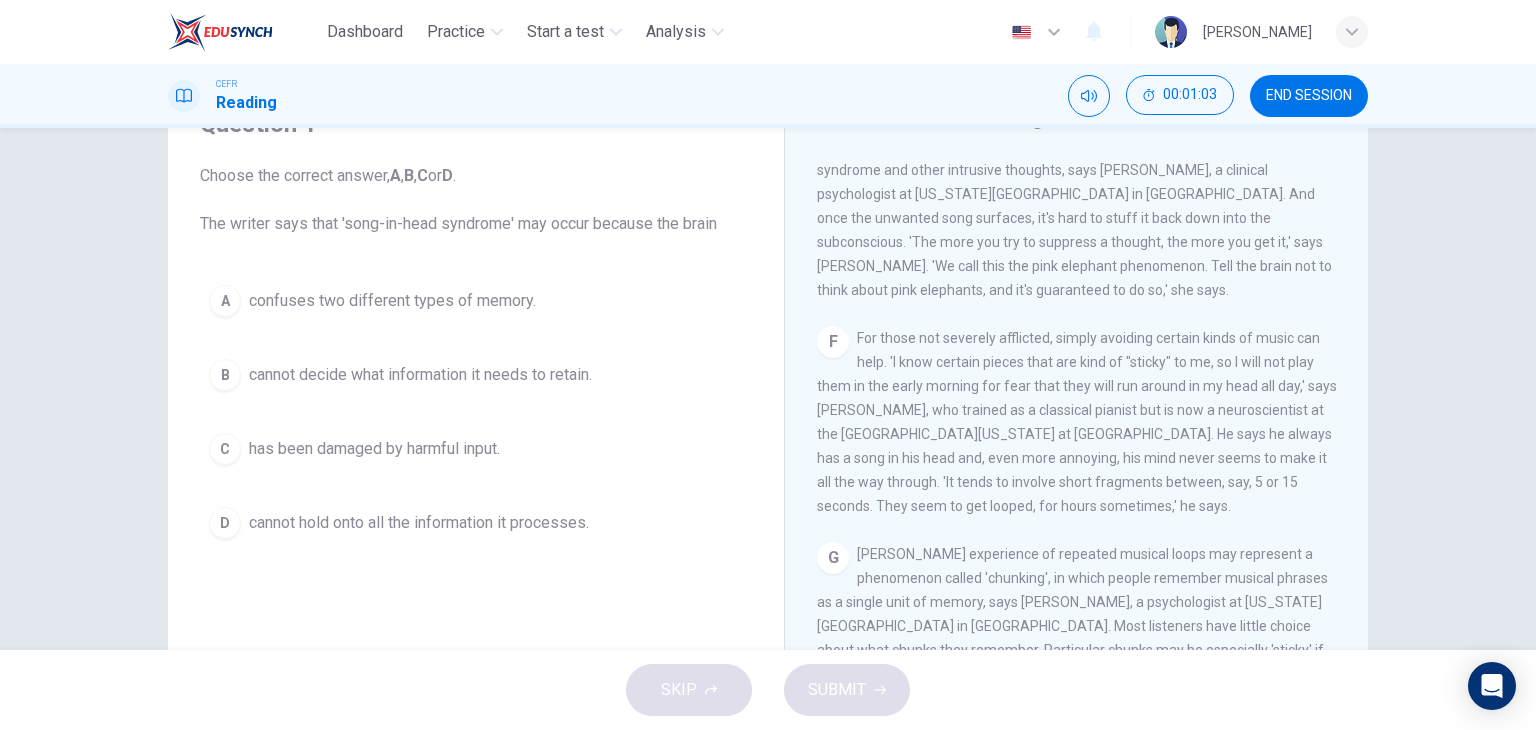 scroll, scrollTop: 1300, scrollLeft: 0, axis: vertical 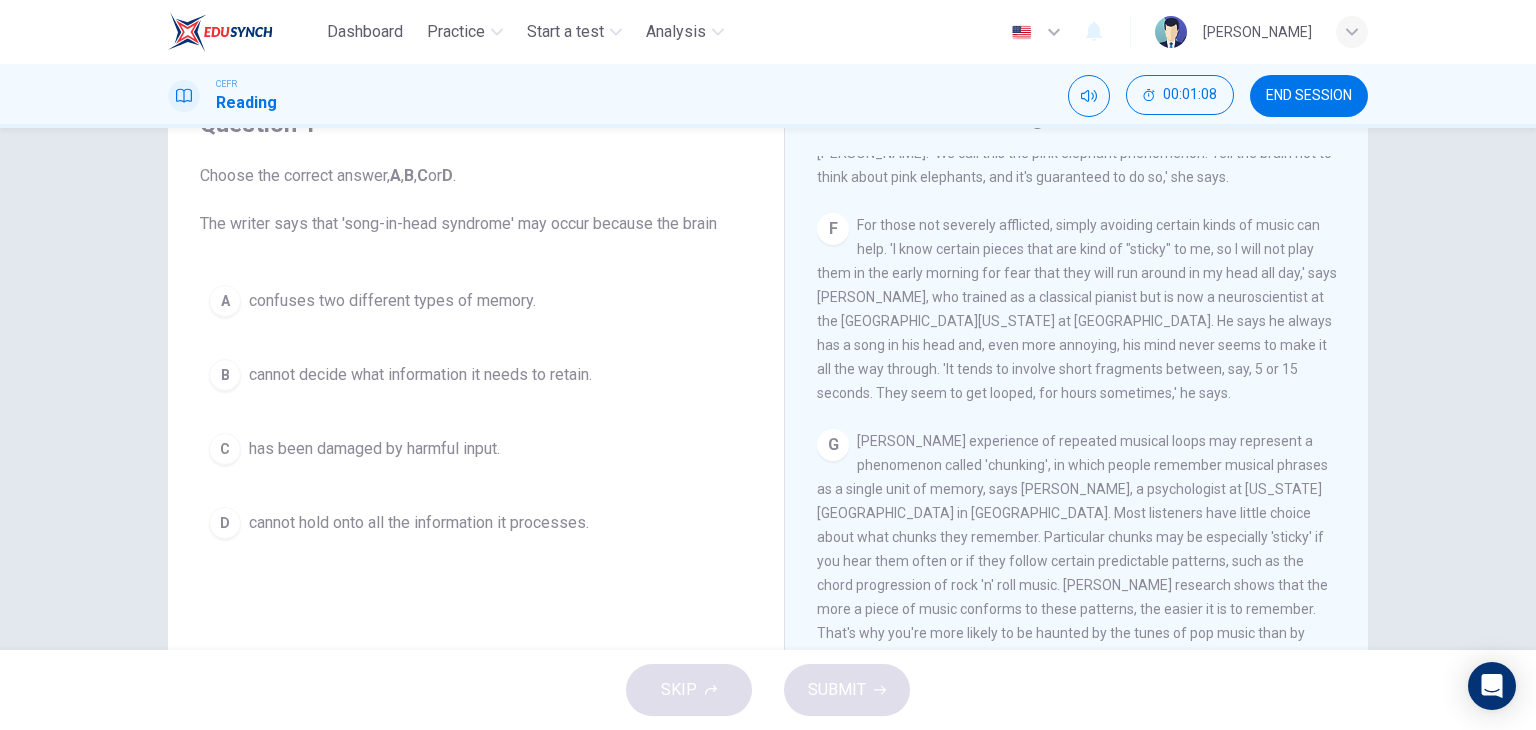 click on "B cannot decide what information it needs to retain." at bounding box center (476, 375) 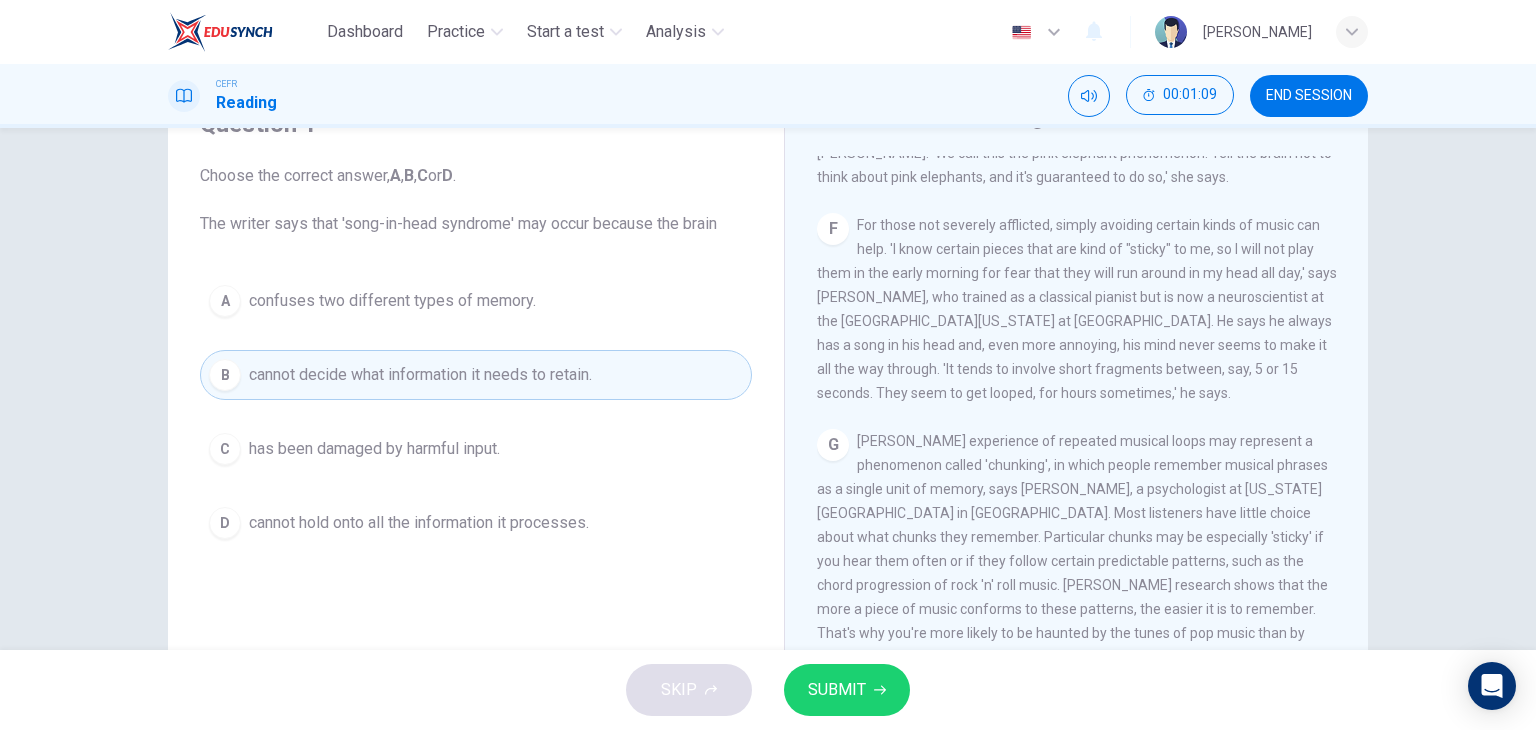 click on "SUBMIT" at bounding box center (847, 690) 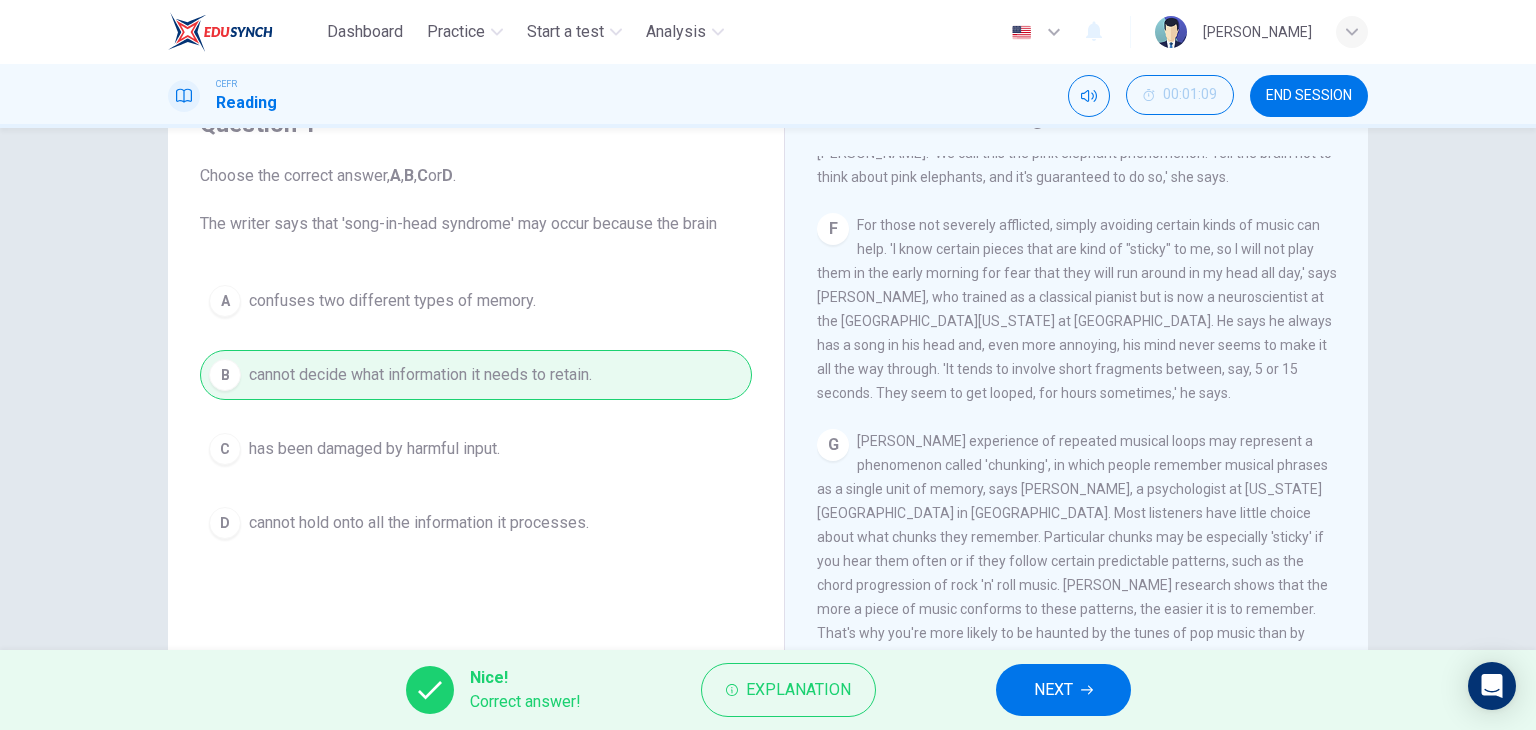 click on "NEXT" at bounding box center [1053, 690] 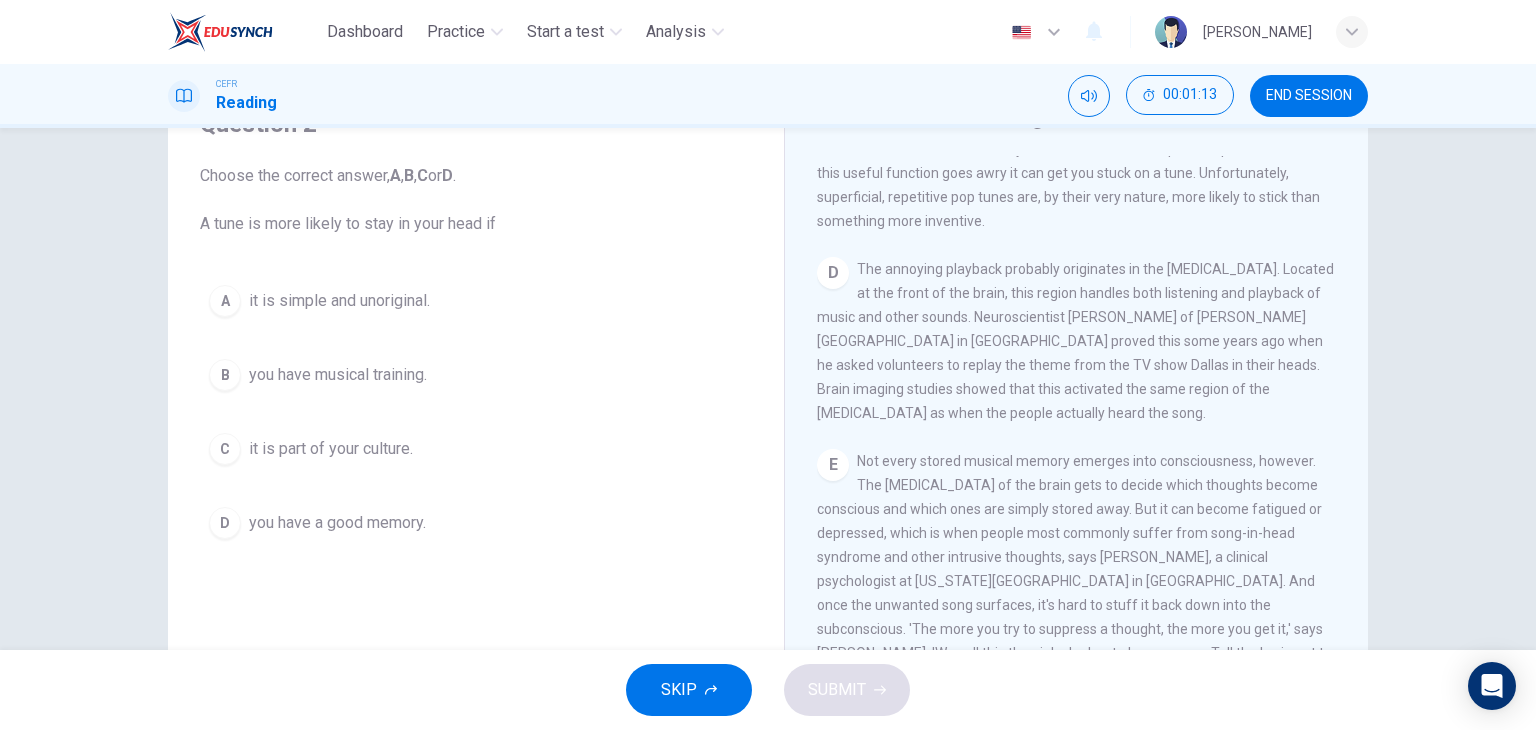 scroll, scrollTop: 700, scrollLeft: 0, axis: vertical 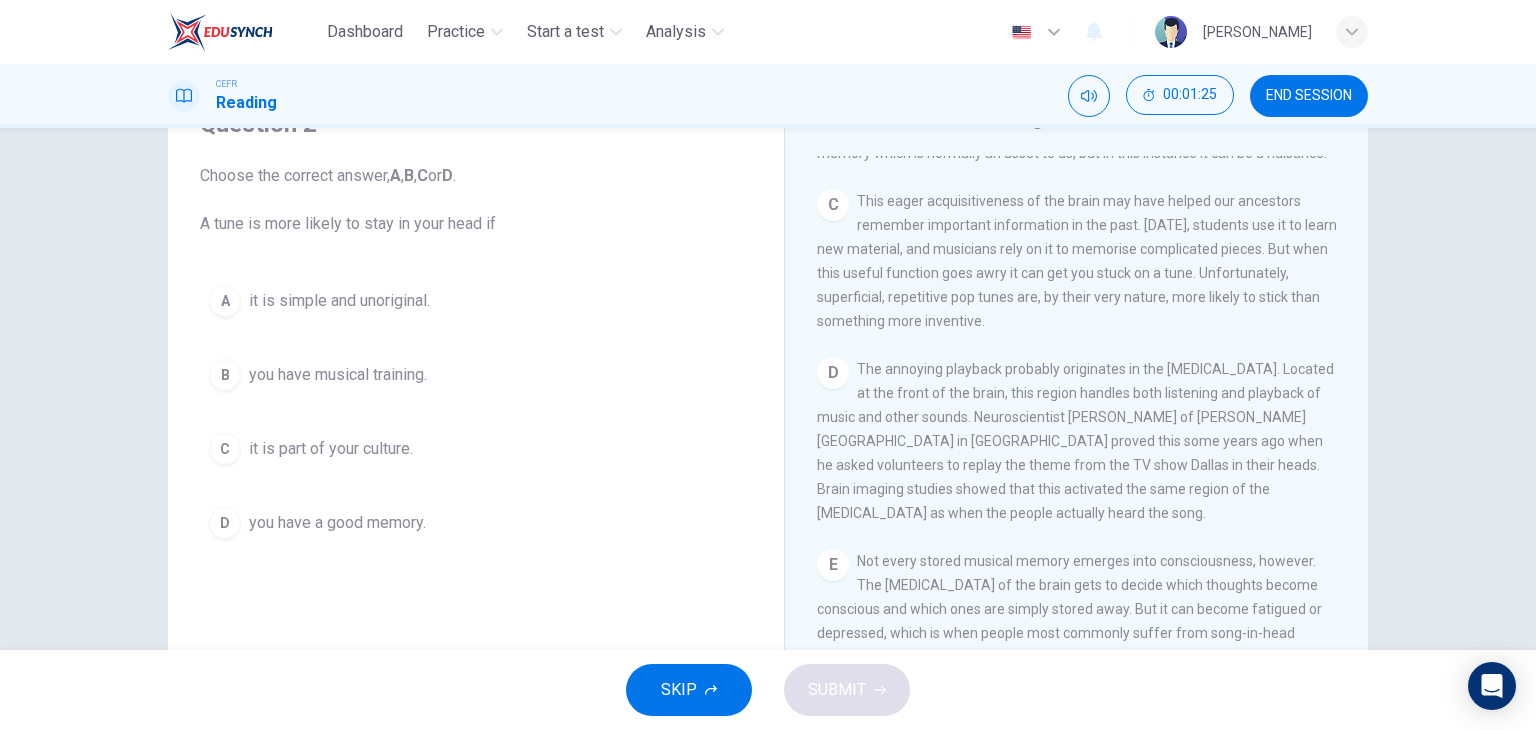 click on "A" at bounding box center [225, 301] 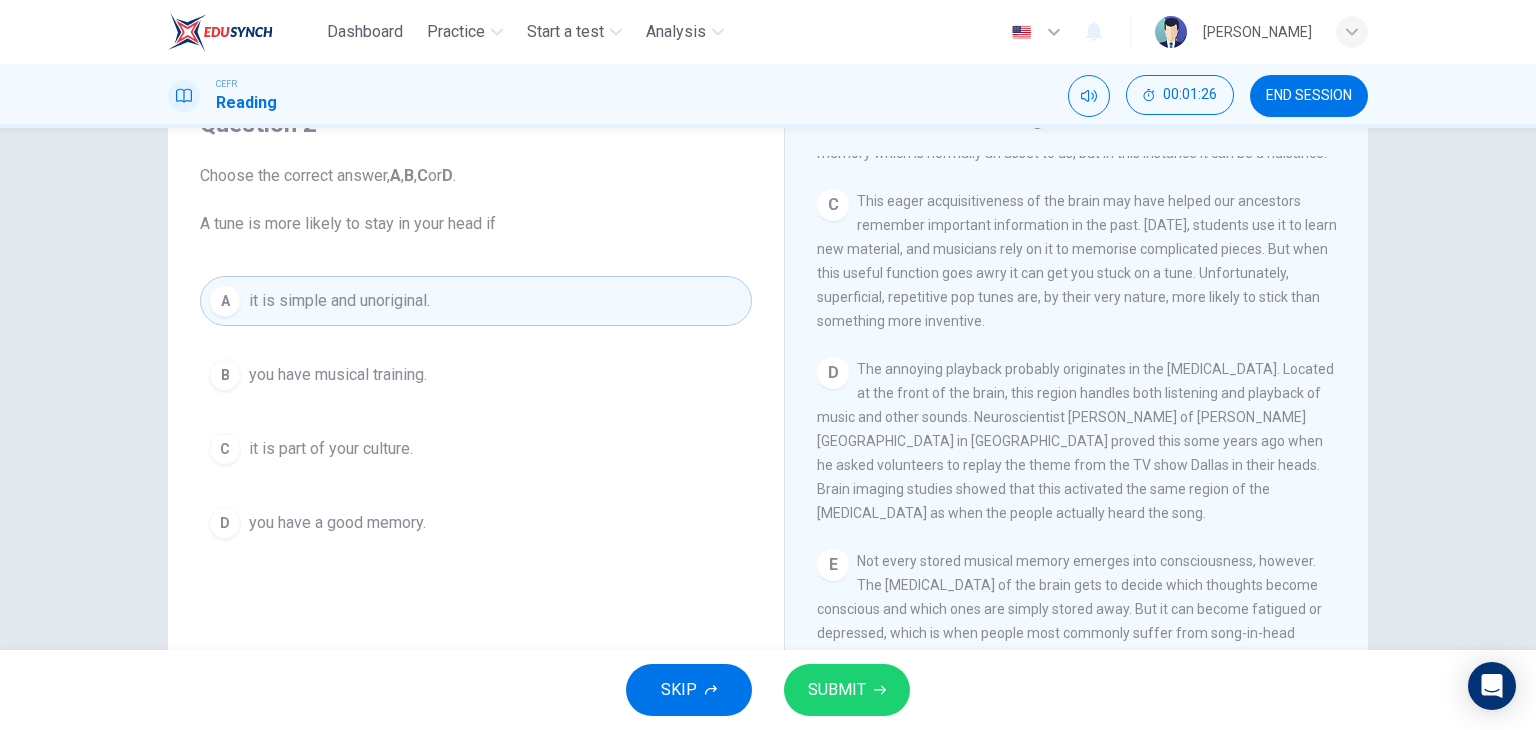 click on "SUBMIT" at bounding box center [837, 690] 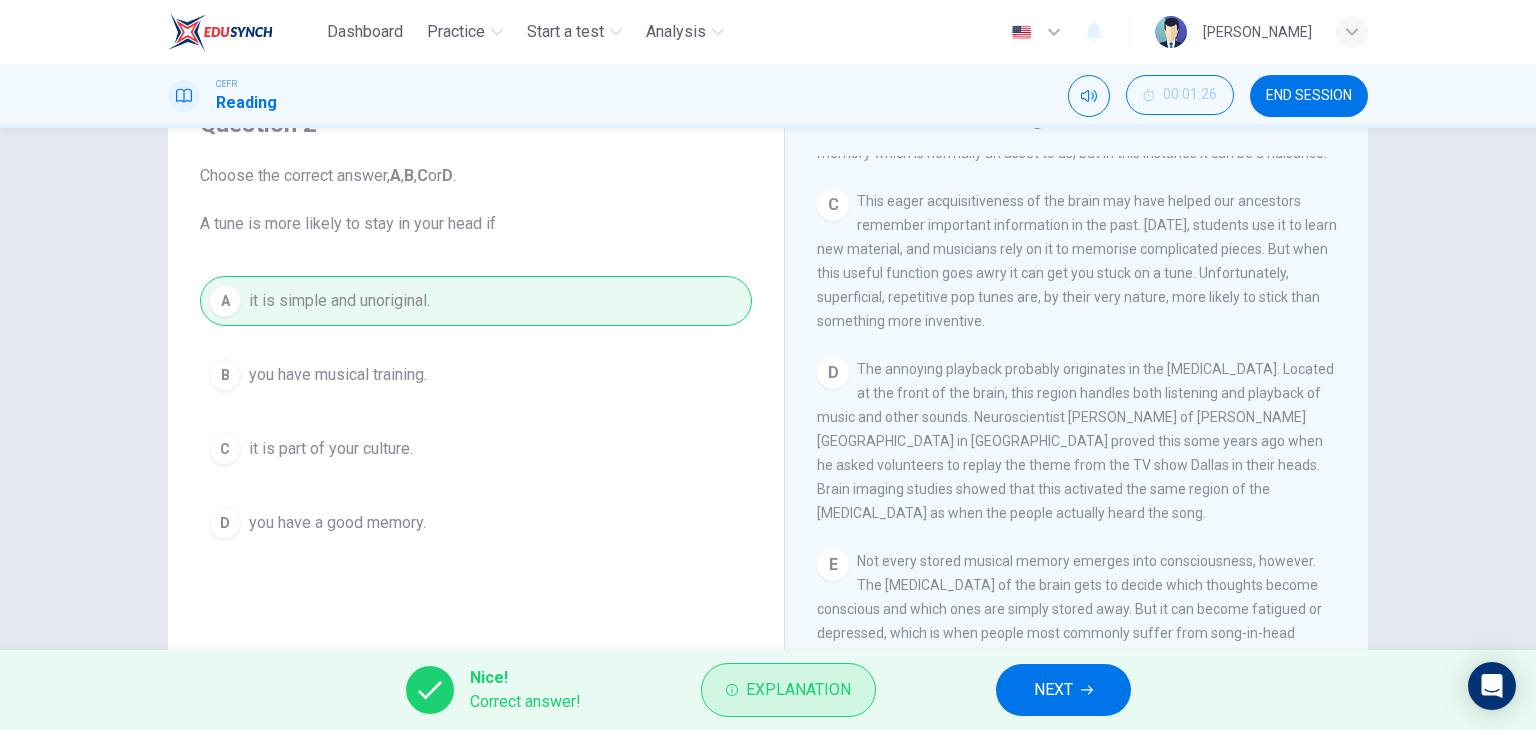 click on "Explanation" at bounding box center (788, 690) 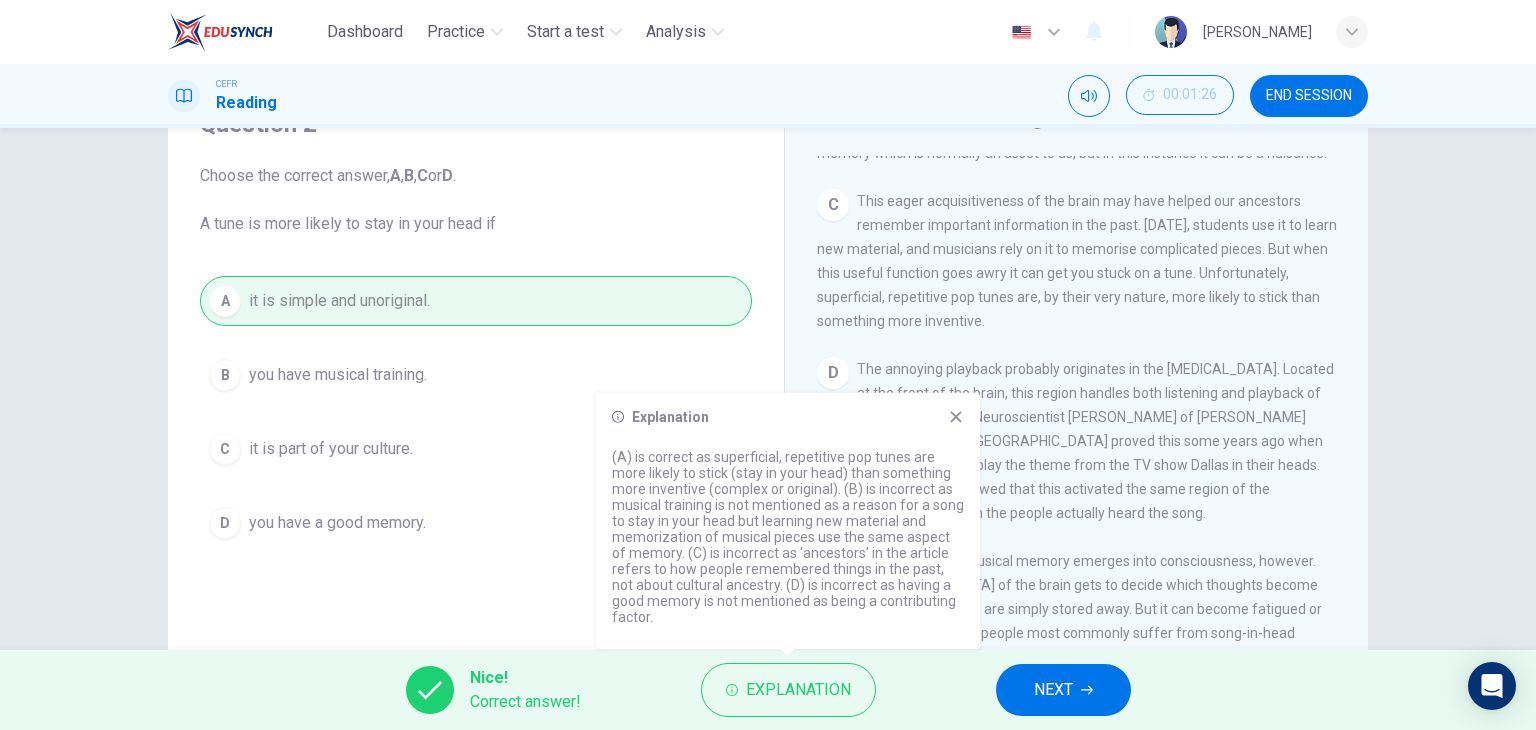 click on "Nice! Correct answer! Explanation NEXT" at bounding box center [768, 690] 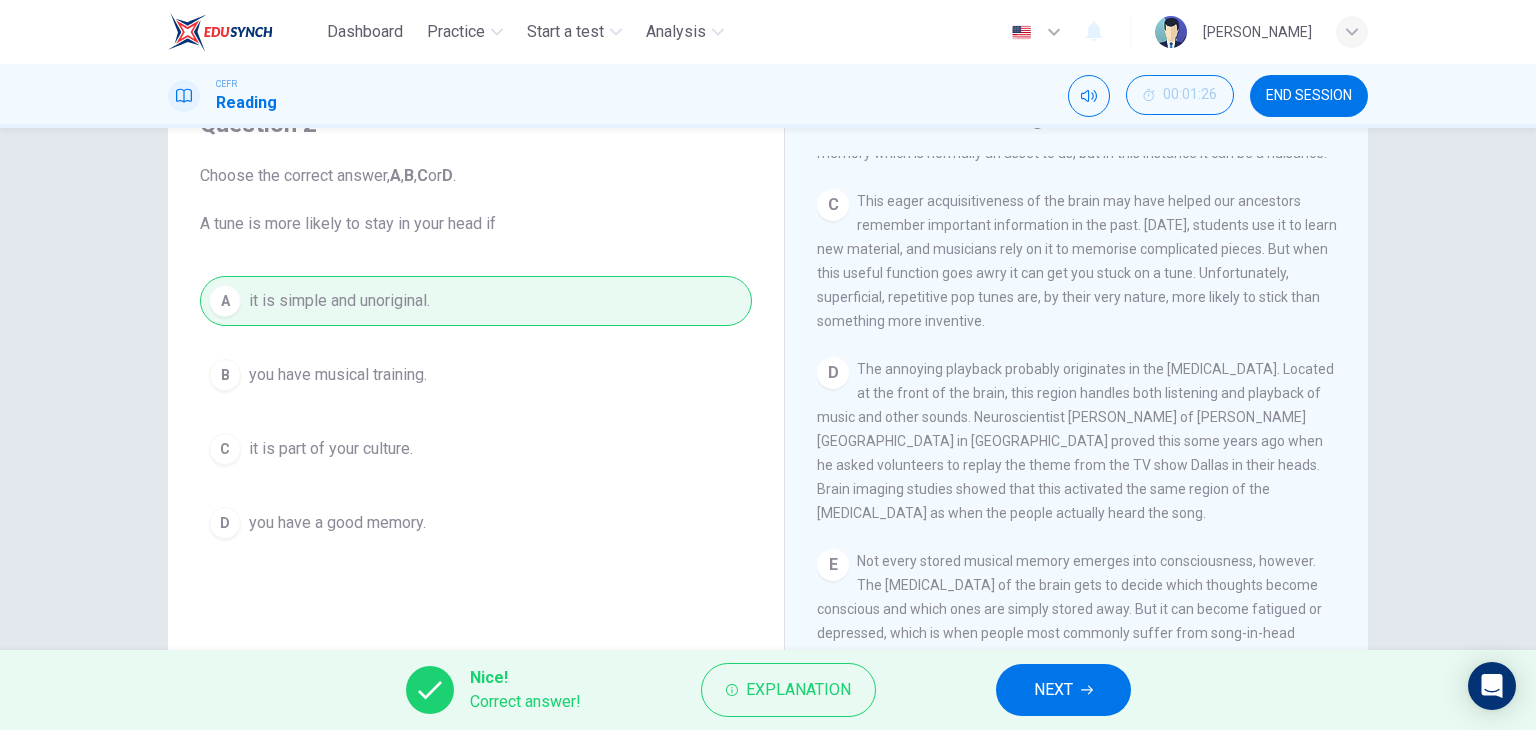 click on "Nice! Correct answer! Explanation NEXT" at bounding box center (768, 690) 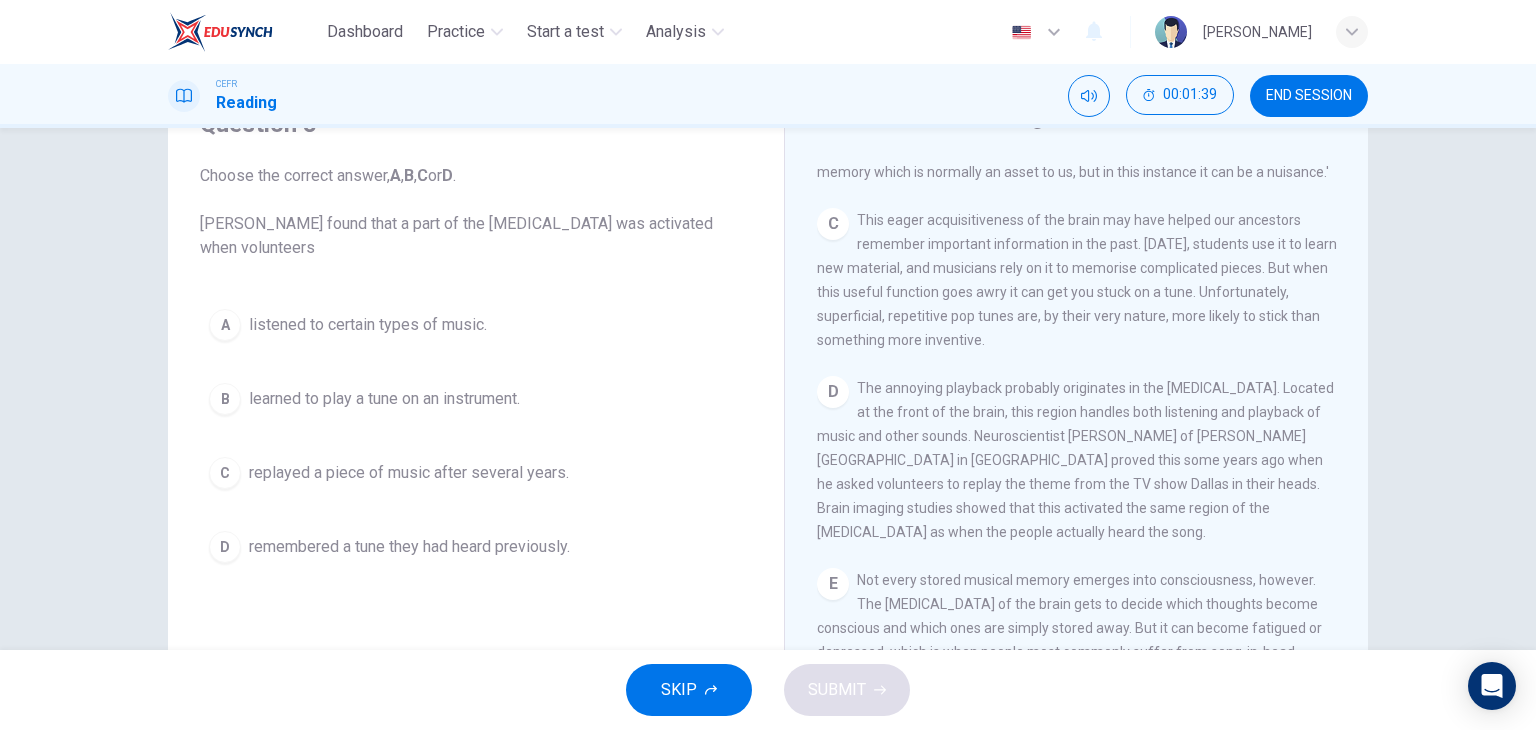 scroll, scrollTop: 700, scrollLeft: 0, axis: vertical 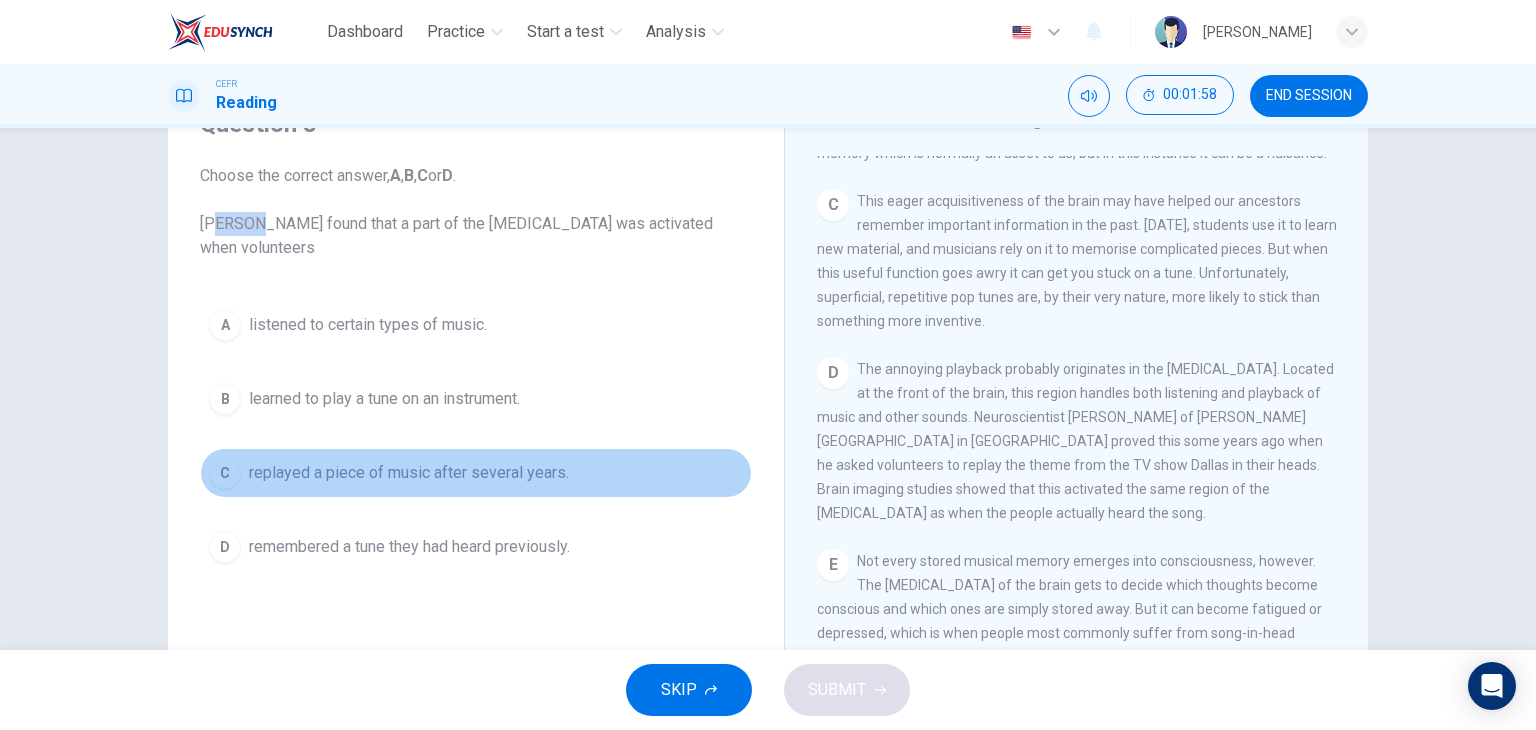 click on "C" at bounding box center (225, 473) 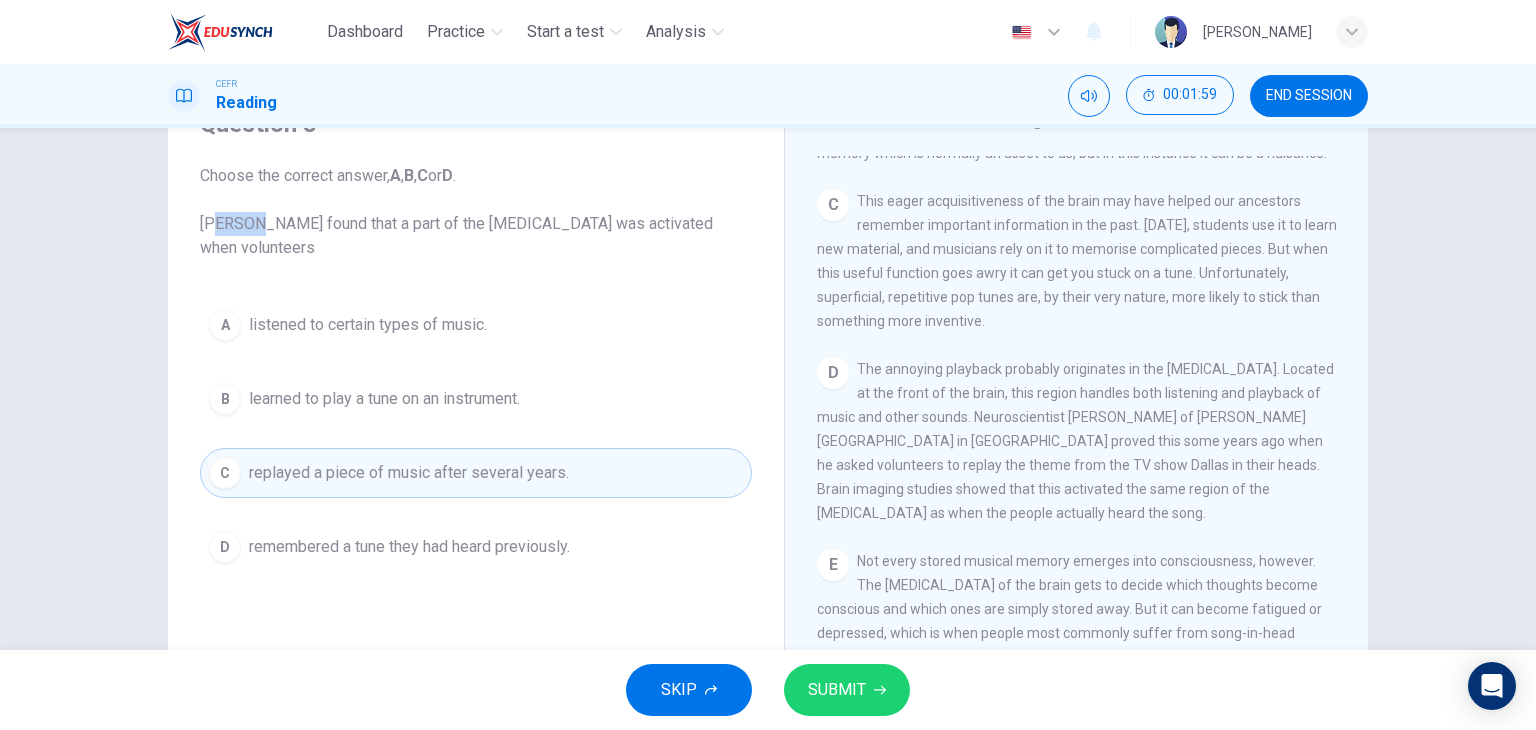 click on "SUBMIT" at bounding box center [847, 690] 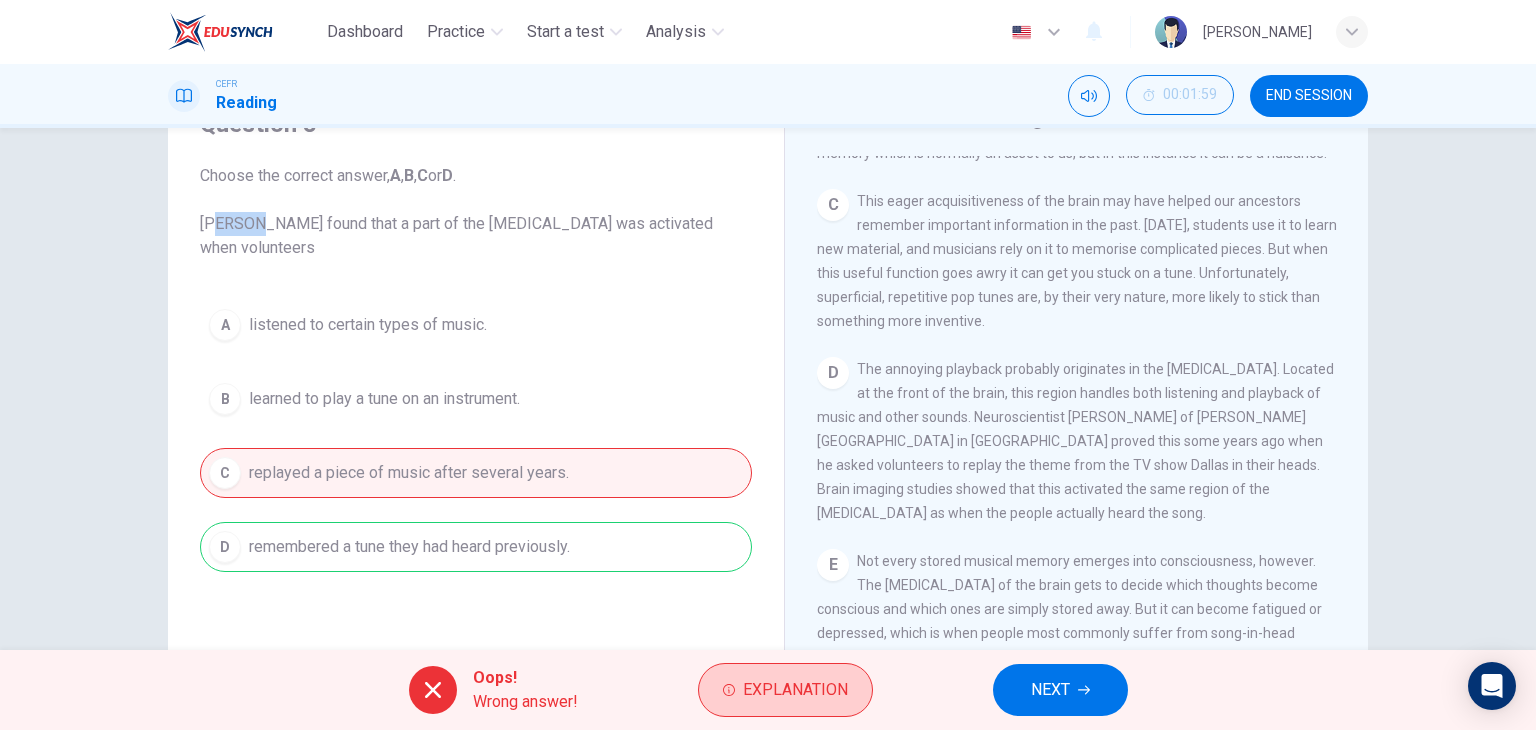 click on "Explanation" at bounding box center [795, 690] 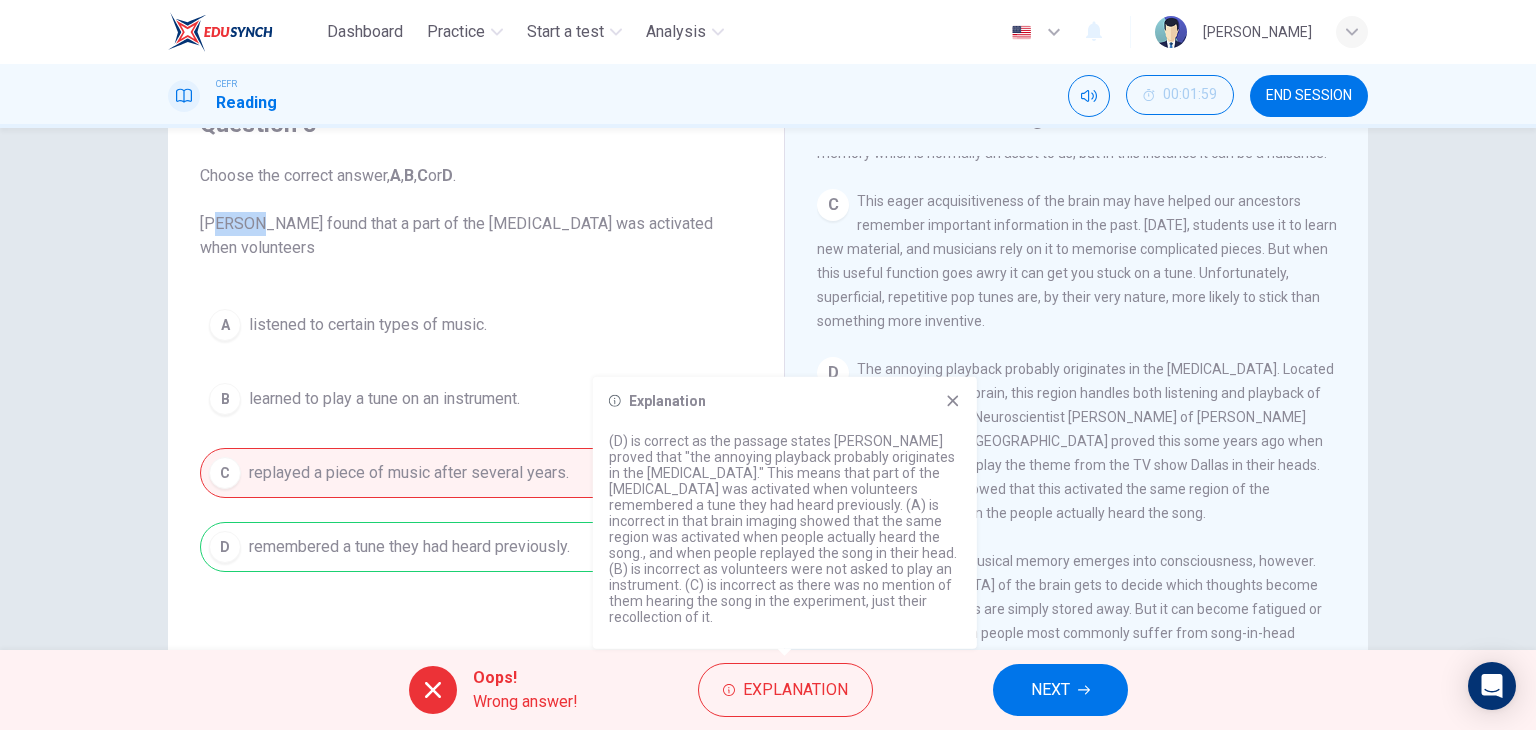 click 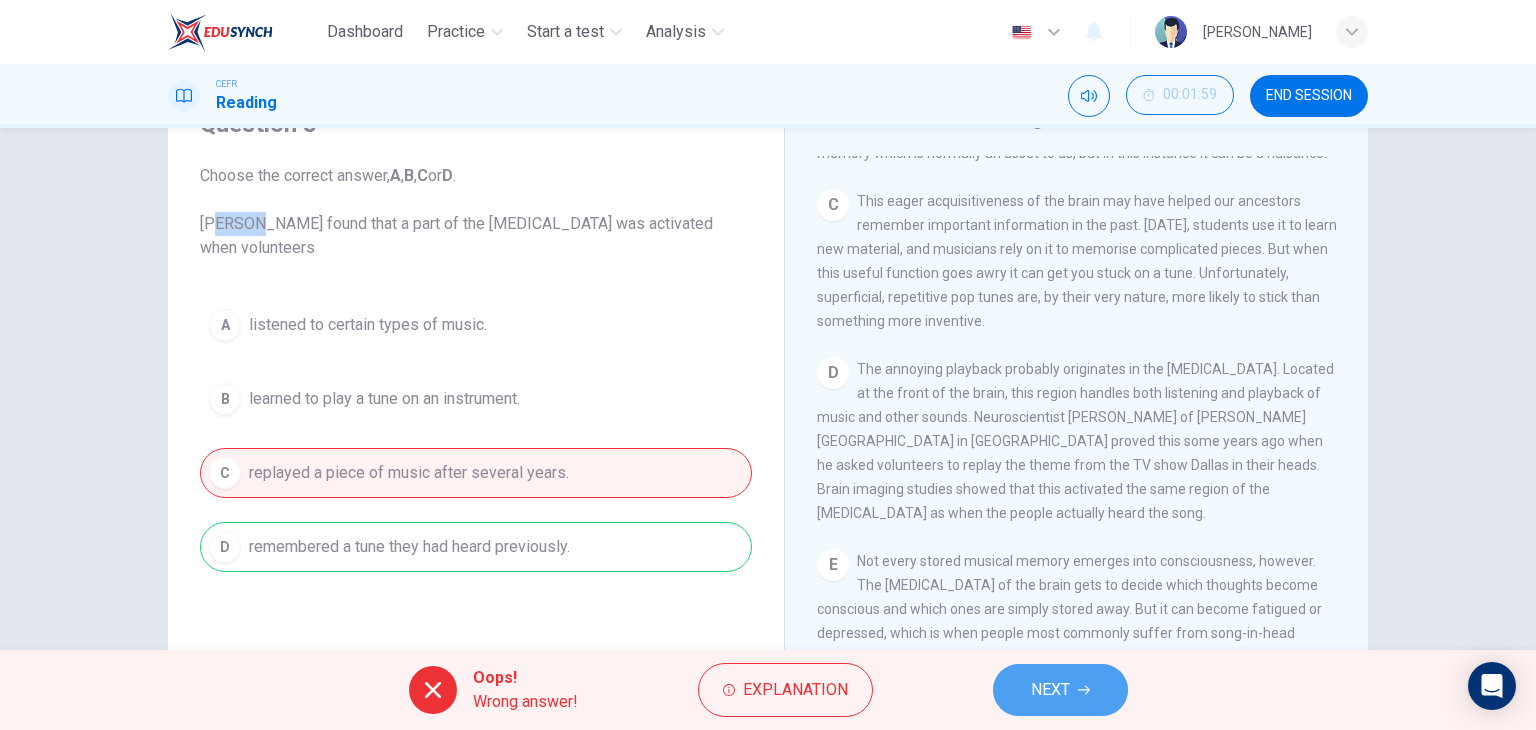 click on "NEXT" at bounding box center (1050, 690) 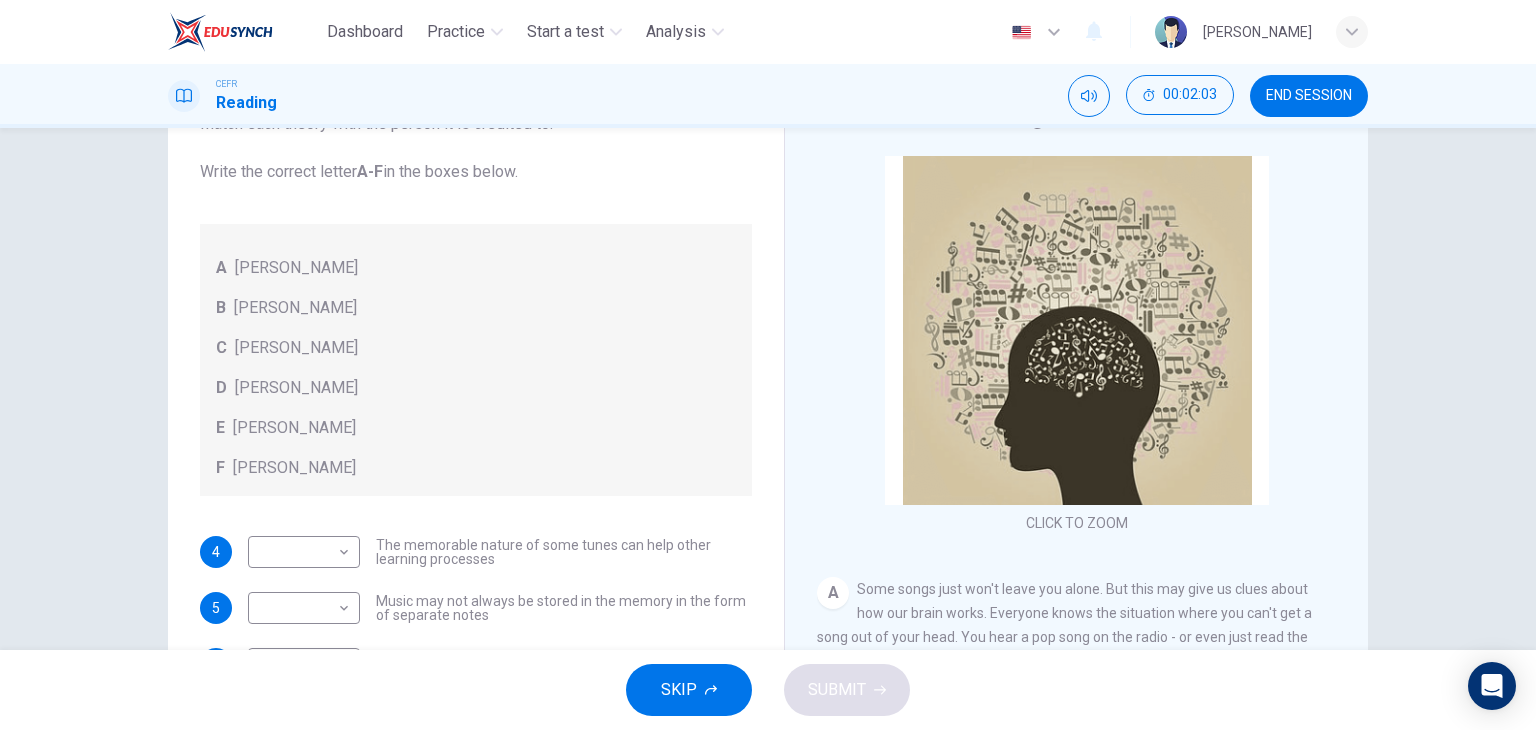 scroll, scrollTop: 112, scrollLeft: 0, axis: vertical 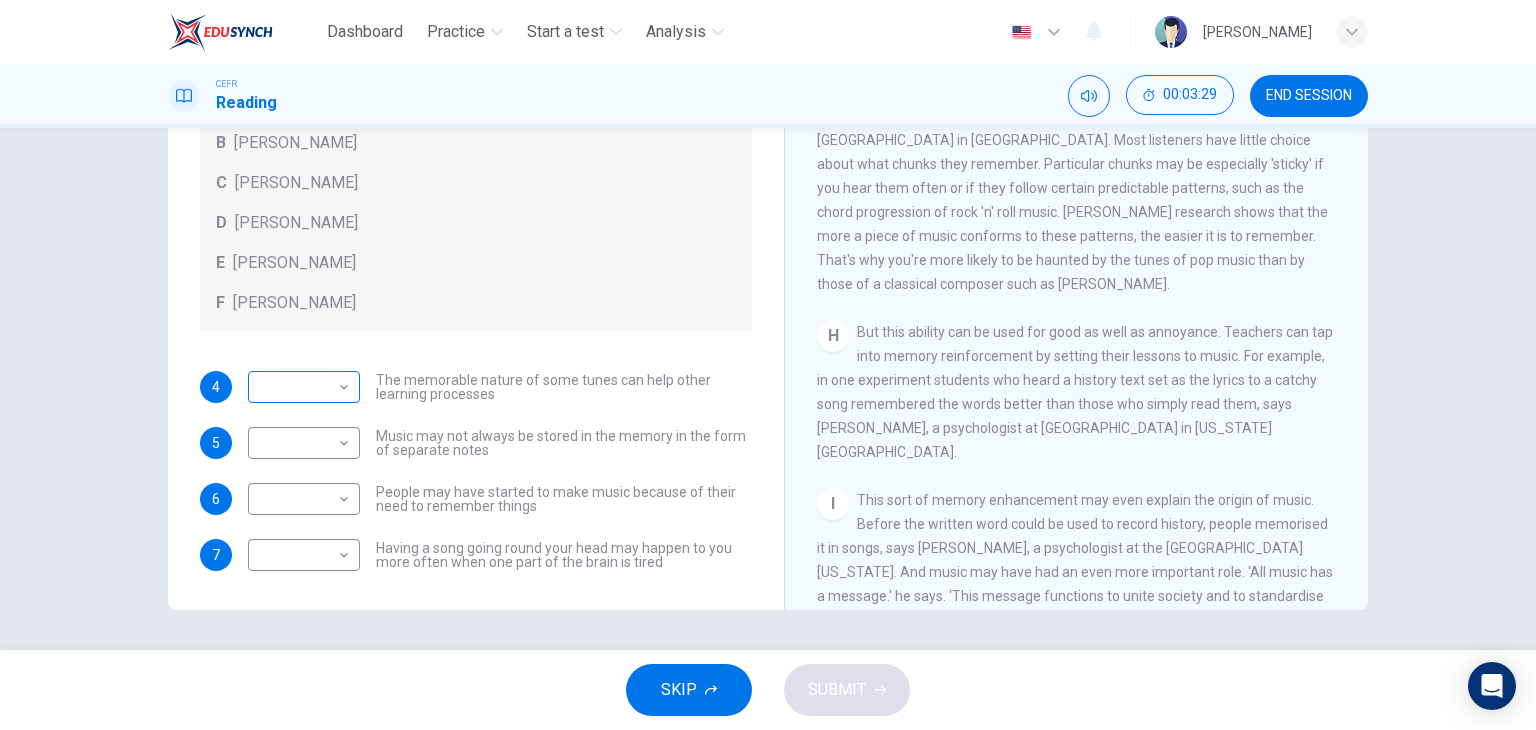 click on "Dashboard Practice Start a test Analysis English en ​ TAN ZI YEE CEFR Reading 00:03:29 END SESSION Questions 4 - 7 Look at the following theories and the list of people below.
Match each theory with the person it is credited to.
Write the correct letter  A-F  in the boxes below. A Roger Chaffin B Susan Ball C Steven Brown D Caroline Palmer E Sandra Calvert F Leon James 4 ​ ​ The memorable nature of some tunes can help other learning processes 5 ​ ​ Music may not always be stored in the memory in the form of separate notes 6 ​ ​ People may have started to make music because of their need to remember things 7 ​ ​ Having a song going round your head may happen to you more often when one part of the brain is tired A Song on the Brain CLICK TO ZOOM Click to Zoom A B C D E F G H I SKIP SUBMIT EduSynch - Online Language Proficiency Testing
Dashboard Practice Start a test Analysis Notifications © Copyright  2025" at bounding box center (768, 365) 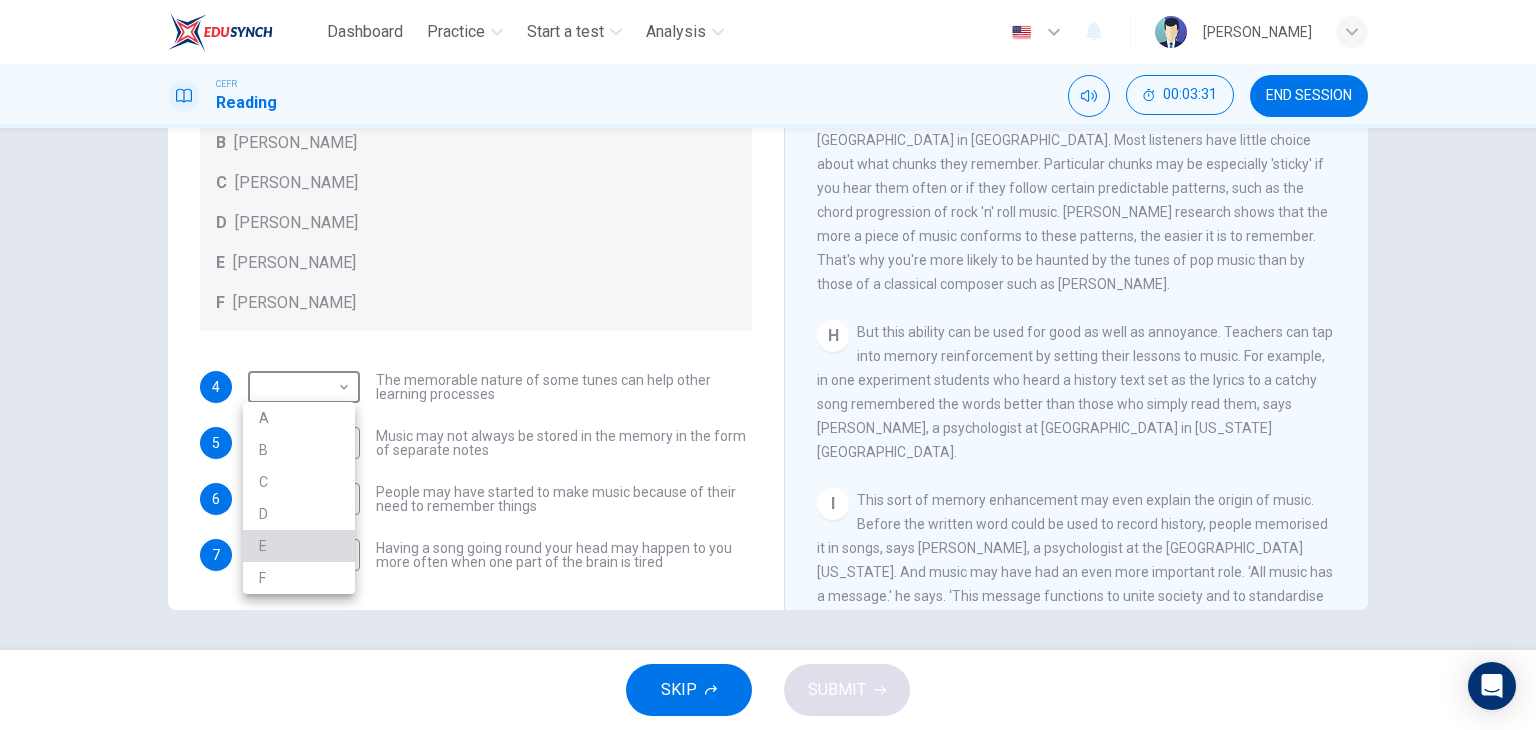 click on "E" at bounding box center (299, 546) 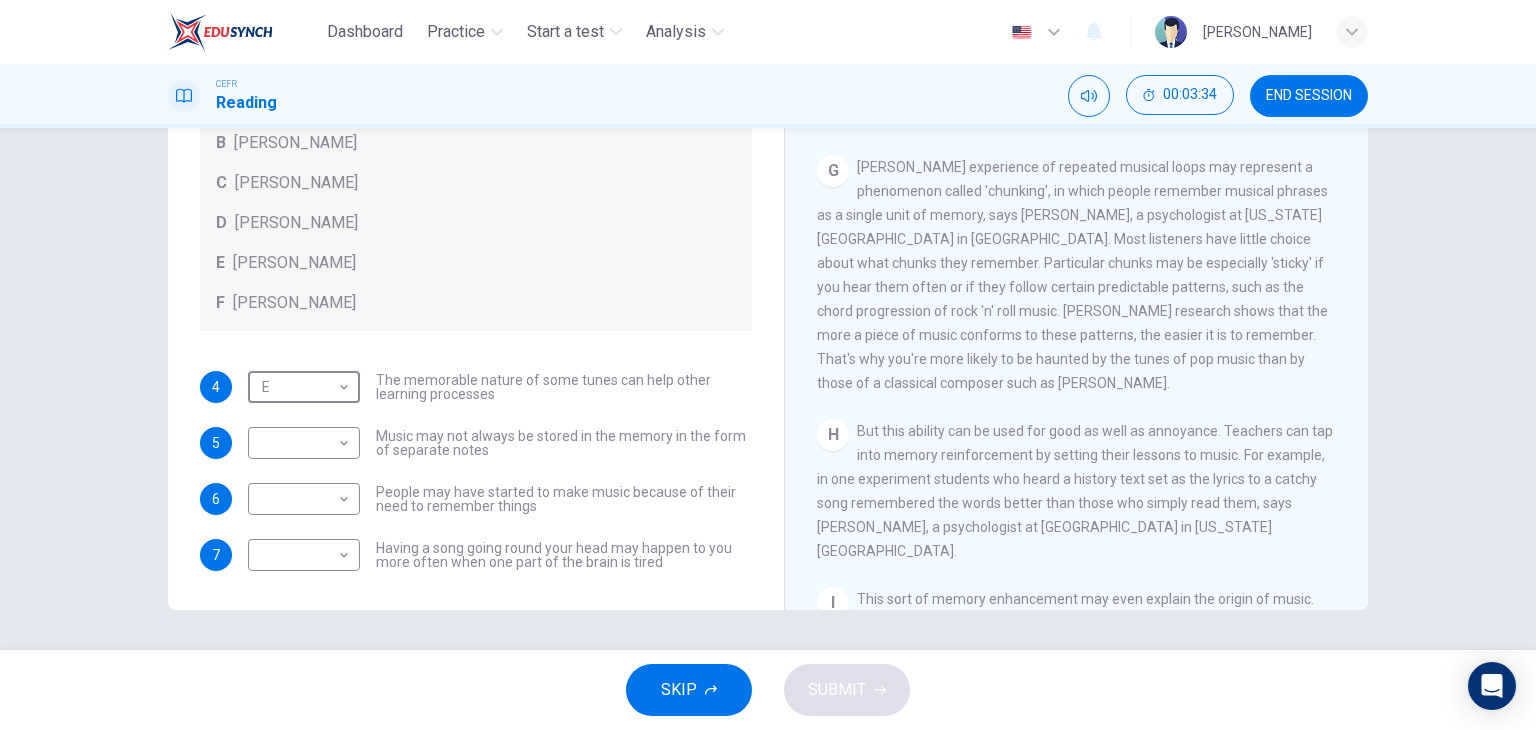 scroll, scrollTop: 1420, scrollLeft: 0, axis: vertical 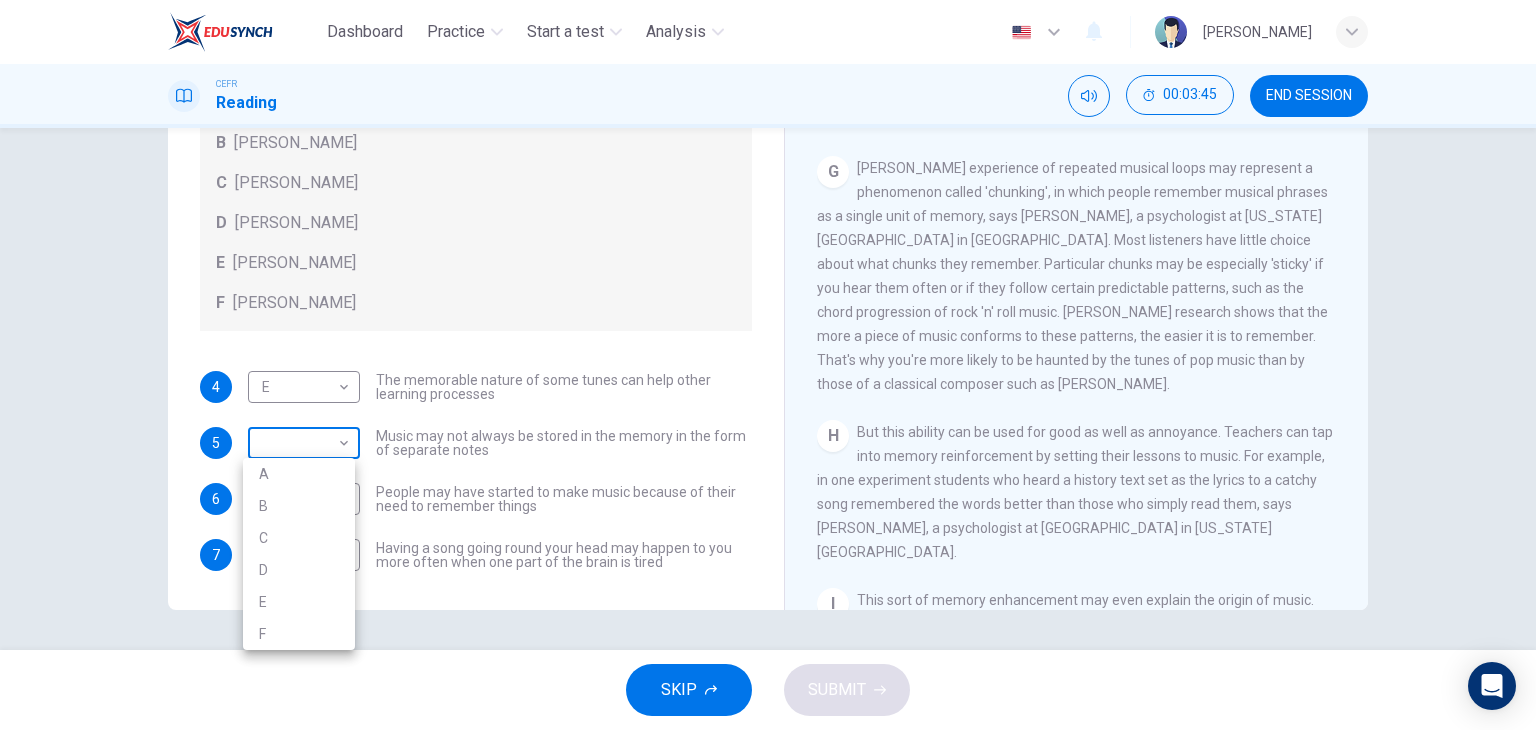 click on "Dashboard Practice Start a test Analysis English en ​ TAN ZI YEE CEFR Reading 00:03:45 END SESSION Questions 4 - 7 Look at the following theories and the list of people below.
Match each theory with the person it is credited to.
Write the correct letter  A-F  in the boxes below. A Roger Chaffin B Susan Ball C Steven Brown D Caroline Palmer E Sandra Calvert F Leon James 4 E E ​ The memorable nature of some tunes can help other learning processes 5 ​ ​ Music may not always be stored in the memory in the form of separate notes 6 ​ ​ People may have started to make music because of their need to remember things 7 ​ ​ Having a song going round your head may happen to you more often when one part of the brain is tired A Song on the Brain CLICK TO ZOOM Click to Zoom A B C D E F G H I SKIP SUBMIT EduSynch - Online Language Proficiency Testing
Dashboard Practice Start a test Analysis Notifications © Copyright  2025 A B C D E F" at bounding box center (768, 365) 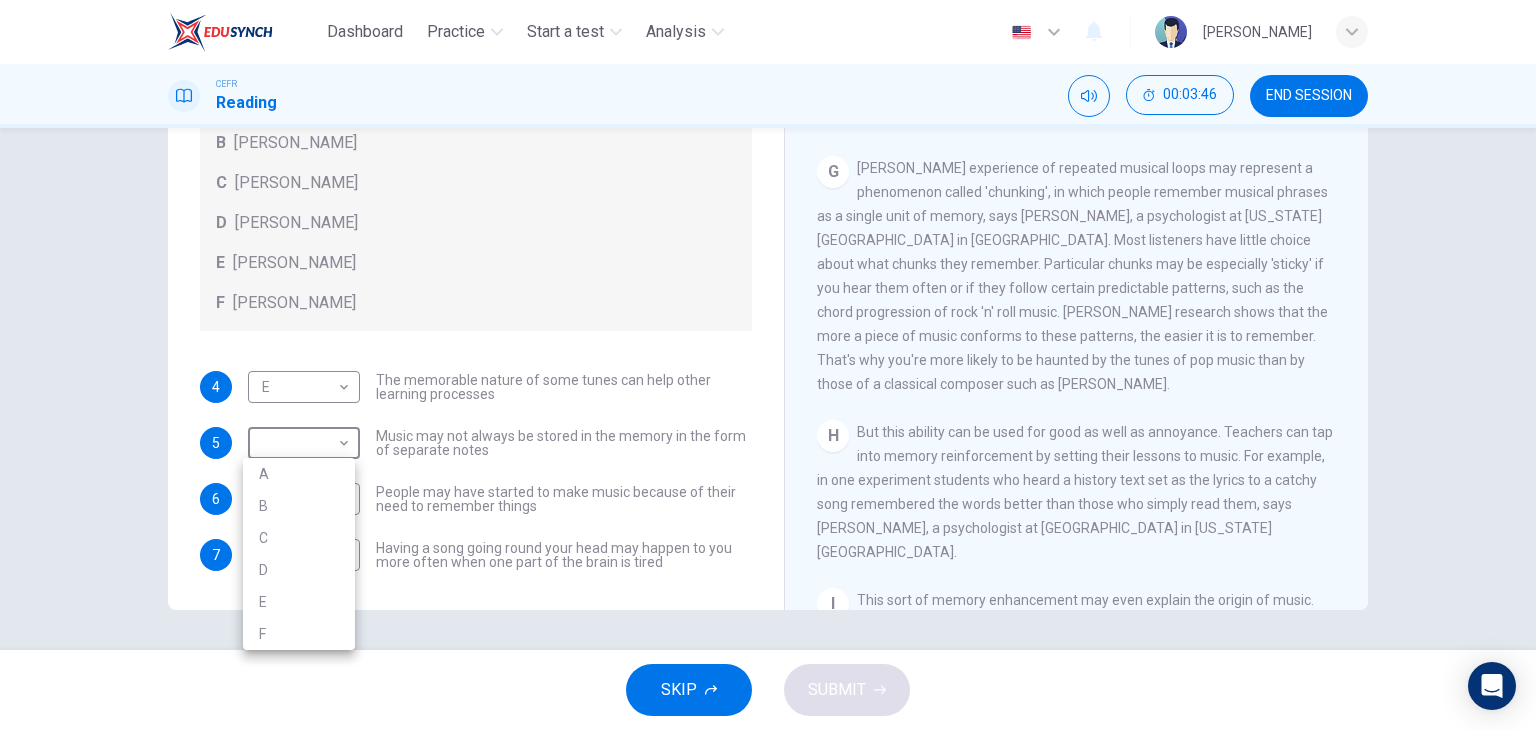 click on "C" at bounding box center (299, 538) 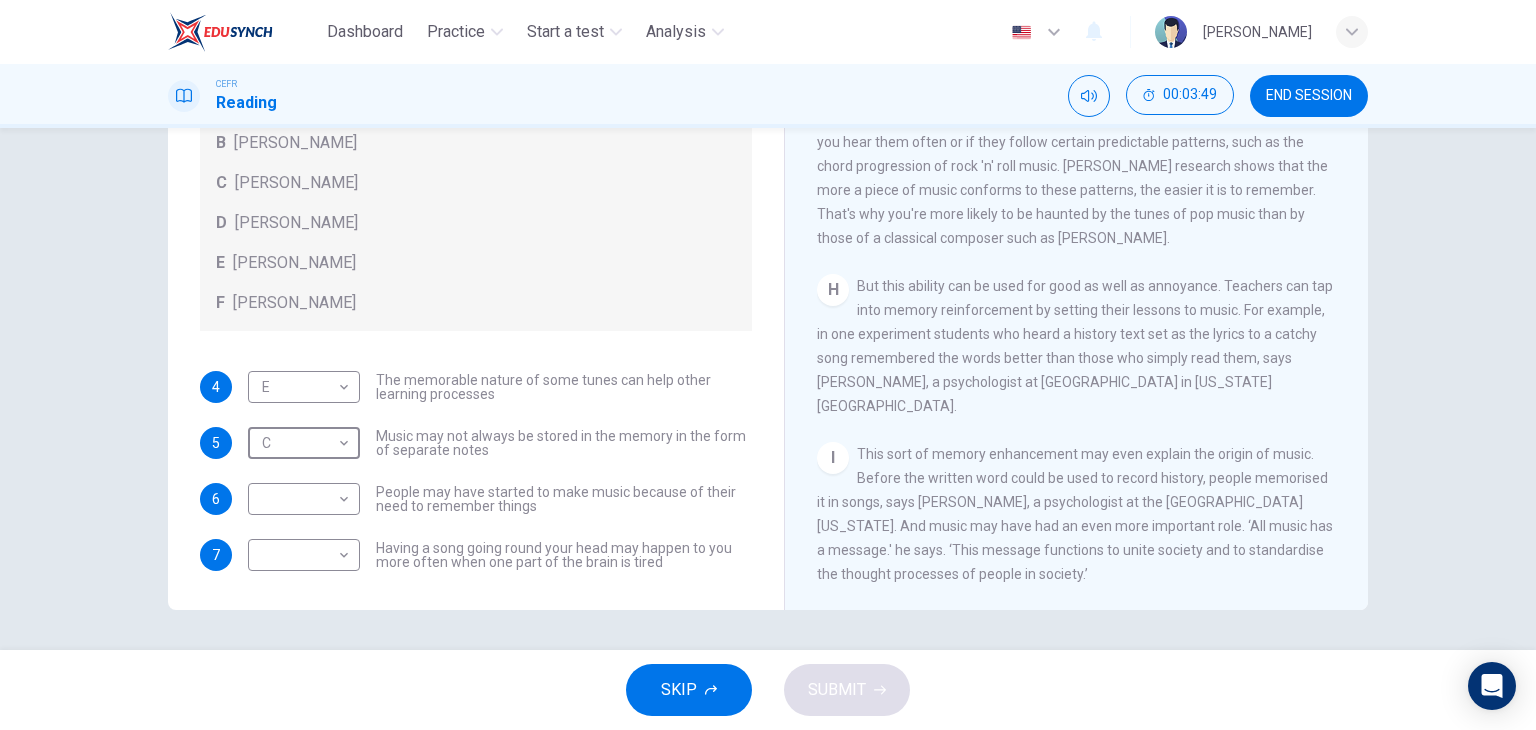 scroll, scrollTop: 1592, scrollLeft: 0, axis: vertical 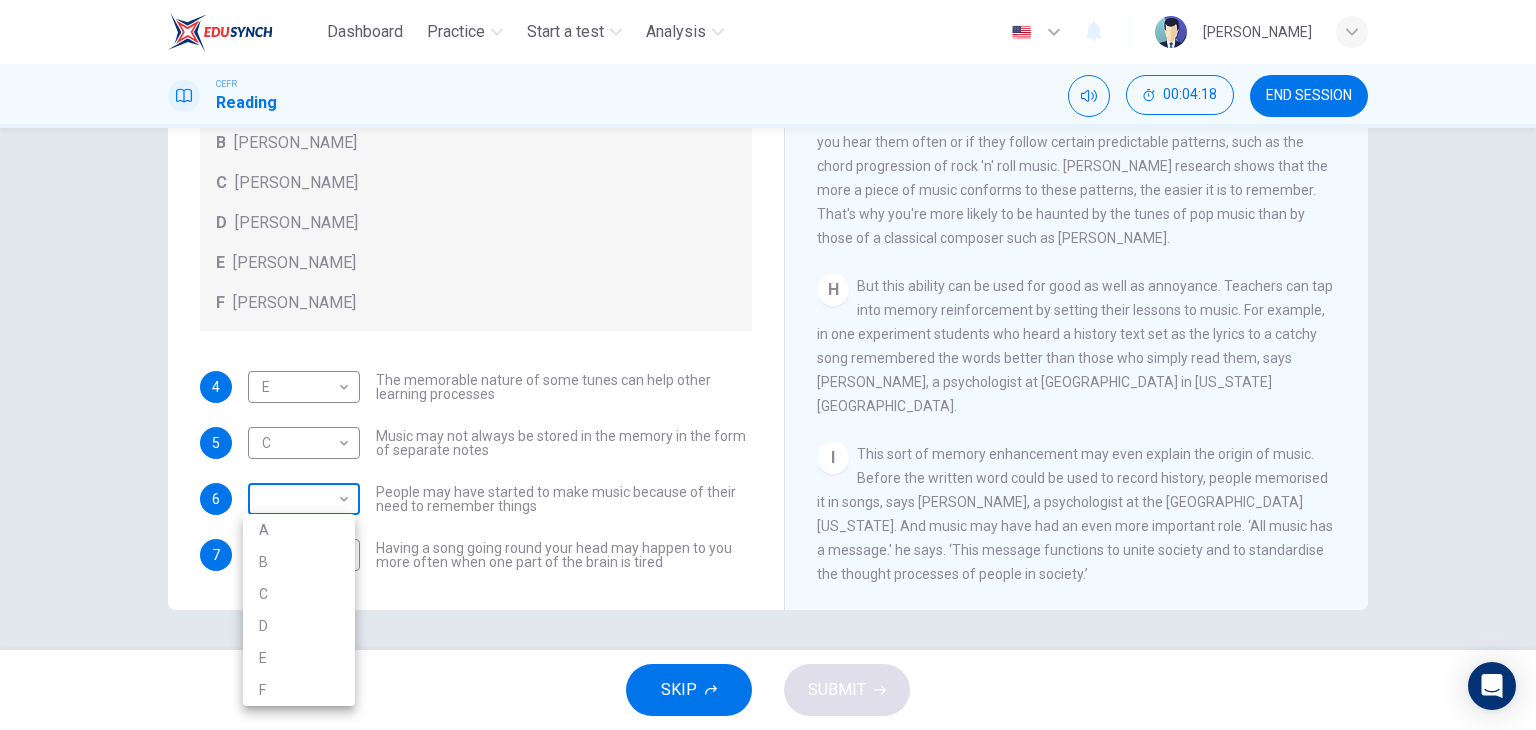 click on "Dashboard Practice Start a test Analysis English en ​ TAN ZI YEE CEFR Reading 00:04:18 END SESSION Questions 4 - 7 Look at the following theories and the list of people below.
Match each theory with the person it is credited to.
Write the correct letter  A-F  in the boxes below. A Roger Chaffin B Susan Ball C Steven Brown D Caroline Palmer E Sandra Calvert F Leon James 4 E E ​ The memorable nature of some tunes can help other learning processes 5 C C ​ Music may not always be stored in the memory in the form of separate notes 6 ​ ​ People may have started to make music because of their need to remember things 7 ​ ​ Having a song going round your head may happen to you more often when one part of the brain is tired A Song on the Brain CLICK TO ZOOM Click to Zoom A B C D E F G H I SKIP SUBMIT EduSynch - Online Language Proficiency Testing
Dashboard Practice Start a test Analysis Notifications © Copyright  2025 A B C D E F" at bounding box center [768, 365] 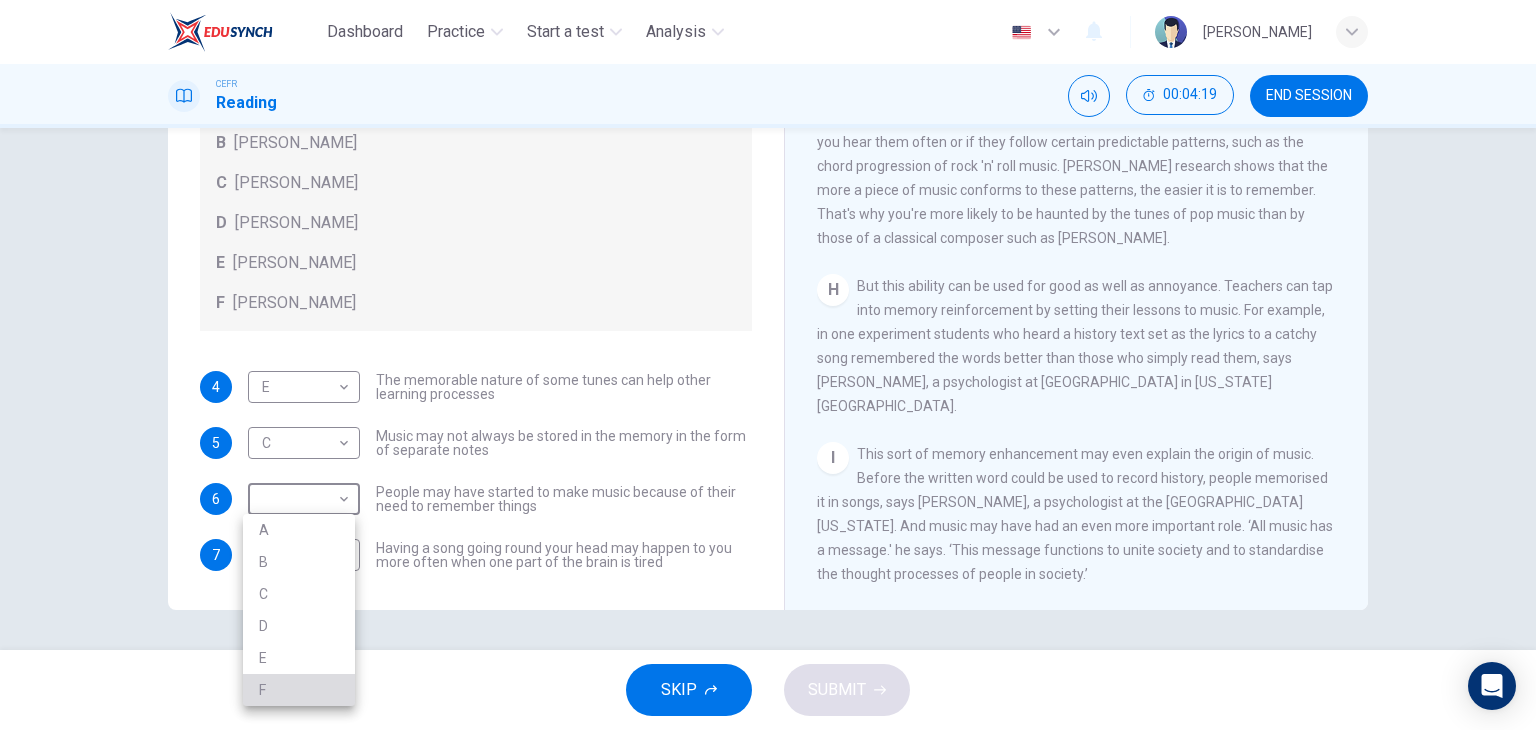 click on "F" at bounding box center [299, 690] 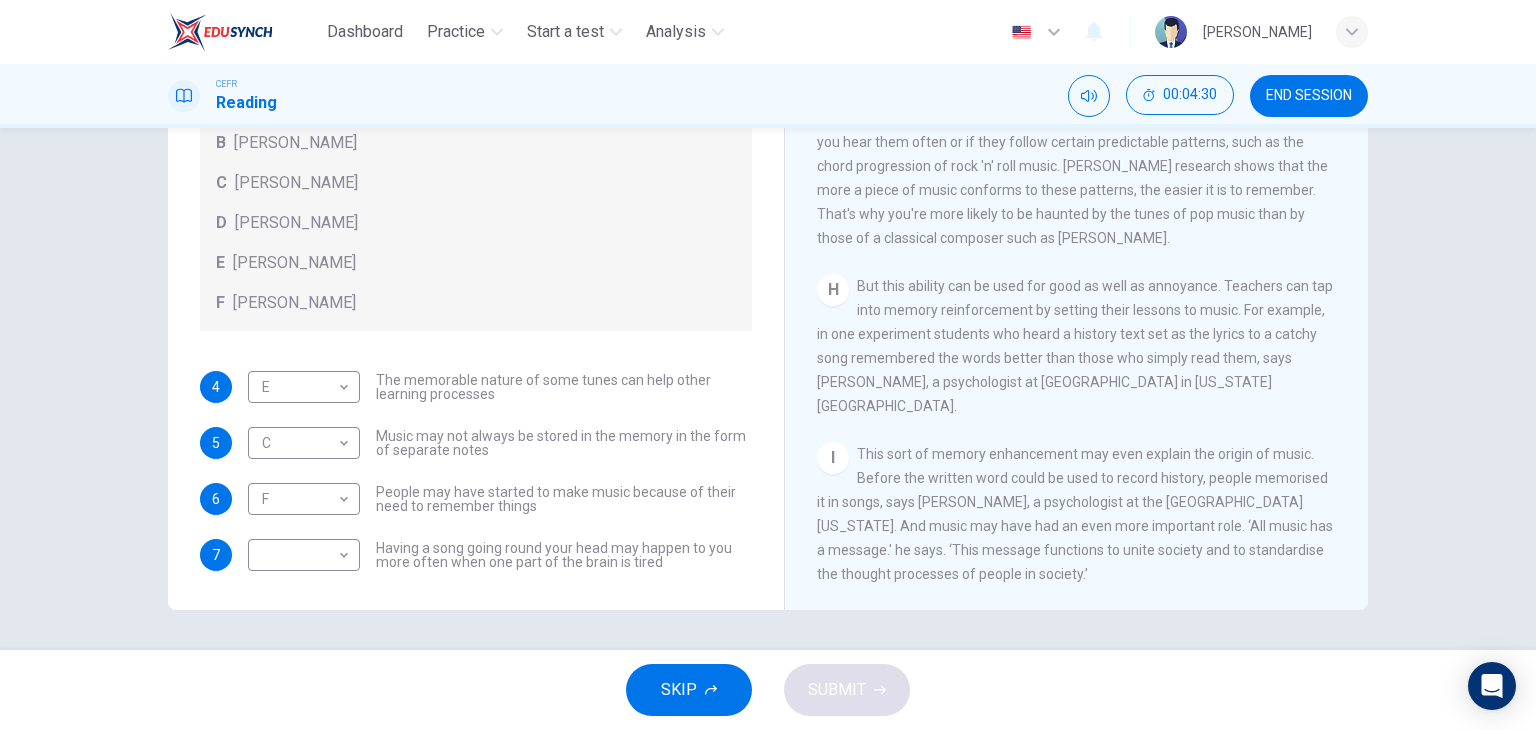 scroll, scrollTop: 871, scrollLeft: 0, axis: vertical 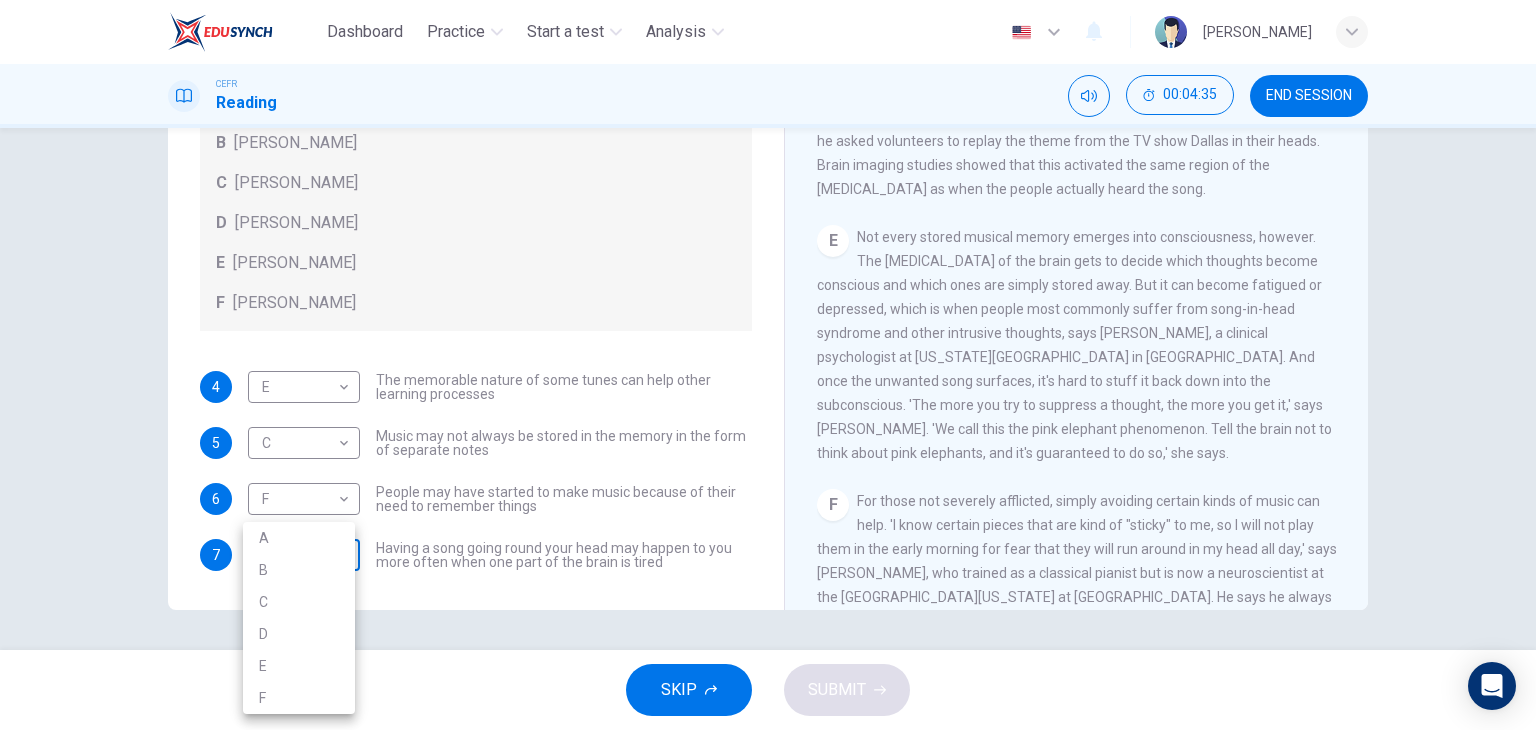 click on "Dashboard Practice Start a test Analysis English en ​ TAN ZI YEE CEFR Reading 00:04:35 END SESSION Questions 4 - 7 Look at the following theories and the list of people below.
Match each theory with the person it is credited to.
Write the correct letter  A-F  in the boxes below. A Roger Chaffin B Susan Ball C Steven Brown D Caroline Palmer E Sandra Calvert F Leon James 4 E E ​ The memorable nature of some tunes can help other learning processes 5 C C ​ Music may not always be stored in the memory in the form of separate notes 6 F F ​ People may have started to make music because of their need to remember things 7 ​ ​ Having a song going round your head may happen to you more often when one part of the brain is tired A Song on the Brain CLICK TO ZOOM Click to Zoom A B C D E F G H I SKIP SUBMIT EduSynch - Online Language Proficiency Testing
Dashboard Practice Start a test Analysis Notifications © Copyright  2025 A B C D E F" at bounding box center (768, 365) 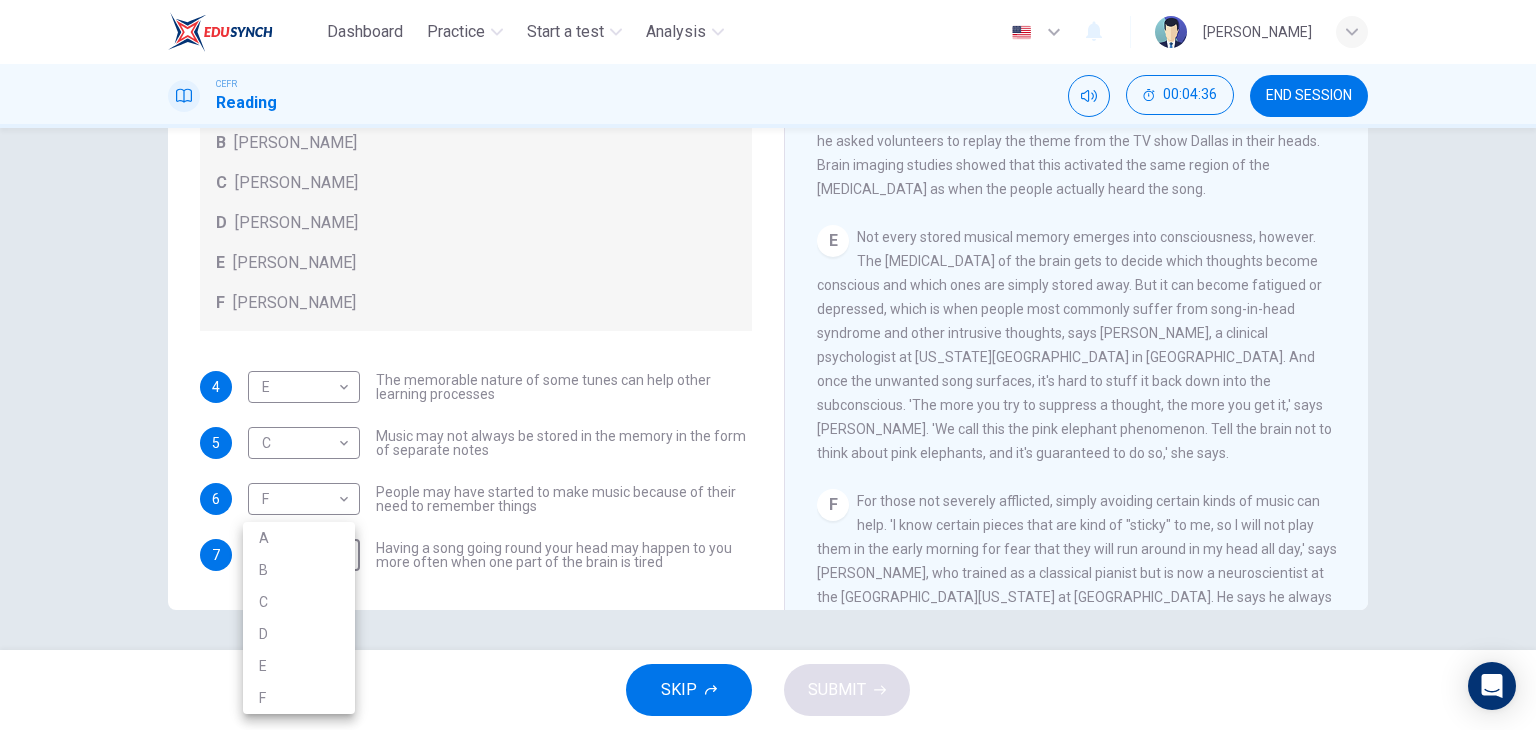 click on "B" at bounding box center [299, 570] 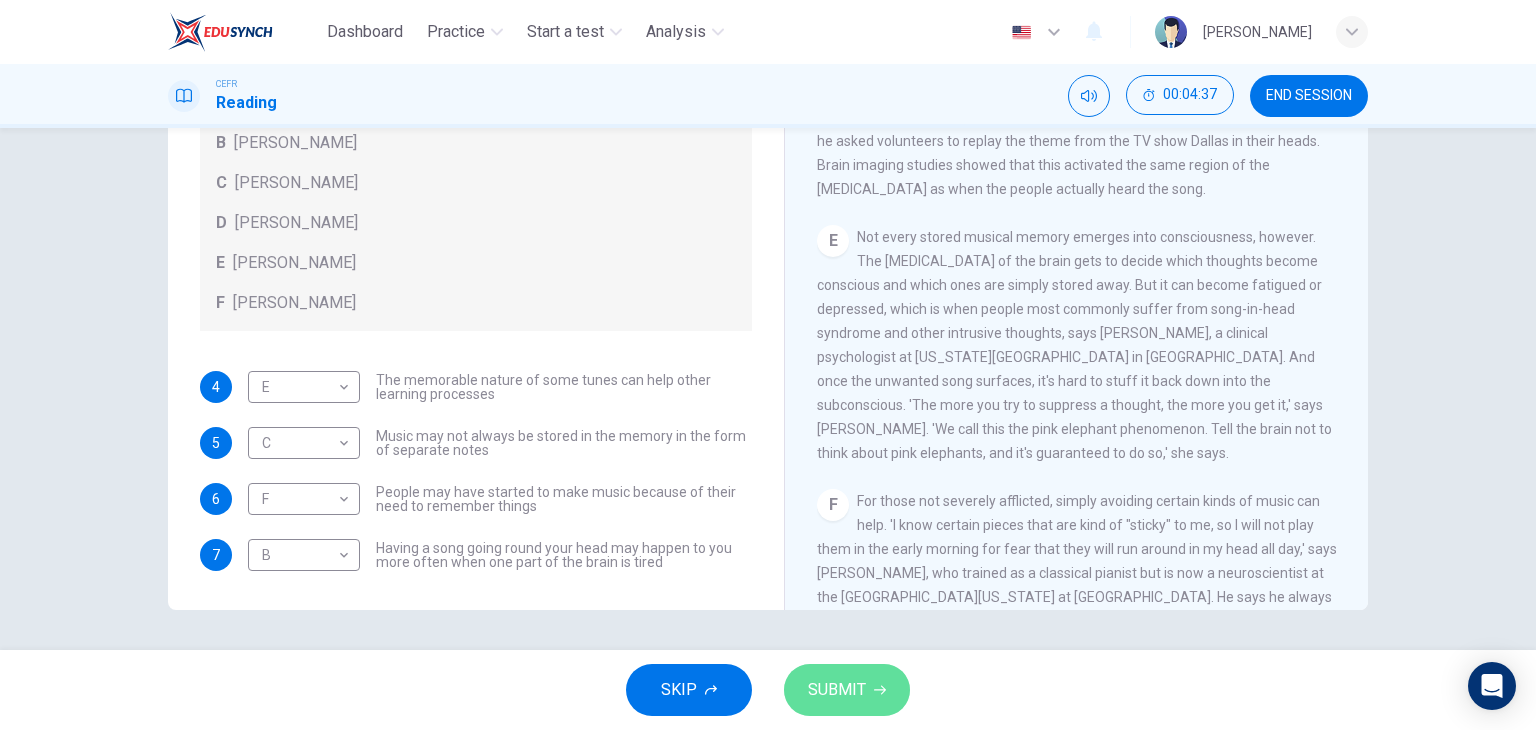click on "SUBMIT" at bounding box center (837, 690) 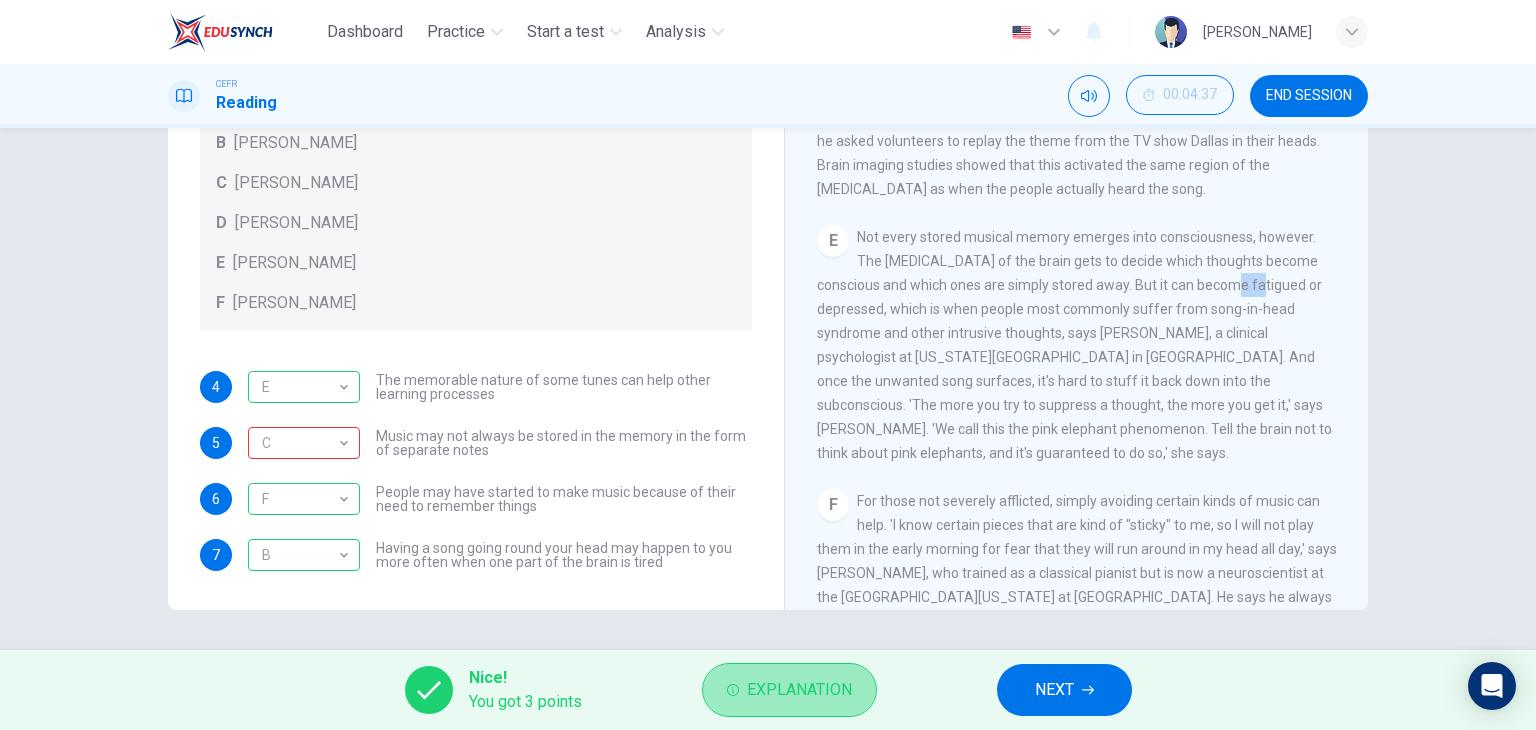 click on "Explanation" at bounding box center (799, 690) 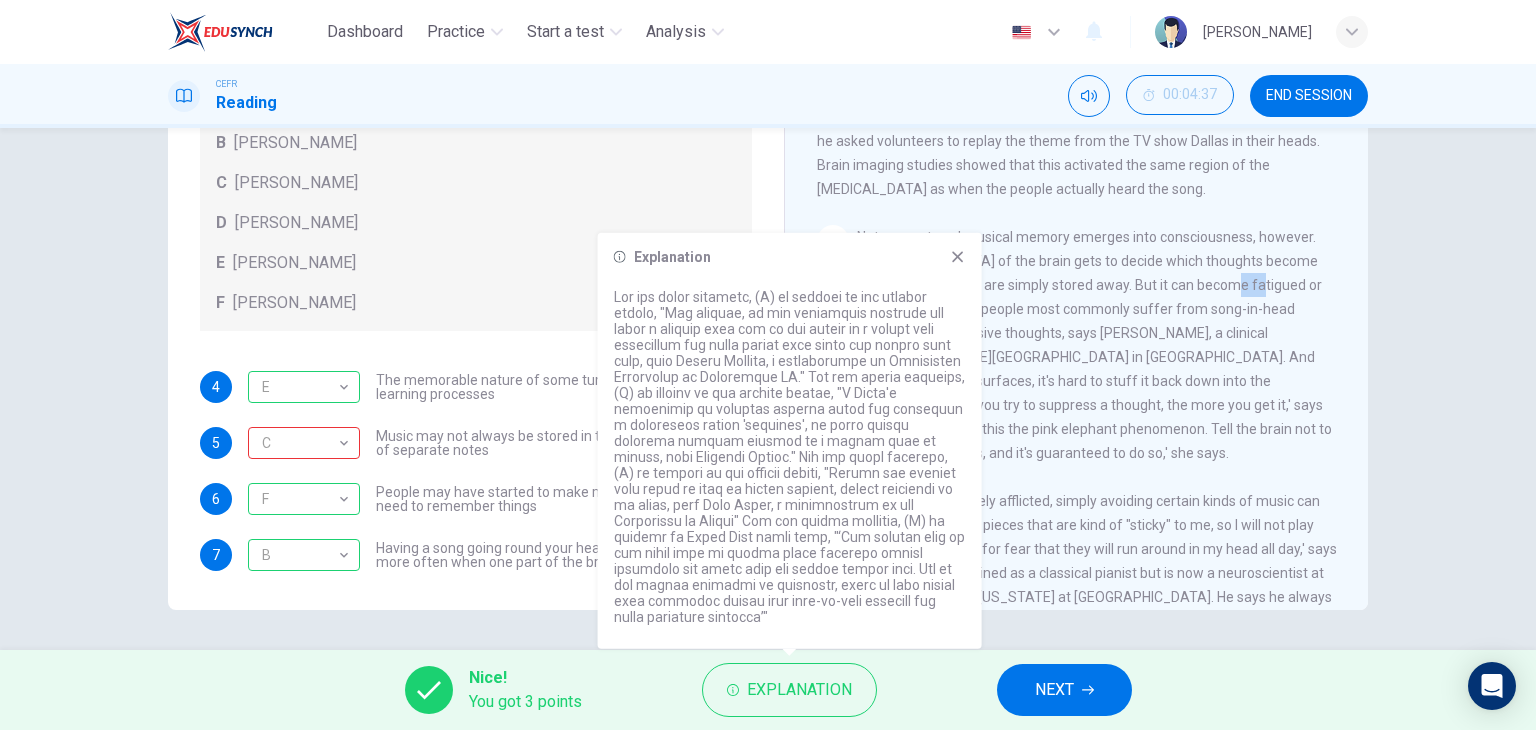 click 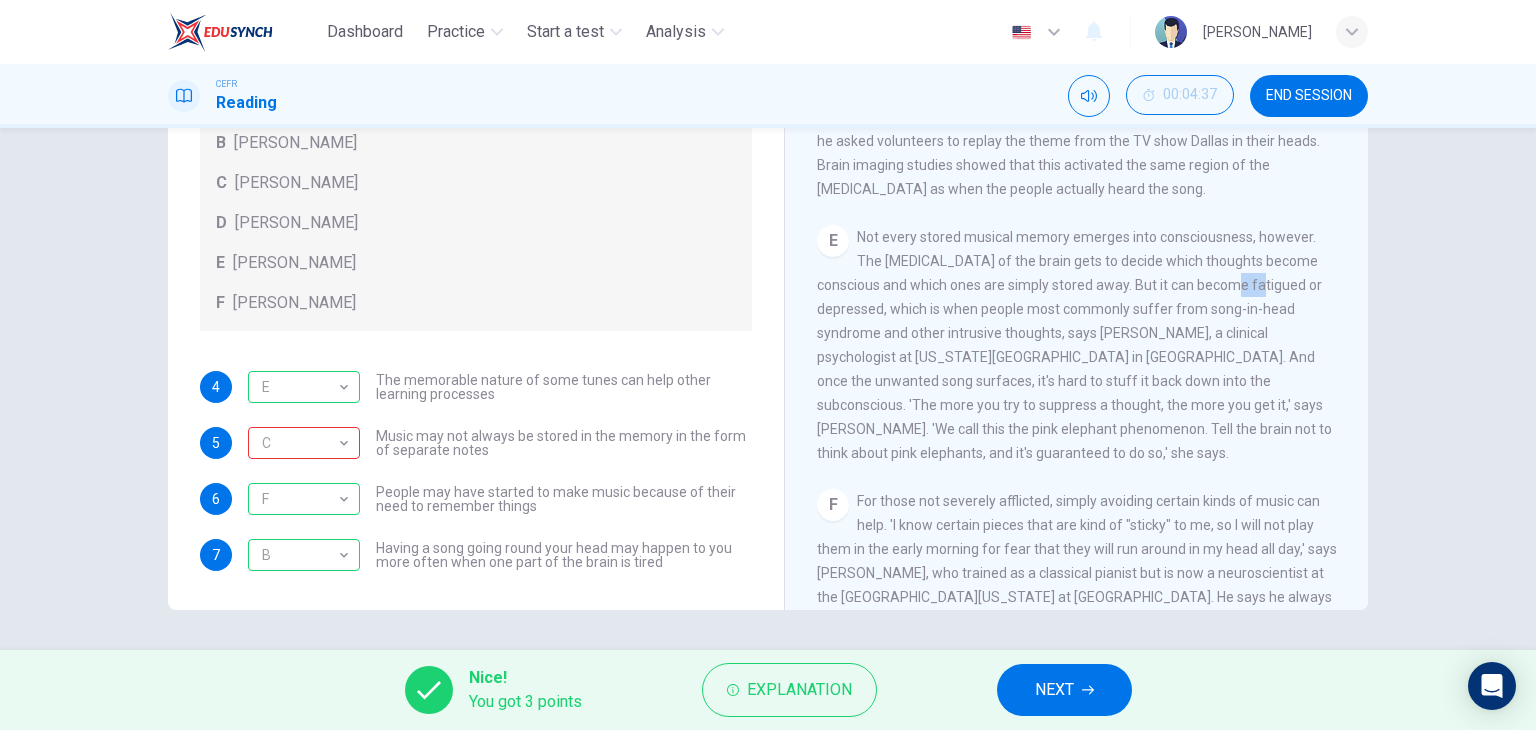 click on "Not every stored musical memory emerges into consciousness, however. The frontal lobe of the brain gets to decide which thoughts become conscious and which ones are simply stored away. But it can become fatigued or depressed, which is when people most commonly suffer from song-in-head syndrome and
other intrusive thoughts, says Susan Ball, a clinical psychologist at Indiana University School of Medicine in Indianapolis. And once the unwanted song surfaces, it's hard to stuff it back down into the subconscious. 'The more you try to suppress a thought, the more you get it,' says Ball. 'We call this the pink elephant phenomenon. Tell the brain not to think about pink elephants, and it's guaranteed to do so,' she says." at bounding box center [1074, 345] 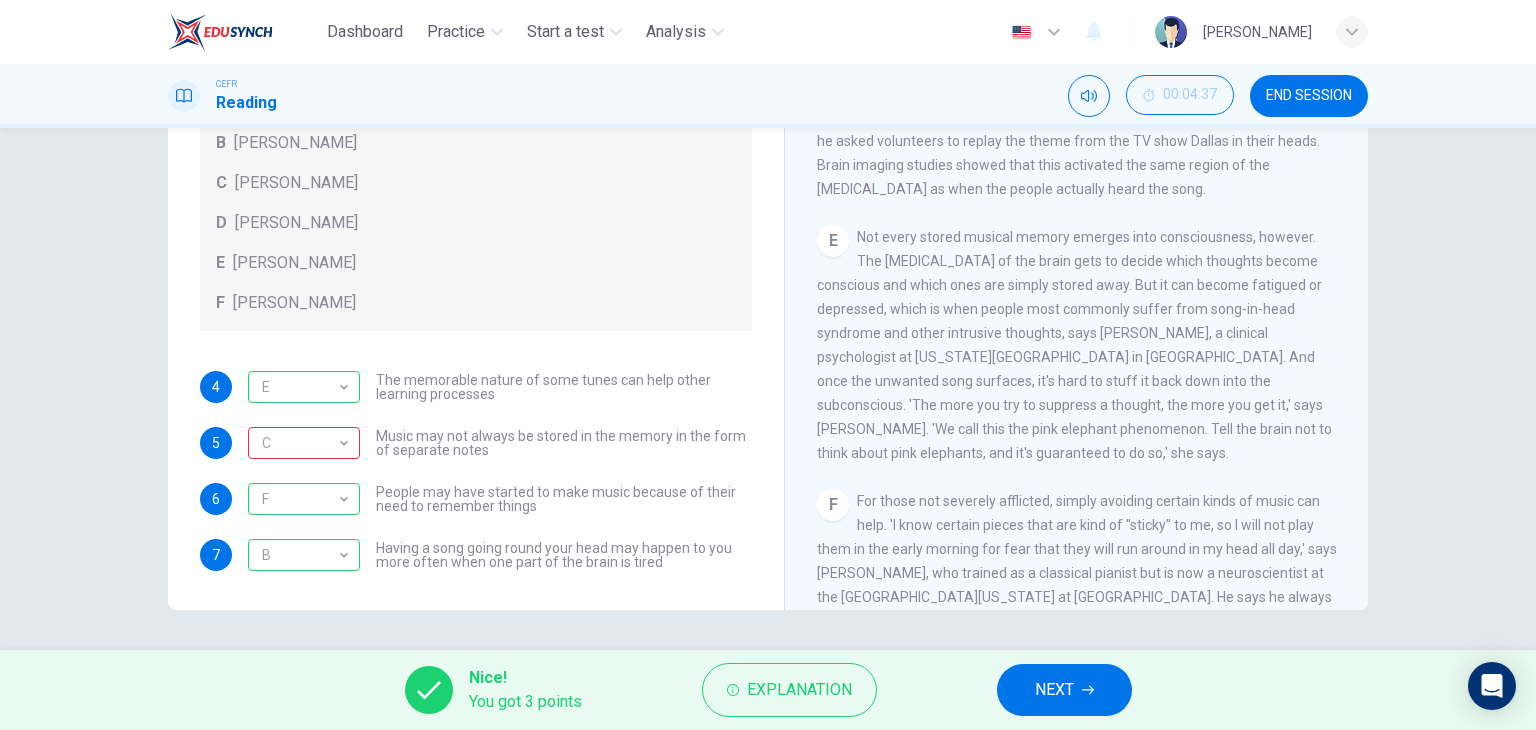 scroll, scrollTop: 1365, scrollLeft: 0, axis: vertical 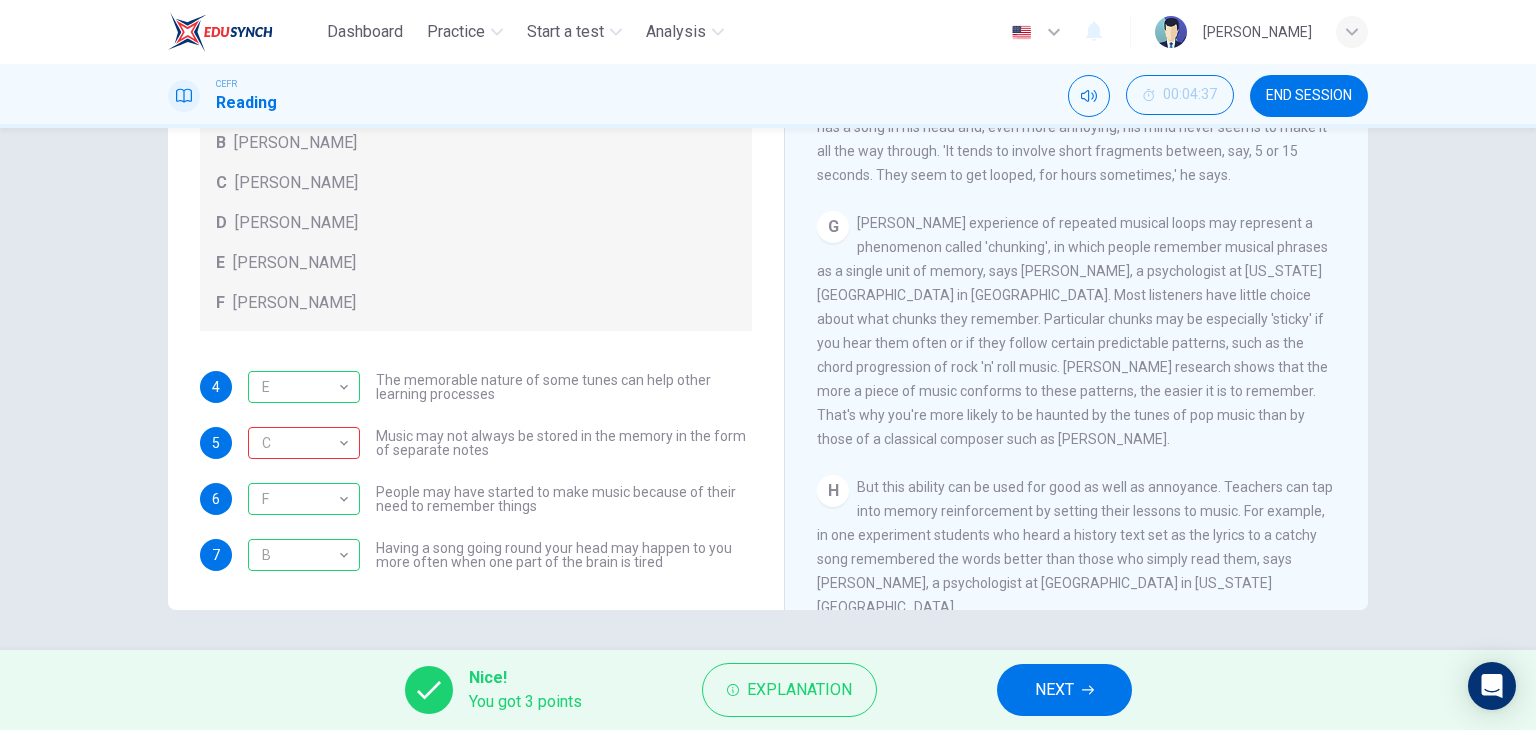 click on "NEXT" at bounding box center (1054, 690) 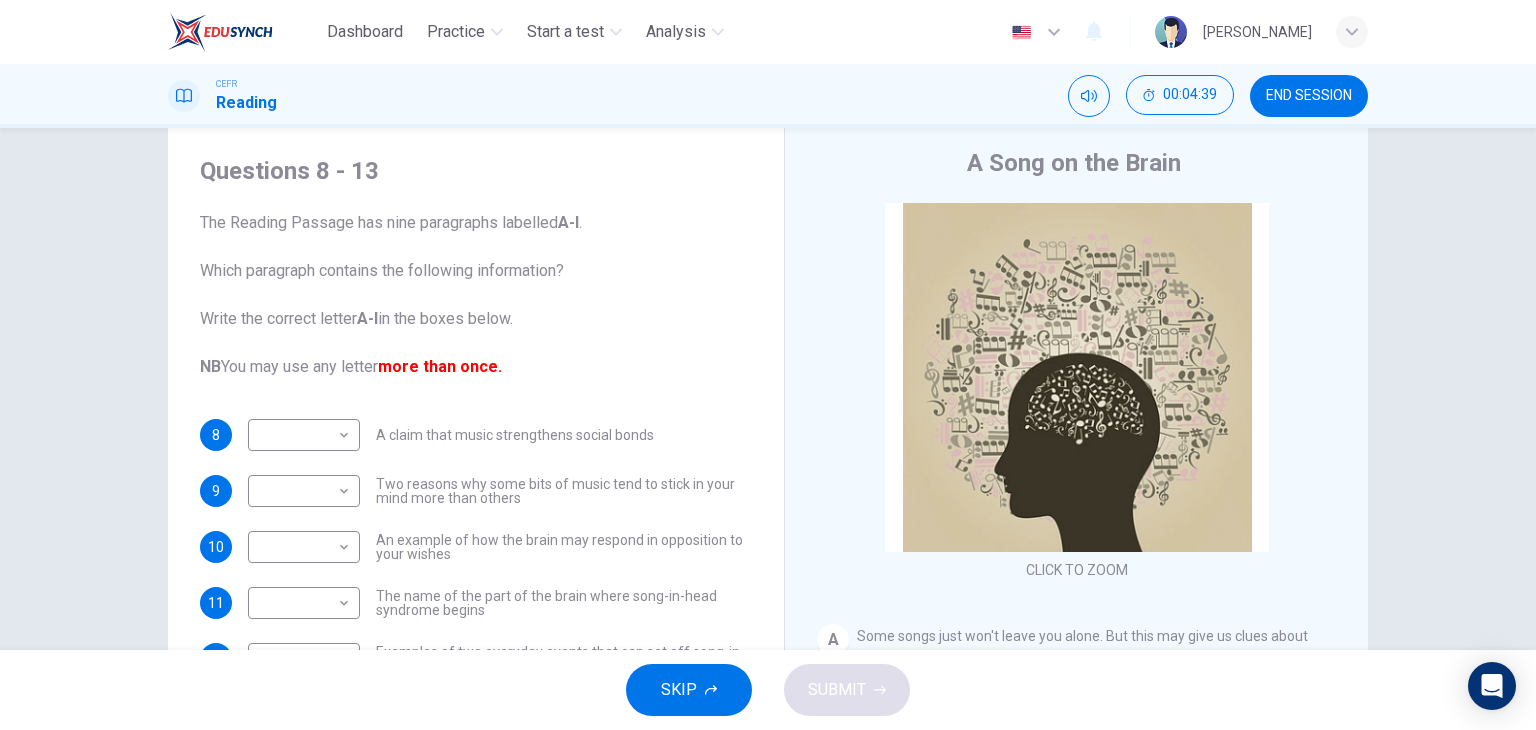 scroll, scrollTop: 100, scrollLeft: 0, axis: vertical 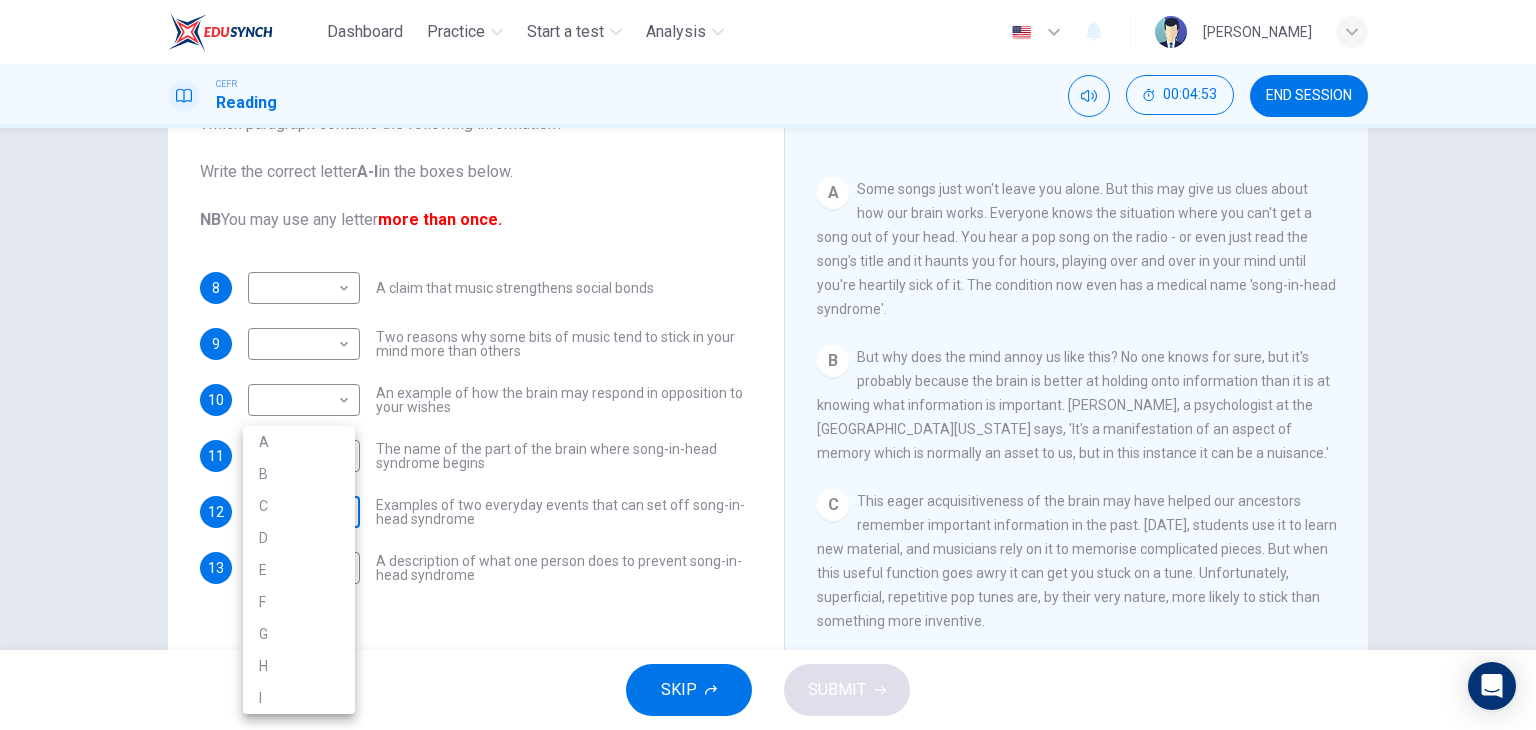 click on "Dashboard Practice Start a test Analysis English en ​ TAN ZI YEE CEFR Reading 00:04:53 END SESSION Questions 8 - 13 The Reading Passage has nine paragraphs labelled  A-l .
Which paragraph contains the following information?
Write the correct letter  A-l  in the boxes below.
NB  You may use any letter  more than once. 8 ​ ​ A claim that music strengthens social bonds 9 ​ ​ Two reasons why some bits of music tend to stick in your mind more than others 10 ​ ​ An example of how the brain may respond in opposition to your wishes 11 ​ ​ The name of the part of the brain where song-in-head syndrome begins 12 ​ ​ Examples of two everyday events that can set off song-in-head syndrome 13 ​ ​ A description of what one person does to prevent song-in-head syndrome A Song on the Brain CLICK TO ZOOM Click to Zoom A B C D E F G H I SKIP SUBMIT EduSynch - Online Language Proficiency Testing
Dashboard Practice Start a test Analysis Notifications © Copyright  2025 A B C D E F G H I" at bounding box center [768, 365] 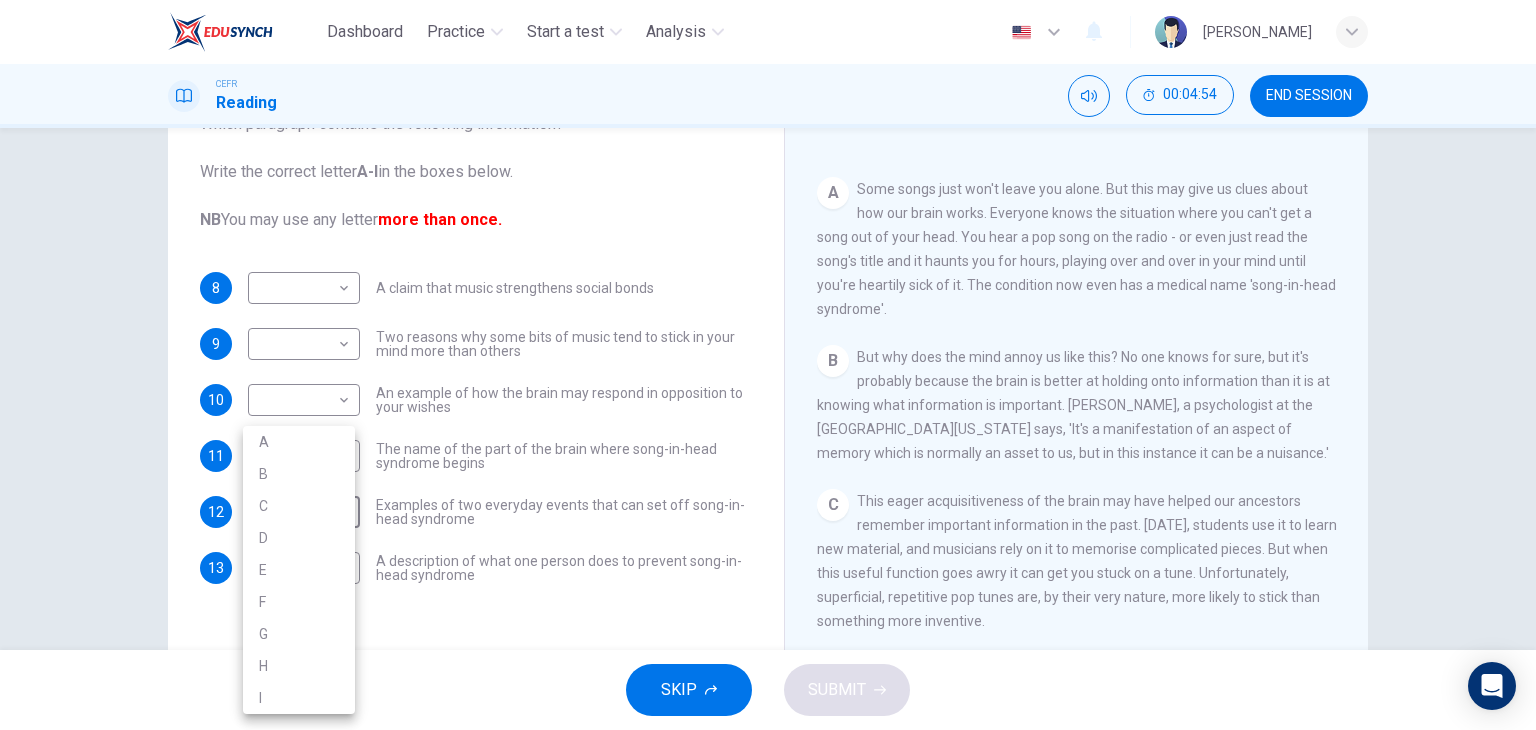 click on "A" at bounding box center (299, 442) 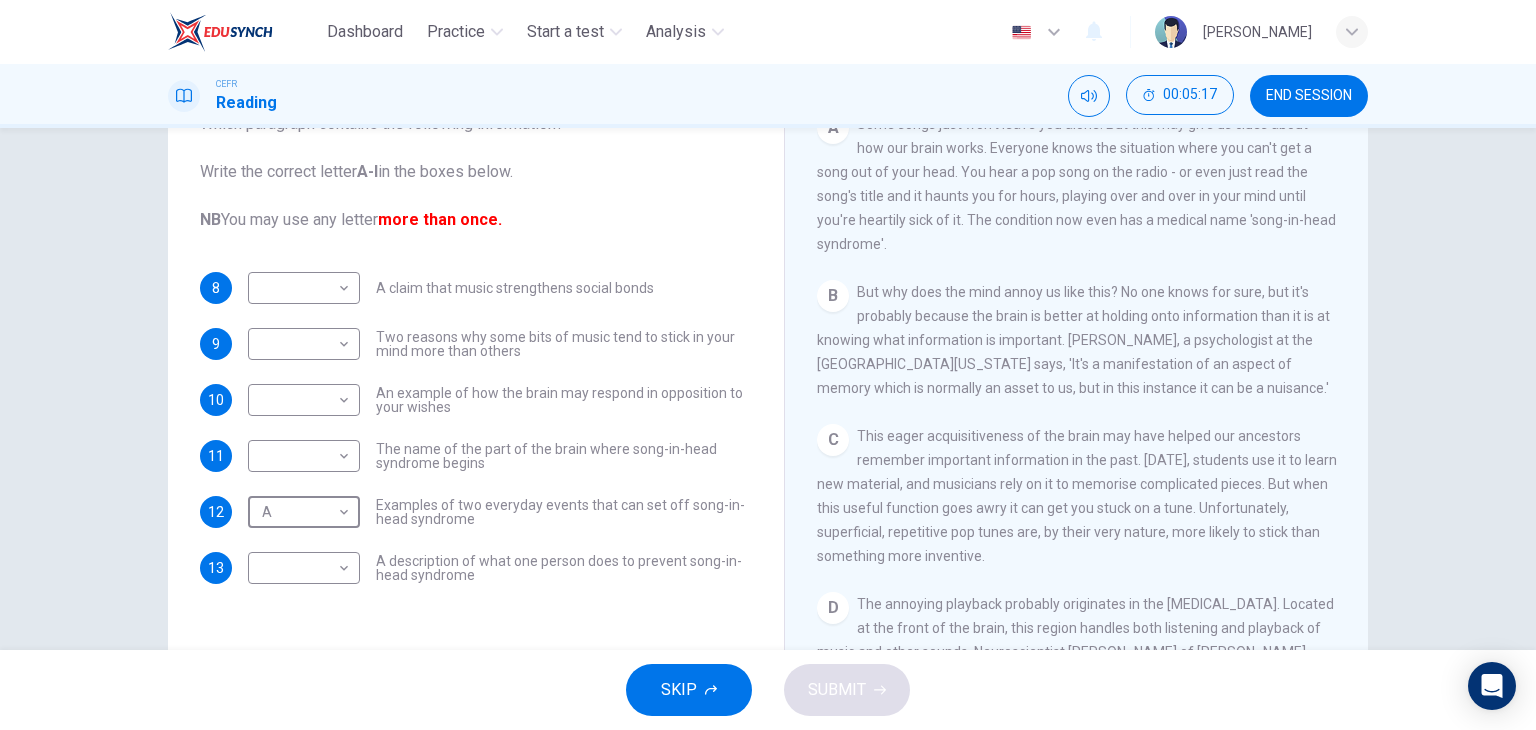 scroll, scrollTop: 400, scrollLeft: 0, axis: vertical 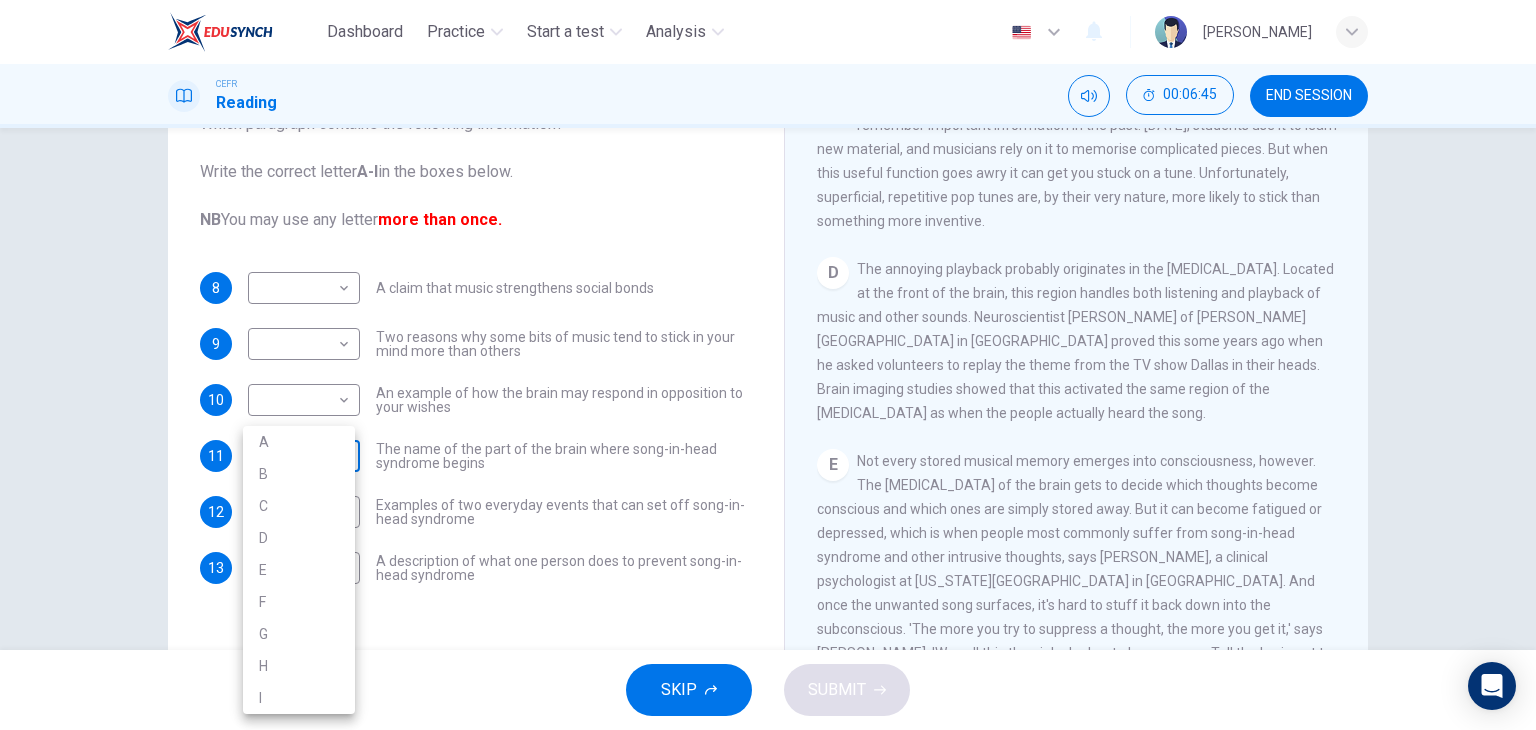 click on "Dashboard Practice Start a test Analysis English en ​ TAN ZI YEE CEFR Reading 00:06:45 END SESSION Questions 8 - 13 The Reading Passage has nine paragraphs labelled  A-l .
Which paragraph contains the following information?
Write the correct letter  A-l  in the boxes below.
NB  You may use any letter  more than once. 8 ​ ​ A claim that music strengthens social bonds 9 ​ ​ Two reasons why some bits of music tend to stick in your mind more than others 10 ​ ​ An example of how the brain may respond in opposition to your wishes 11 ​ ​ The name of the part of the brain where song-in-head syndrome begins 12 A A ​ Examples of two everyday events that can set off song-in-head syndrome 13 ​ ​ A description of what one person does to prevent song-in-head syndrome A Song on the Brain CLICK TO ZOOM Click to Zoom A B C D E F G H I SKIP SUBMIT EduSynch - Online Language Proficiency Testing
Dashboard Practice Start a test Analysis Notifications © Copyright  2025 A B C D E F G H I" at bounding box center [768, 365] 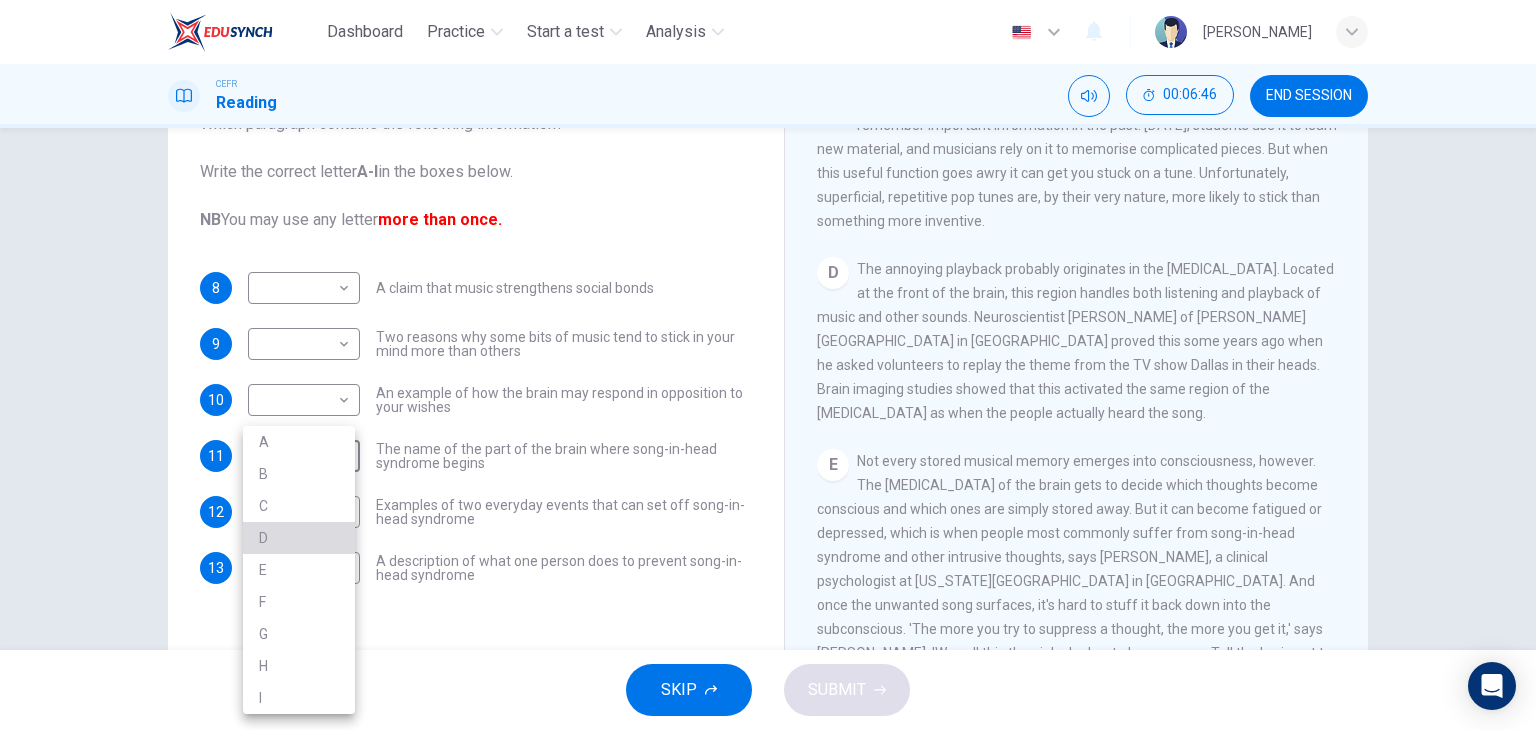 click on "D" at bounding box center [299, 538] 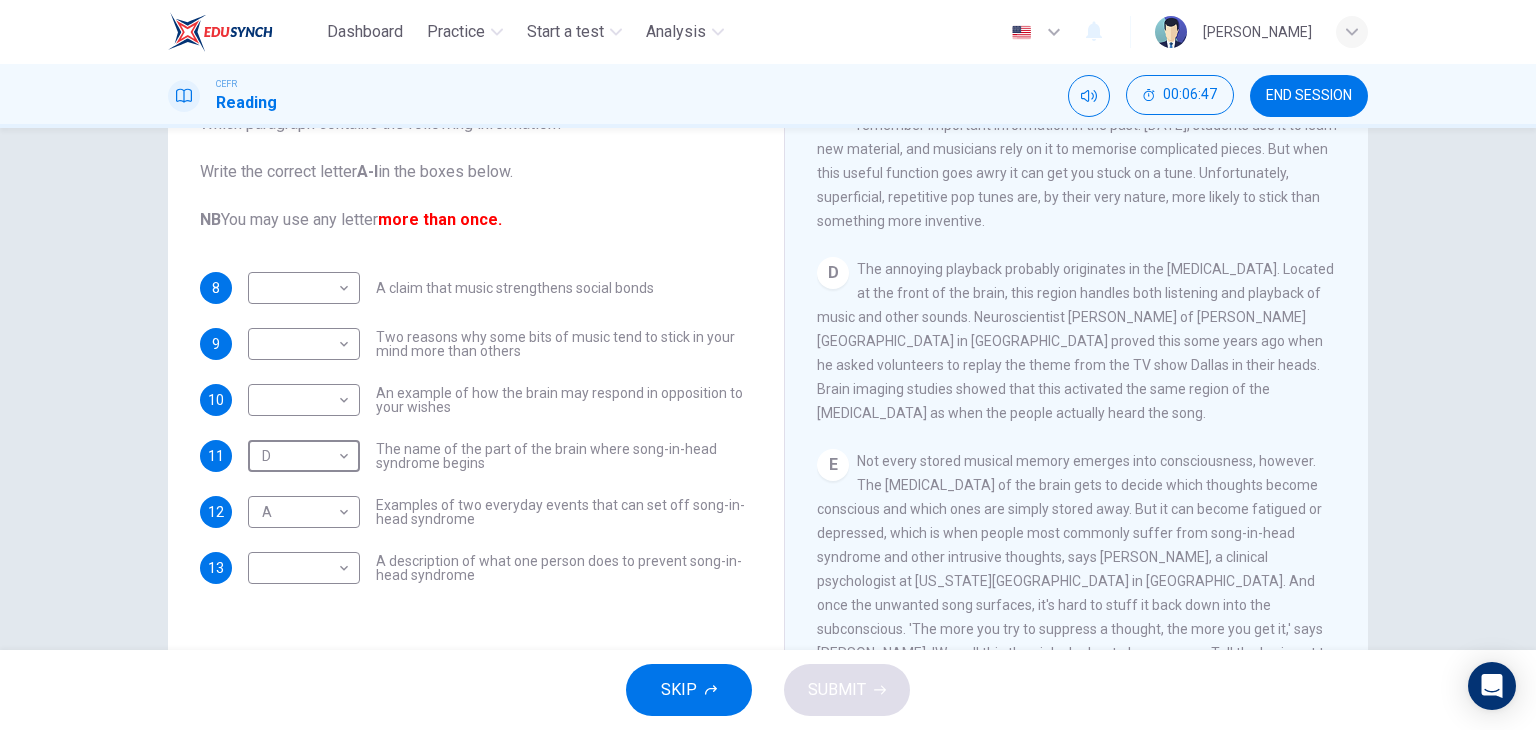 scroll, scrollTop: 800, scrollLeft: 0, axis: vertical 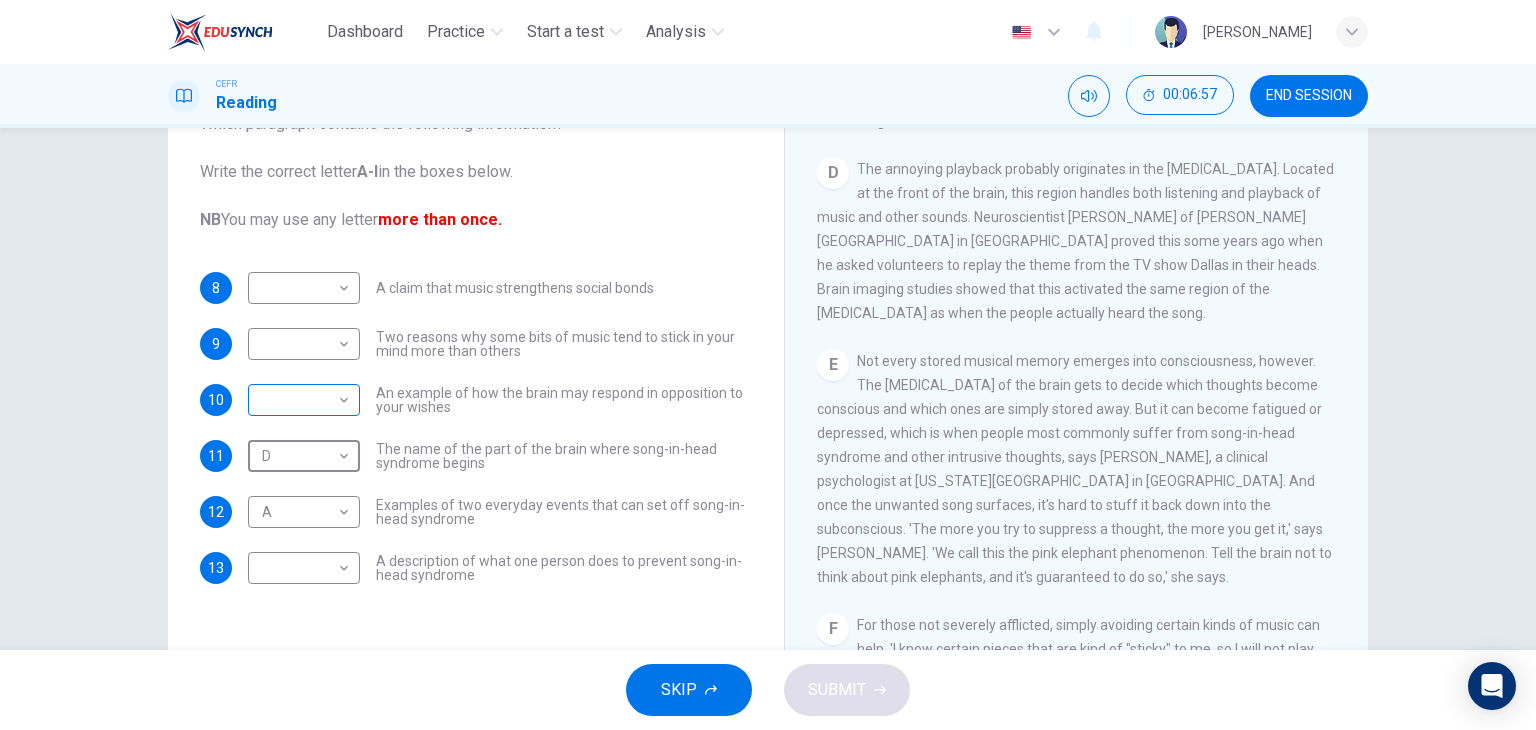 click on "Dashboard Practice Start a test Analysis English en ​ TAN ZI YEE CEFR Reading 00:06:57 END SESSION Questions 8 - 13 The Reading Passage has nine paragraphs labelled  A-l .
Which paragraph contains the following information?
Write the correct letter  A-l  in the boxes below.
NB  You may use any letter  more than once. 8 ​ ​ A claim that music strengthens social bonds 9 ​ ​ Two reasons why some bits of music tend to stick in your mind more than others 10 ​ ​ An example of how the brain may respond in opposition to your wishes 11 D D ​ The name of the part of the brain where song-in-head syndrome begins 12 A A ​ Examples of two everyday events that can set off song-in-head syndrome 13 ​ ​ A description of what one person does to prevent song-in-head syndrome A Song on the Brain CLICK TO ZOOM Click to Zoom A B C D E F G H I SKIP SUBMIT EduSynch - Online Language Proficiency Testing
Dashboard Practice Start a test Analysis Notifications © Copyright  2025" at bounding box center [768, 365] 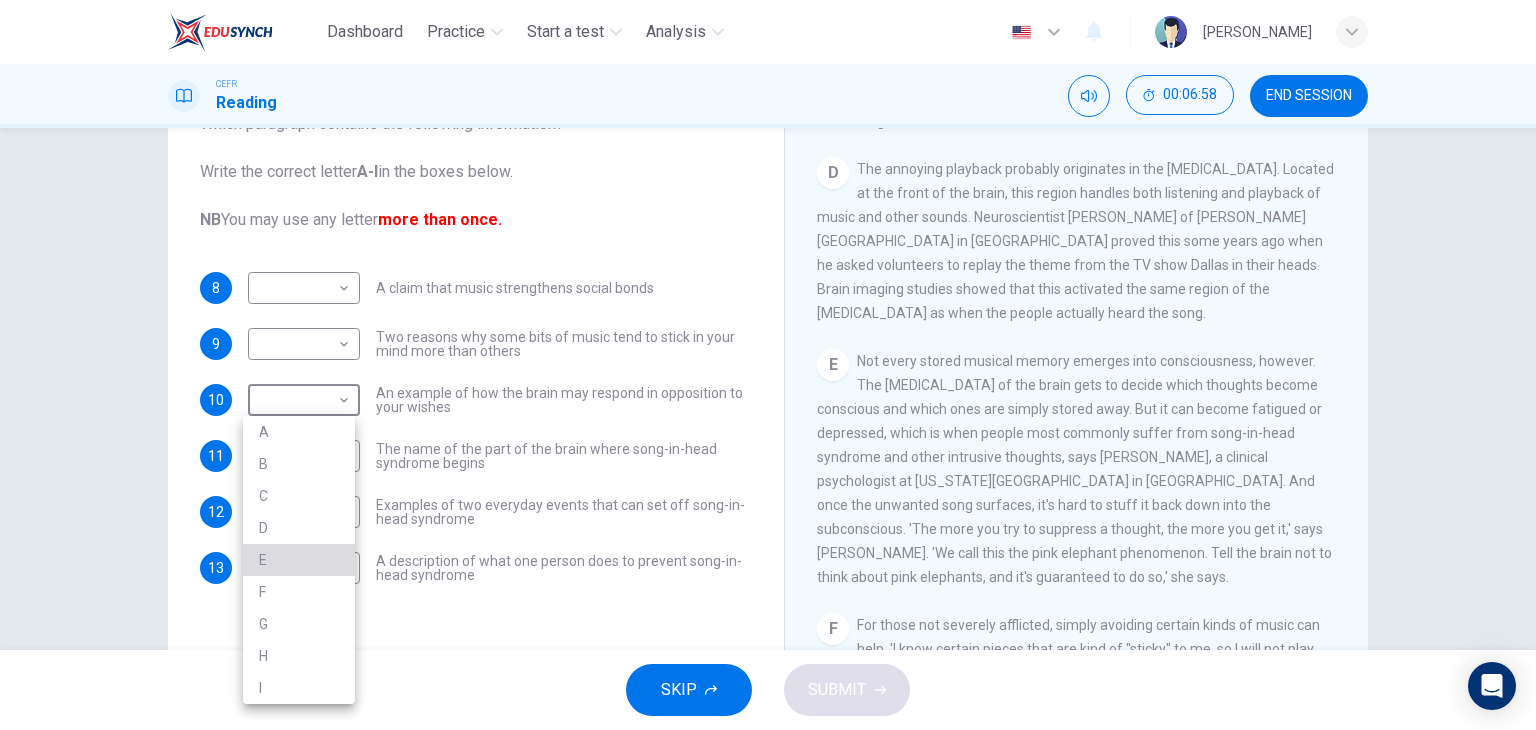 click on "E" at bounding box center (299, 560) 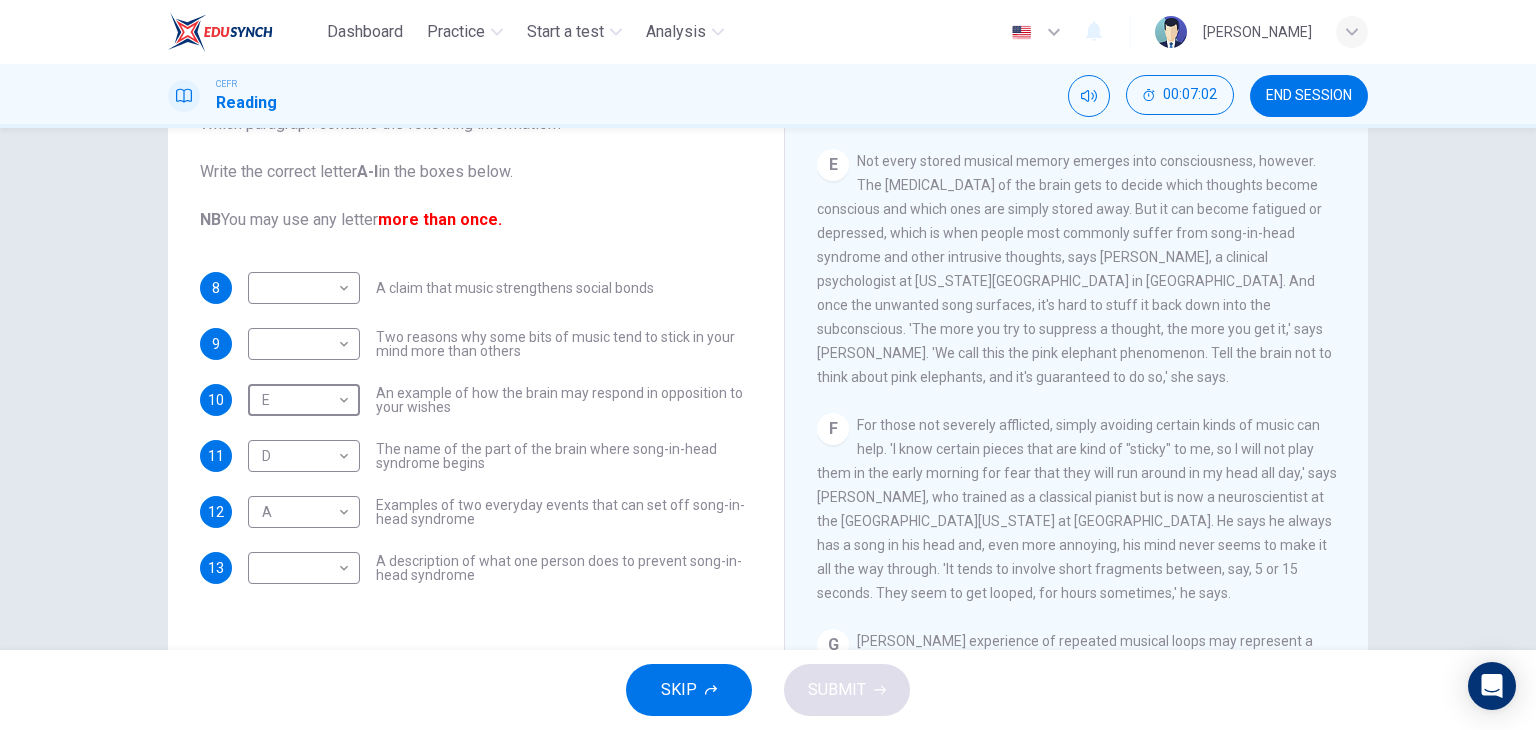 scroll, scrollTop: 1100, scrollLeft: 0, axis: vertical 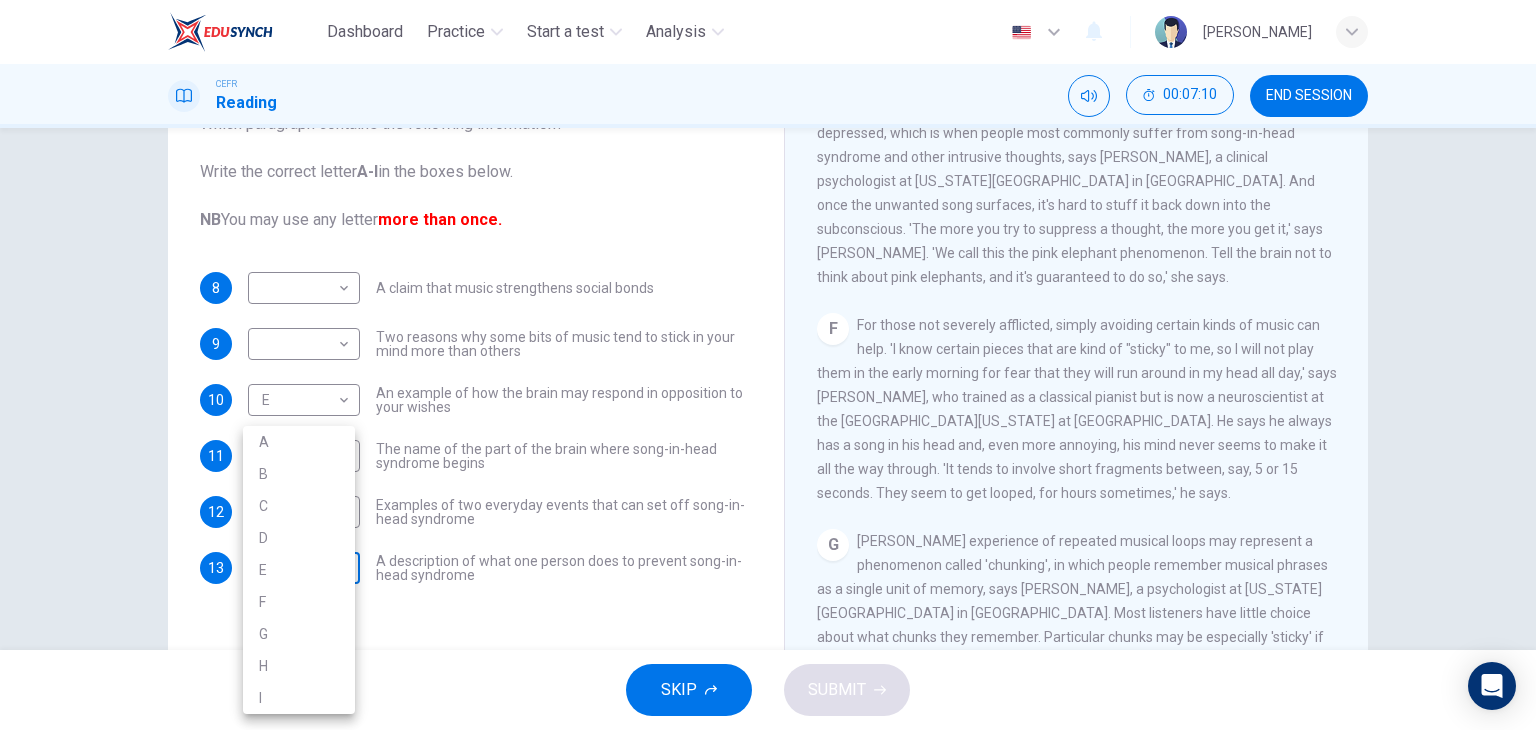 click on "Dashboard Practice Start a test Analysis English en ​ TAN ZI YEE CEFR Reading 00:07:10 END SESSION Questions 8 - 13 The Reading Passage has nine paragraphs labelled  A-l .
Which paragraph contains the following information?
Write the correct letter  A-l  in the boxes below.
NB  You may use any letter  more than once. 8 ​ ​ A claim that music strengthens social bonds 9 ​ ​ Two reasons why some bits of music tend to stick in your mind more than others 10 E E ​ An example of how the brain may respond in opposition to your wishes 11 D D ​ The name of the part of the brain where song-in-head syndrome begins 12 A A ​ Examples of two everyday events that can set off song-in-head syndrome 13 ​ ​ A description of what one person does to prevent song-in-head syndrome A Song on the Brain CLICK TO ZOOM Click to Zoom A B C D E F G H I SKIP SUBMIT EduSynch - Online Language Proficiency Testing
Dashboard Practice Start a test Analysis Notifications © Copyright  2025 A B C D E F G H I" at bounding box center [768, 365] 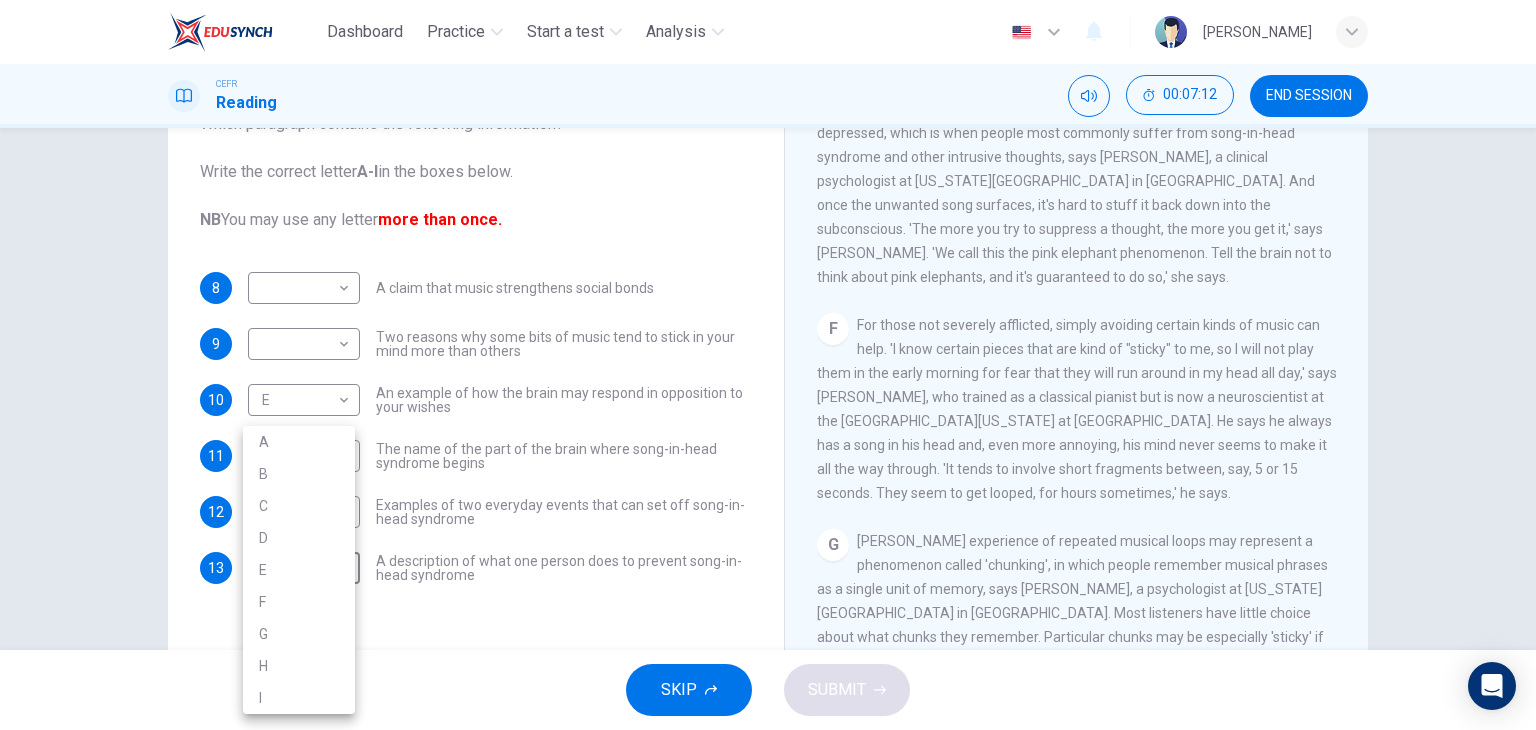 click on "F" at bounding box center [299, 602] 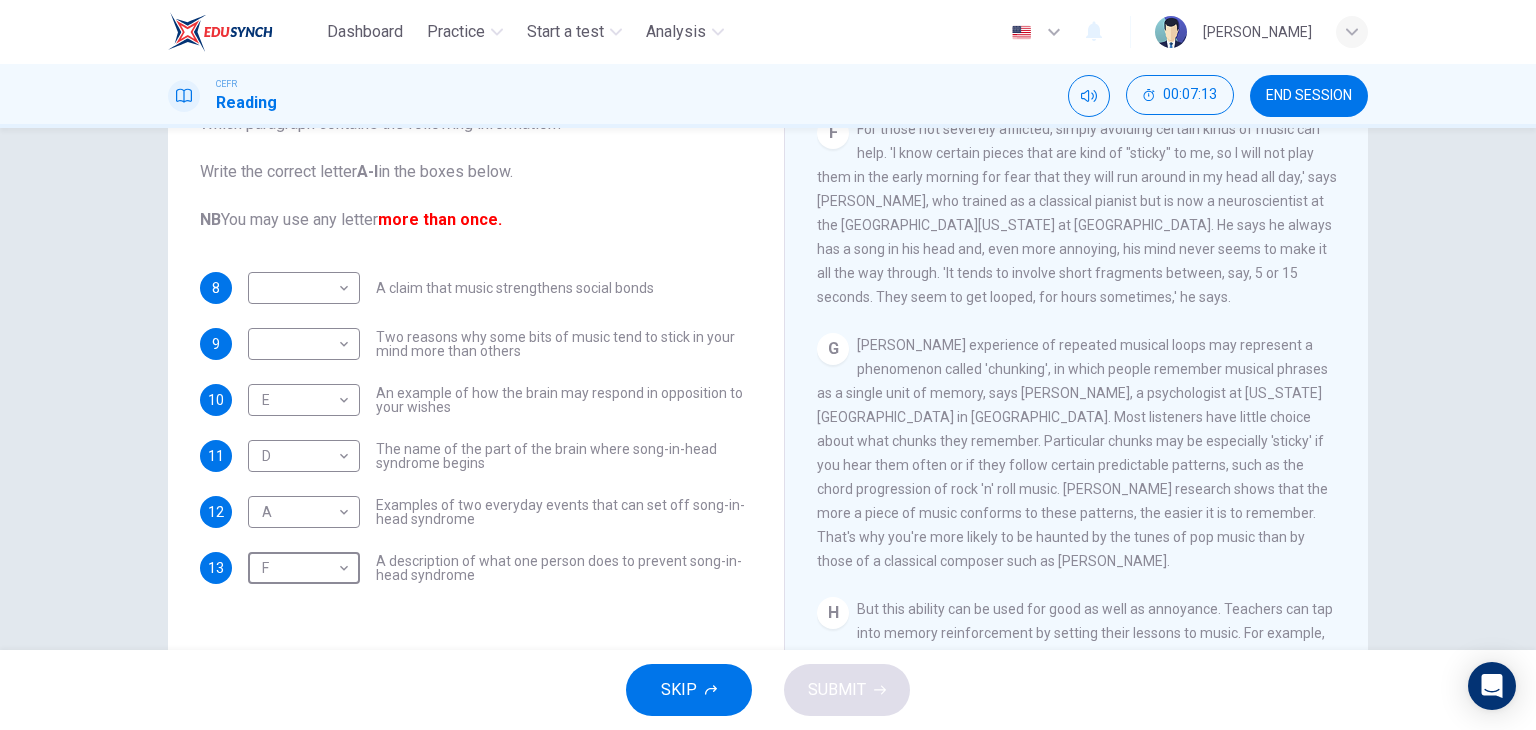 scroll, scrollTop: 1300, scrollLeft: 0, axis: vertical 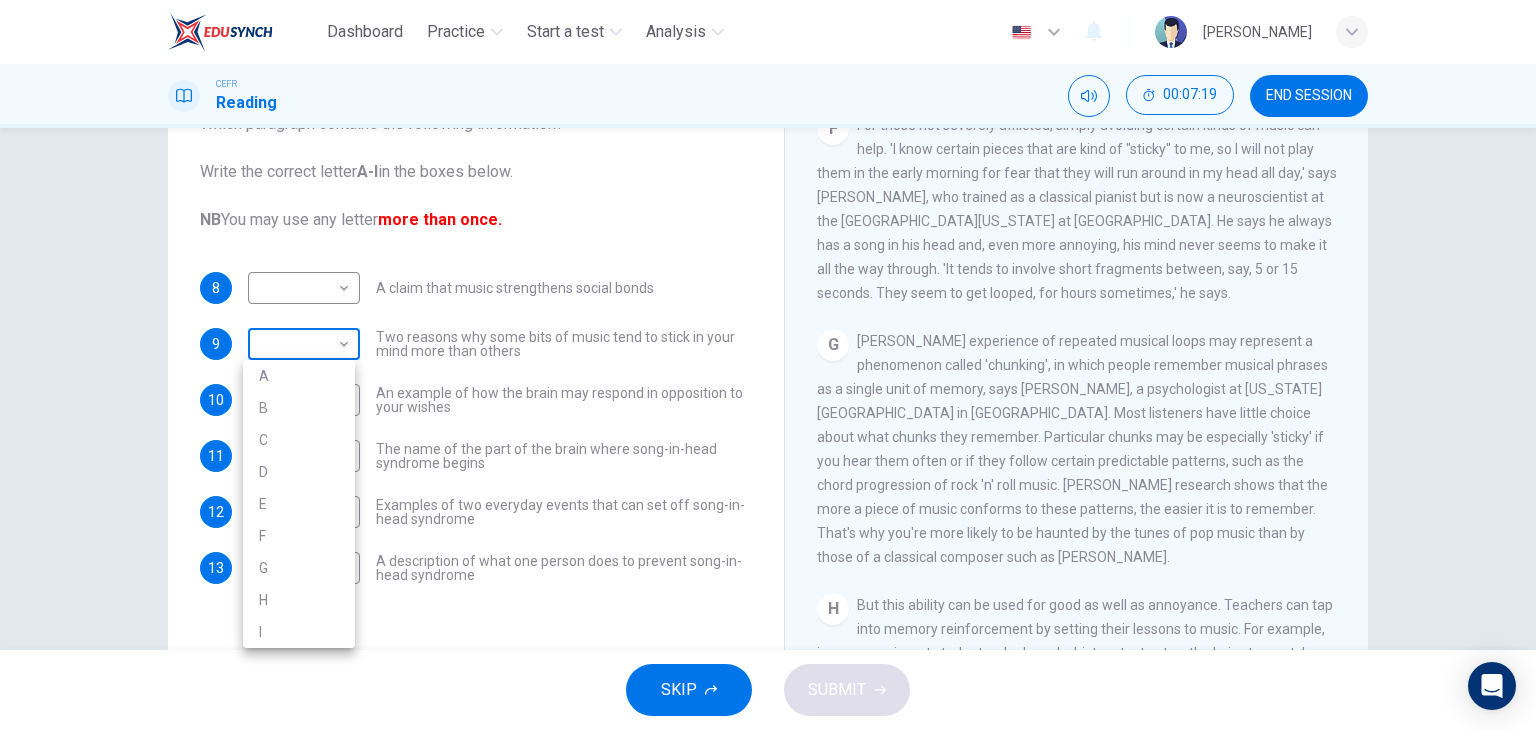 click on "Dashboard Practice Start a test Analysis English en ​ TAN ZI YEE CEFR Reading 00:07:19 END SESSION Questions 8 - 13 The Reading Passage has nine paragraphs labelled  A-l .
Which paragraph contains the following information?
Write the correct letter  A-l  in the boxes below.
NB  You may use any letter  more than once. 8 ​ ​ A claim that music strengthens social bonds 9 ​ ​ Two reasons why some bits of music tend to stick in your mind more than others 10 E E ​ An example of how the brain may respond in opposition to your wishes 11 D D ​ The name of the part of the brain where song-in-head syndrome begins 12 A A ​ Examples of two everyday events that can set off song-in-head syndrome 13 F F ​ A description of what one person does to prevent song-in-head syndrome A Song on the Brain CLICK TO ZOOM Click to Zoom A B C D E F G H I SKIP SUBMIT EduSynch - Online Language Proficiency Testing
Dashboard Practice Start a test Analysis Notifications © Copyright  2025 A B C D E F G H I" at bounding box center (768, 365) 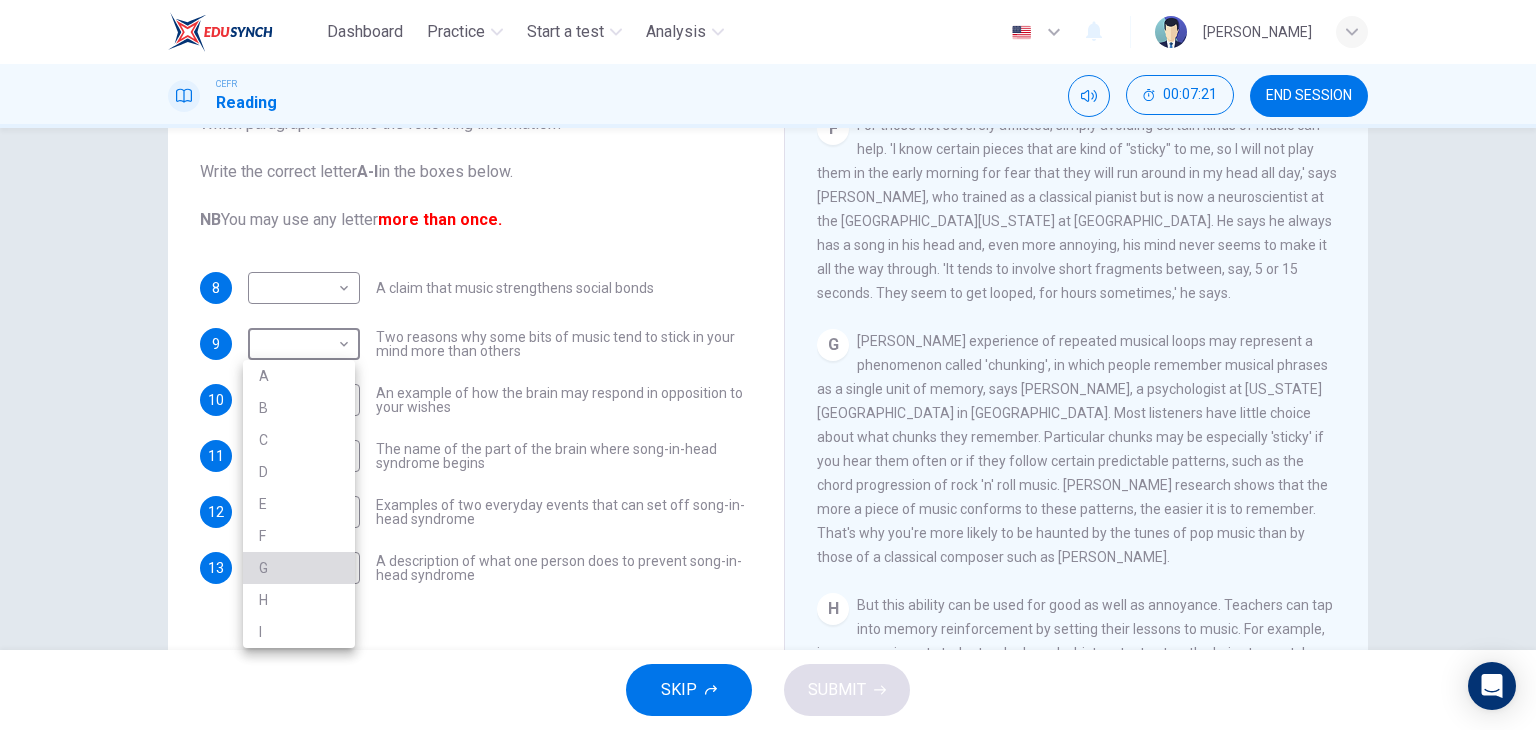 click on "G" at bounding box center [299, 568] 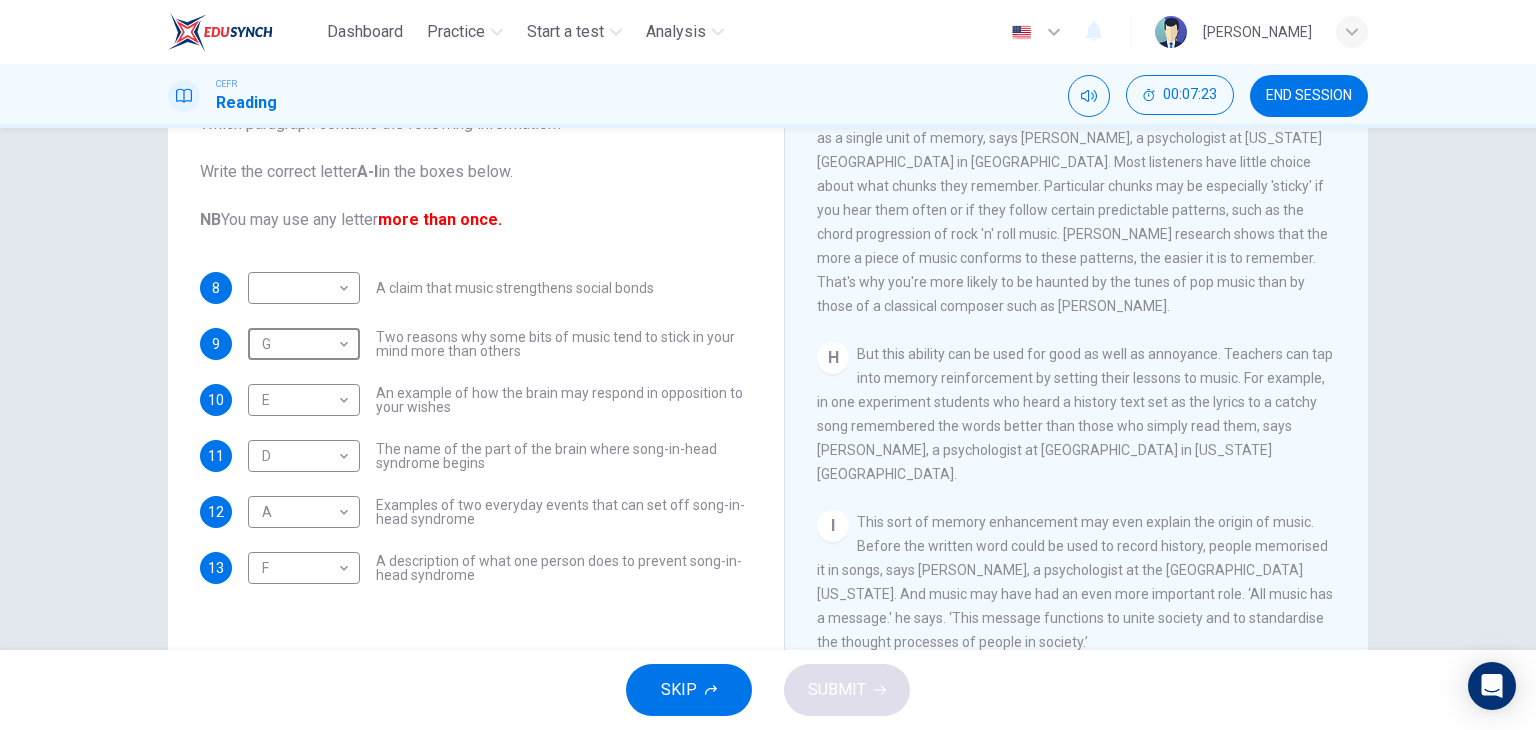 scroll, scrollTop: 1592, scrollLeft: 0, axis: vertical 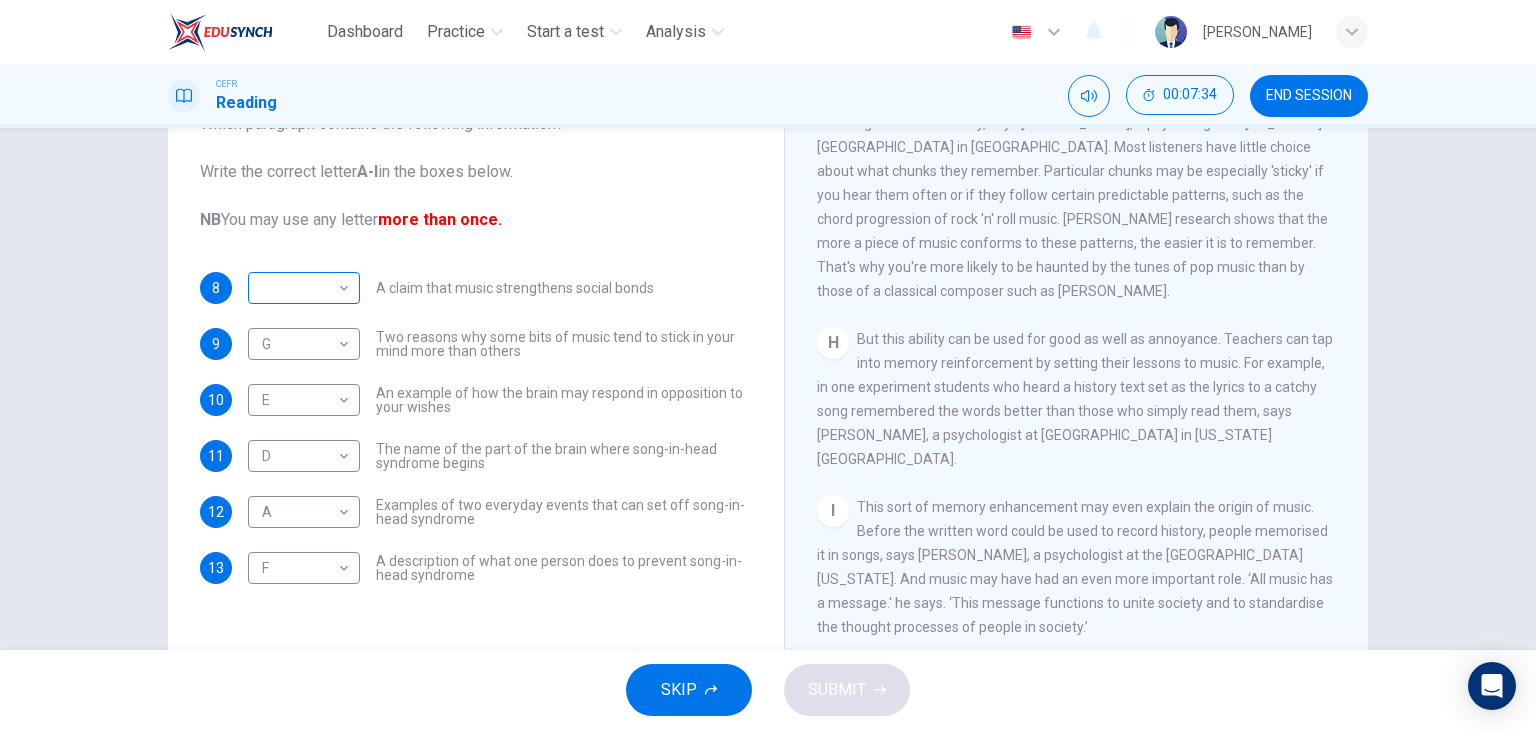 click on "​ ​ A claim that music strengthens social bonds" at bounding box center [451, 288] 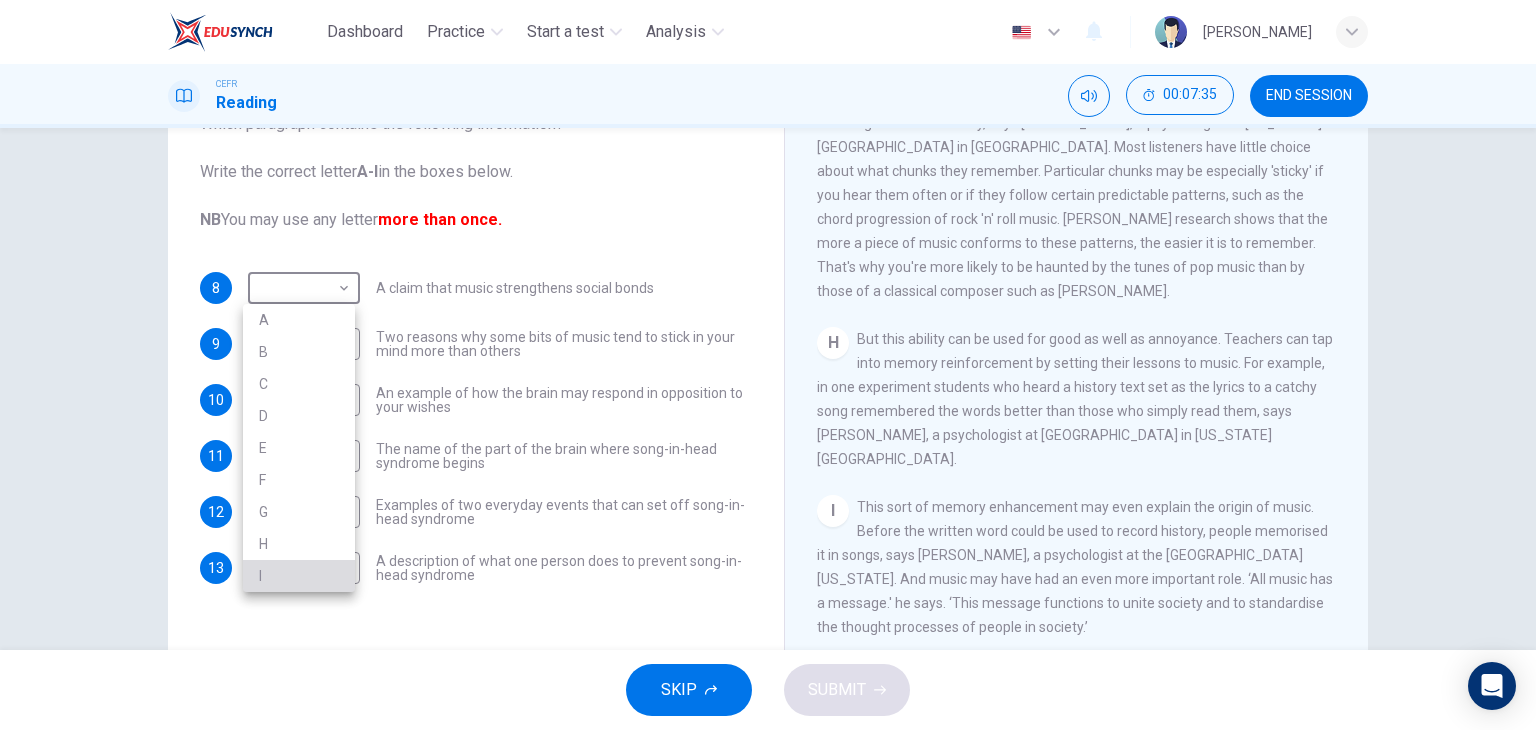click on "I" at bounding box center (299, 576) 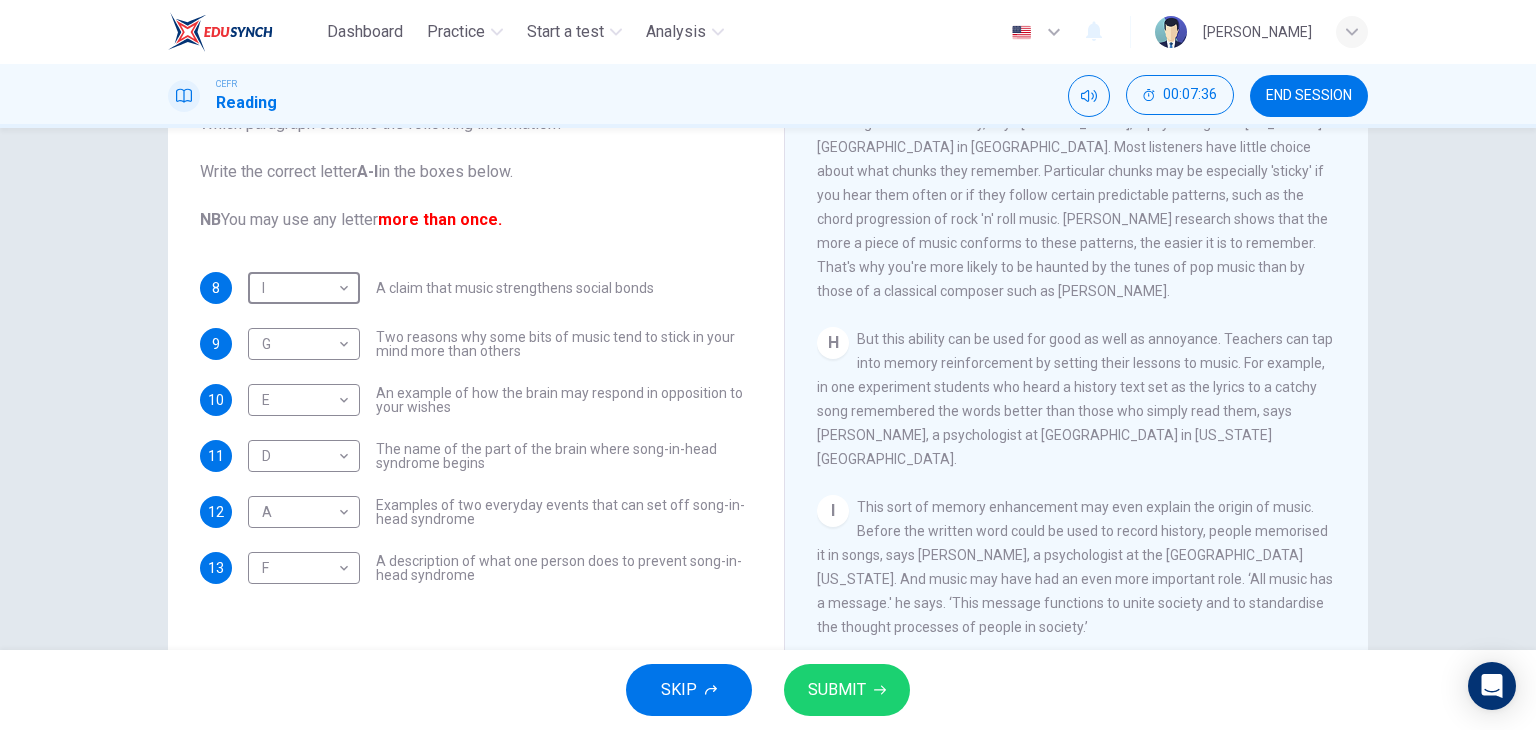 click on "SUBMIT" at bounding box center (847, 690) 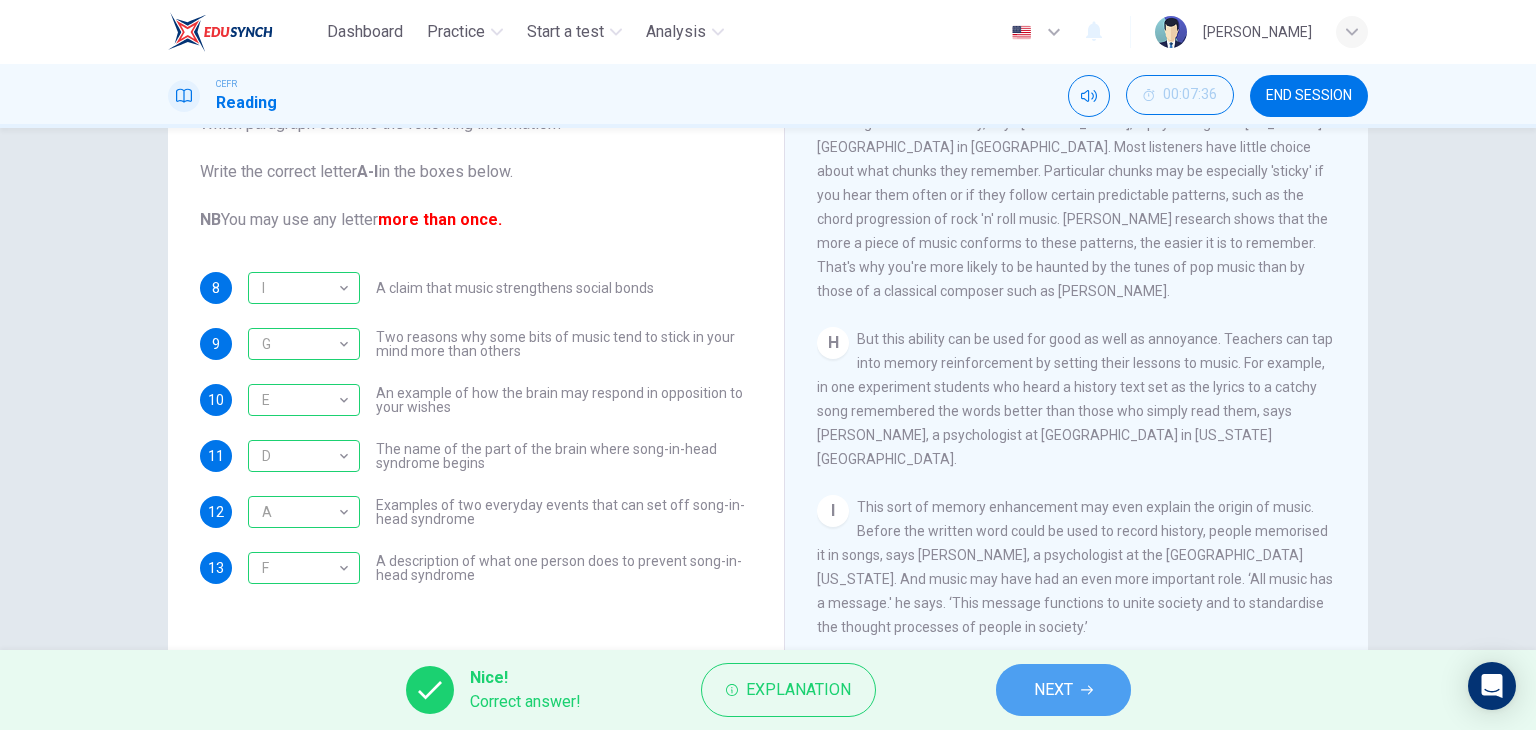click on "NEXT" at bounding box center [1063, 690] 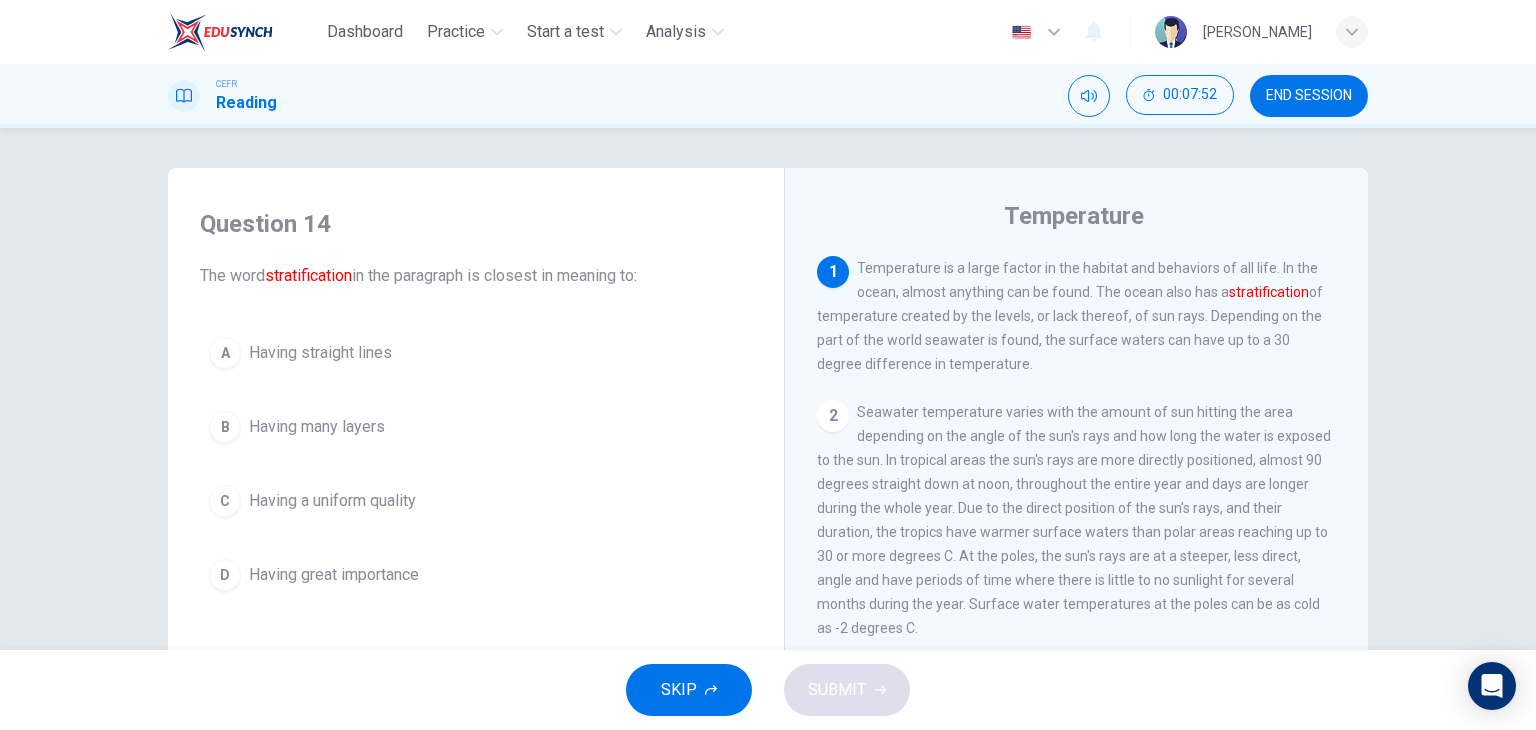click on "B" at bounding box center (225, 427) 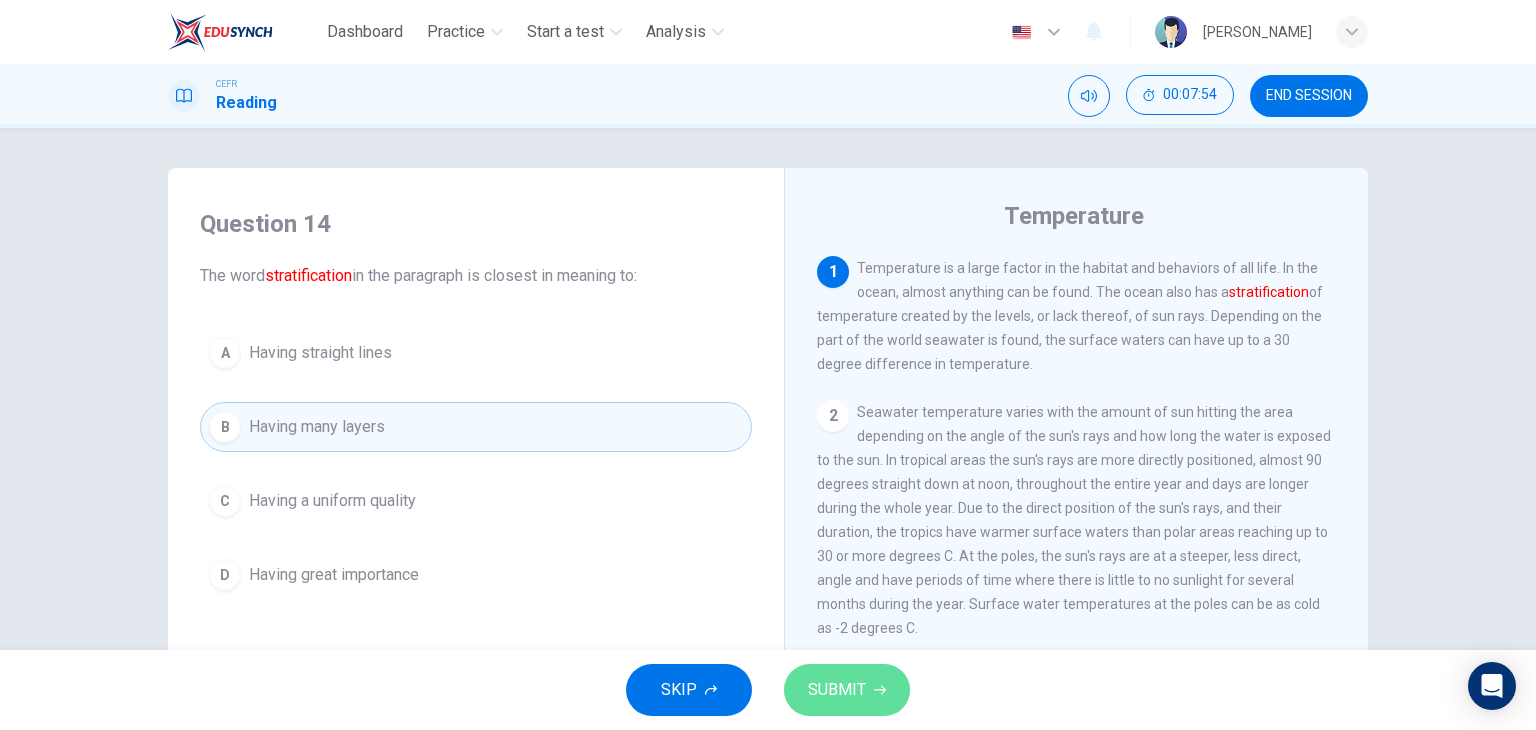 click on "SUBMIT" at bounding box center (837, 690) 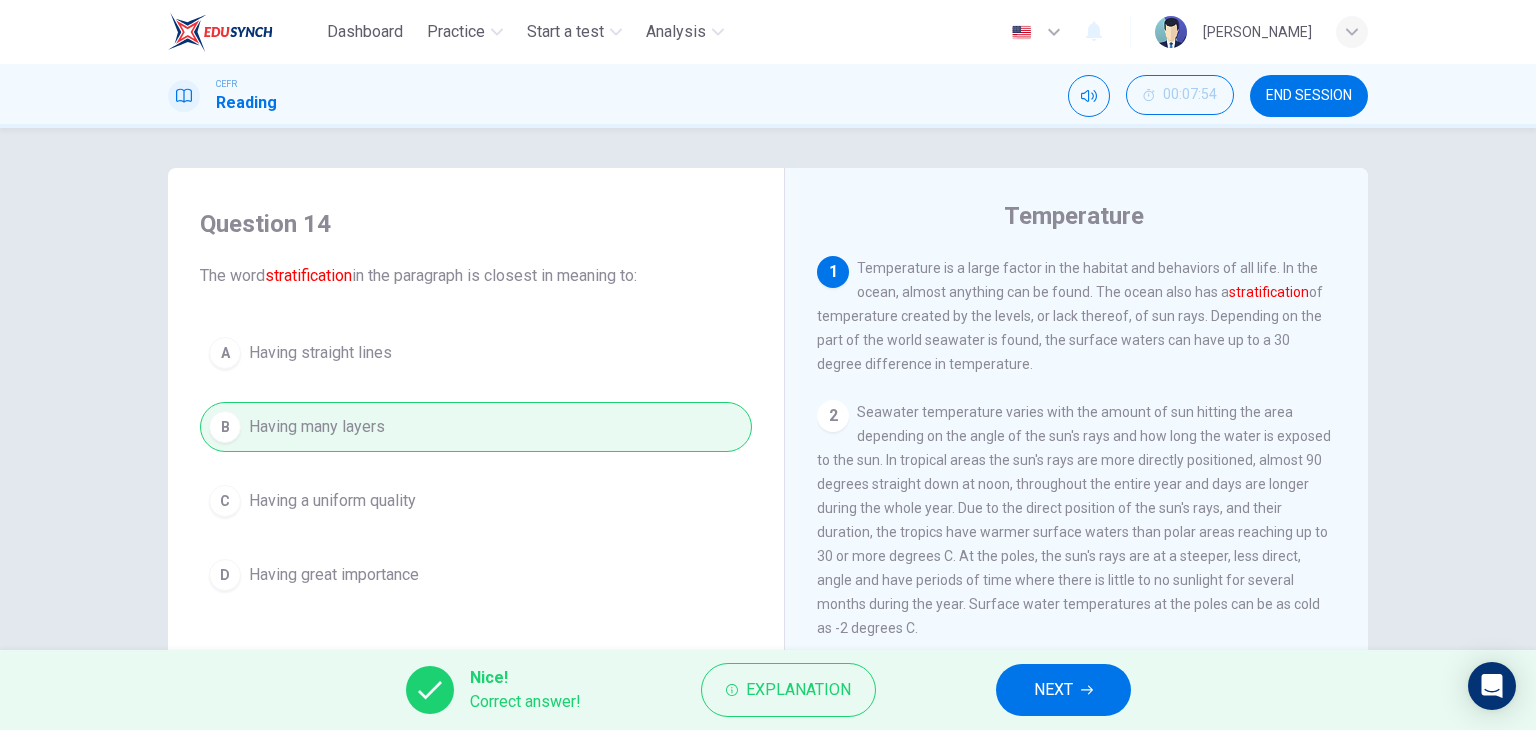 click on "Nice! Correct answer! Explanation NEXT" at bounding box center (768, 690) 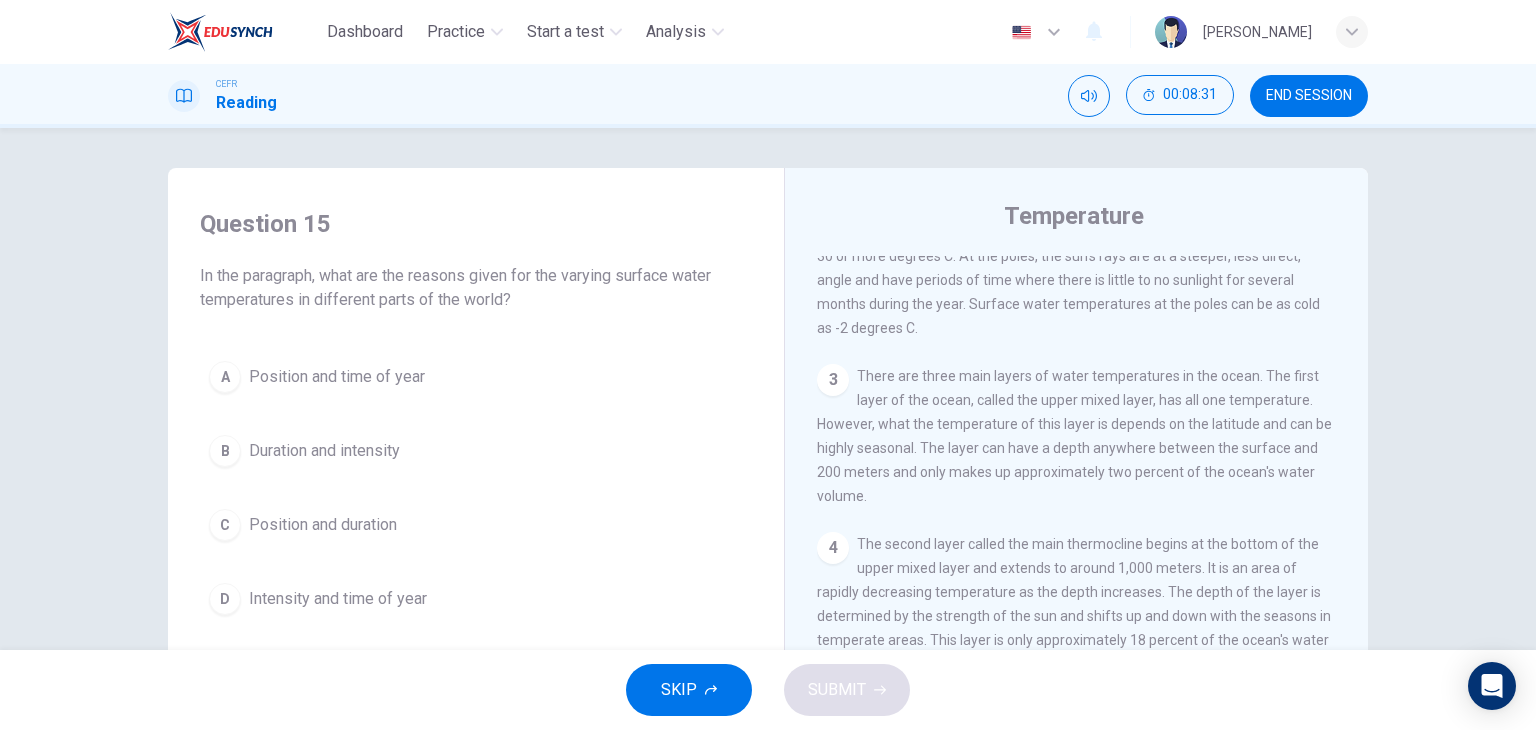 scroll, scrollTop: 0, scrollLeft: 0, axis: both 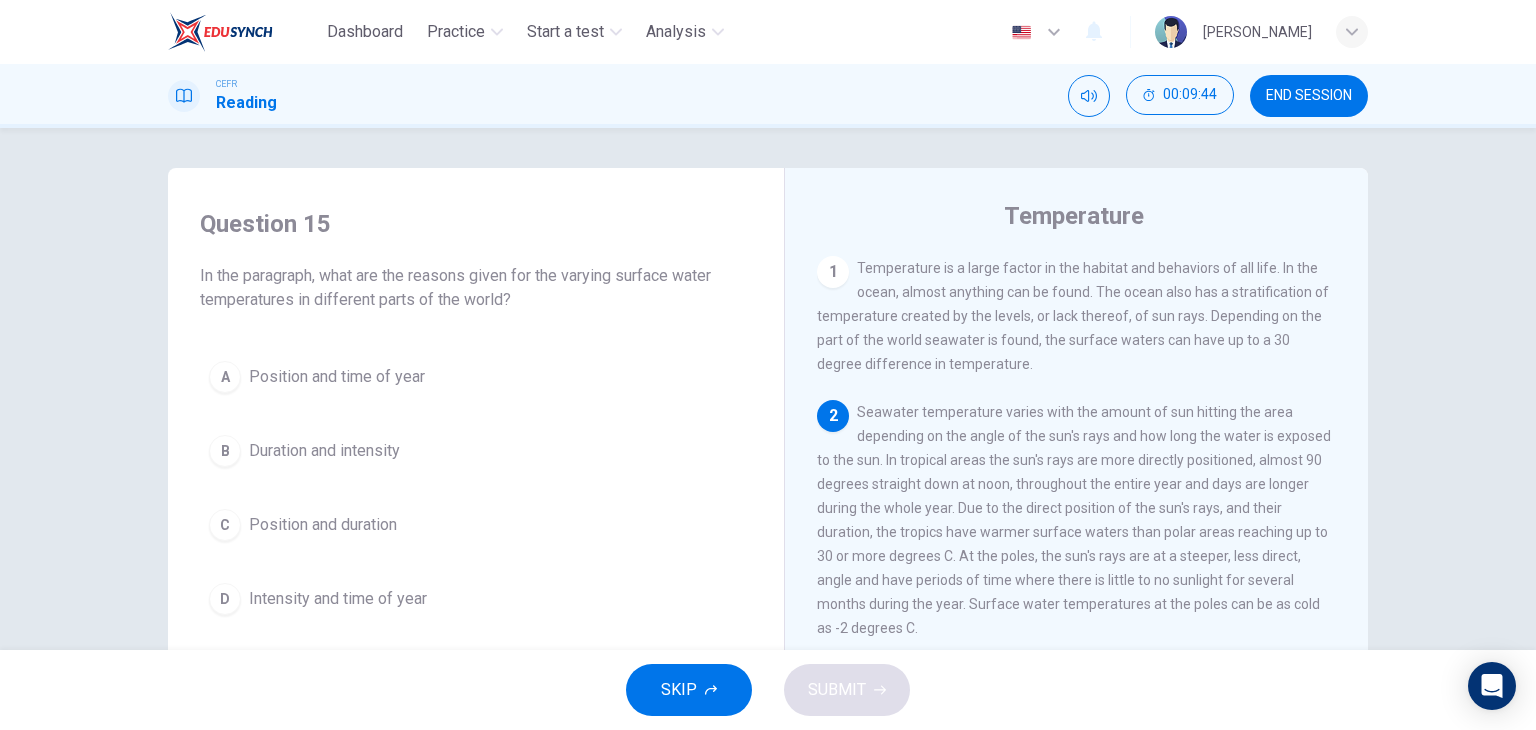 click on "A" at bounding box center (225, 377) 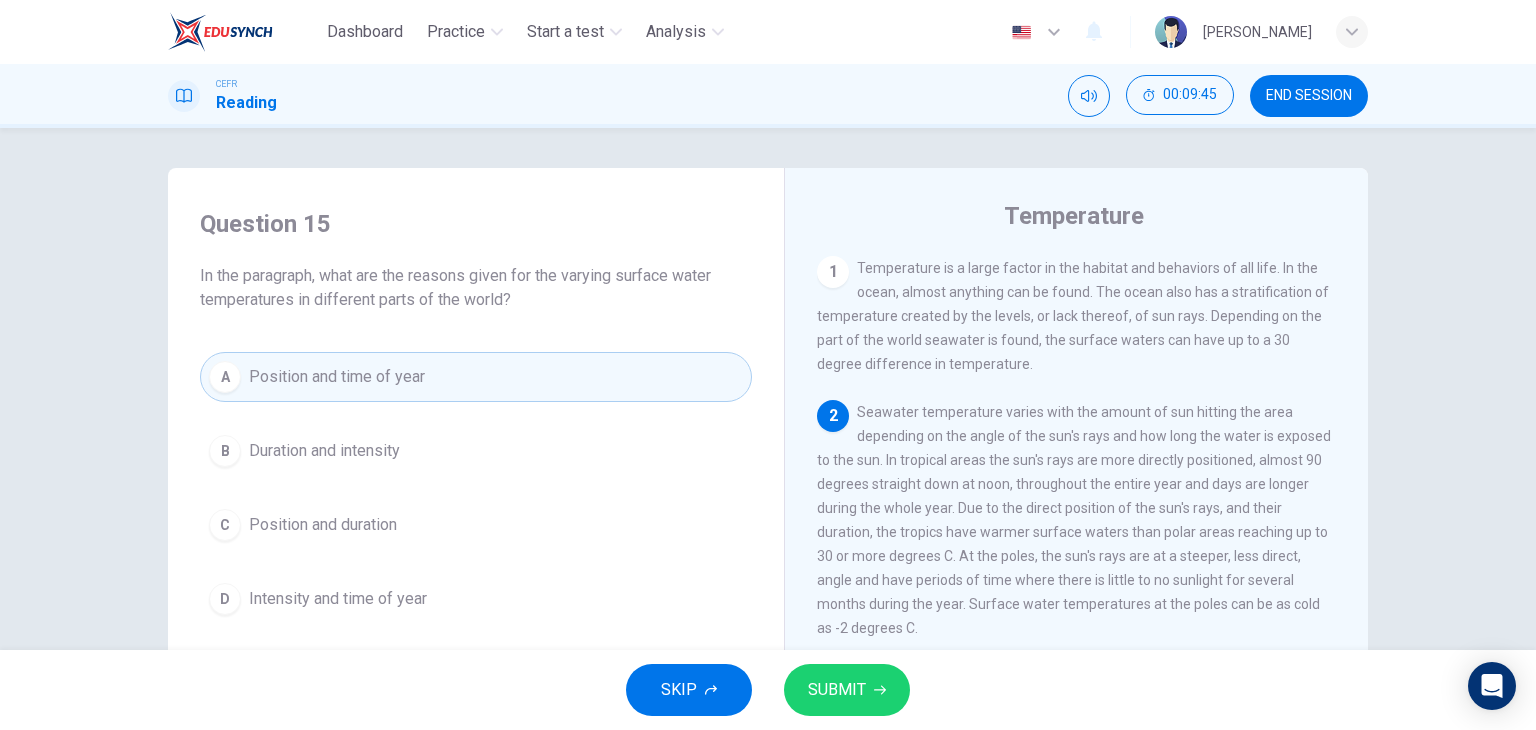 click on "SUBMIT" at bounding box center (837, 690) 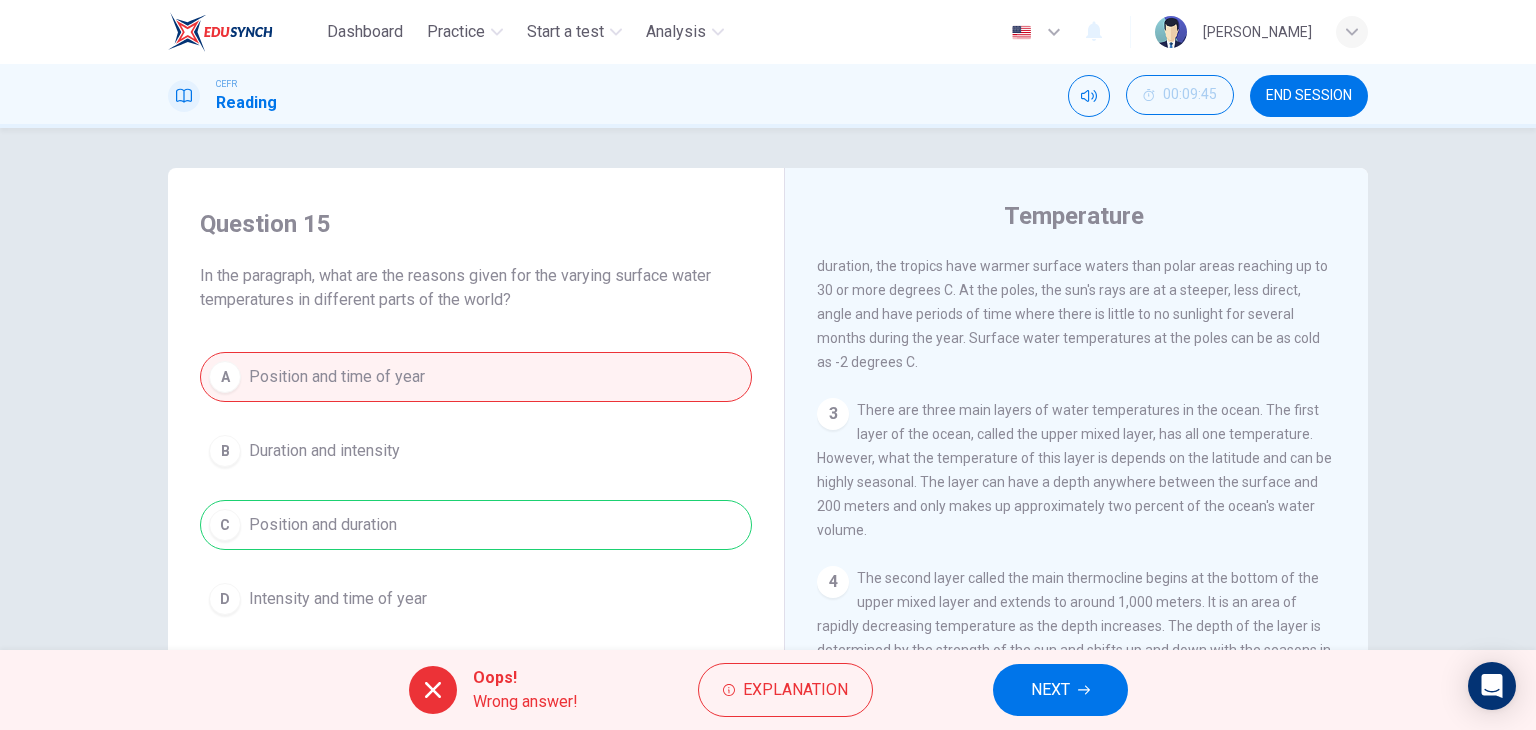 scroll, scrollTop: 300, scrollLeft: 0, axis: vertical 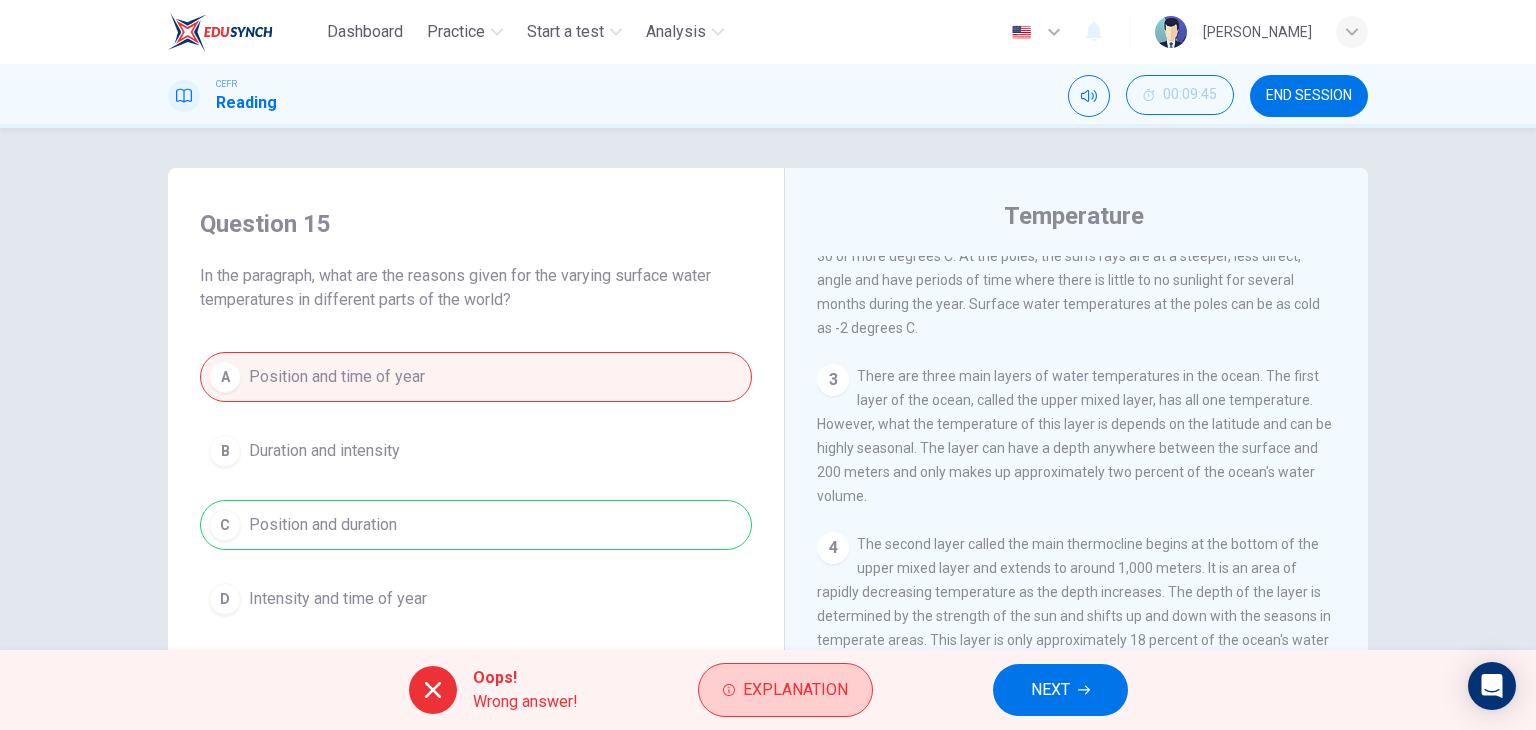 click on "Explanation" at bounding box center [795, 690] 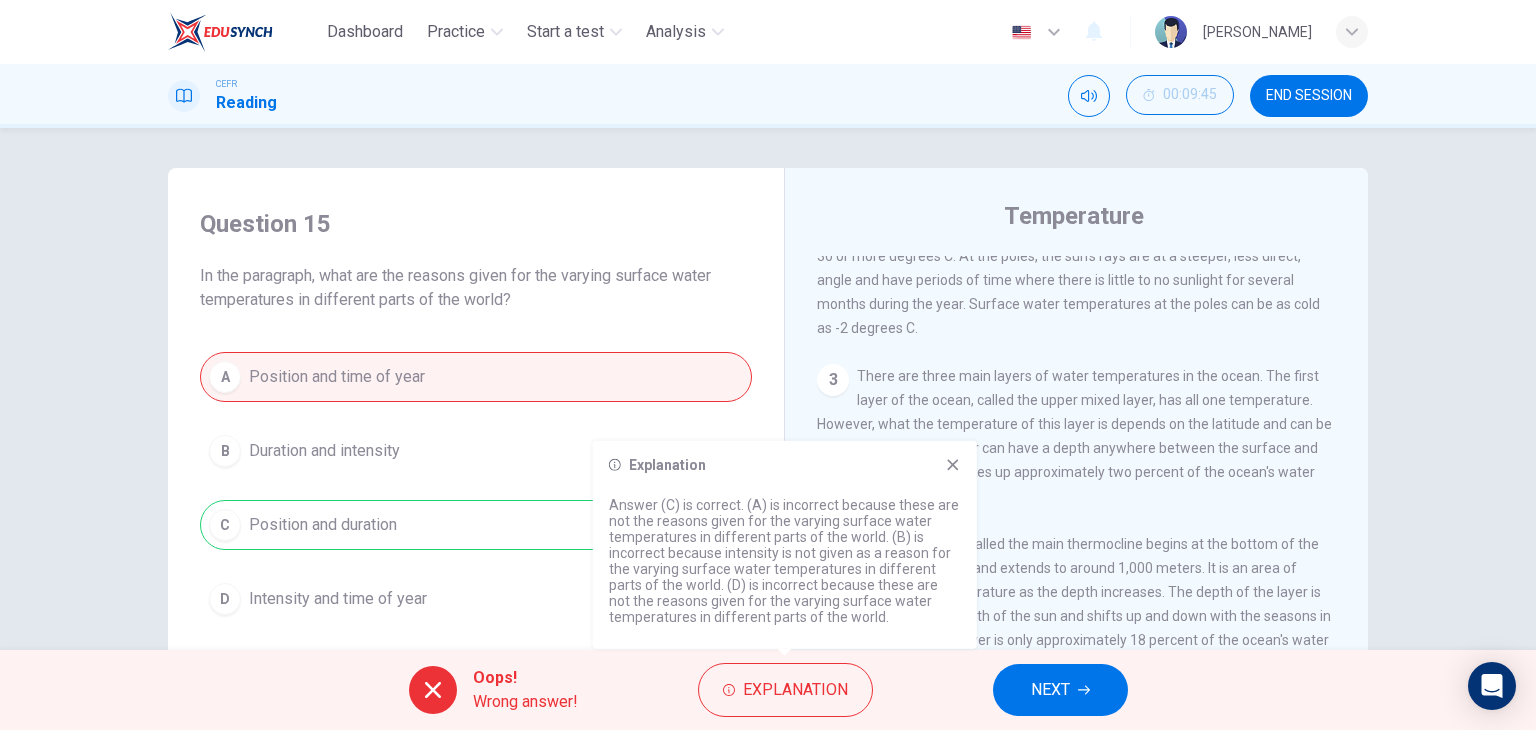click on "NEXT" at bounding box center [1050, 690] 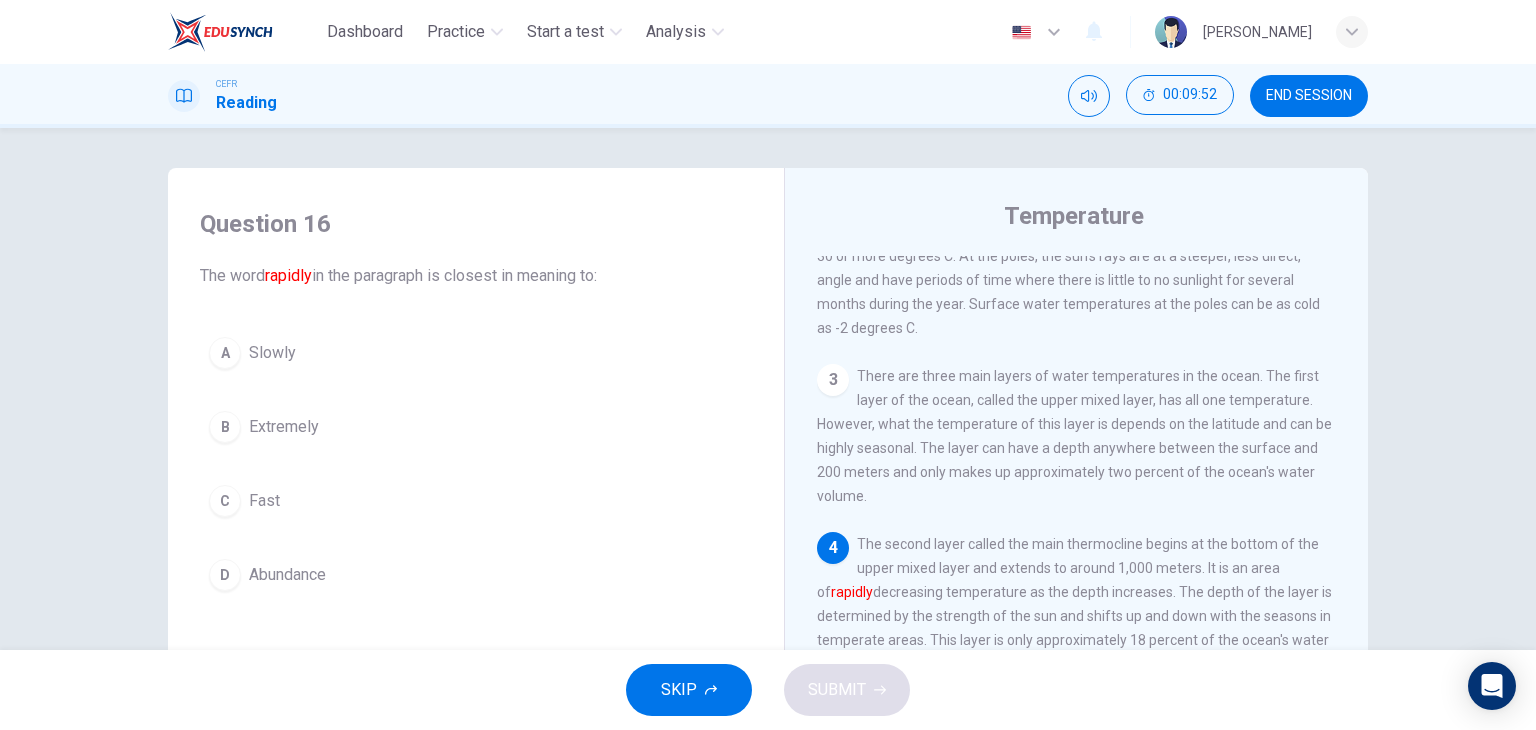 click on "C" at bounding box center [225, 501] 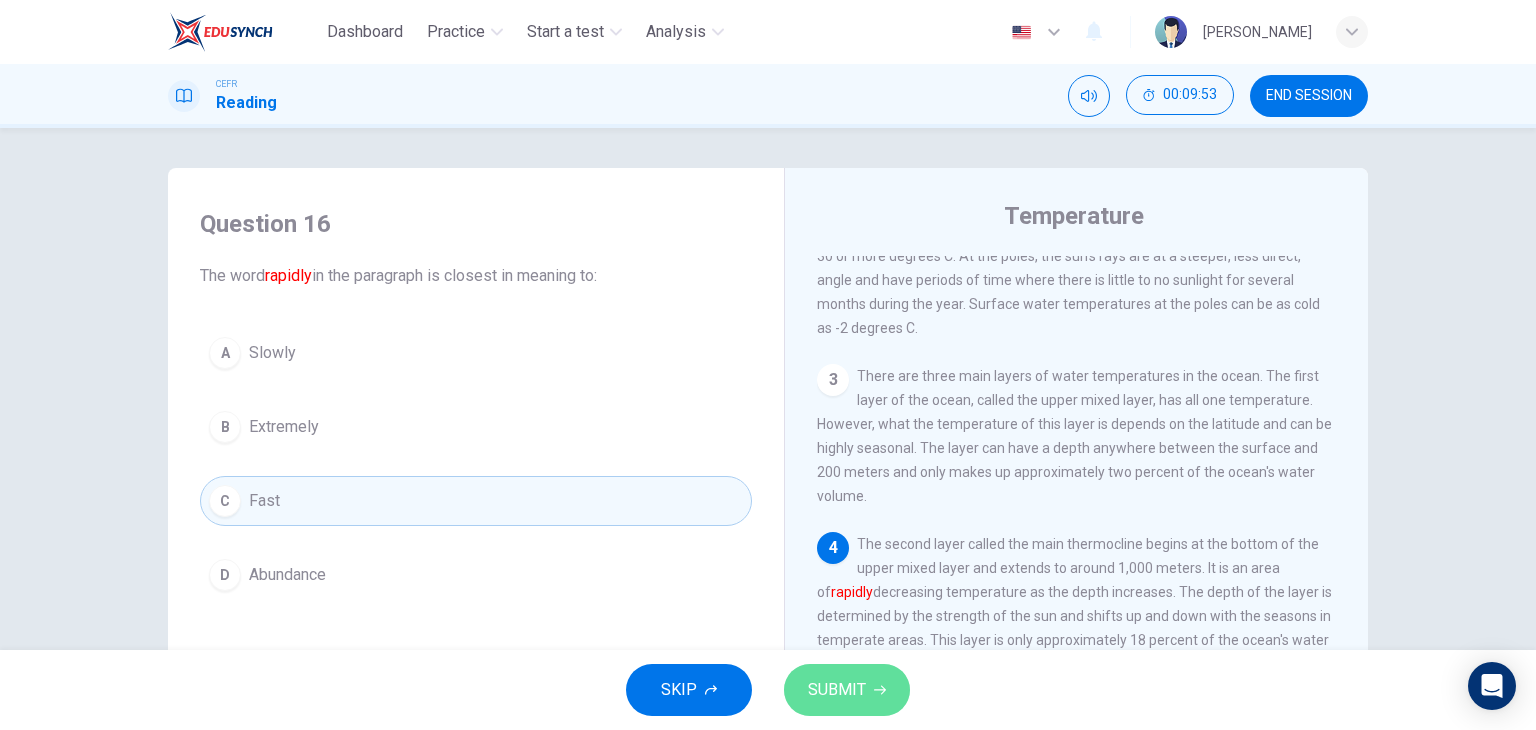 click on "SUBMIT" at bounding box center (847, 690) 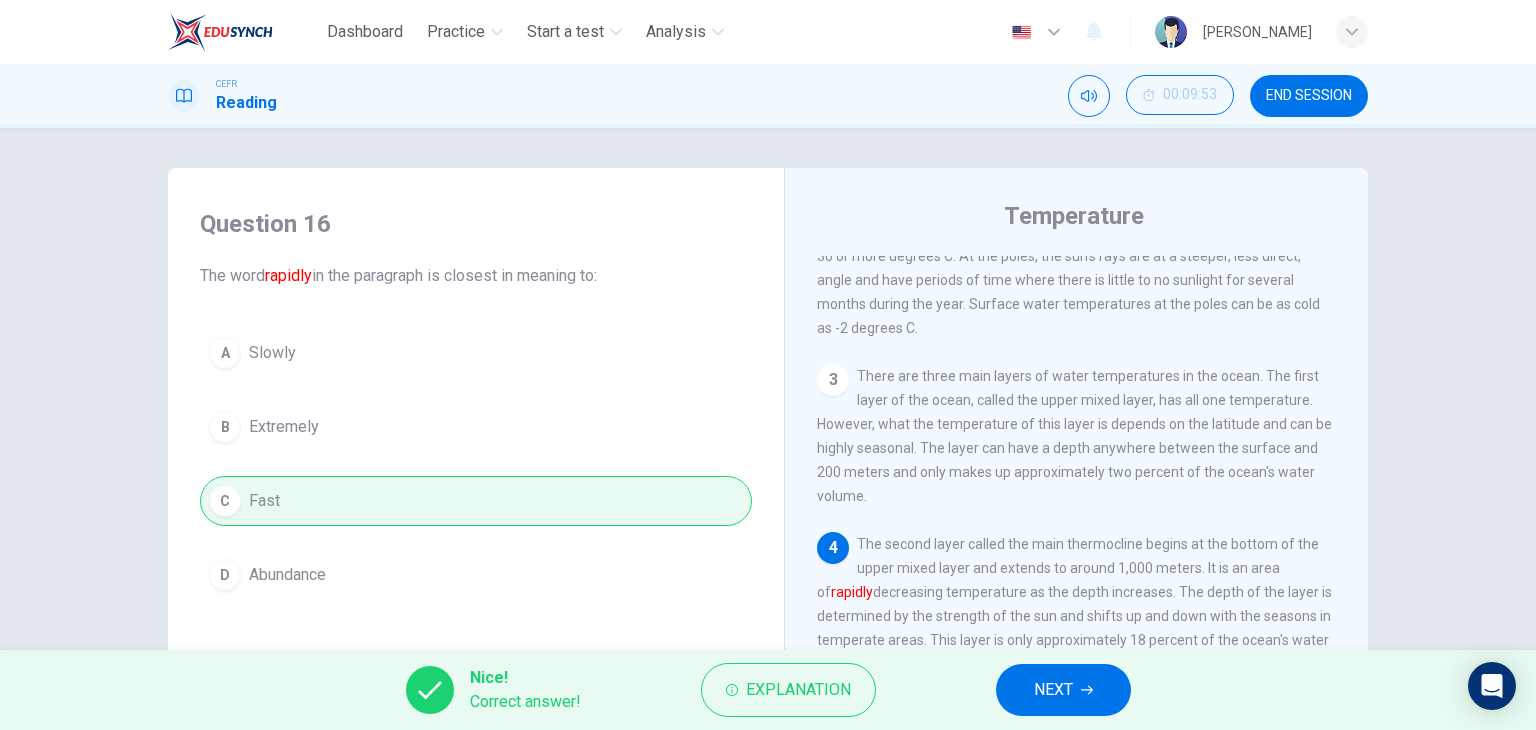 click on "NEXT" at bounding box center (1063, 690) 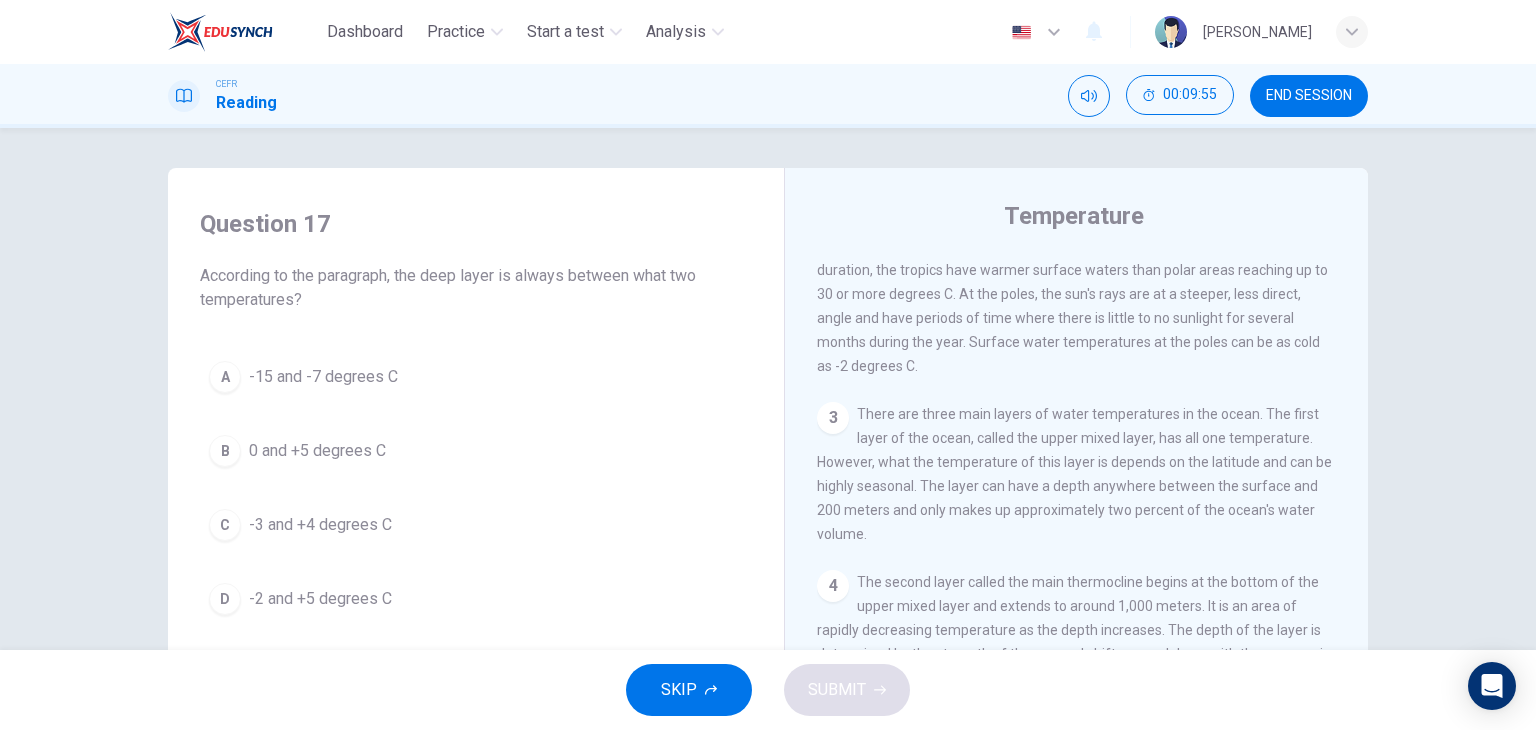 scroll, scrollTop: 500, scrollLeft: 0, axis: vertical 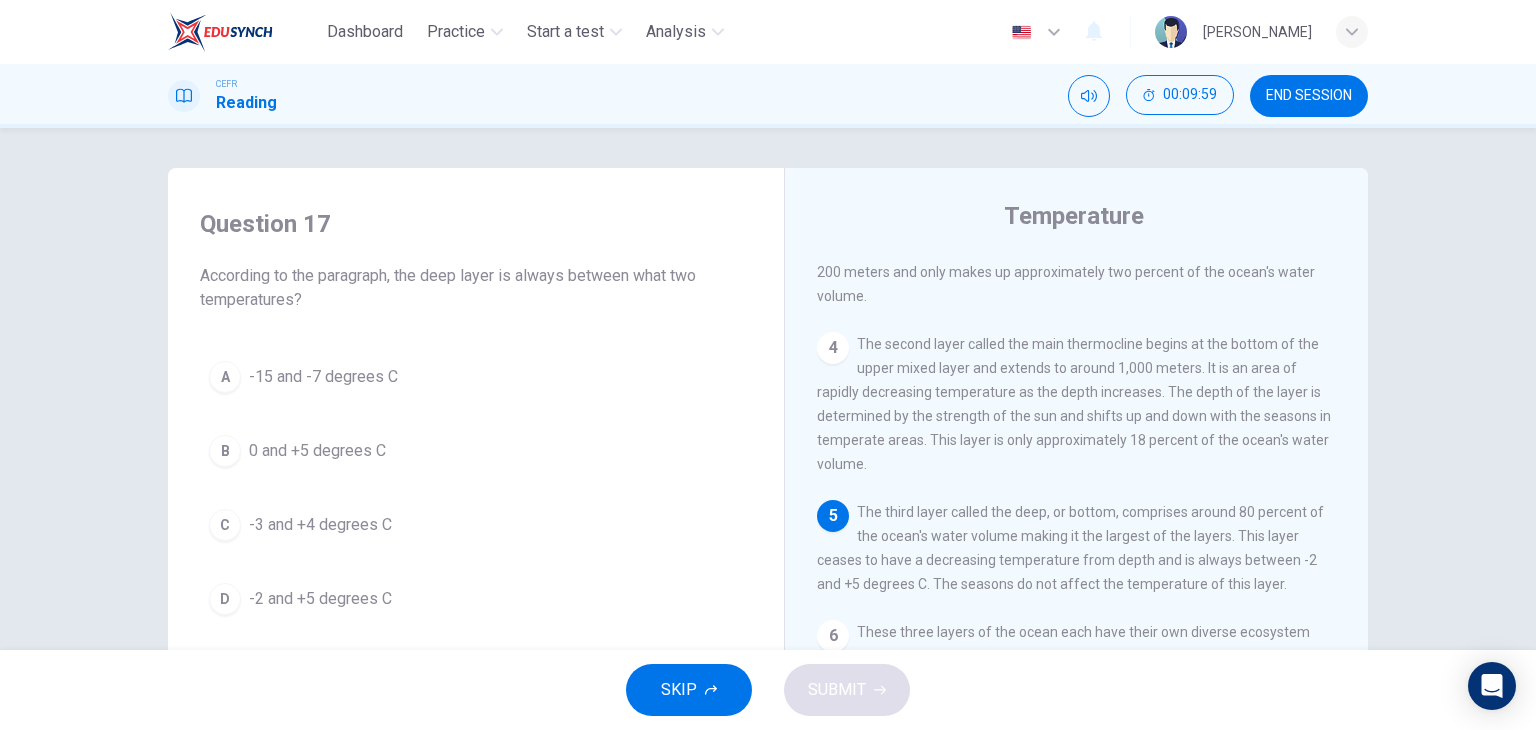 click on "D" at bounding box center [225, 599] 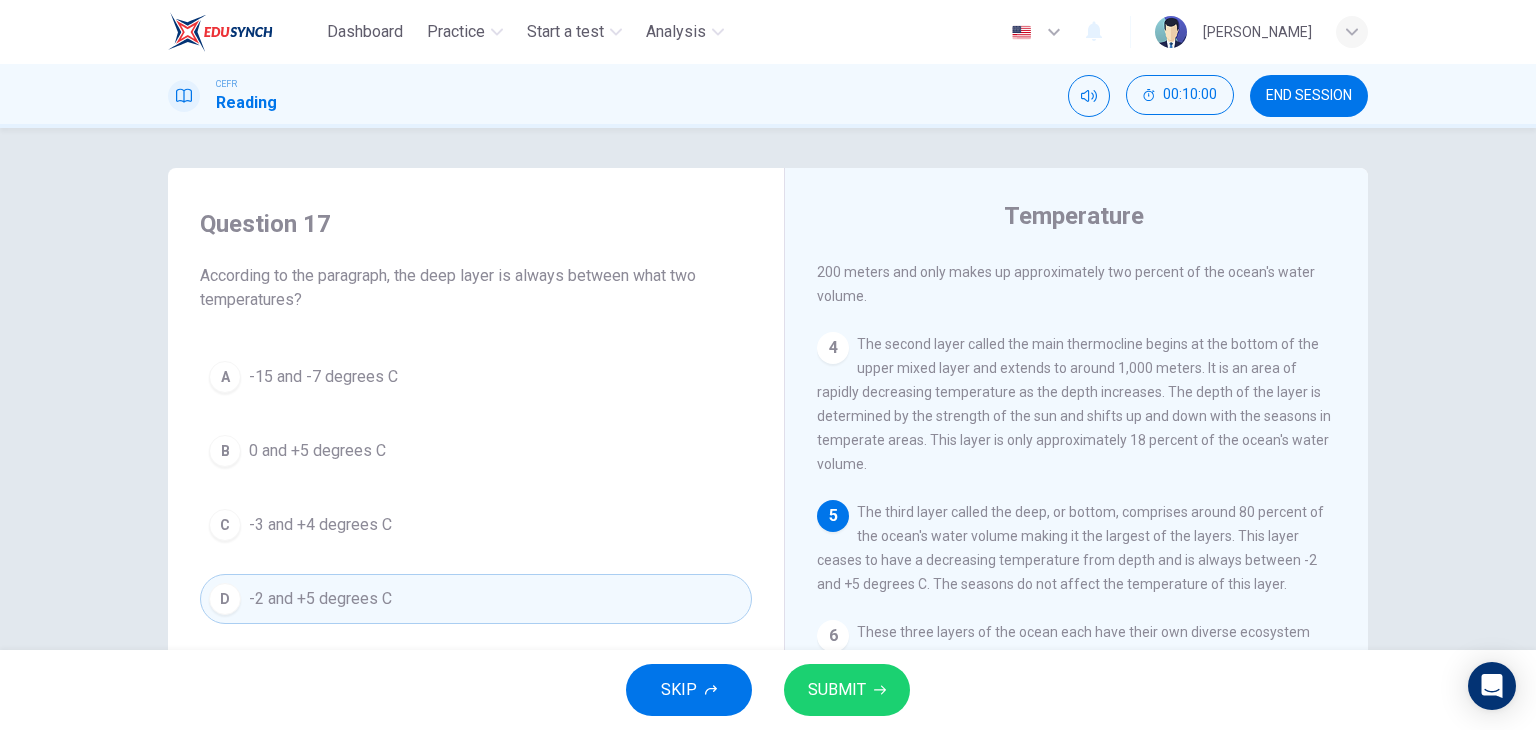 click on "SUBMIT" at bounding box center [847, 690] 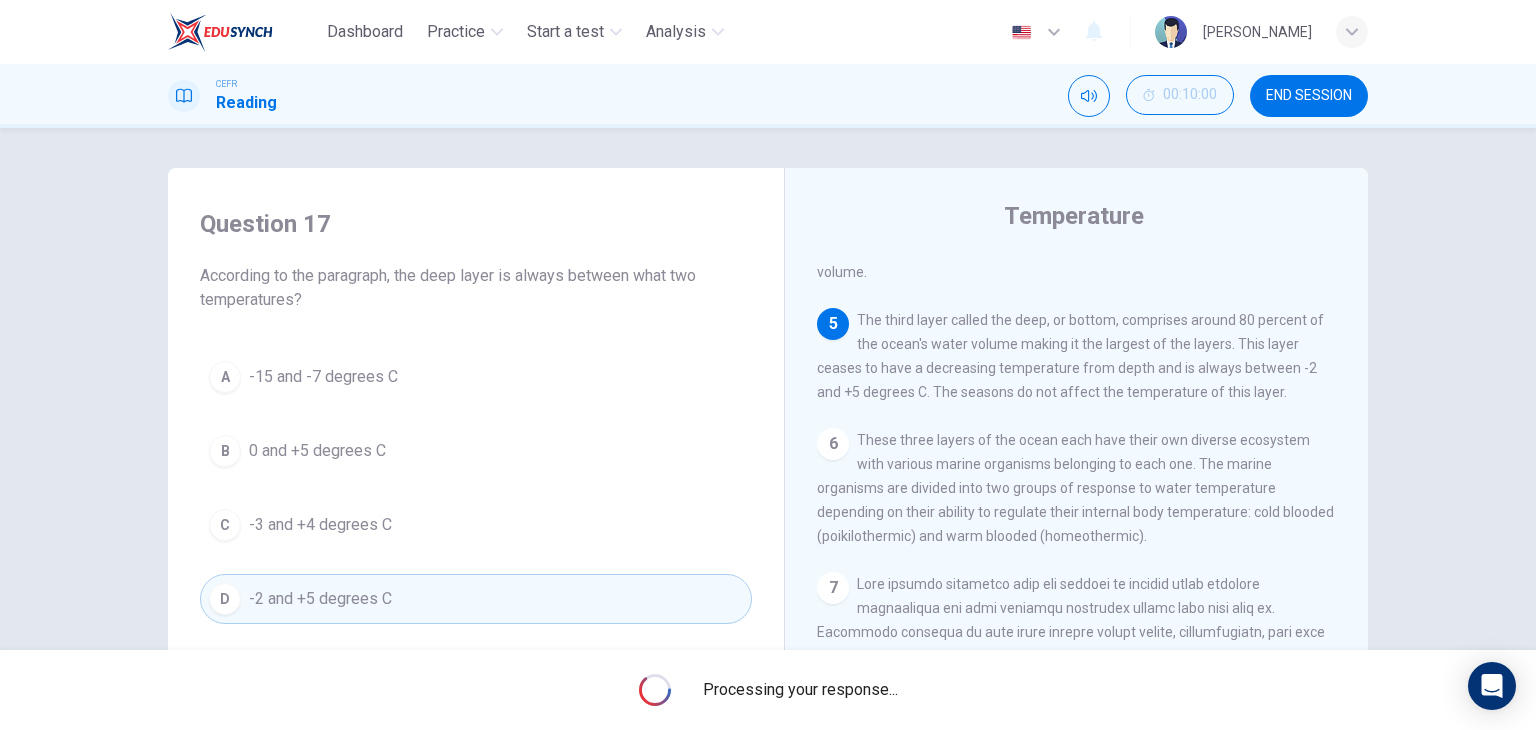 scroll, scrollTop: 700, scrollLeft: 0, axis: vertical 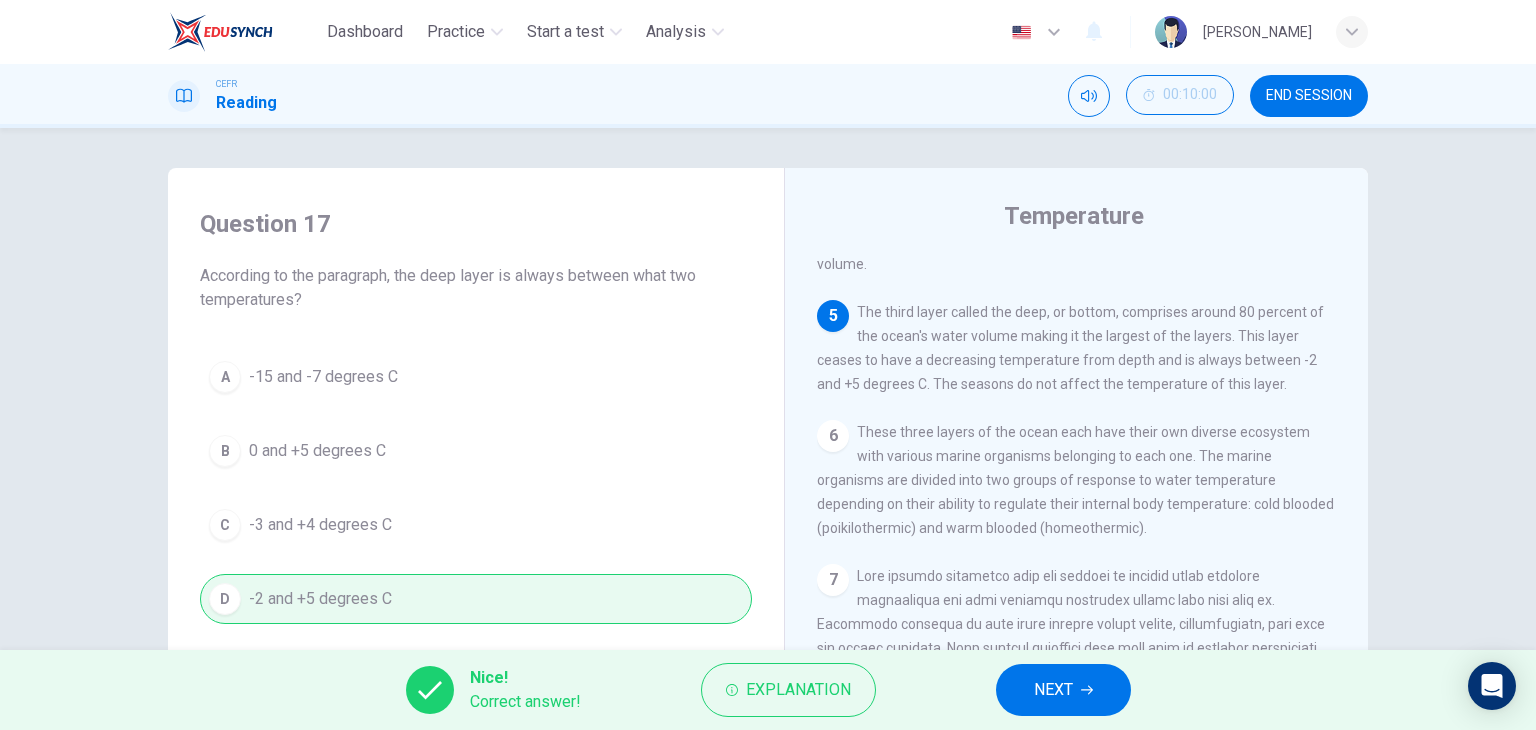click on "NEXT" at bounding box center [1053, 690] 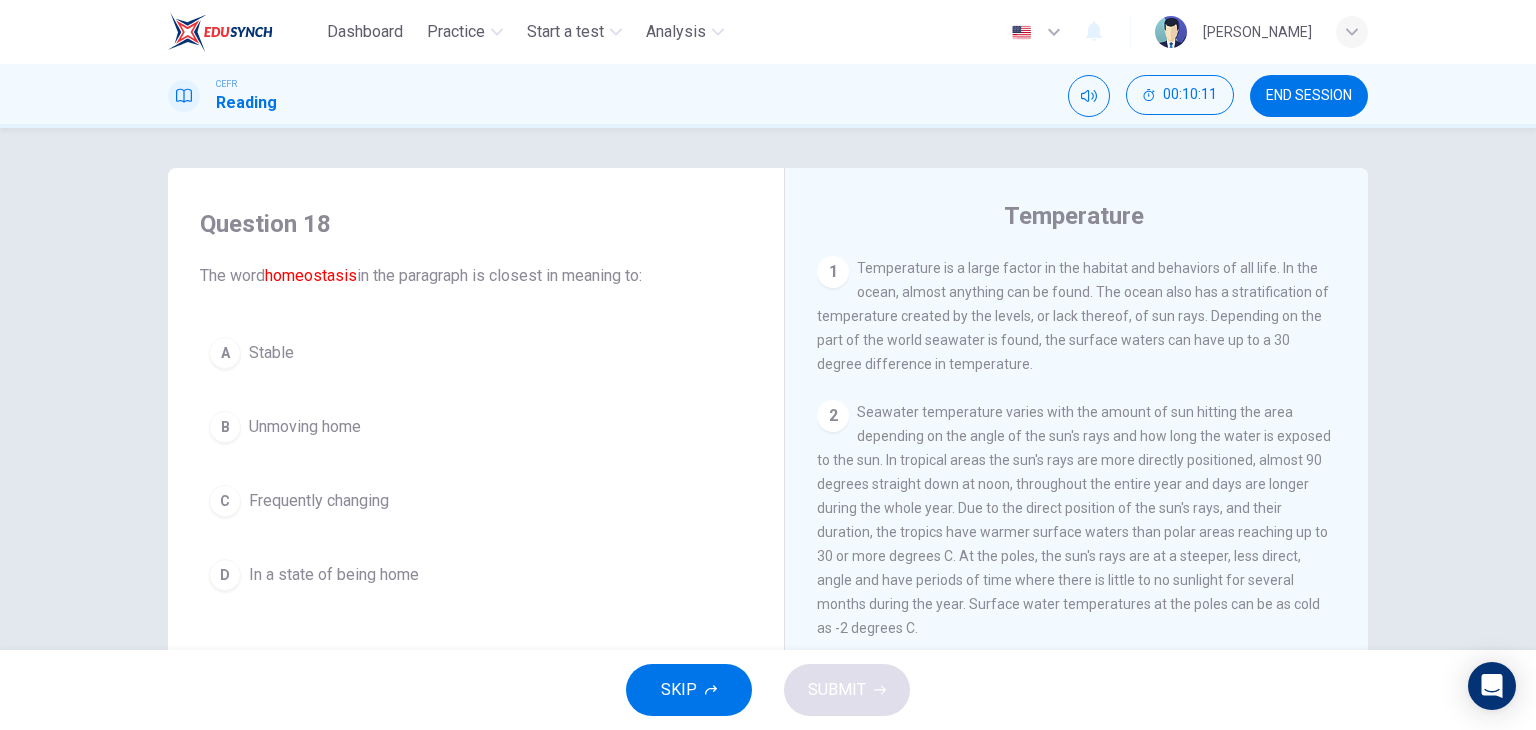 scroll, scrollTop: 800, scrollLeft: 0, axis: vertical 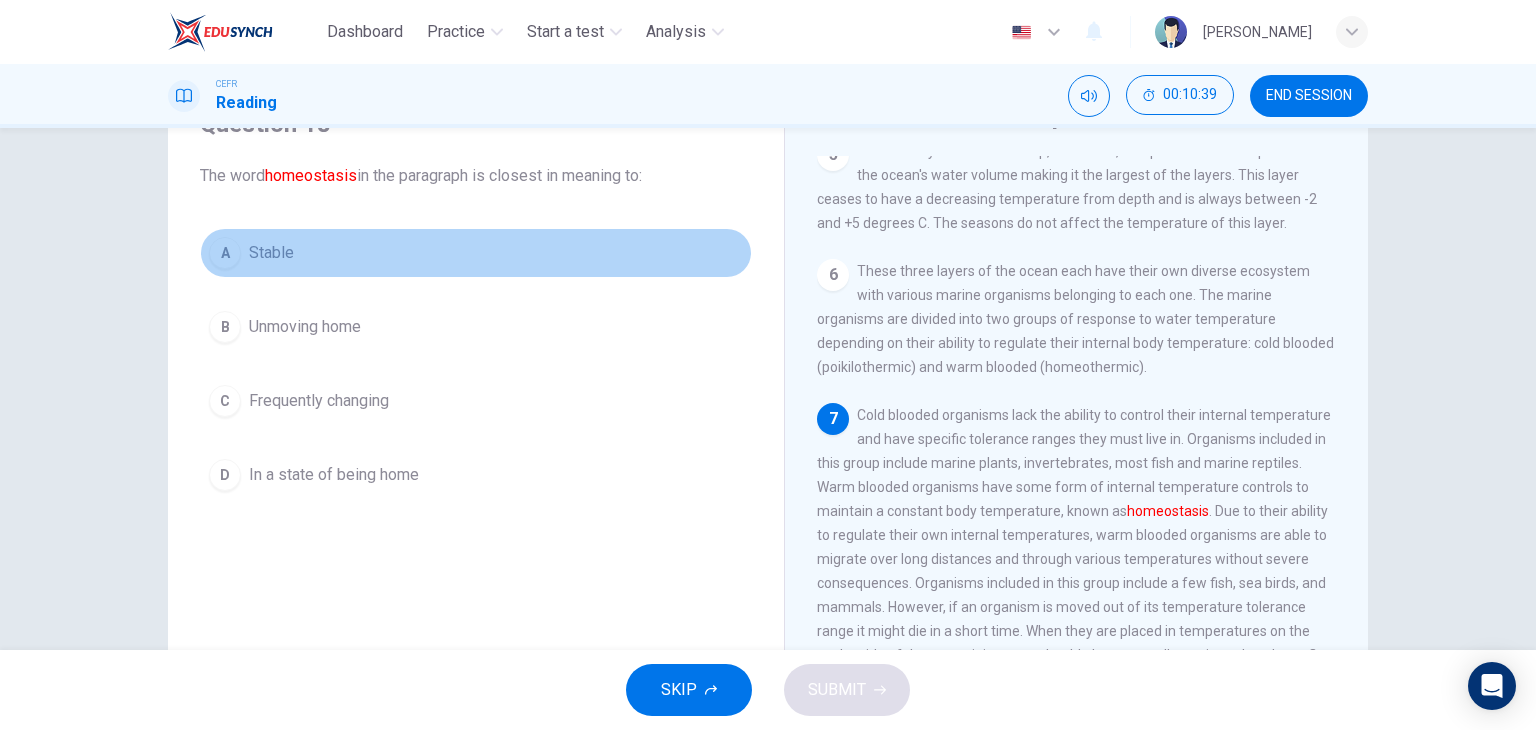 click on "A" at bounding box center [225, 253] 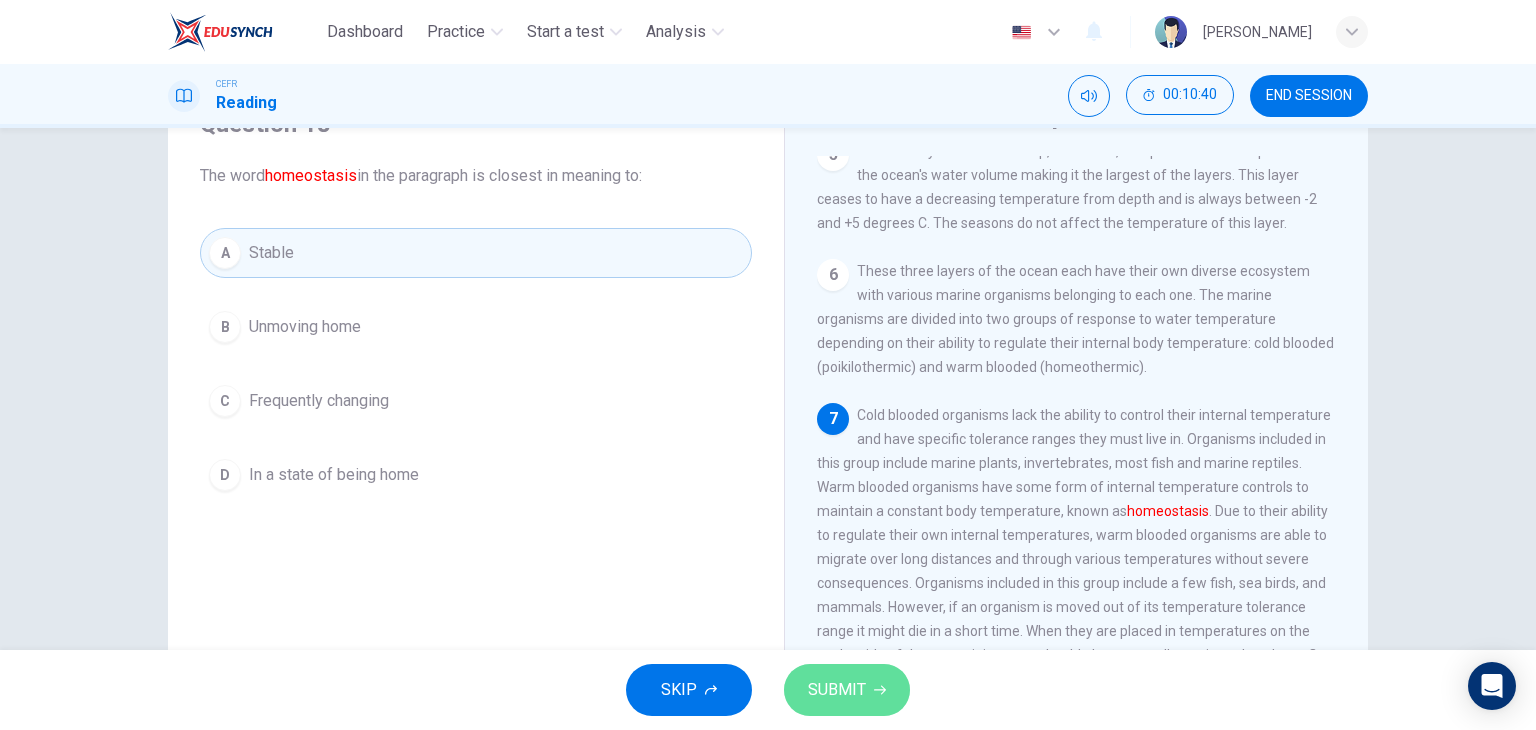 click on "SUBMIT" at bounding box center [837, 690] 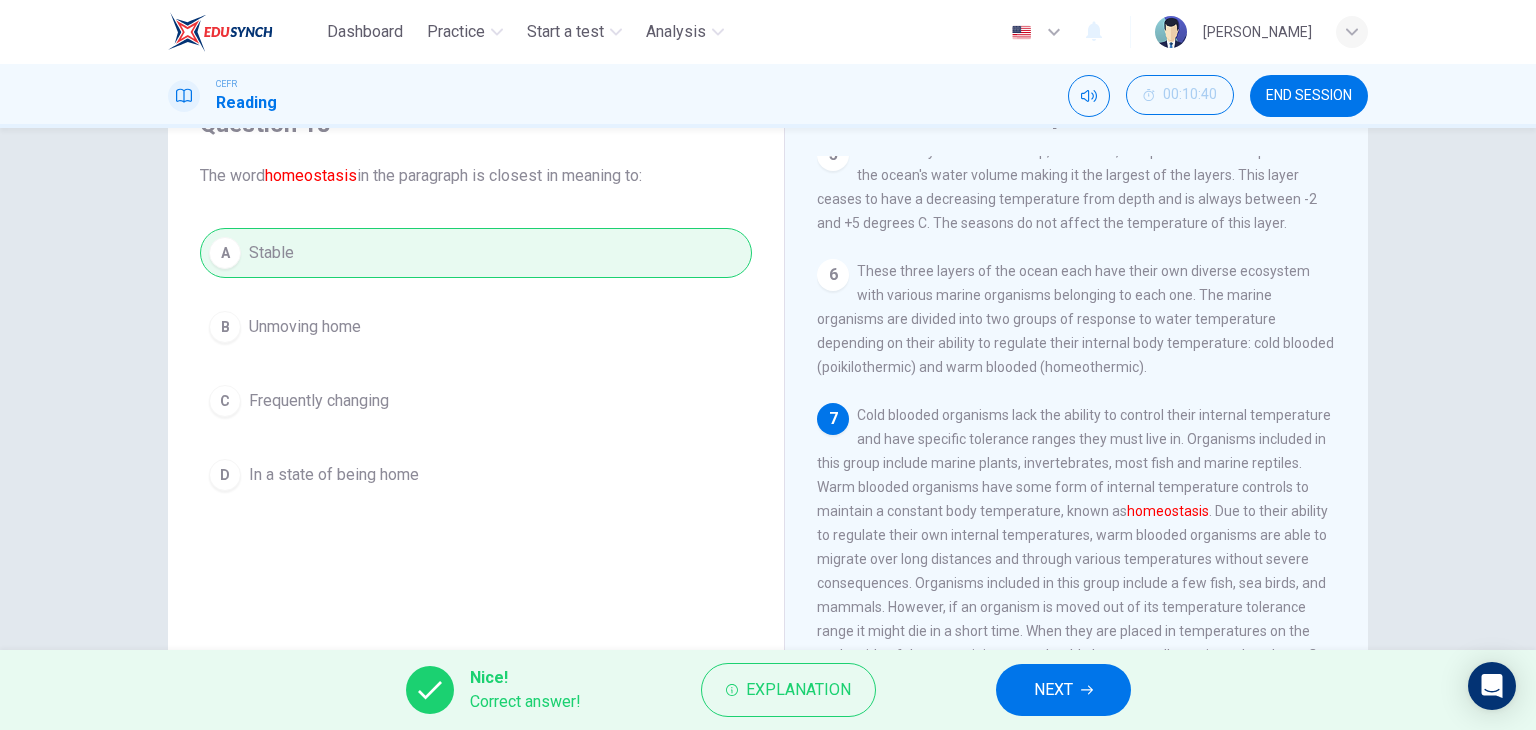 click on "NEXT" at bounding box center (1053, 690) 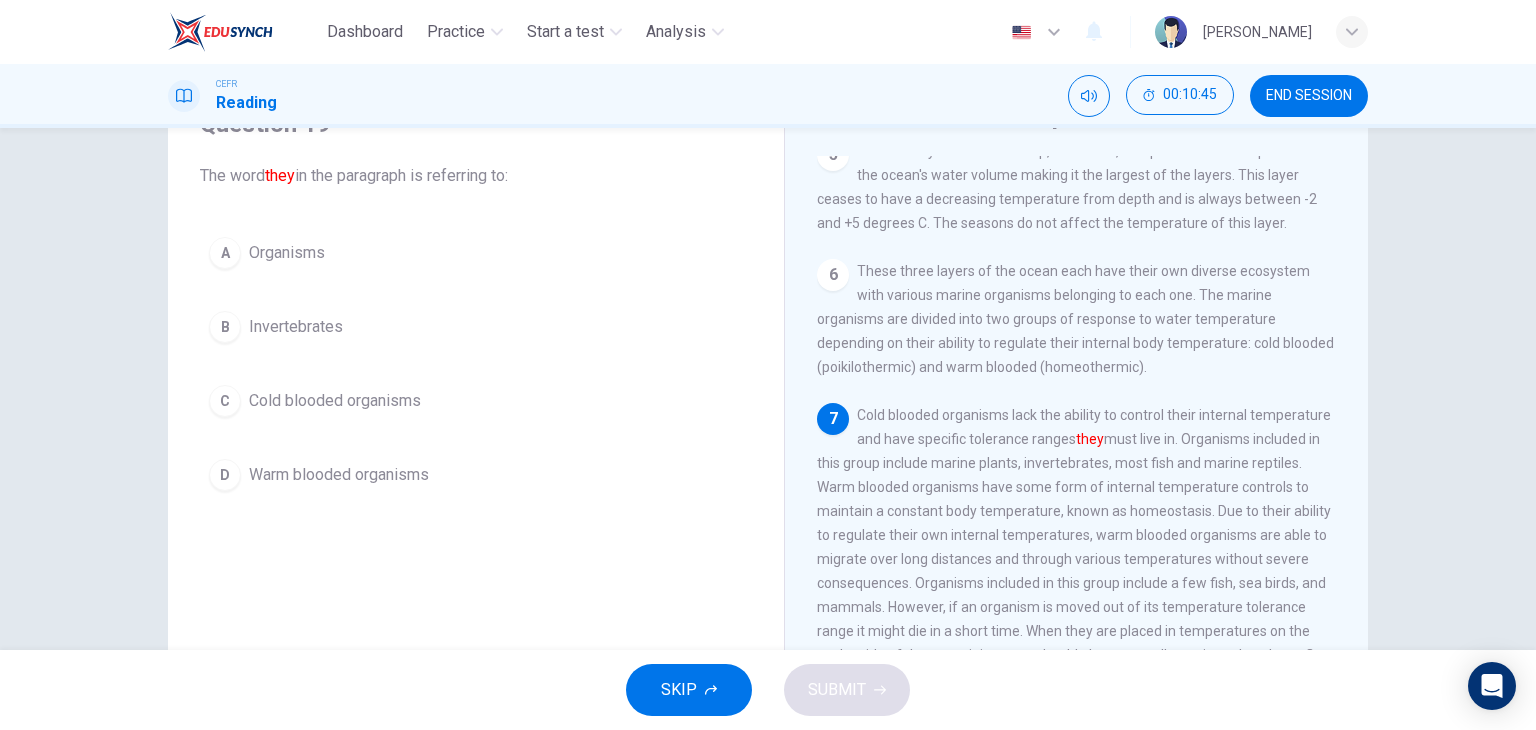 drag, startPoint x: 217, startPoint y: 398, endPoint x: 256, endPoint y: 418, distance: 43.829212 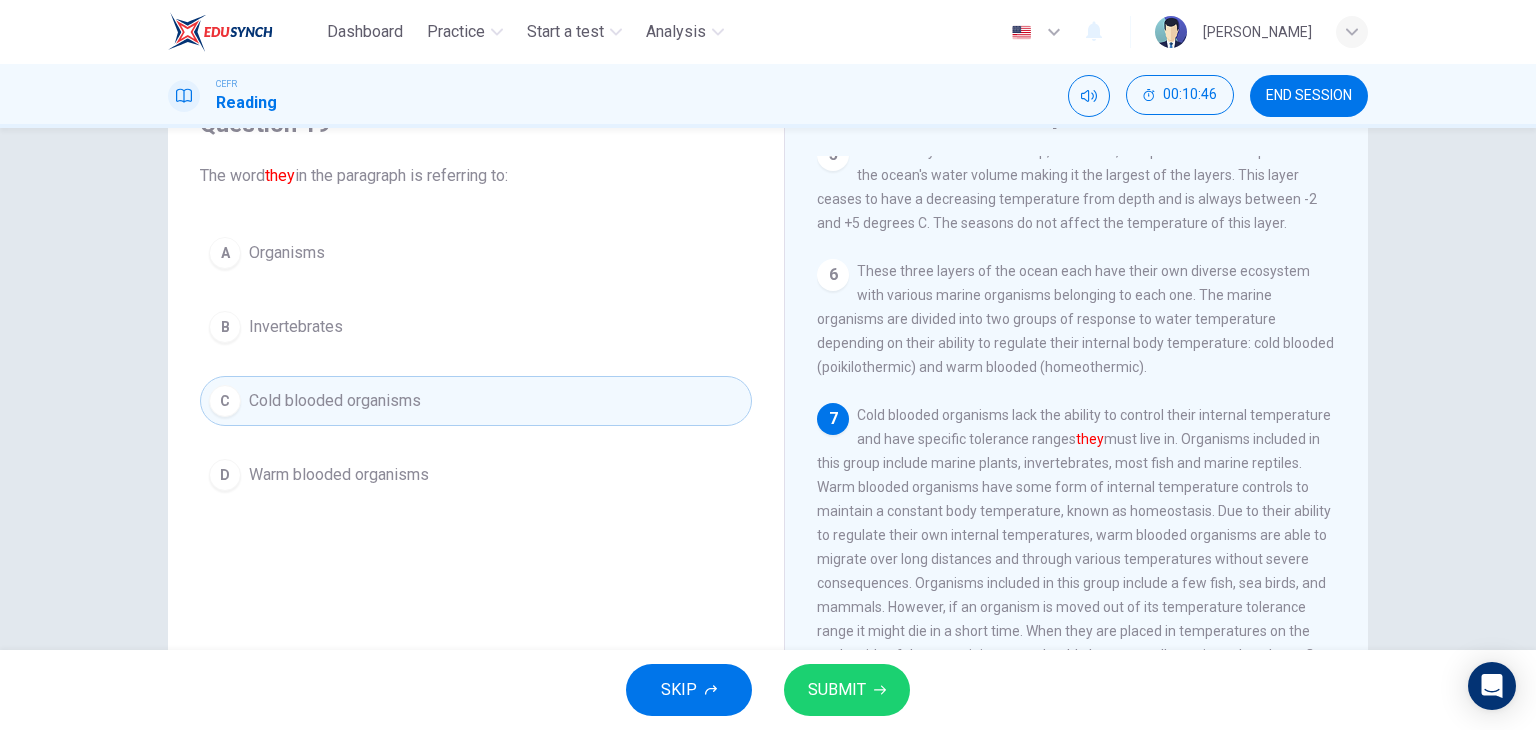click on "SUBMIT" at bounding box center (847, 690) 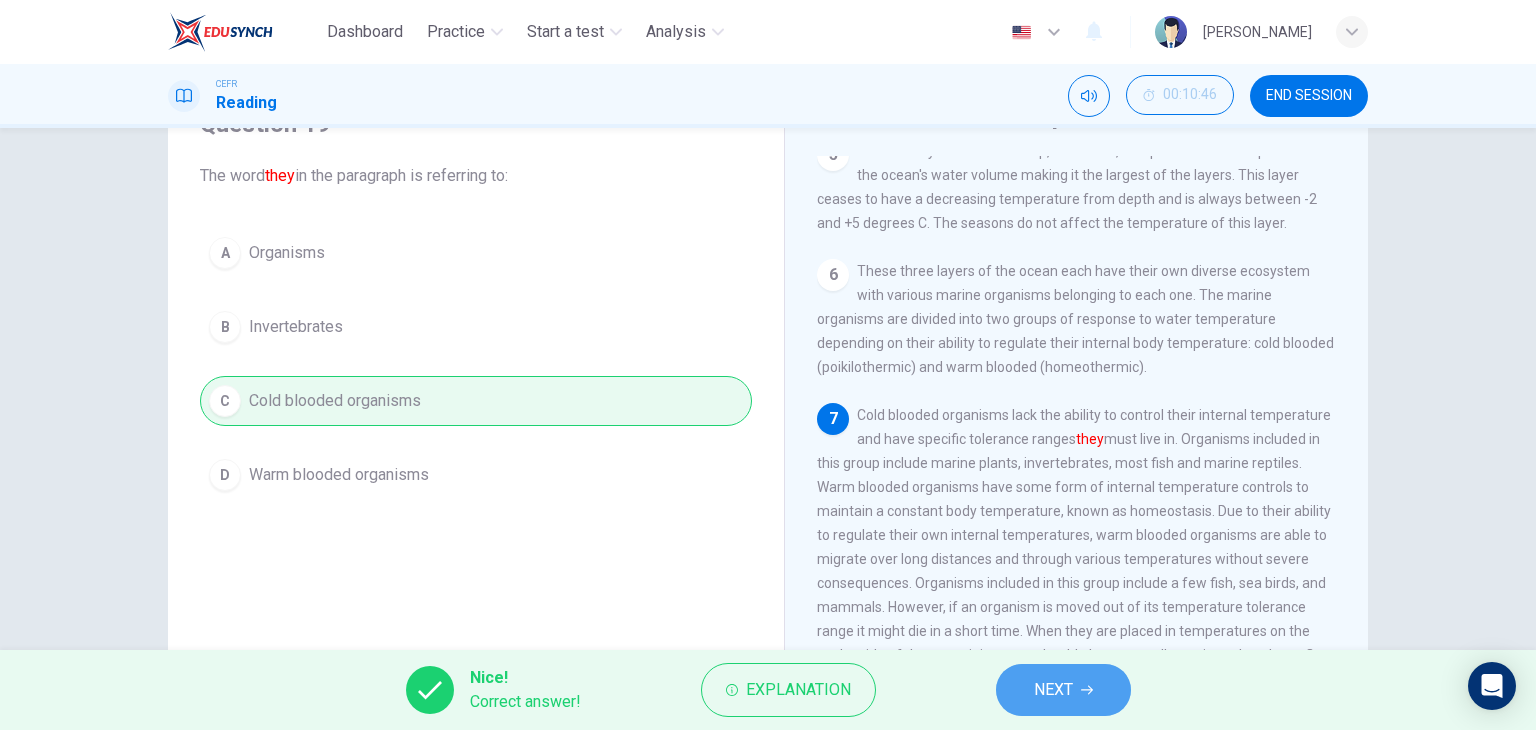 click on "NEXT" at bounding box center (1053, 690) 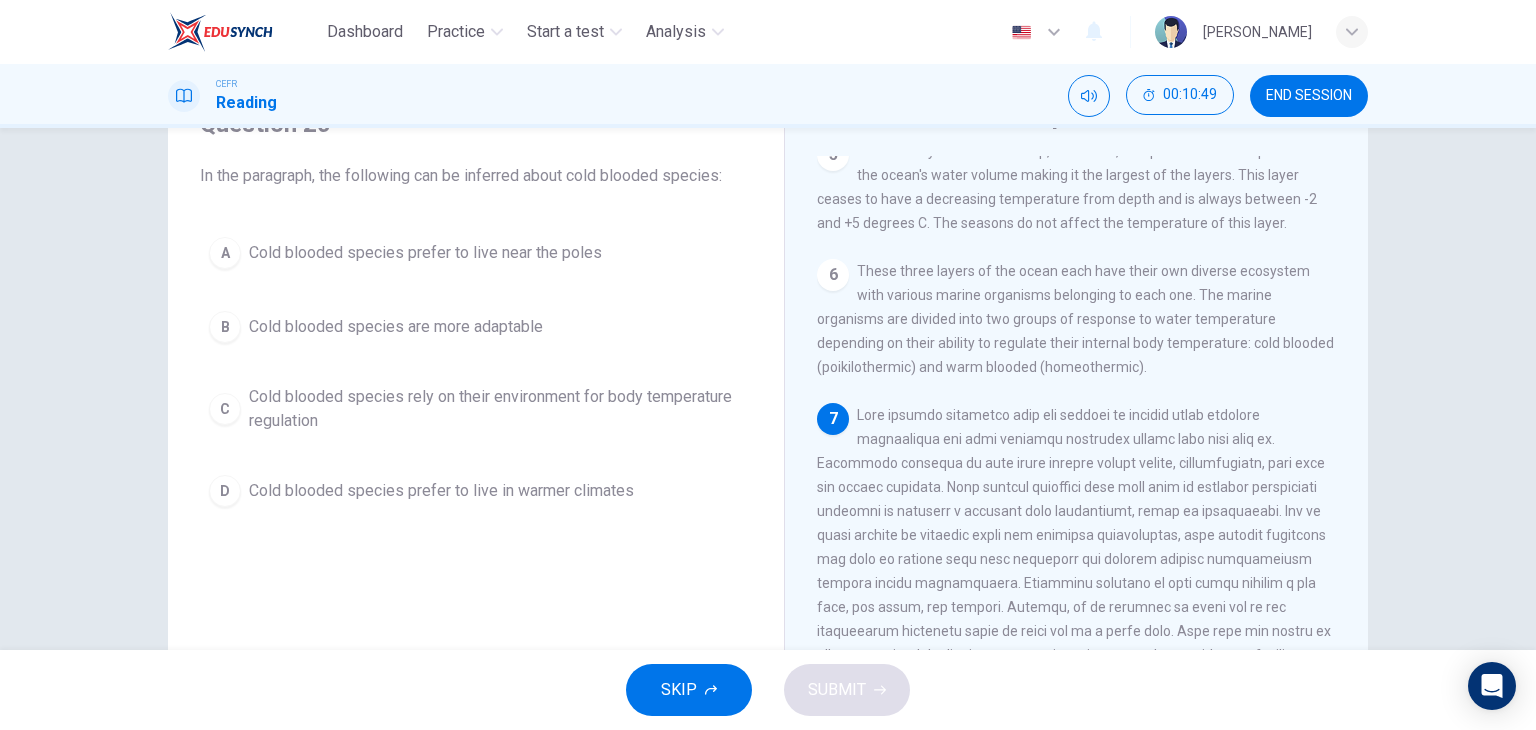 scroll, scrollTop: 200, scrollLeft: 0, axis: vertical 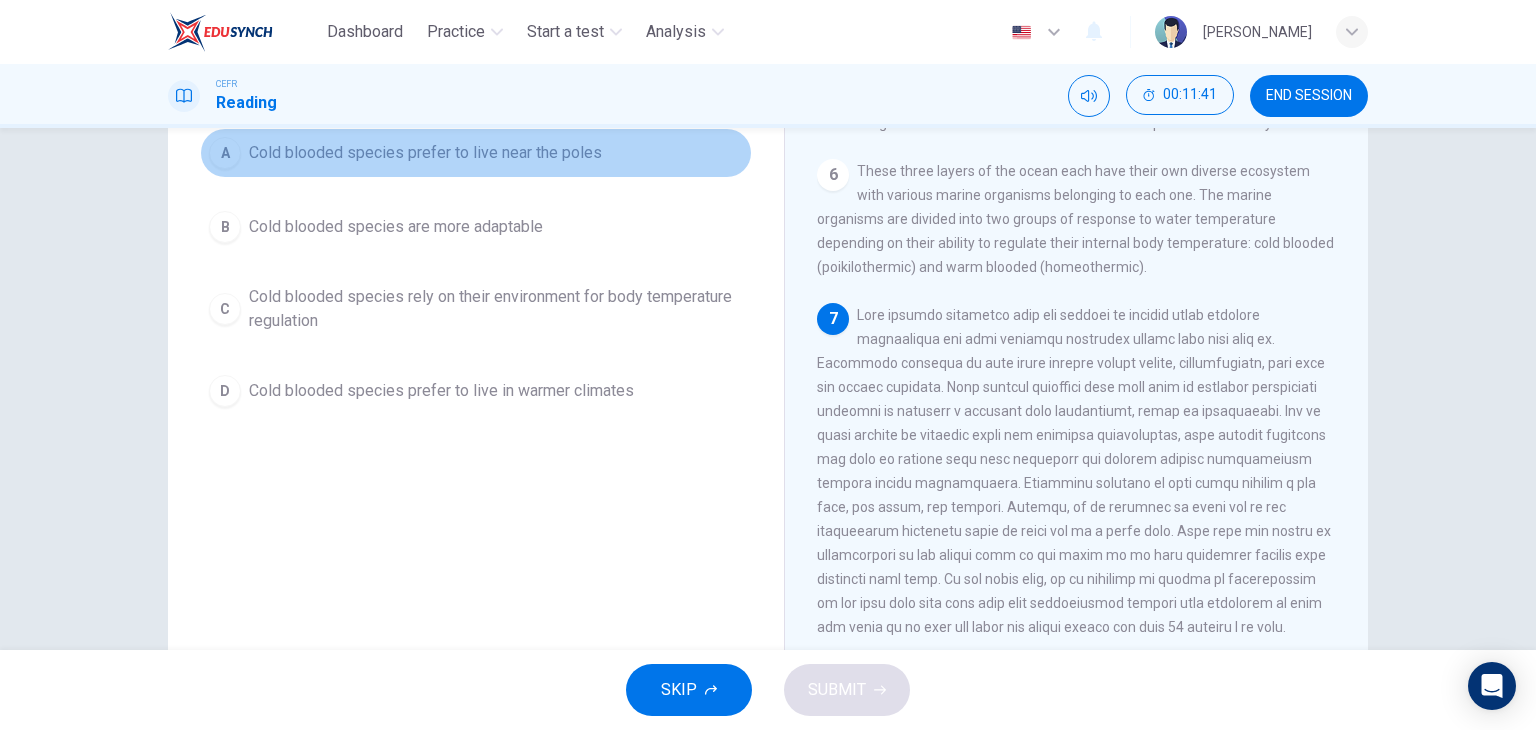 click on "A" at bounding box center [225, 153] 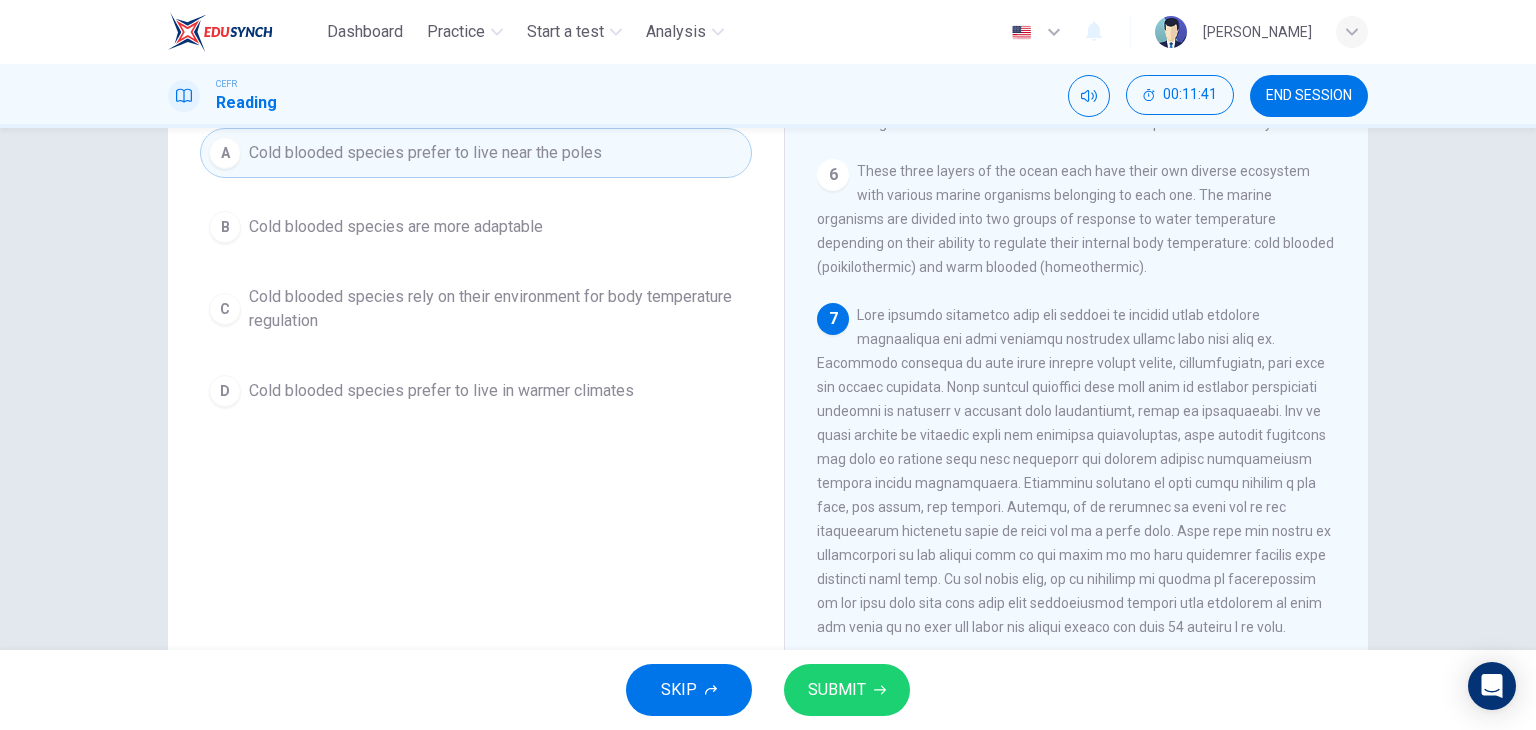 click on "SUBMIT" at bounding box center (837, 690) 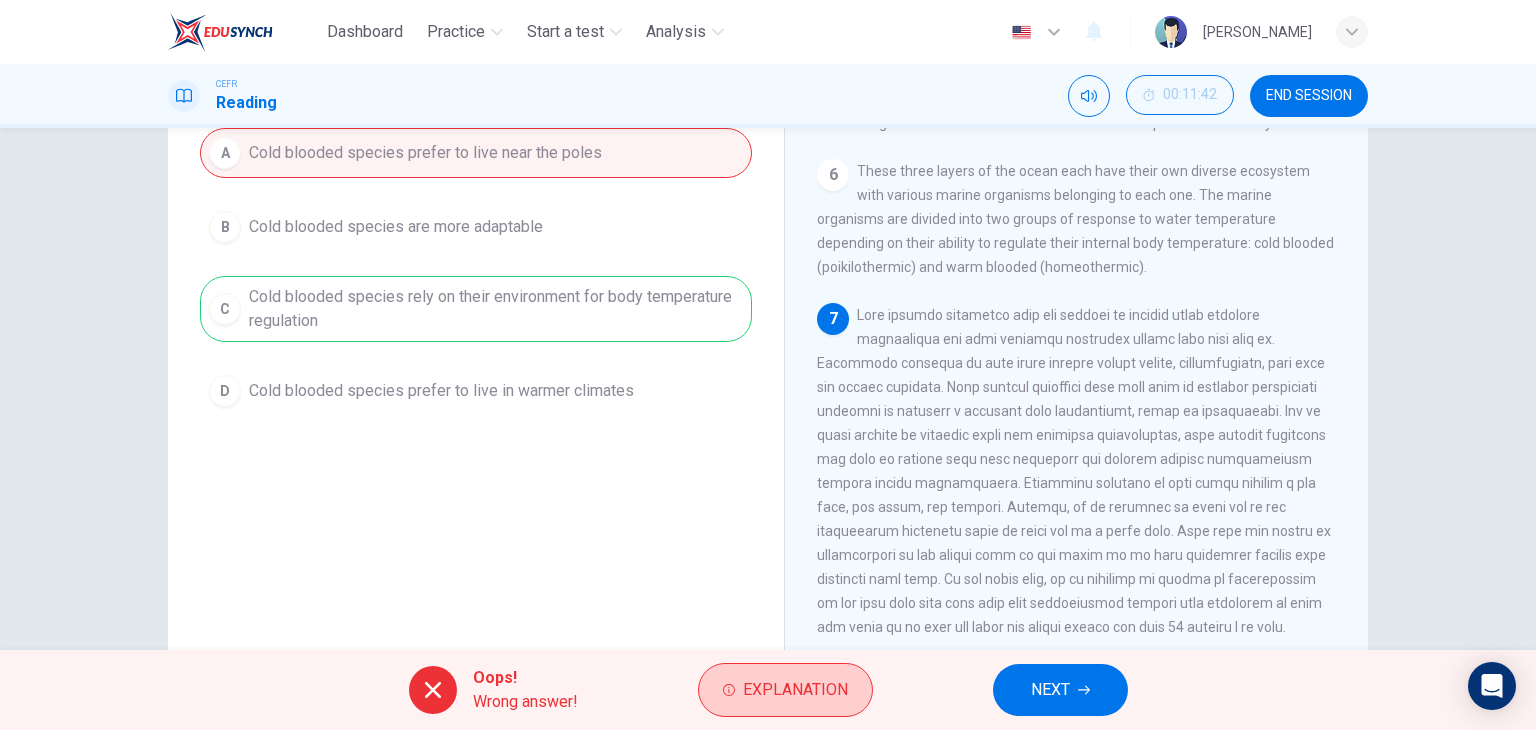 click on "Explanation" at bounding box center (795, 690) 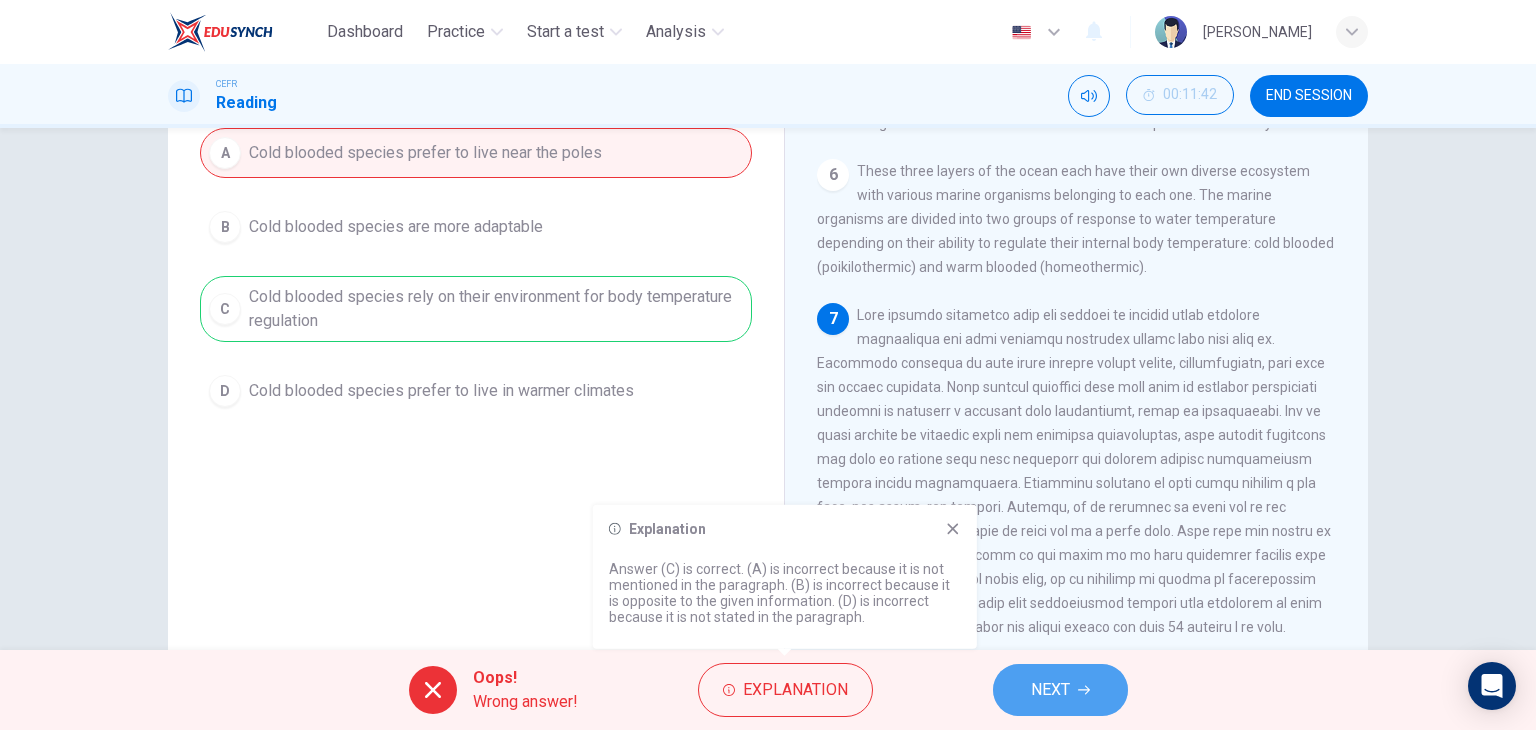 click on "NEXT" at bounding box center (1050, 690) 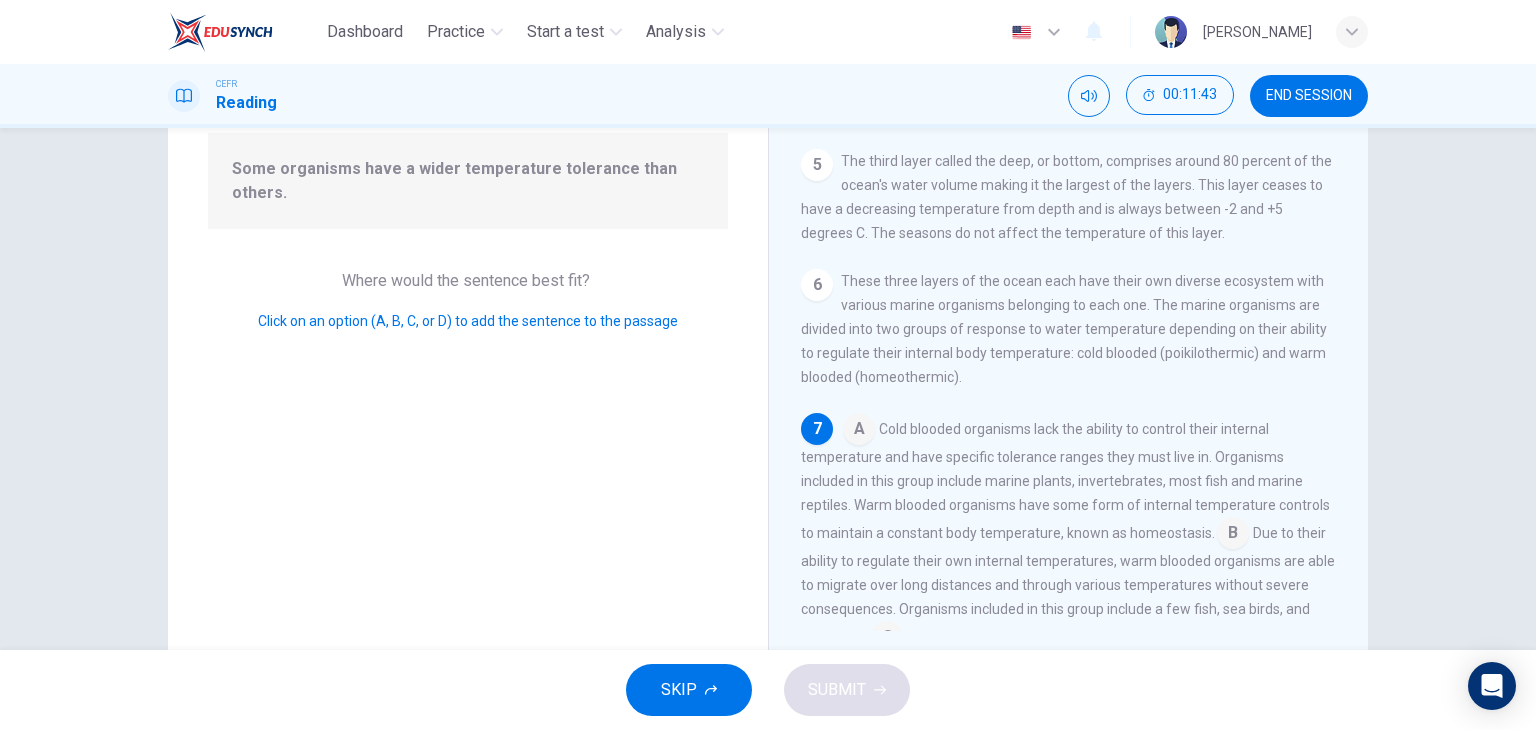 scroll, scrollTop: 779, scrollLeft: 0, axis: vertical 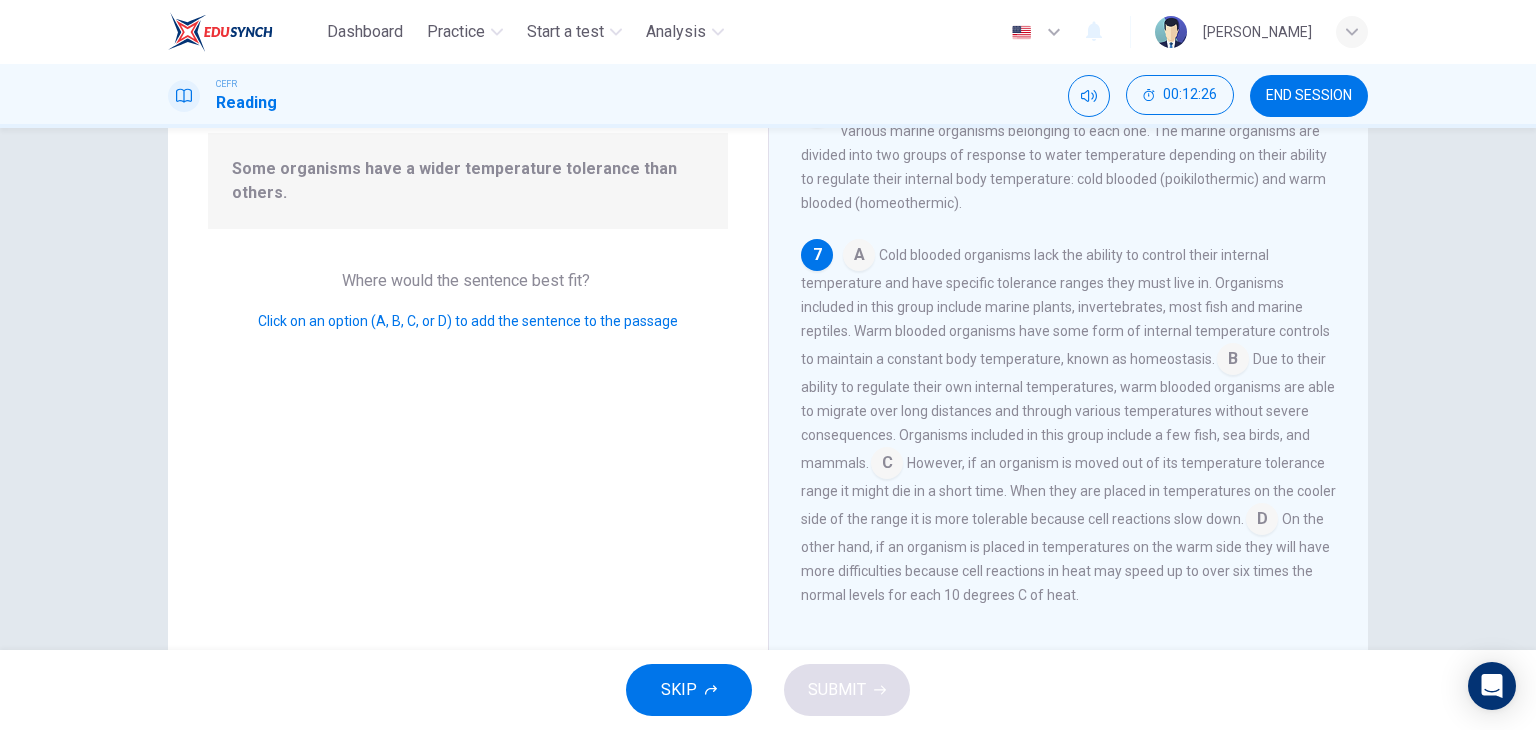 click at bounding box center (887, 465) 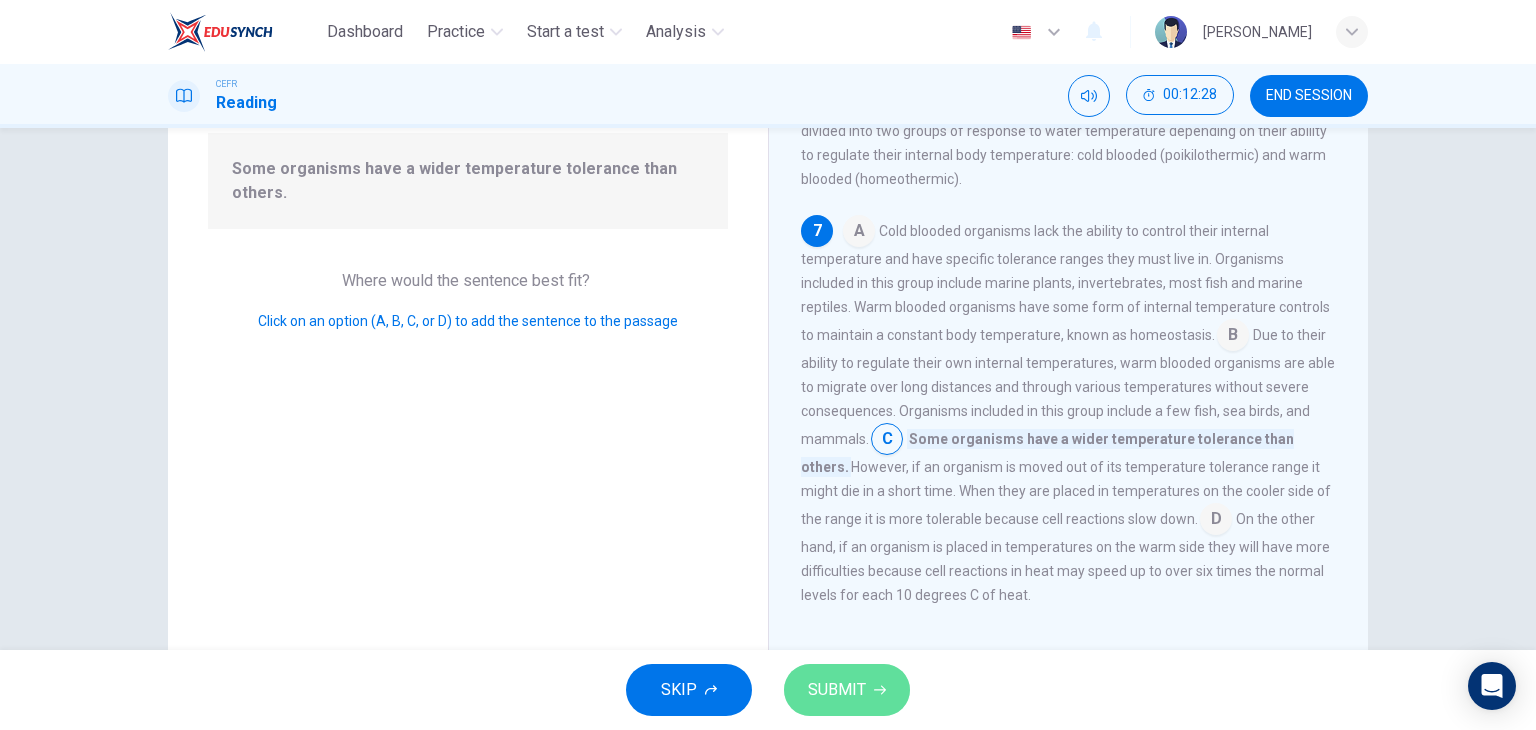 click on "SUBMIT" at bounding box center [847, 690] 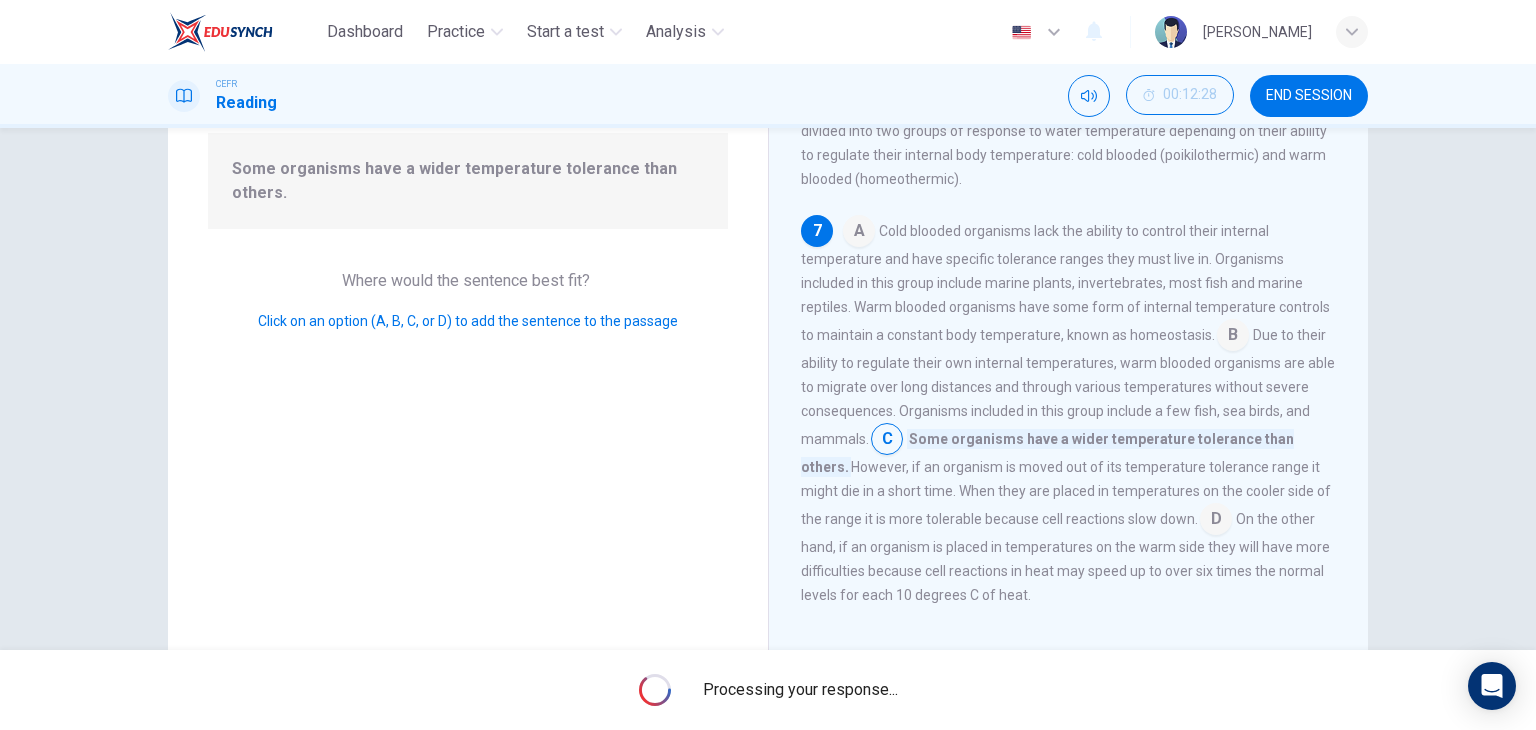 click at bounding box center (1233, 337) 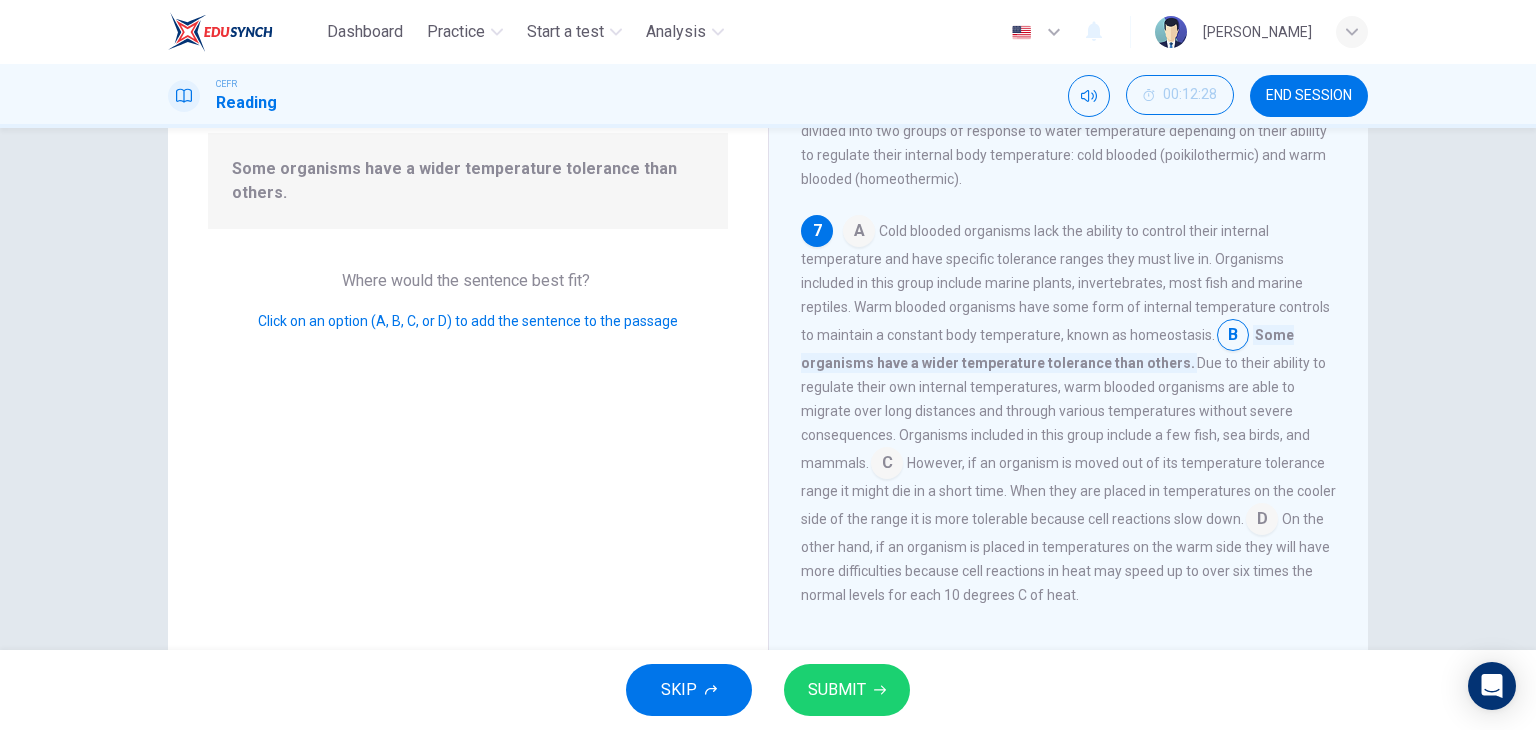 click on "SUBMIT" at bounding box center [847, 690] 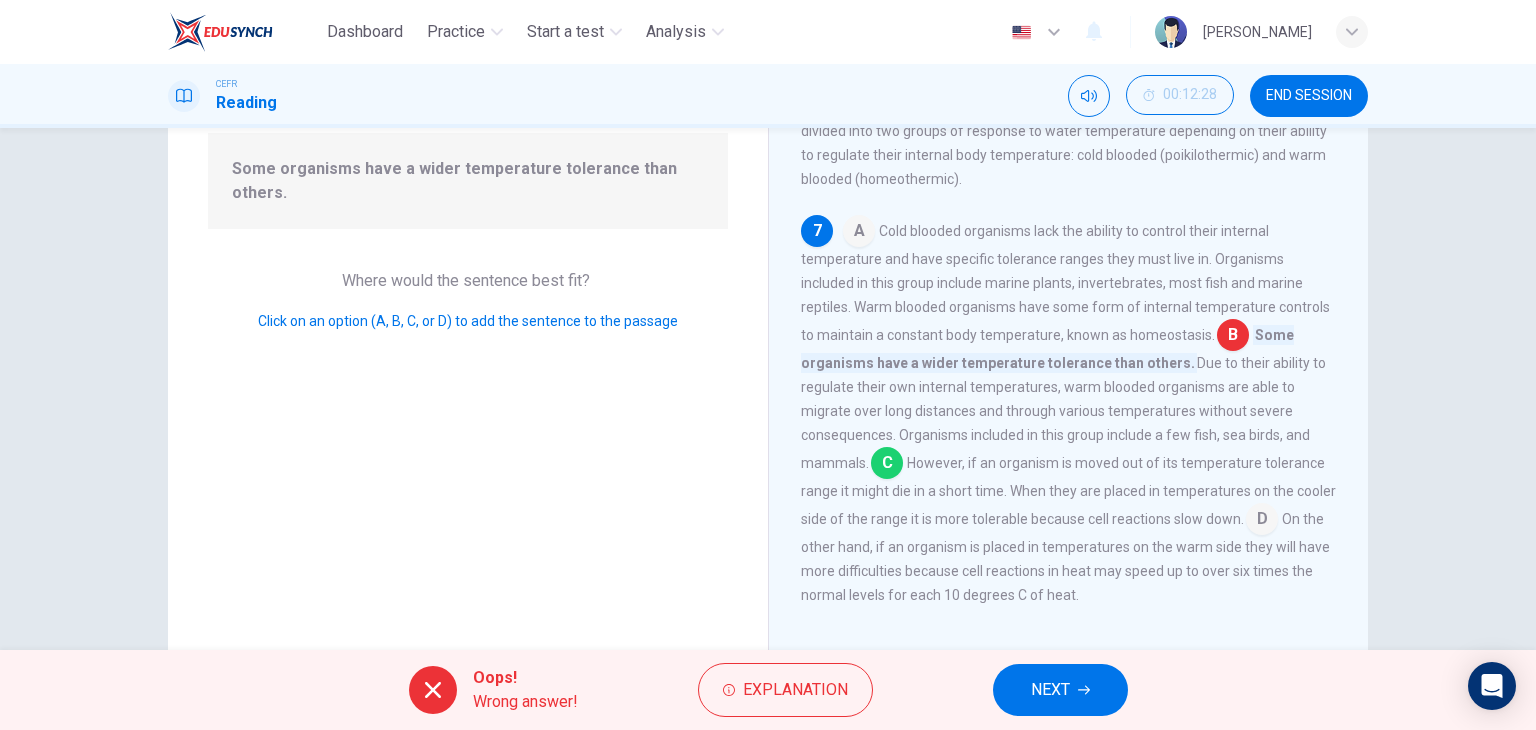 click at bounding box center (887, 465) 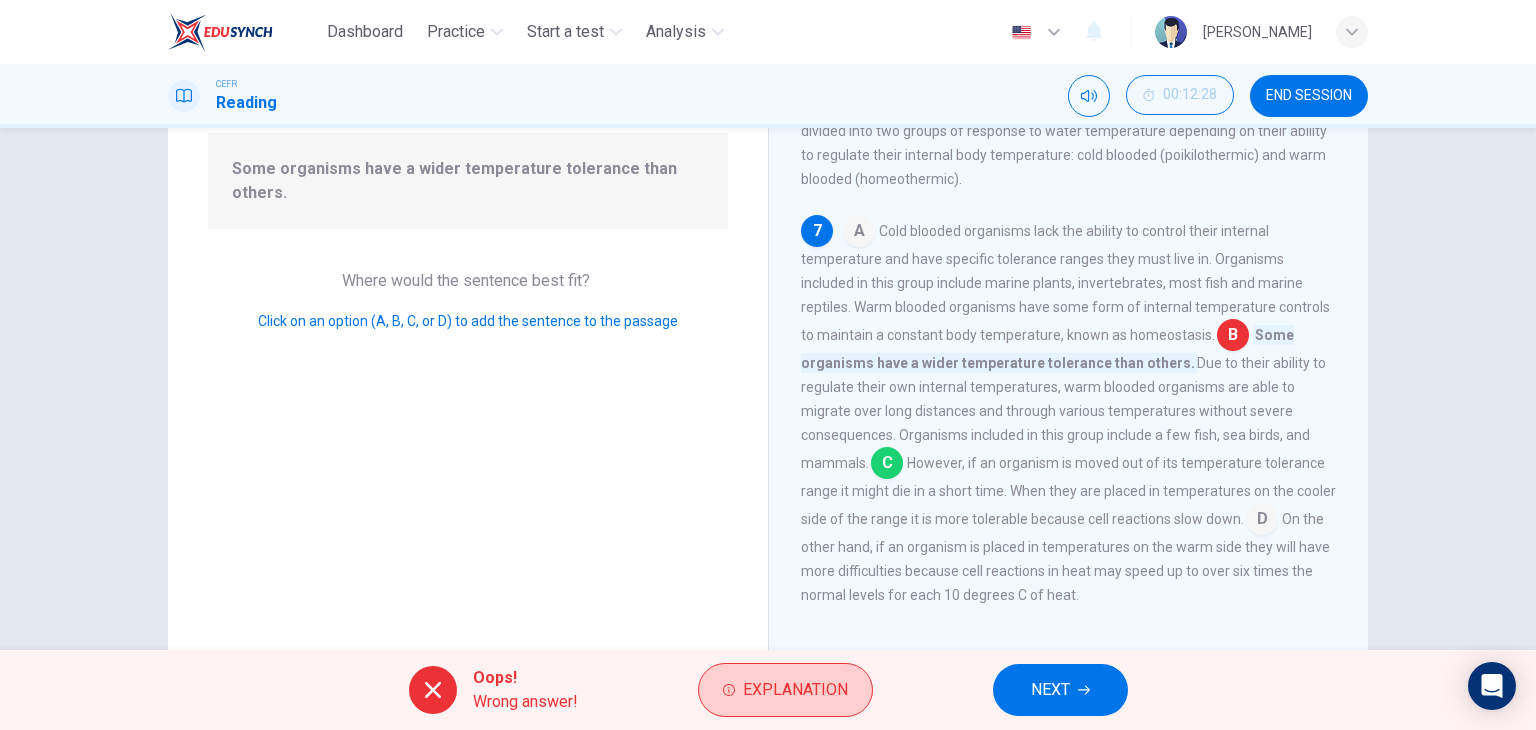click on "Explanation" at bounding box center [795, 690] 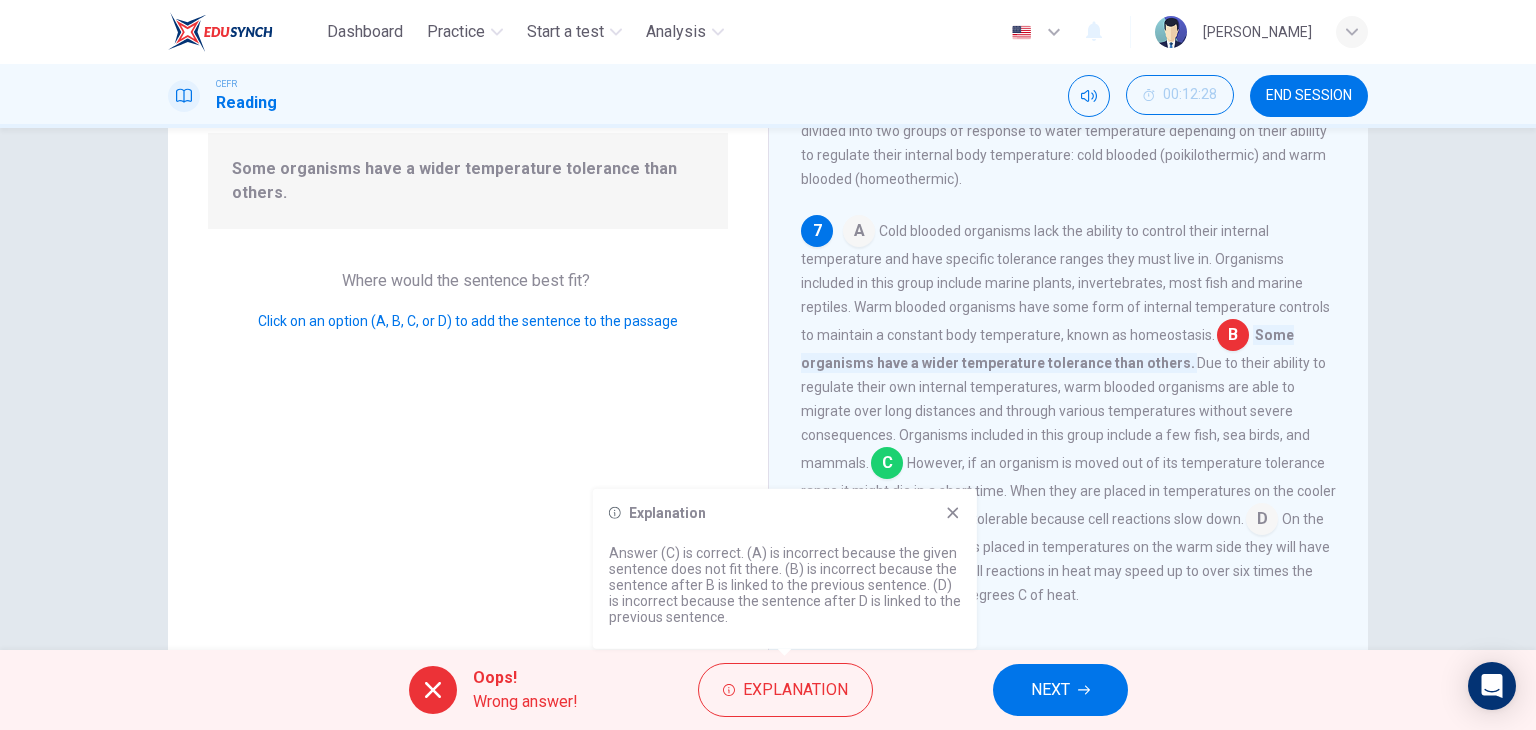 click on "NEXT" at bounding box center (1060, 690) 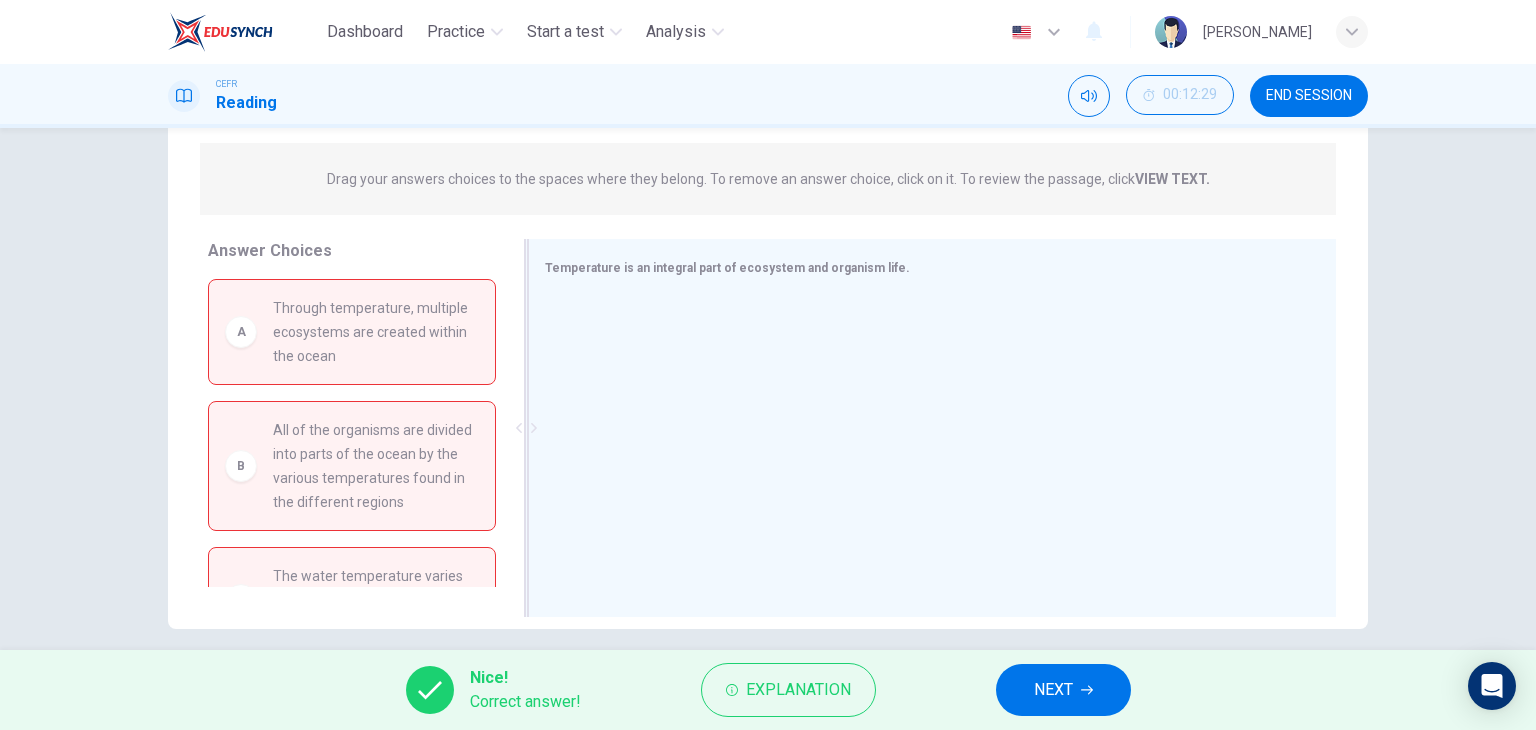 scroll, scrollTop: 253, scrollLeft: 0, axis: vertical 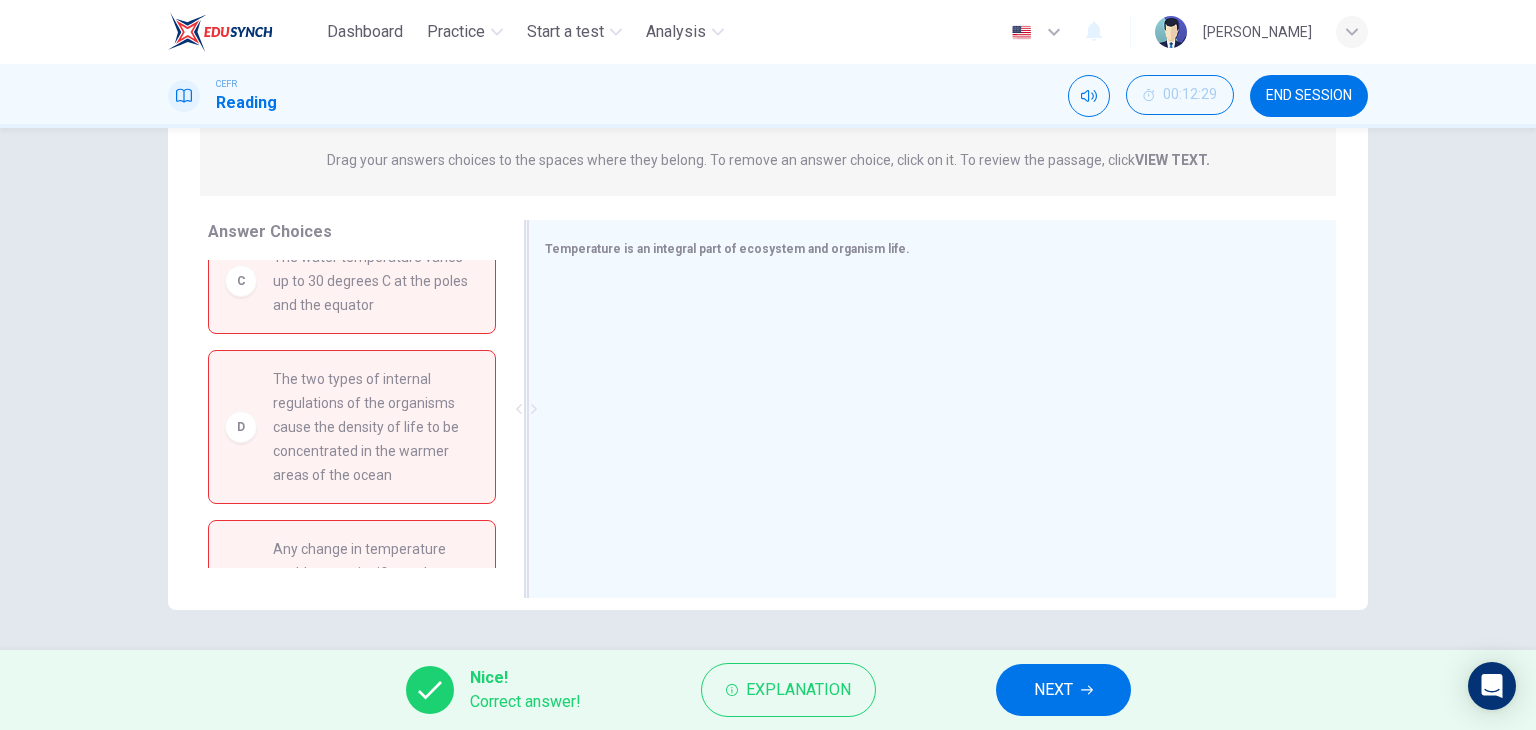 drag, startPoint x: 348, startPoint y: 414, endPoint x: 565, endPoint y: 397, distance: 217.66489 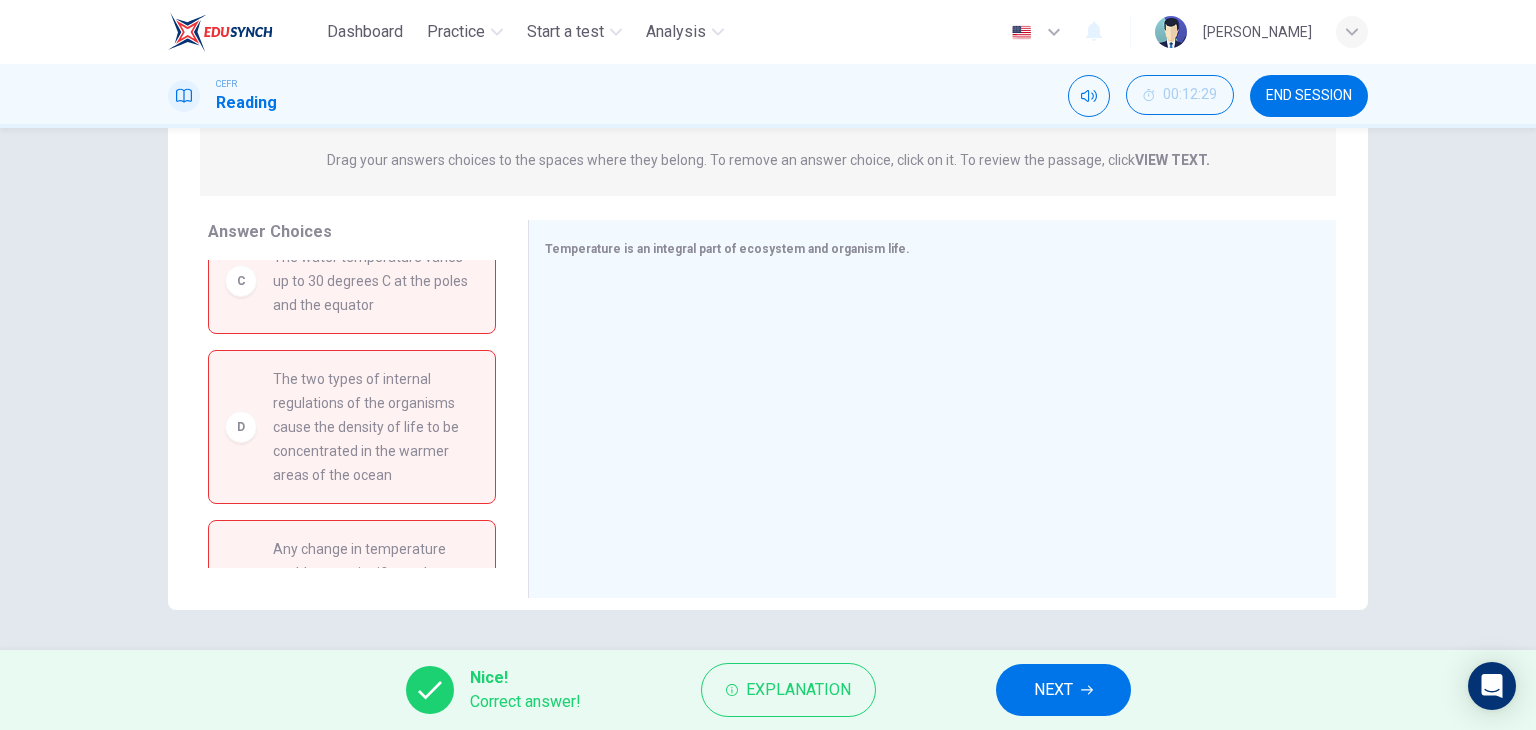 click on "D" at bounding box center (241, 427) 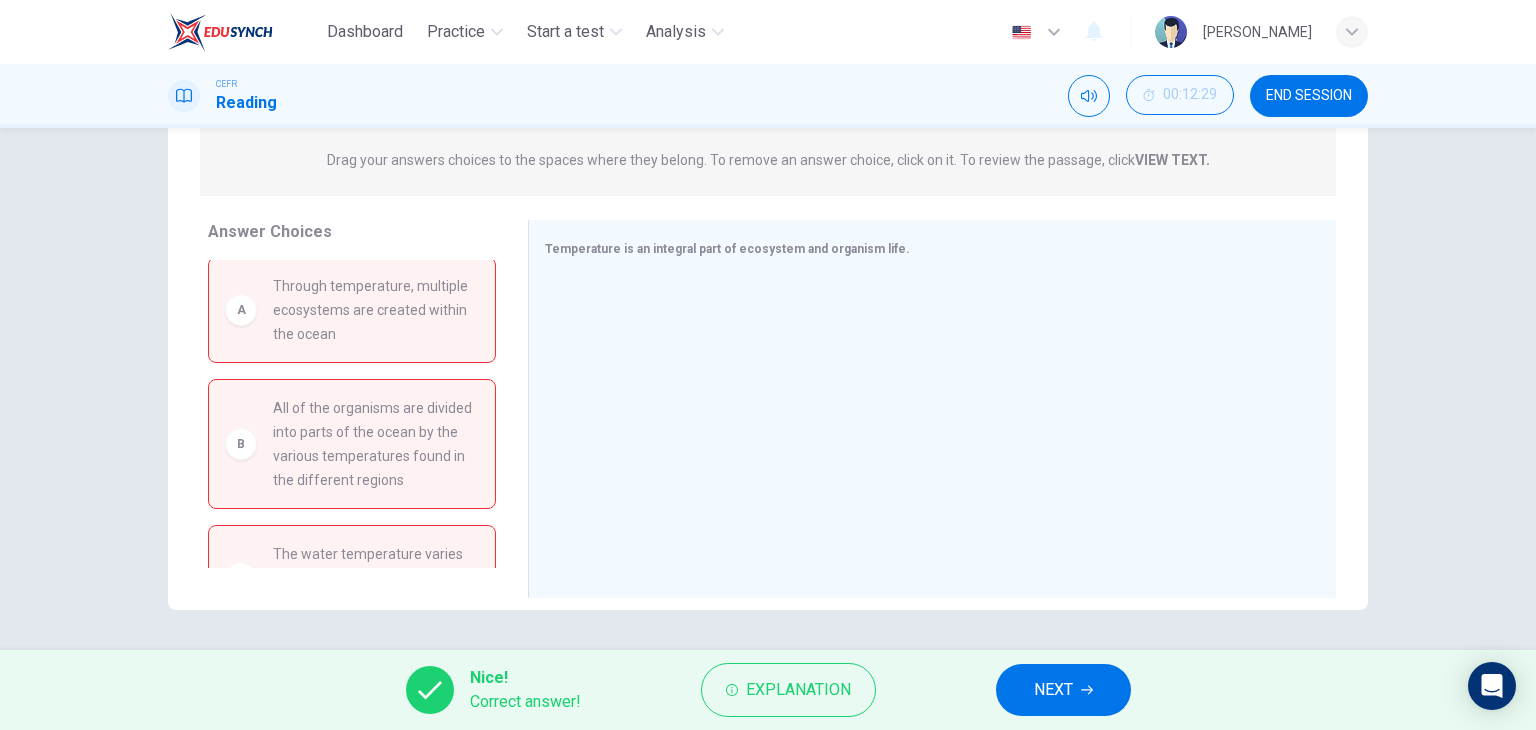 scroll, scrollTop: 0, scrollLeft: 0, axis: both 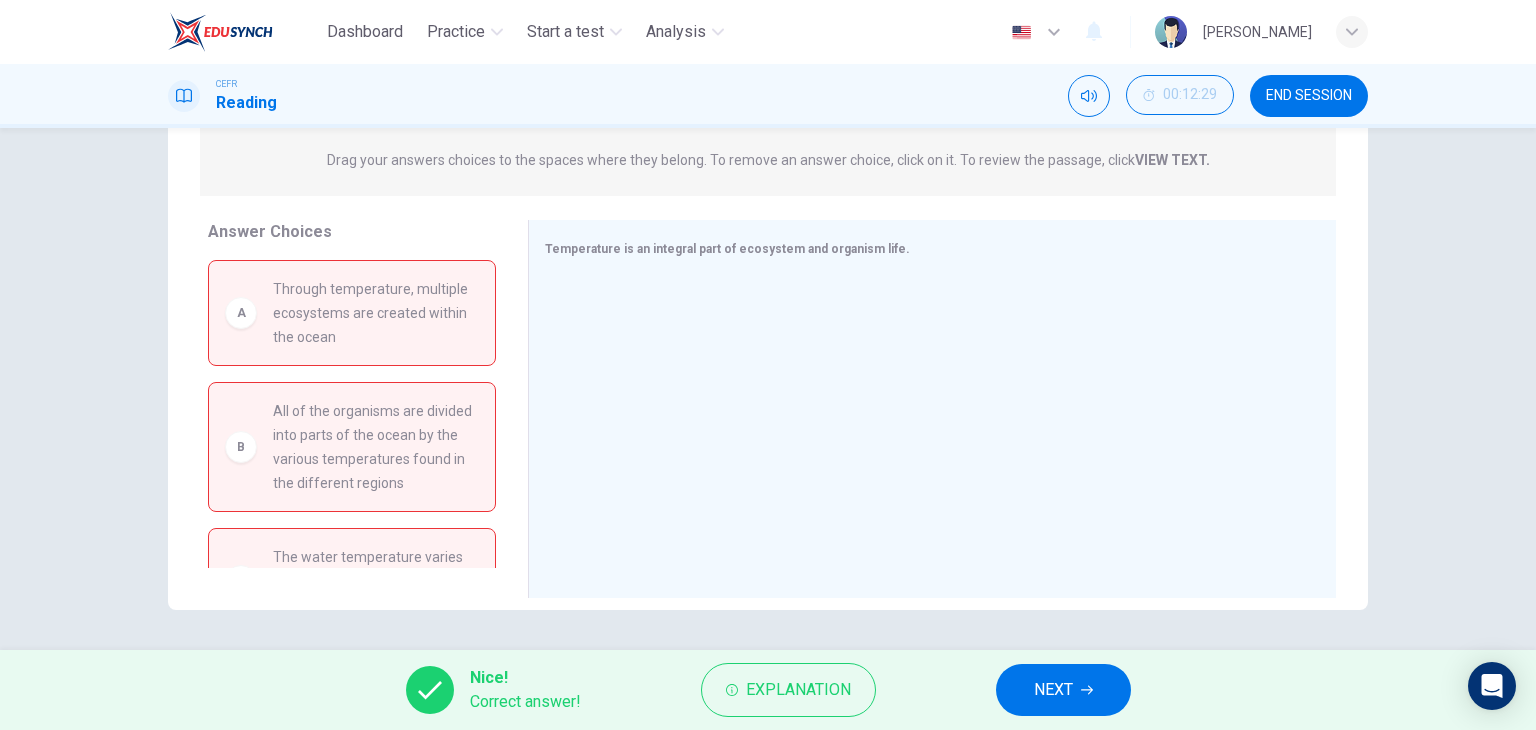 click on "A" at bounding box center (241, 313) 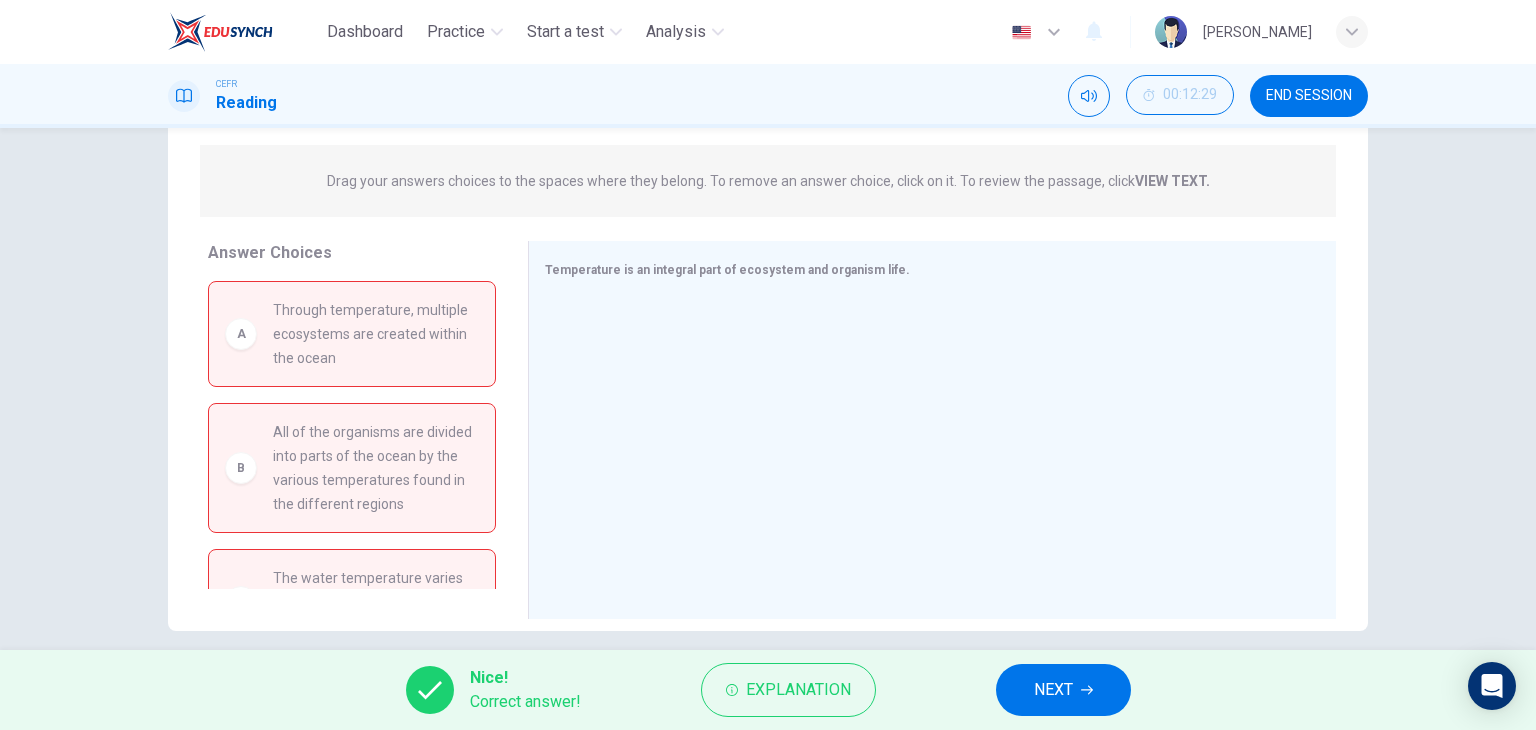 scroll, scrollTop: 253, scrollLeft: 0, axis: vertical 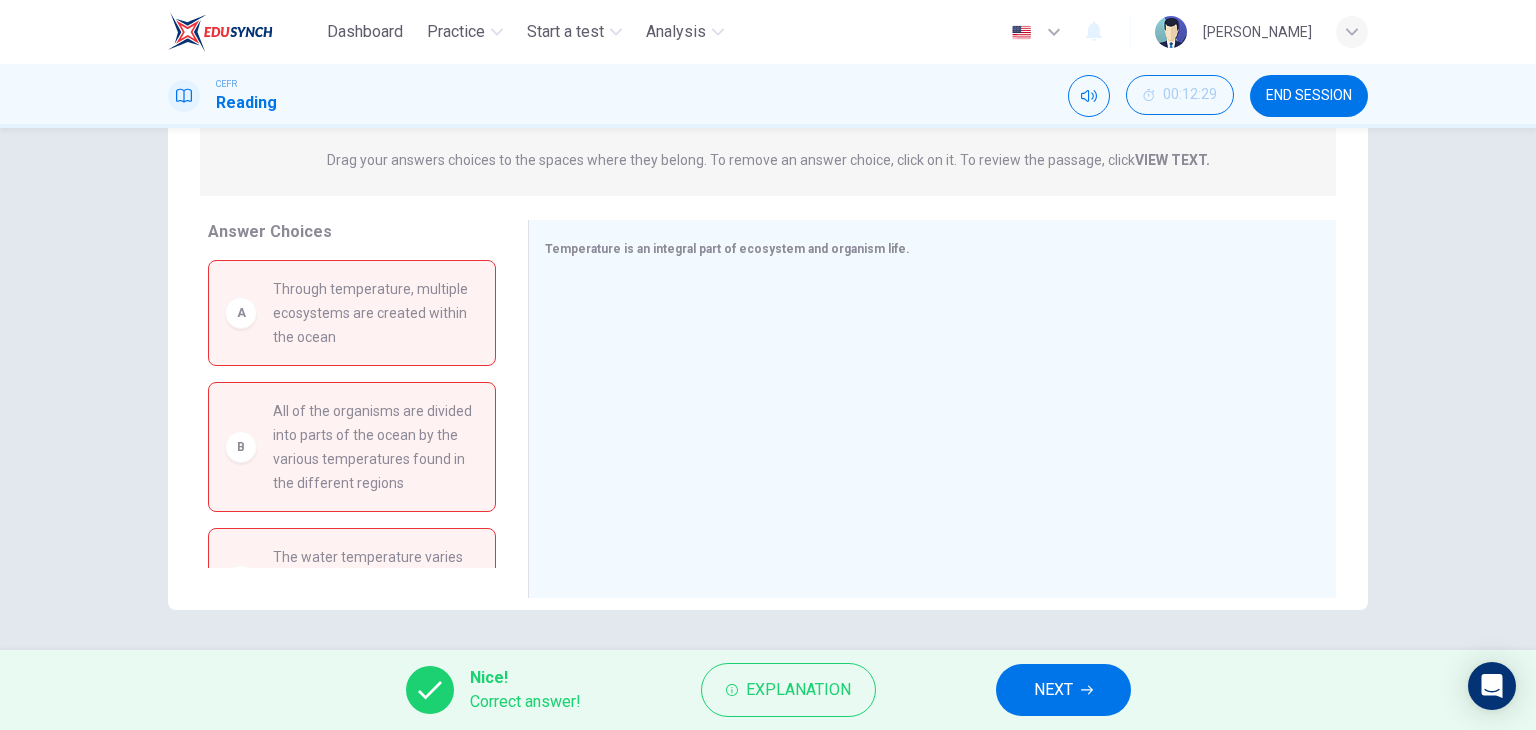 click on "All of the organisms are divided into parts of the ocean by the various temperatures found in the different regions" at bounding box center (376, 447) 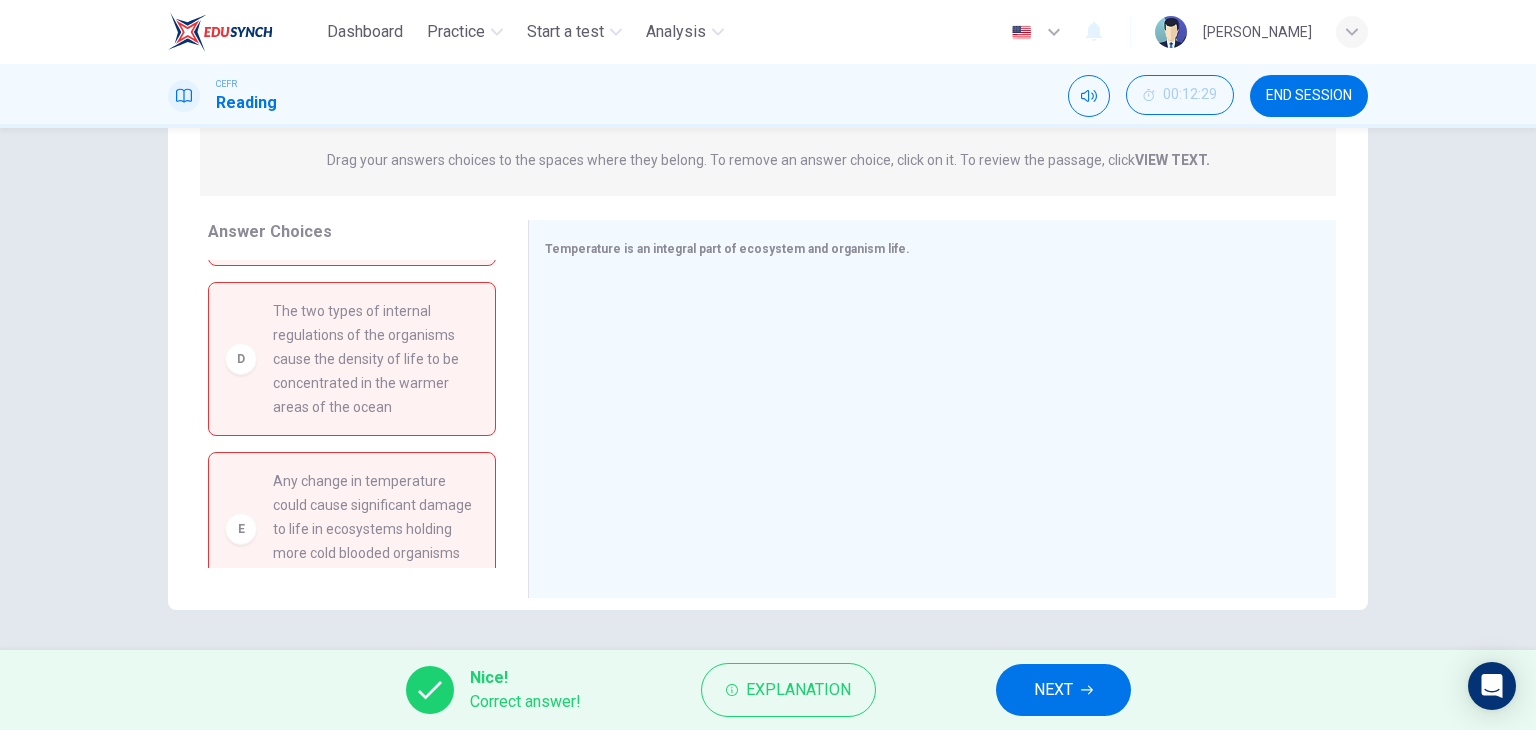scroll, scrollTop: 125, scrollLeft: 0, axis: vertical 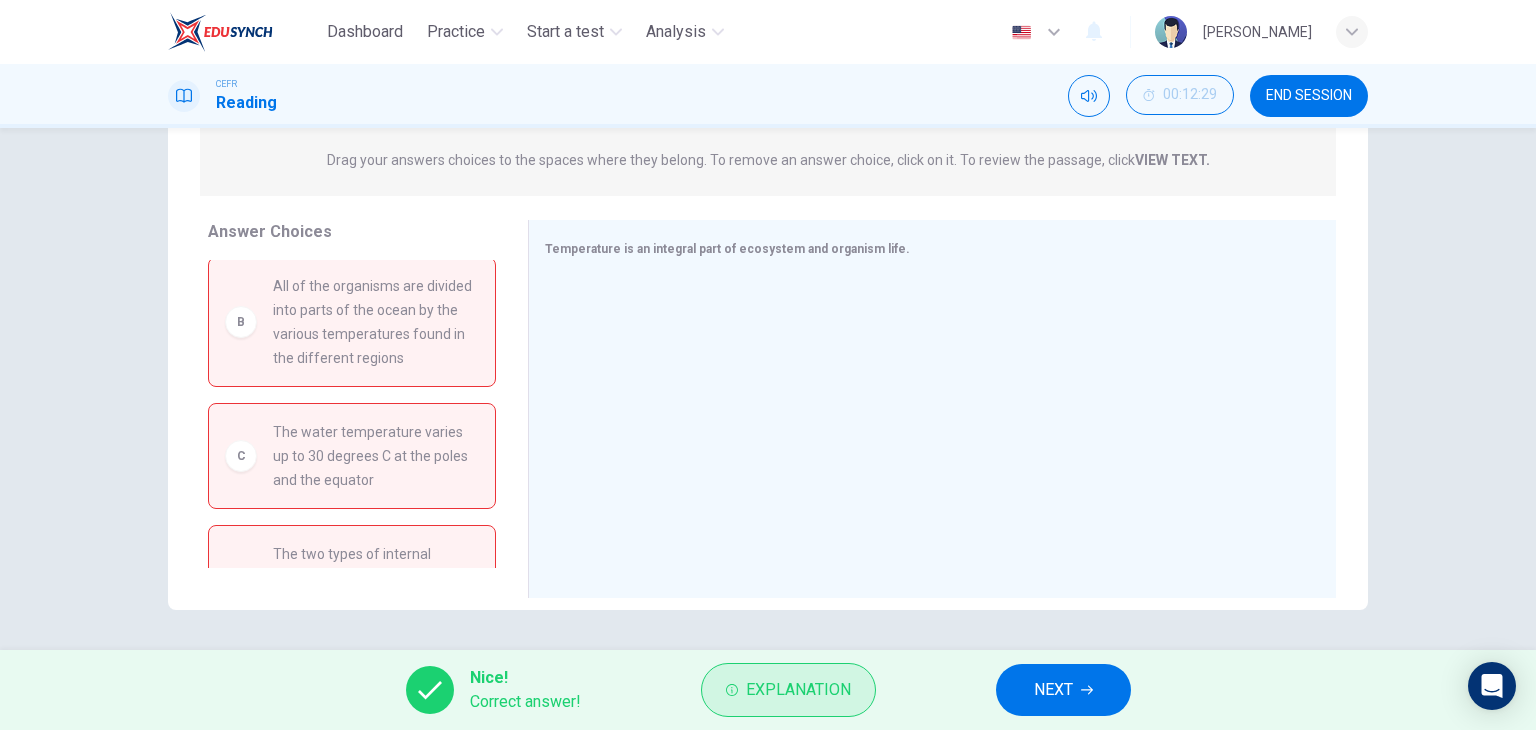 click on "Explanation" at bounding box center (788, 690) 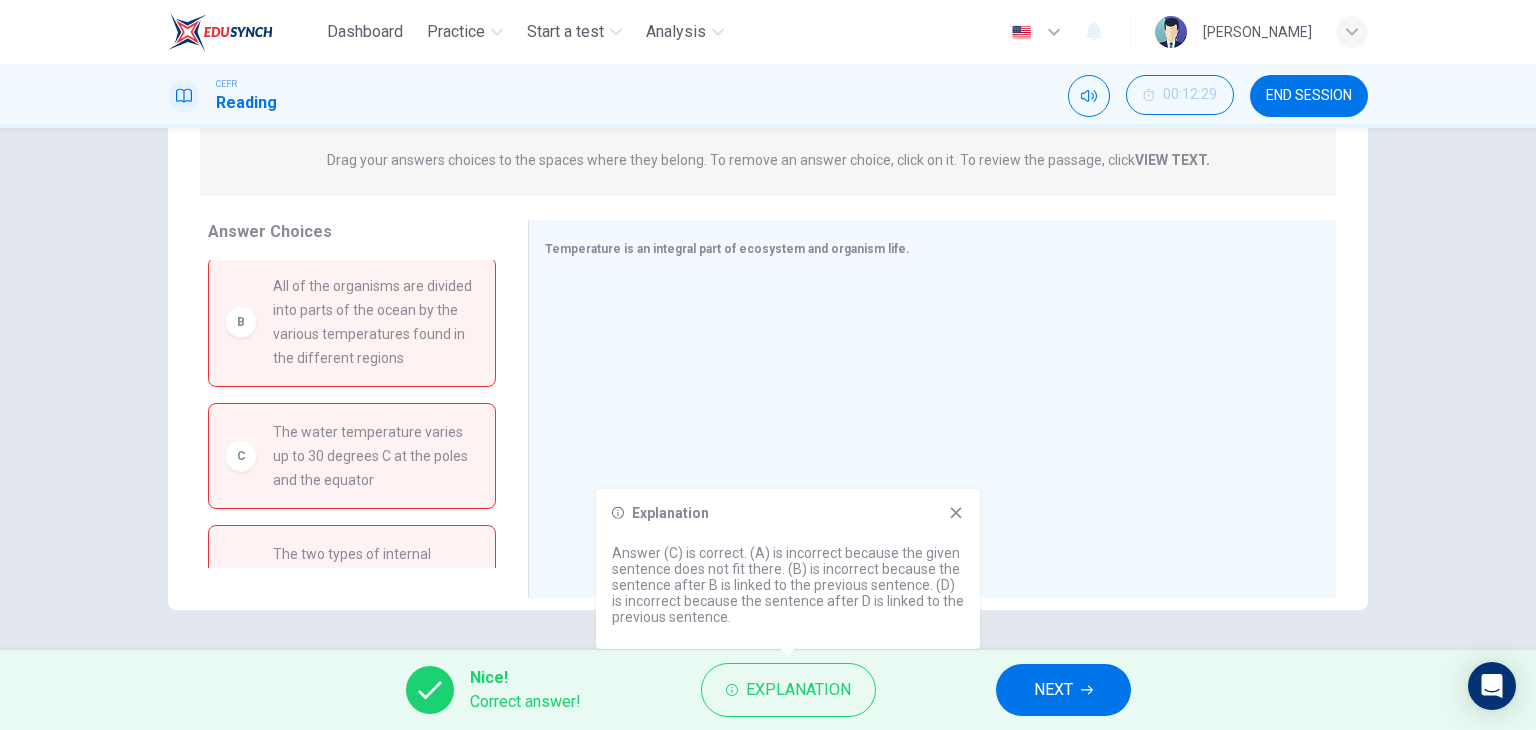 click 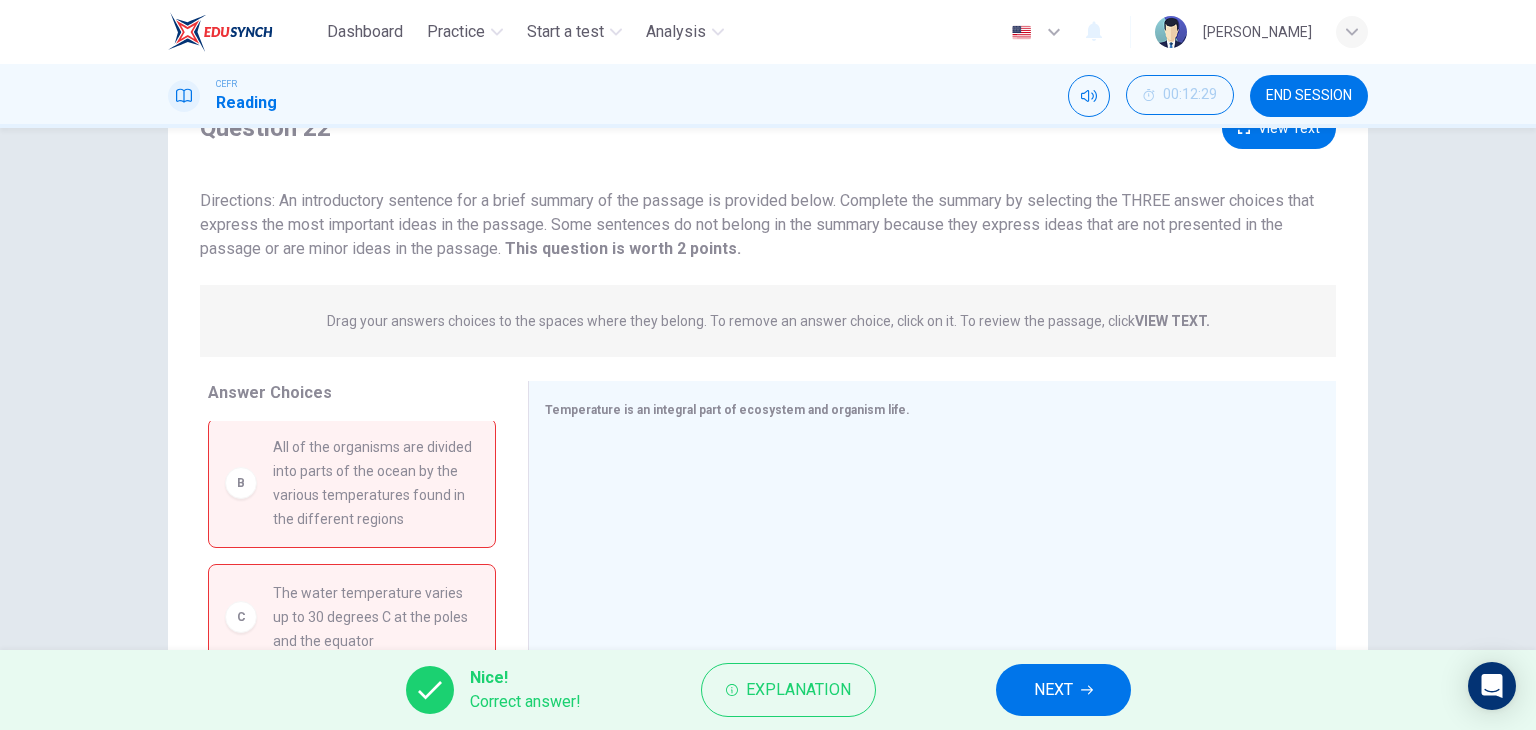 scroll, scrollTop: 0, scrollLeft: 0, axis: both 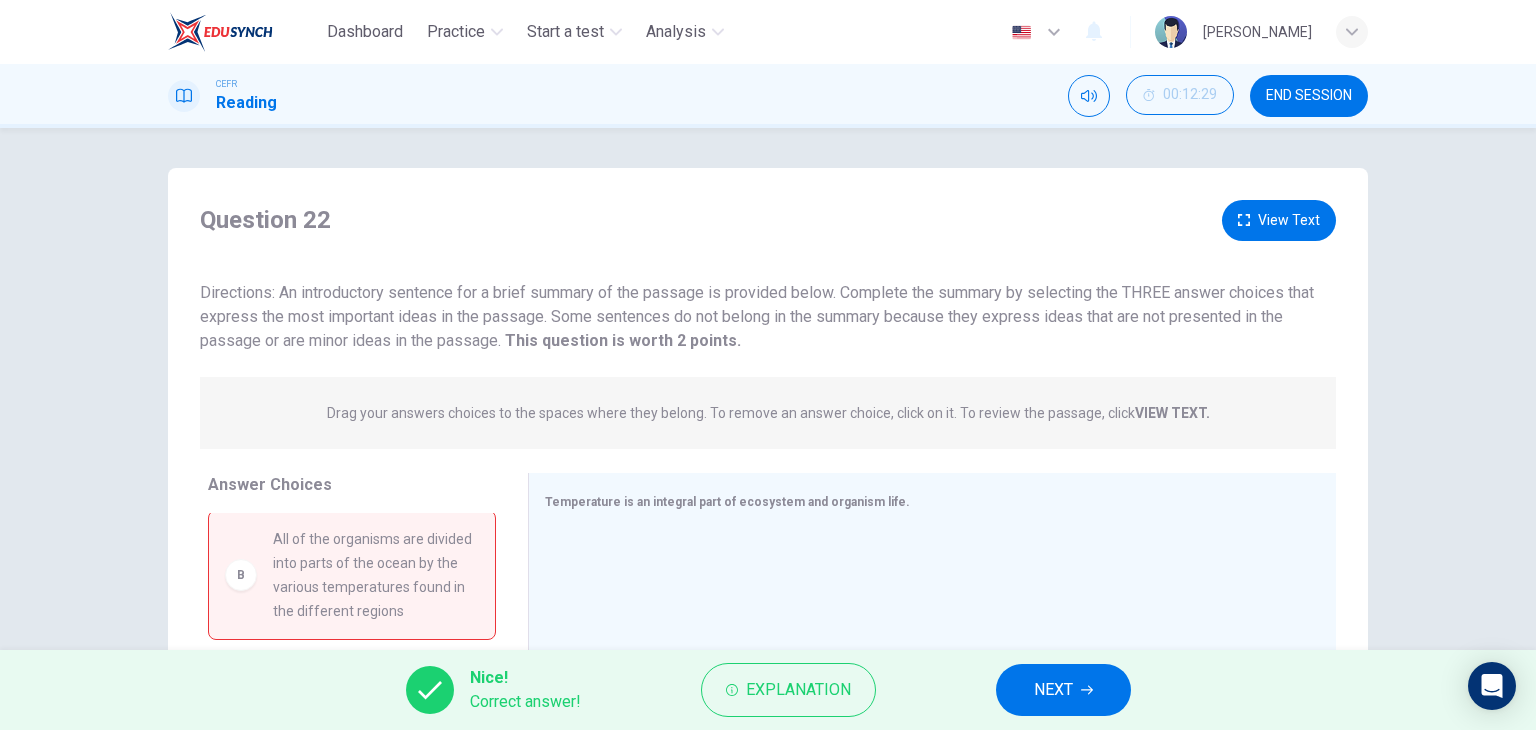 click 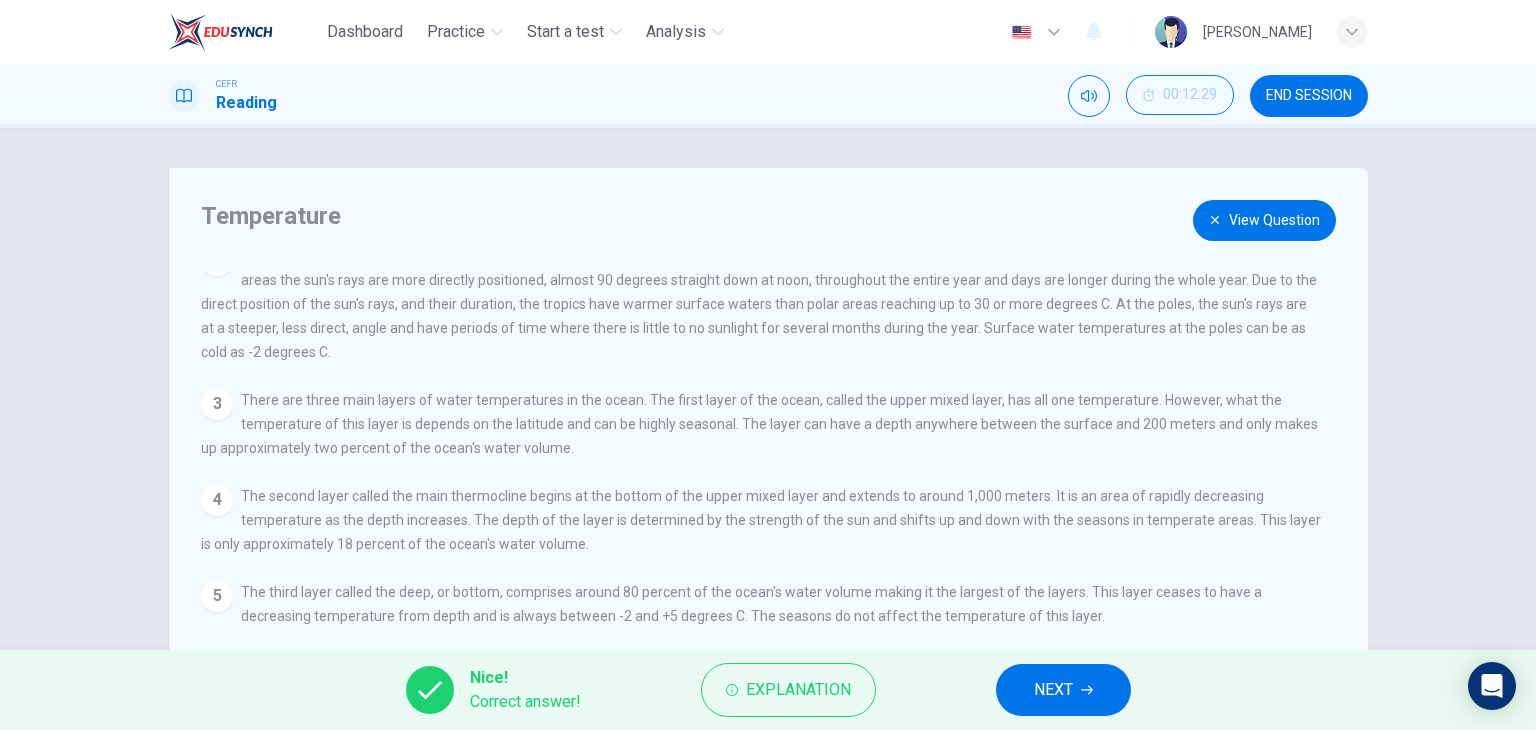 scroll, scrollTop: 0, scrollLeft: 0, axis: both 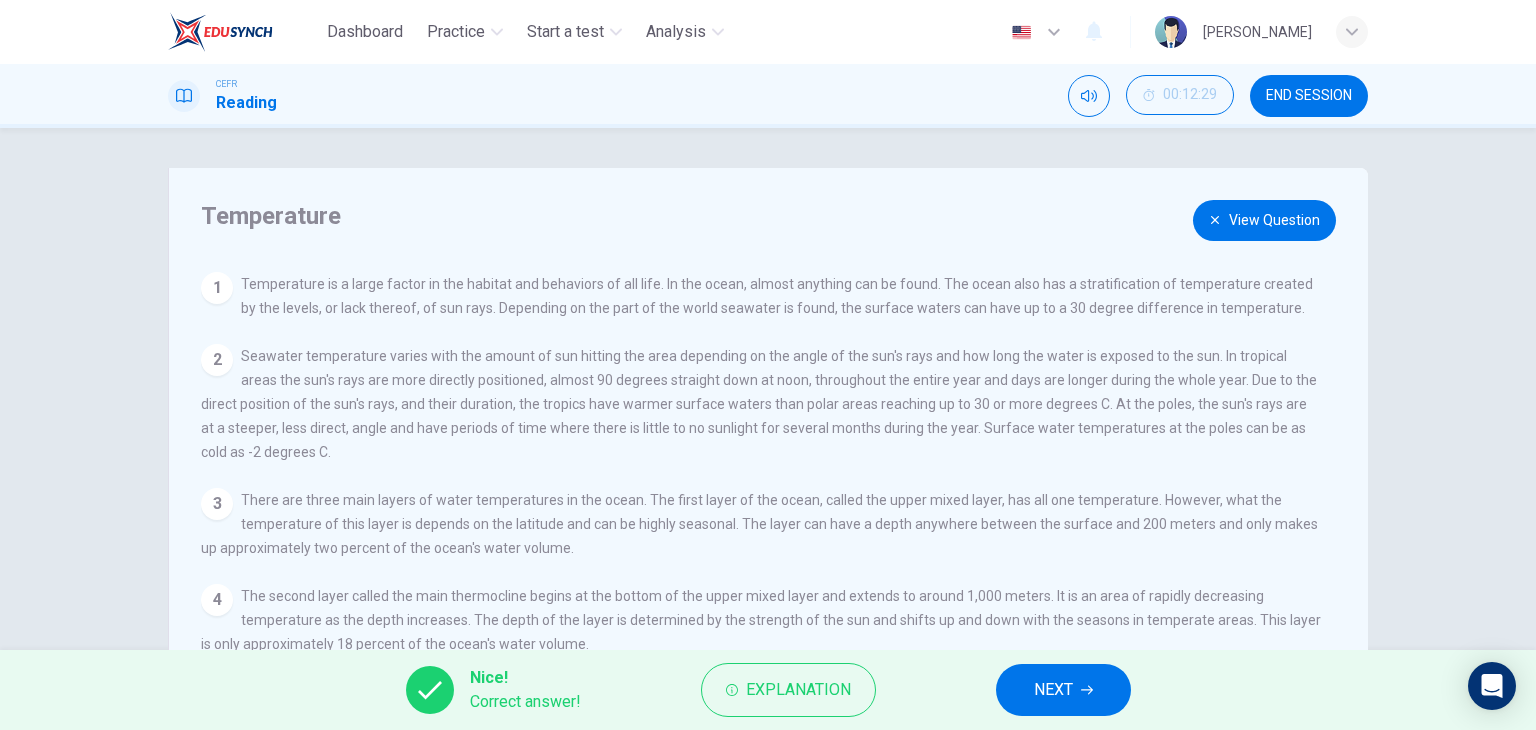 click on "View Question" at bounding box center [1264, 220] 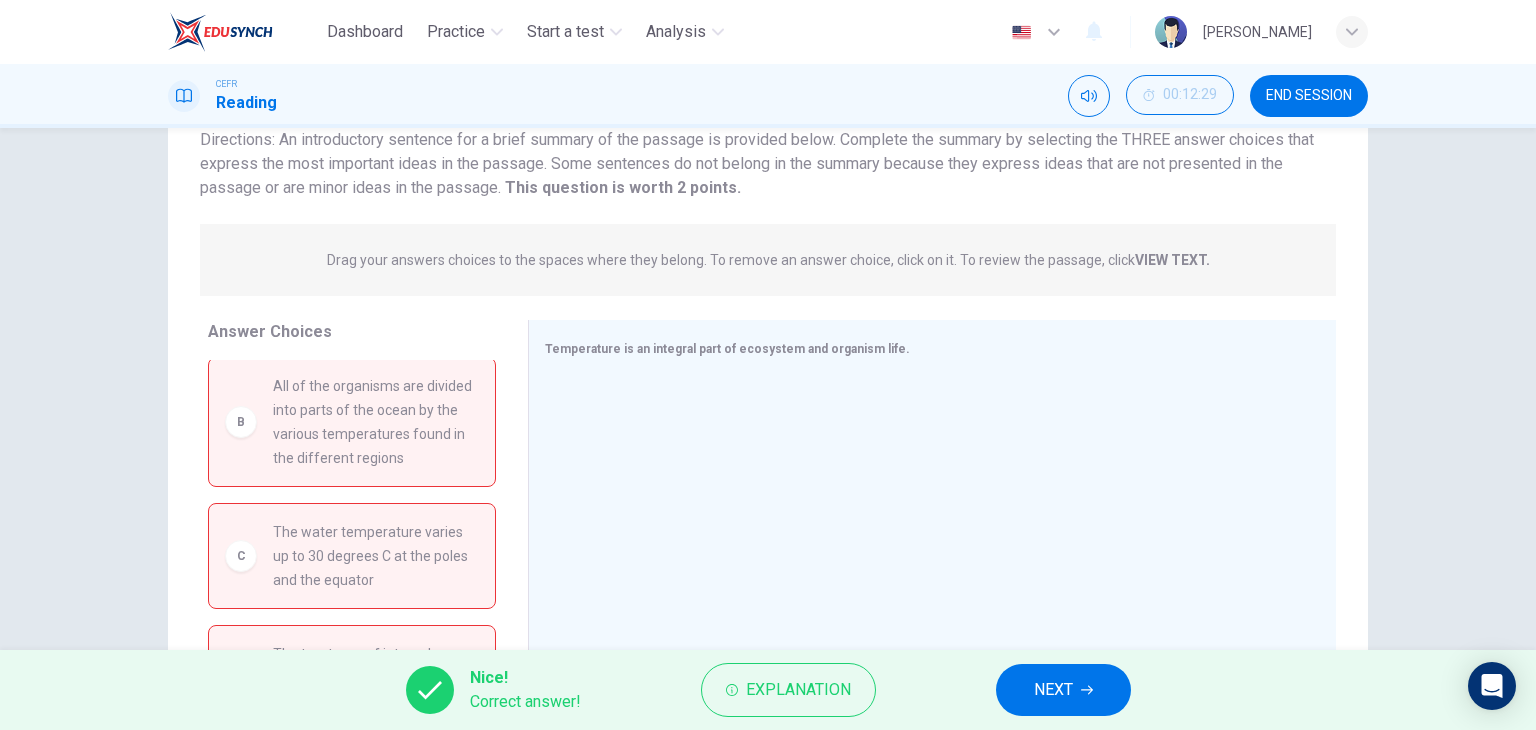 scroll, scrollTop: 253, scrollLeft: 0, axis: vertical 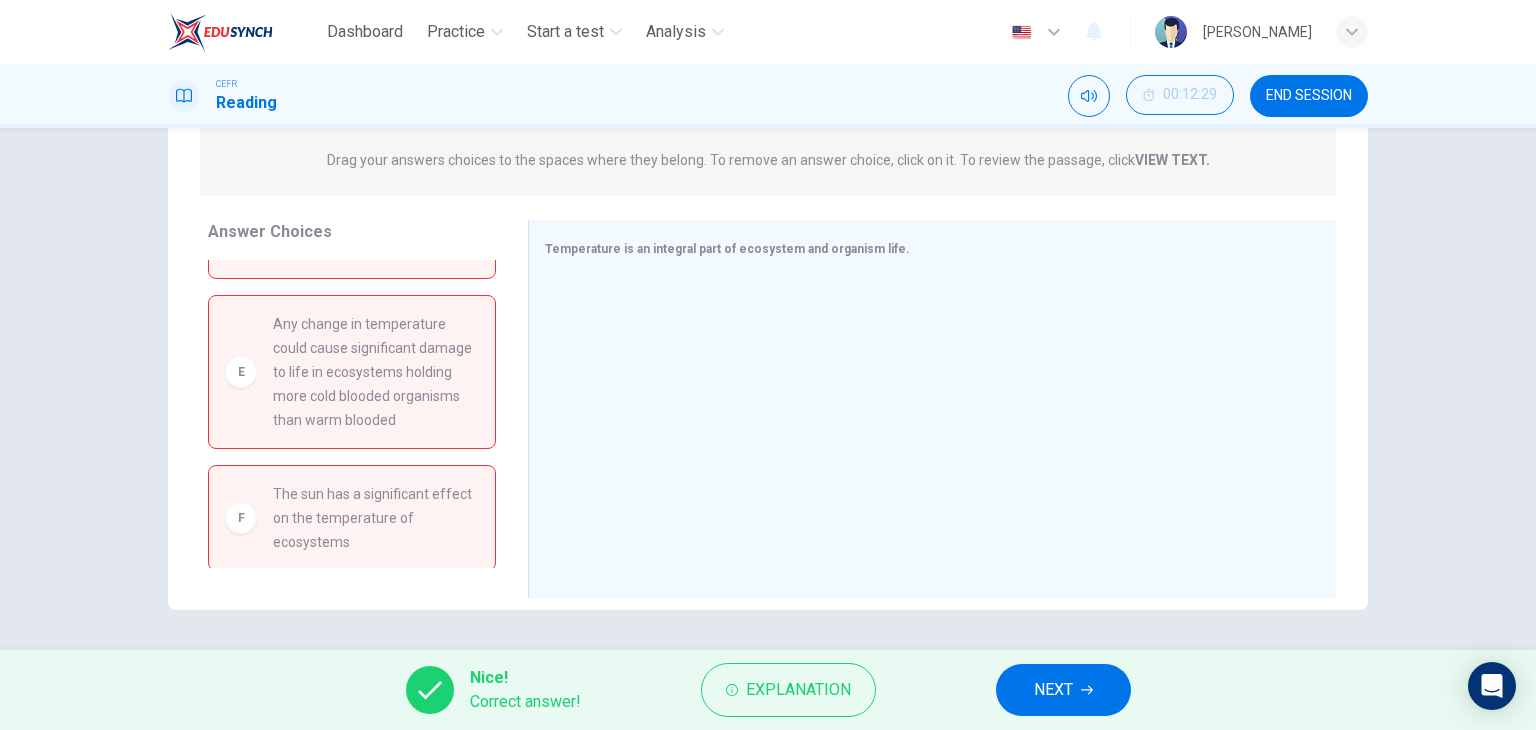 drag, startPoint x: 242, startPoint y: 506, endPoint x: 487, endPoint y: 505, distance: 245.00204 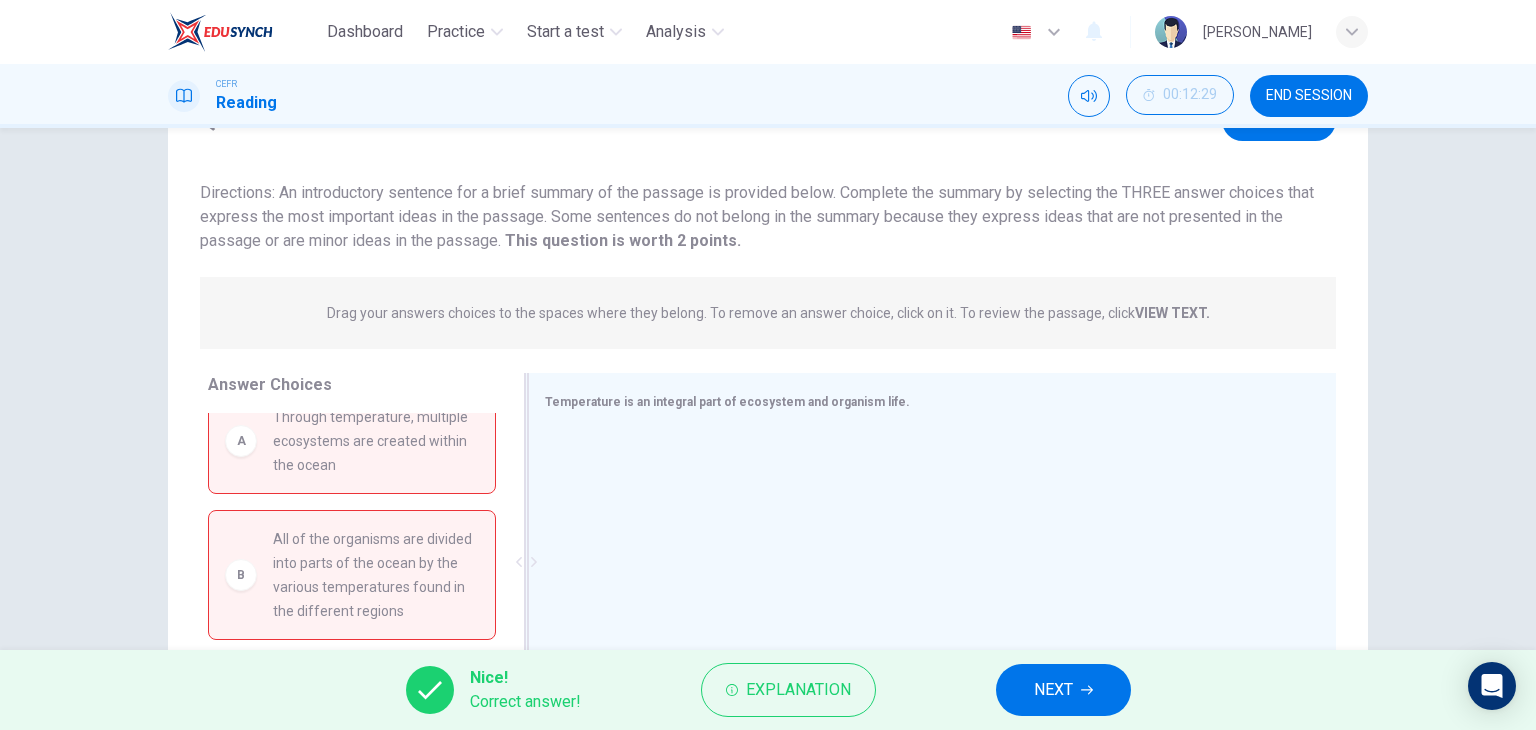 scroll, scrollTop: 200, scrollLeft: 0, axis: vertical 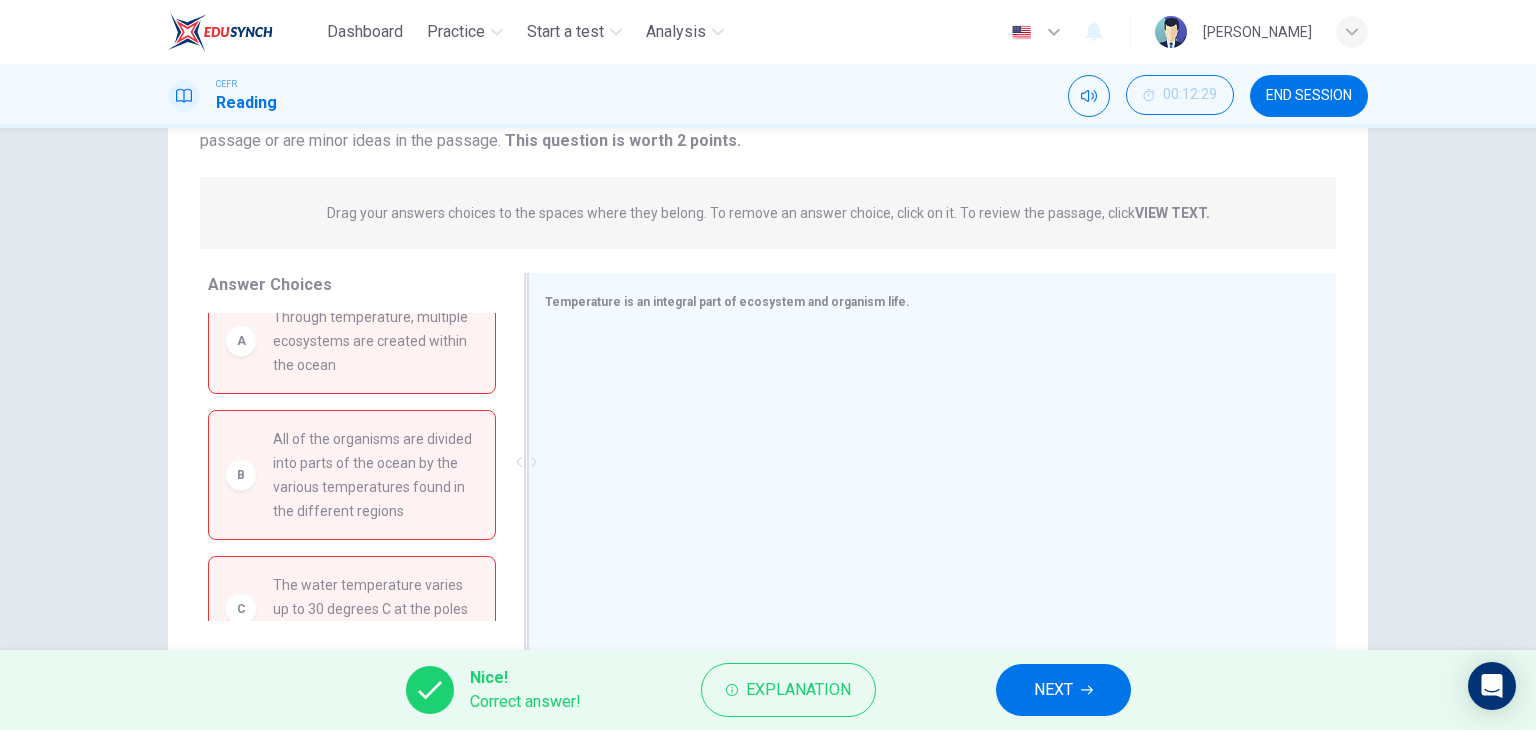 drag, startPoint x: 671, startPoint y: 386, endPoint x: 599, endPoint y: 445, distance: 93.08598 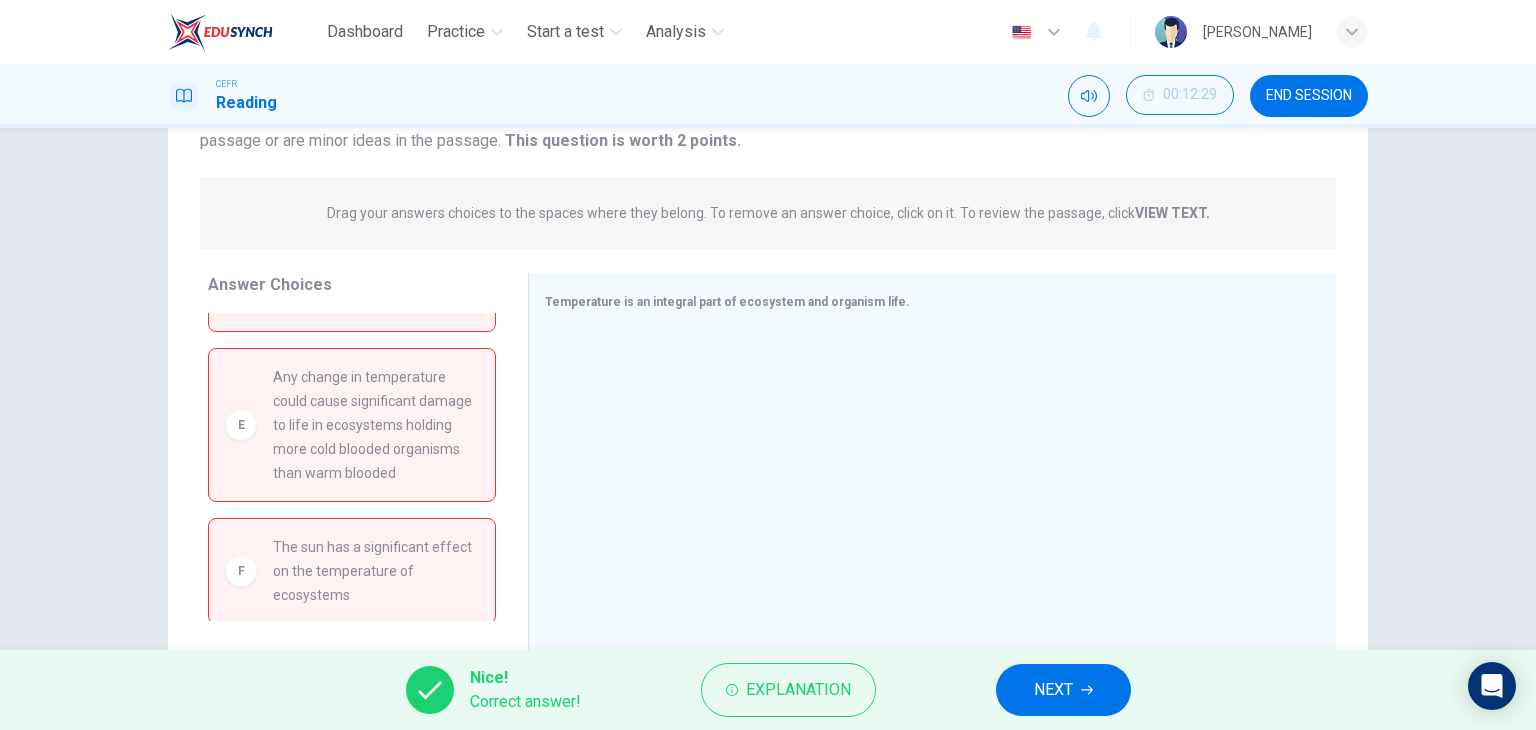 scroll, scrollTop: 0, scrollLeft: 0, axis: both 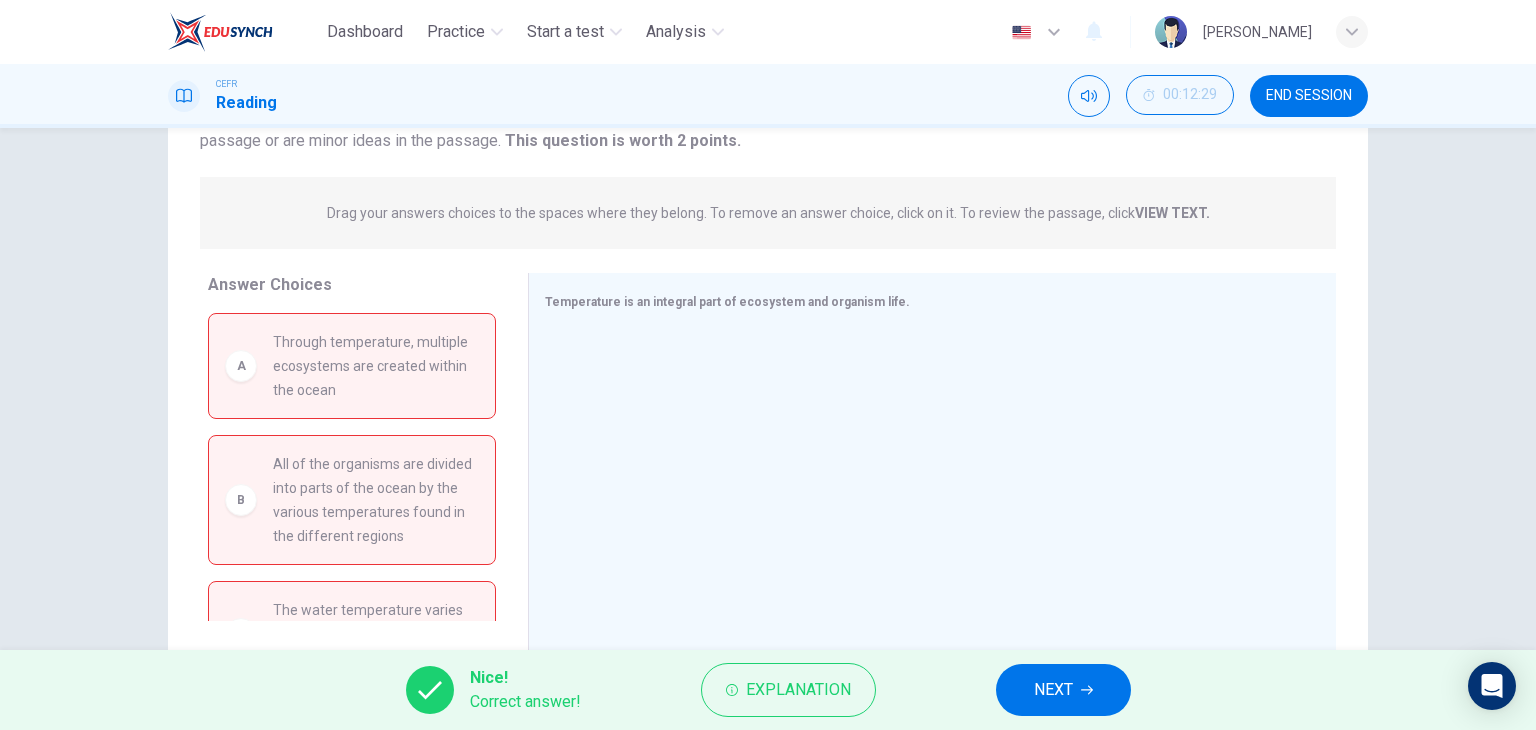drag, startPoint x: 335, startPoint y: 359, endPoint x: 312, endPoint y: 366, distance: 24.04163 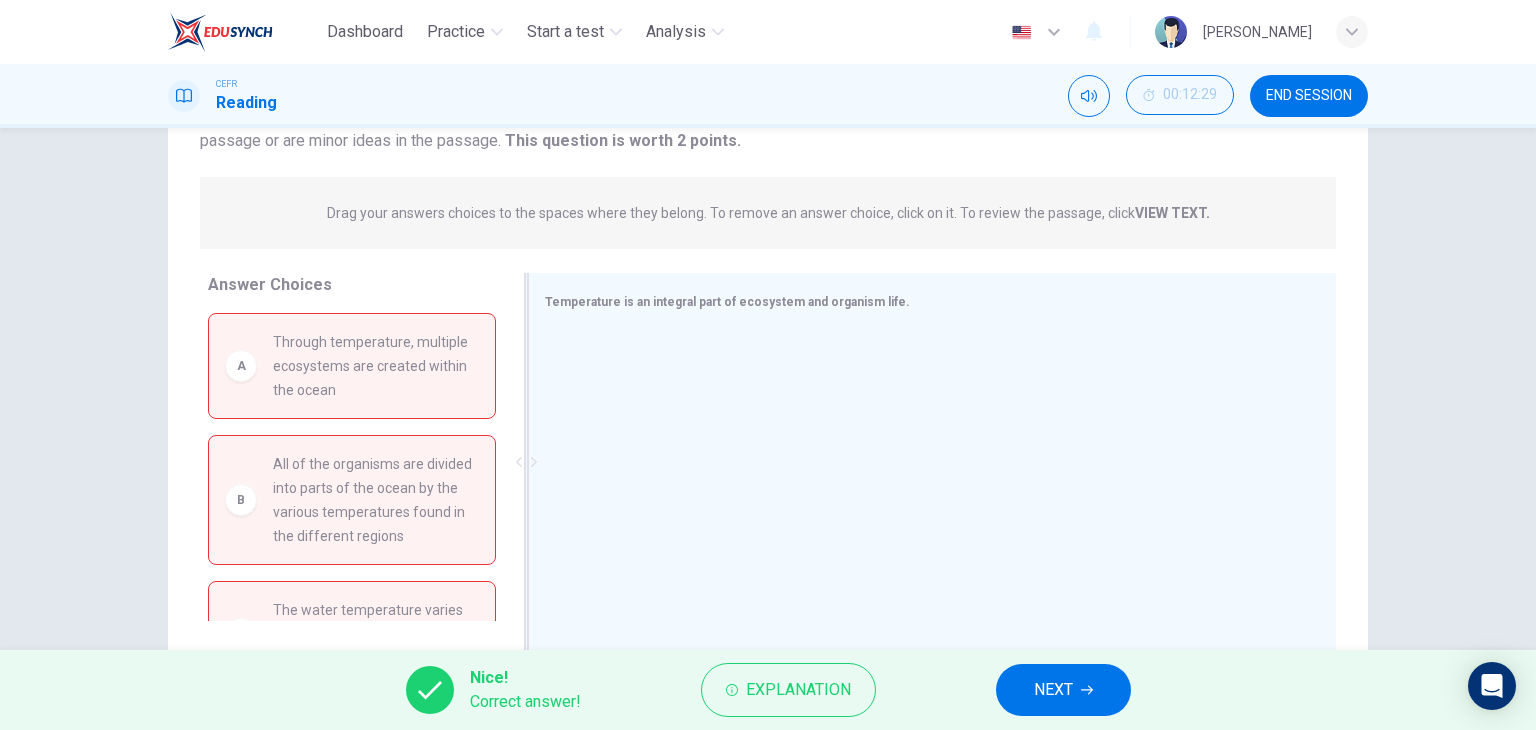 drag, startPoint x: 639, startPoint y: 307, endPoint x: 534, endPoint y: 316, distance: 105.38501 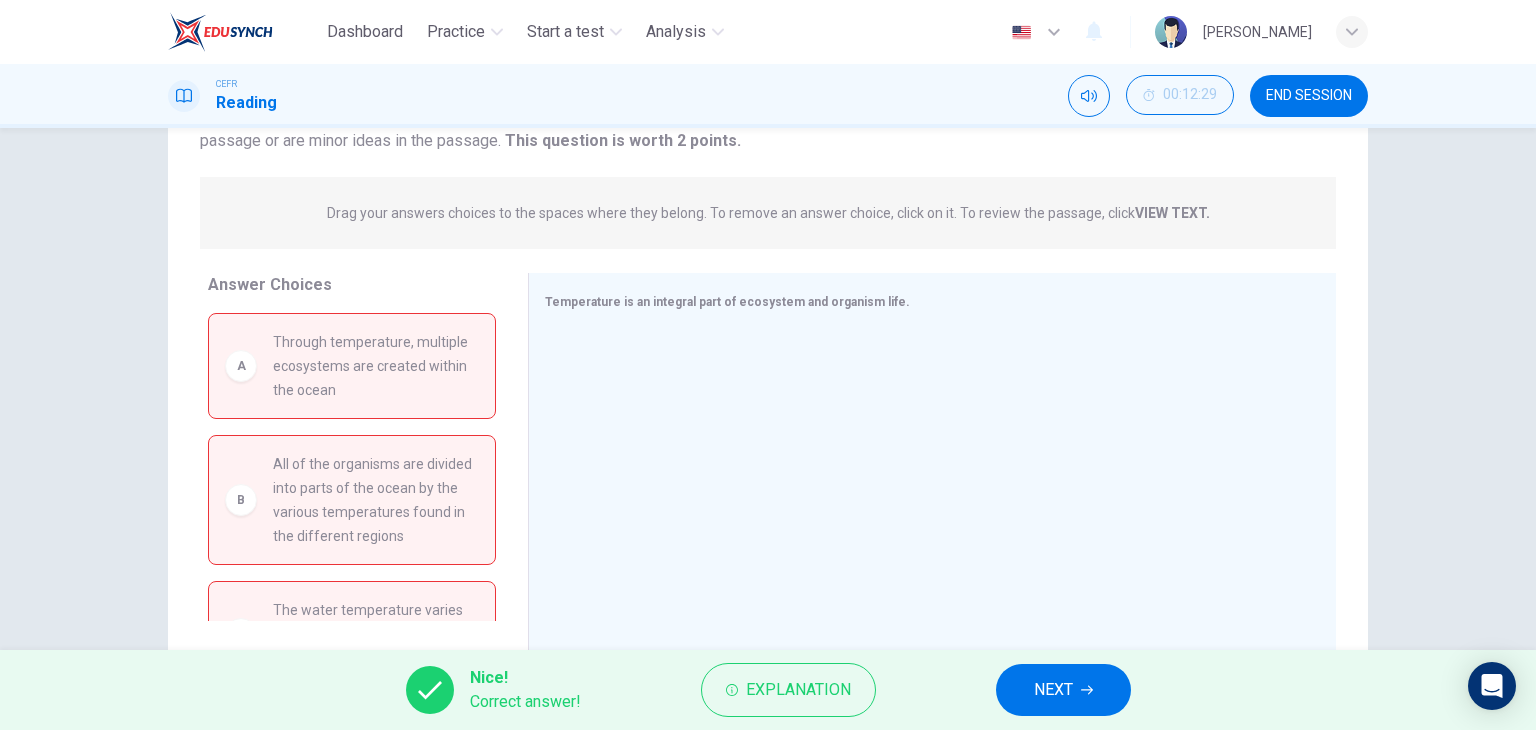 drag, startPoint x: 680, startPoint y: 300, endPoint x: 296, endPoint y: 377, distance: 391.64398 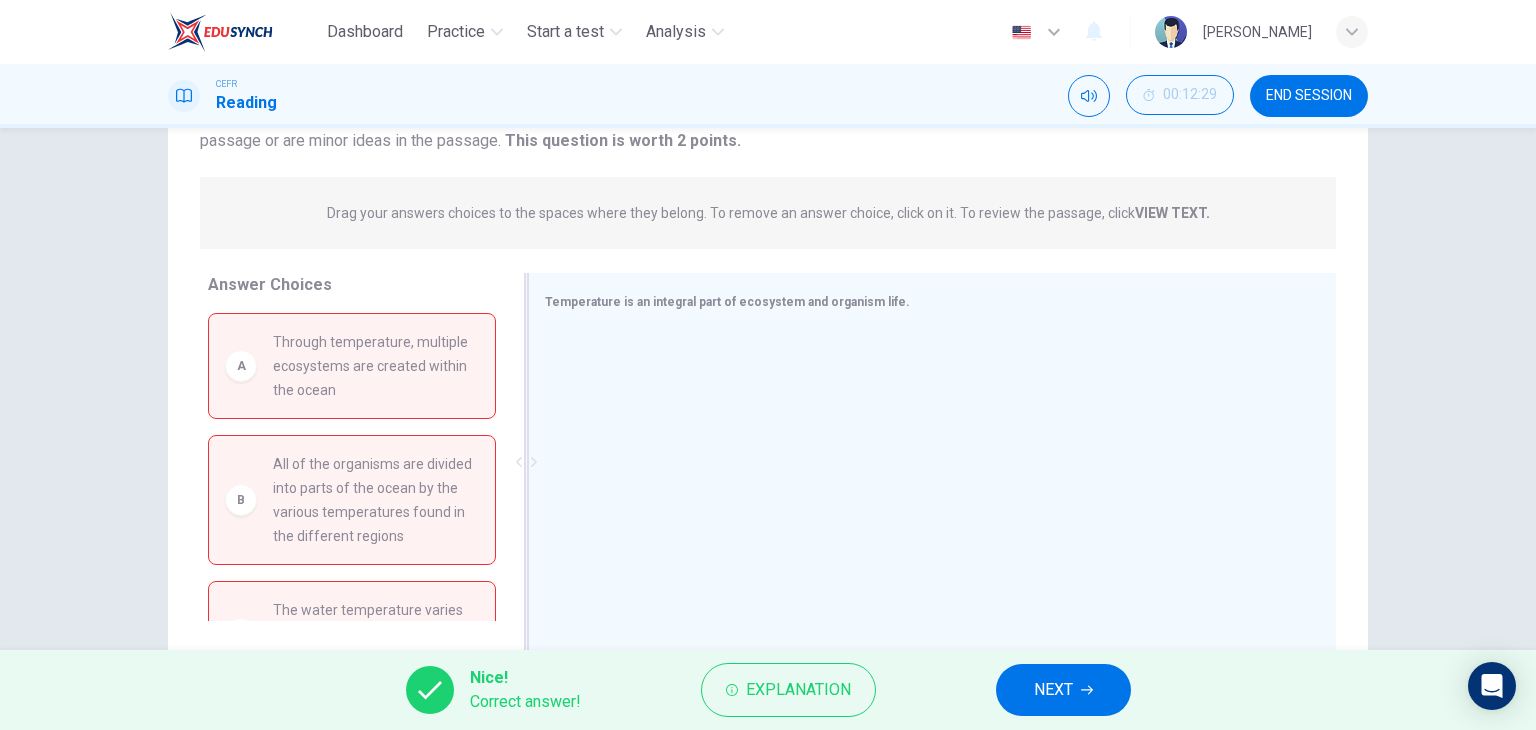 click on "Temperature is an integral part of ecosystem and organism life." at bounding box center [727, 302] 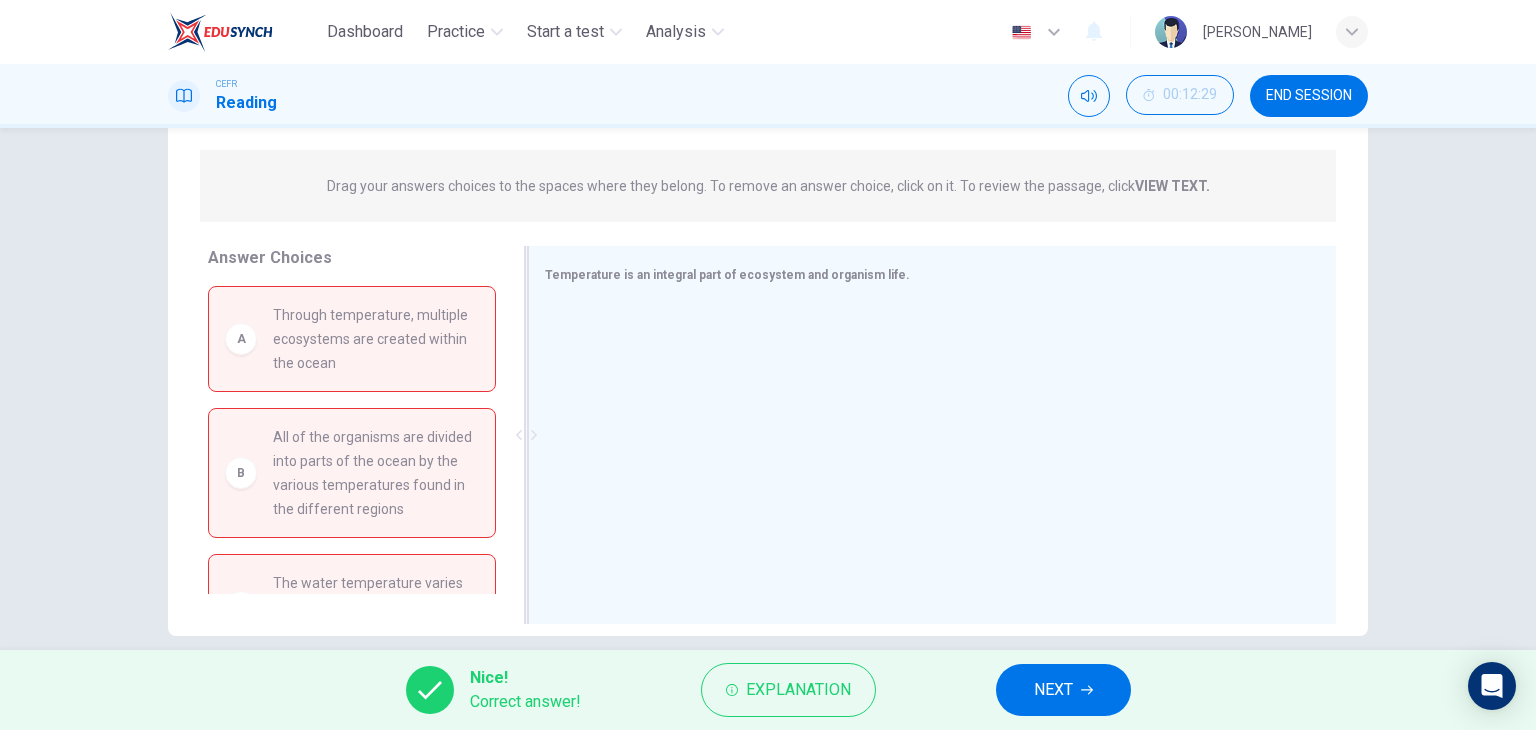 scroll, scrollTop: 253, scrollLeft: 0, axis: vertical 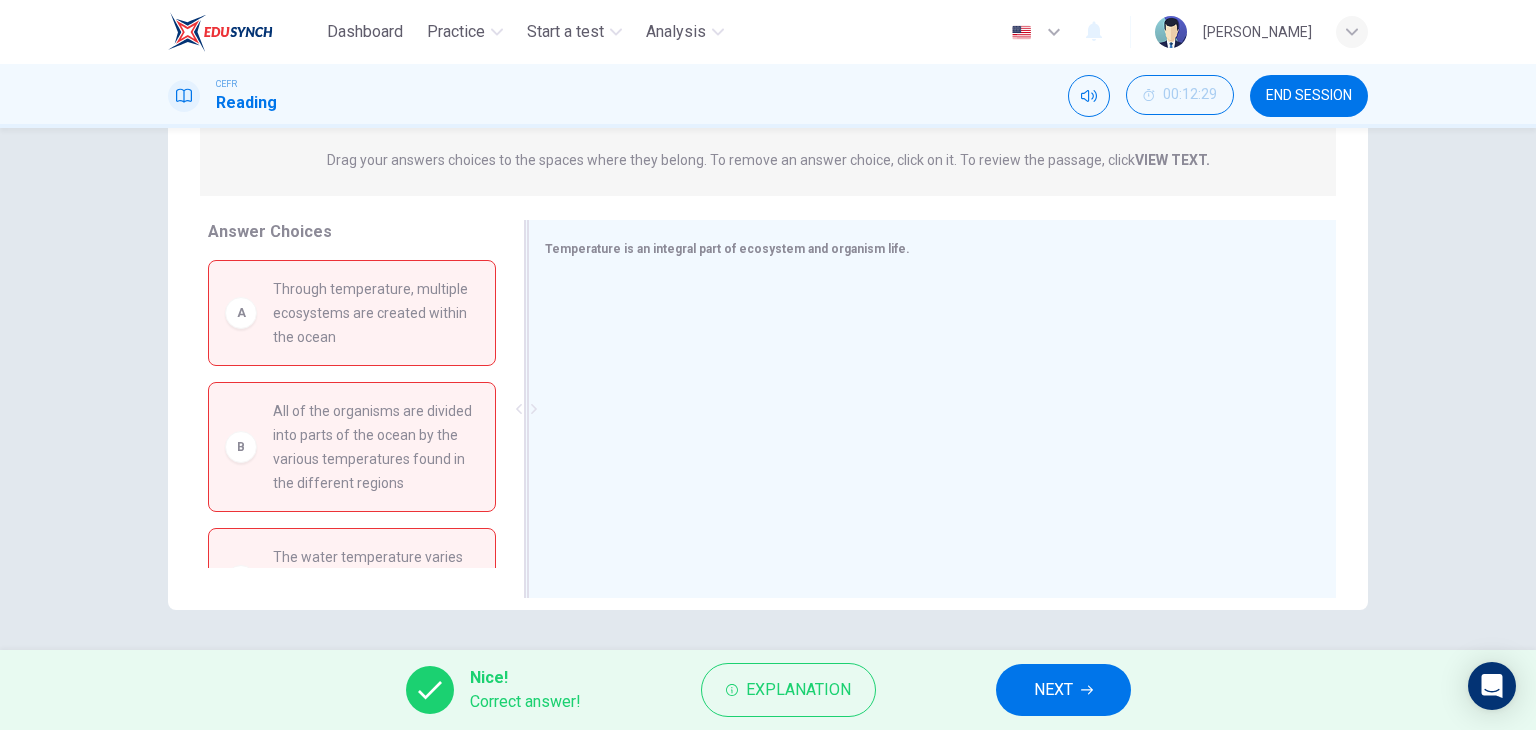 click at bounding box center (924, 411) 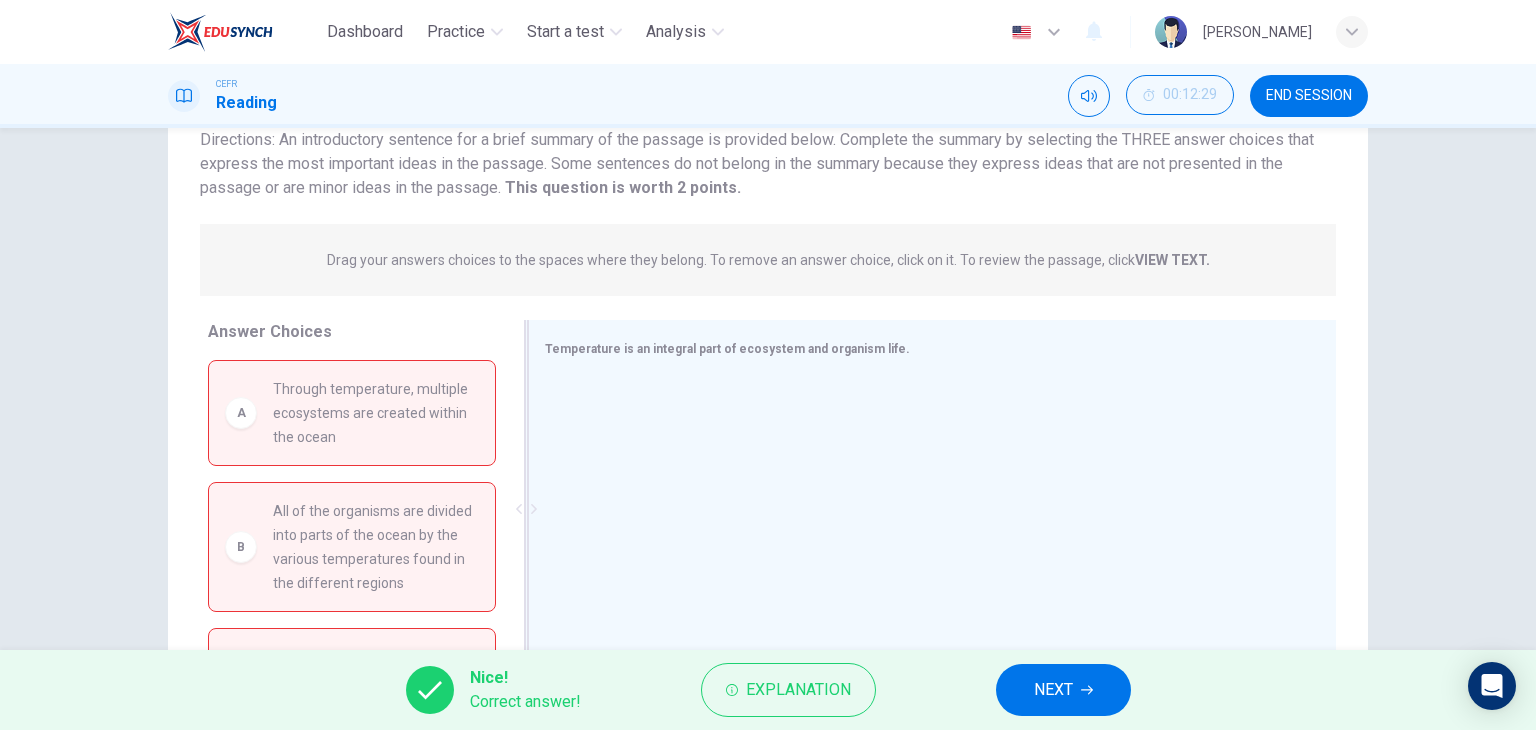 scroll, scrollTop: 53, scrollLeft: 0, axis: vertical 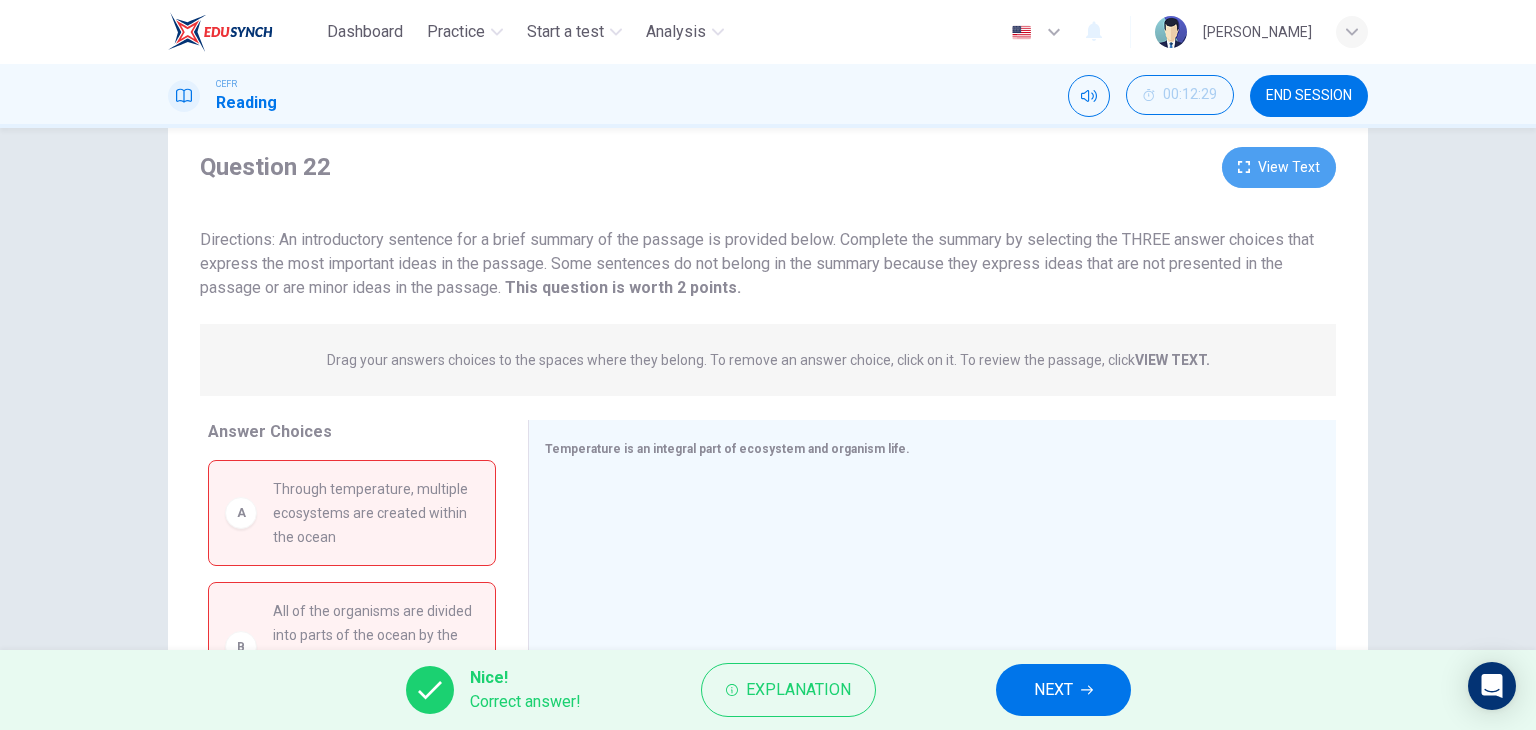 click on "View Text" at bounding box center (1279, 167) 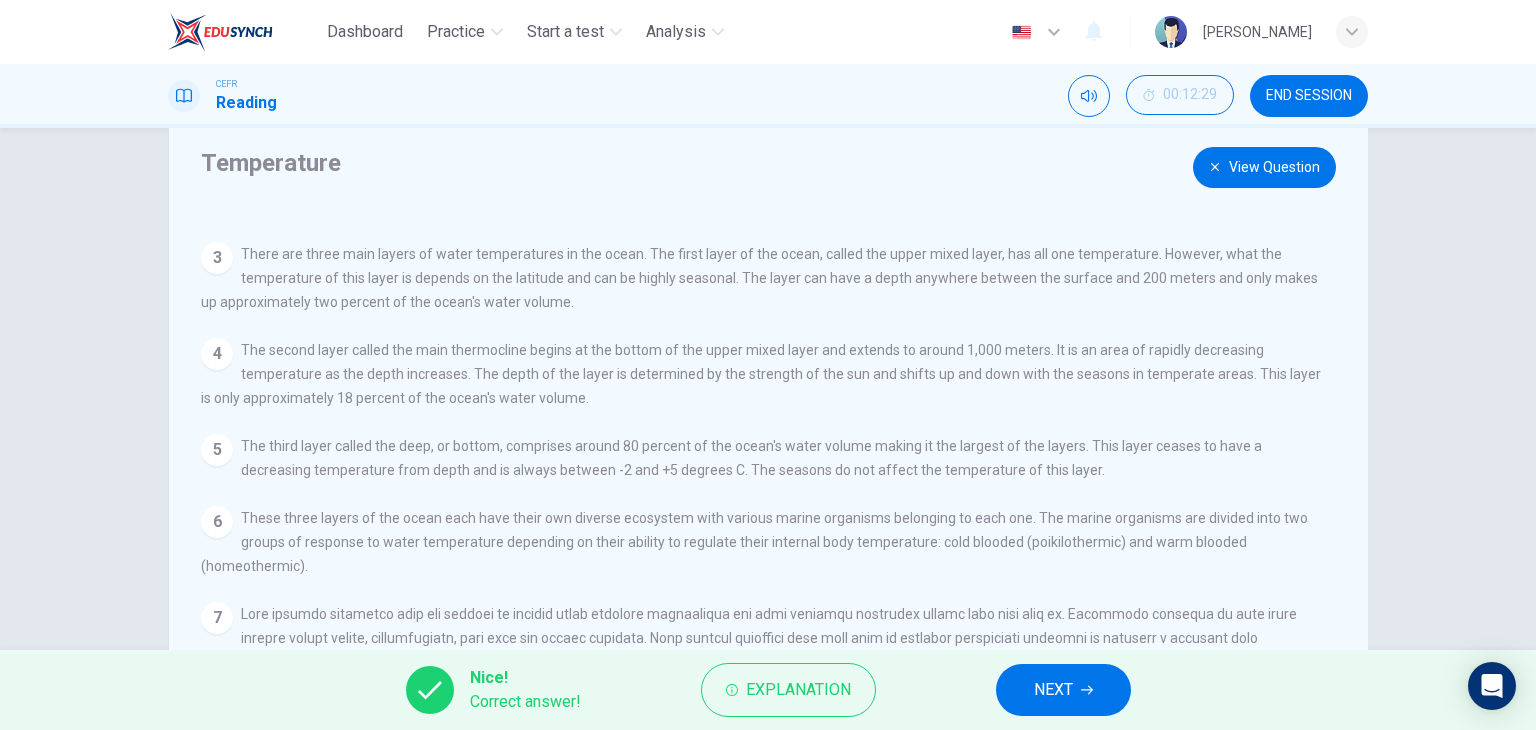 scroll, scrollTop: 212, scrollLeft: 0, axis: vertical 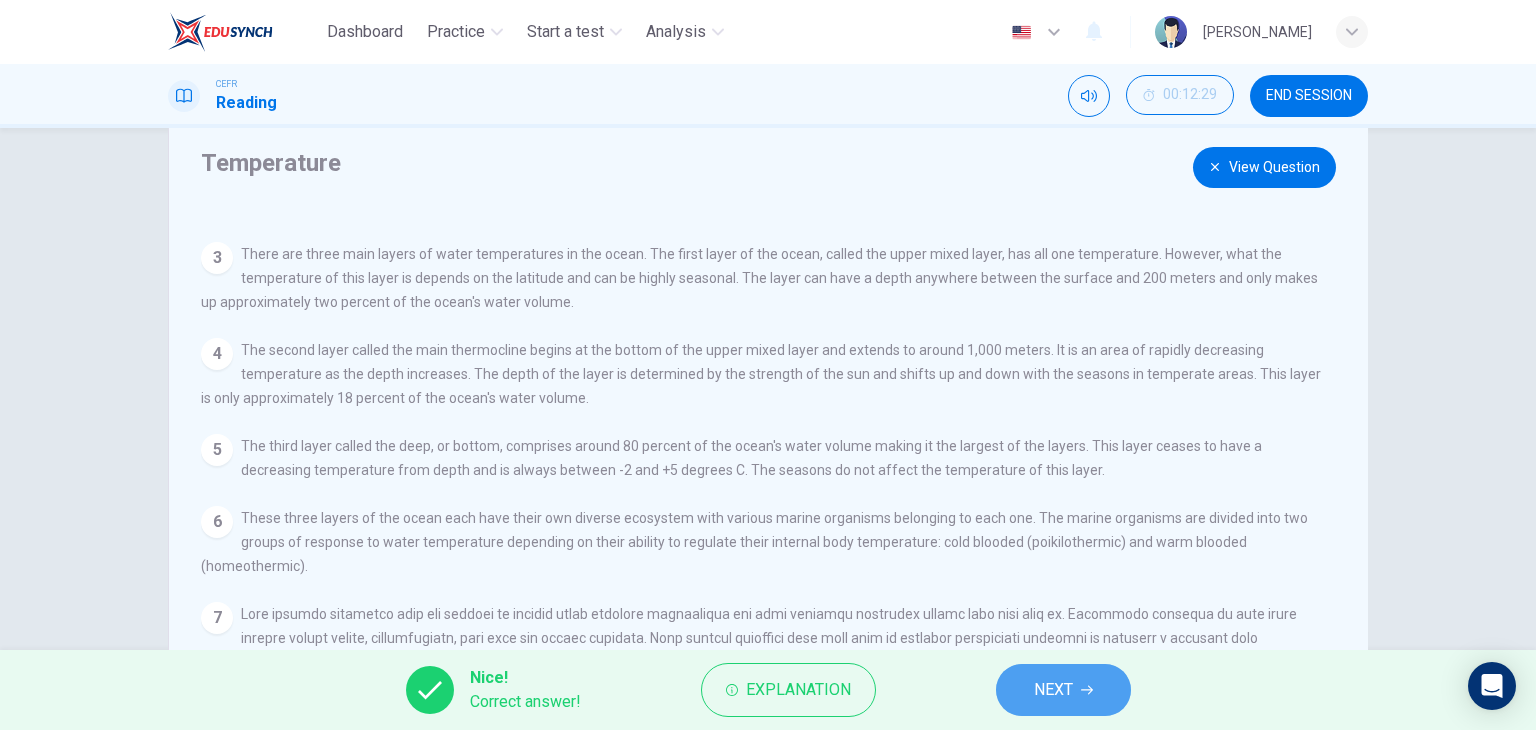 click on "NEXT" at bounding box center (1053, 690) 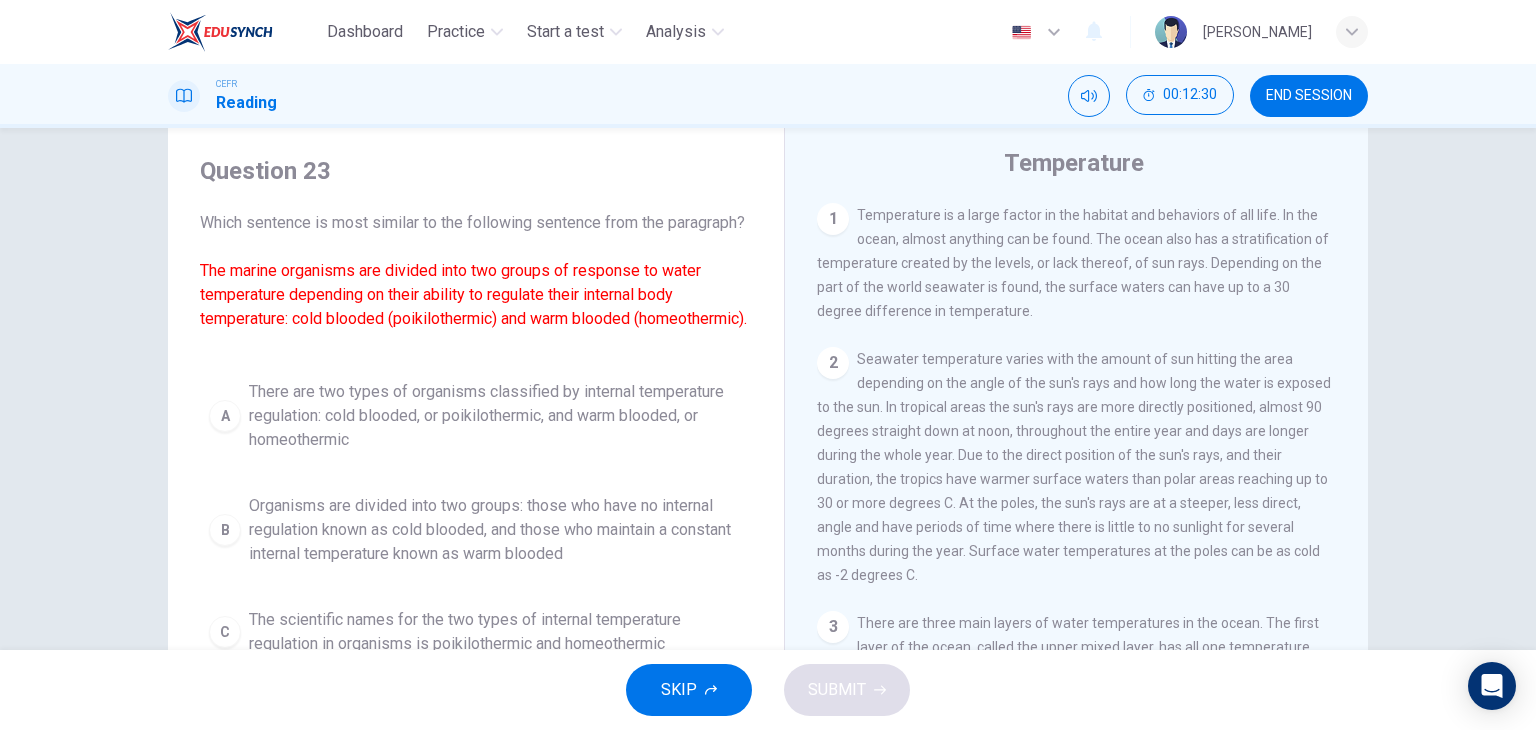 scroll, scrollTop: 0, scrollLeft: 0, axis: both 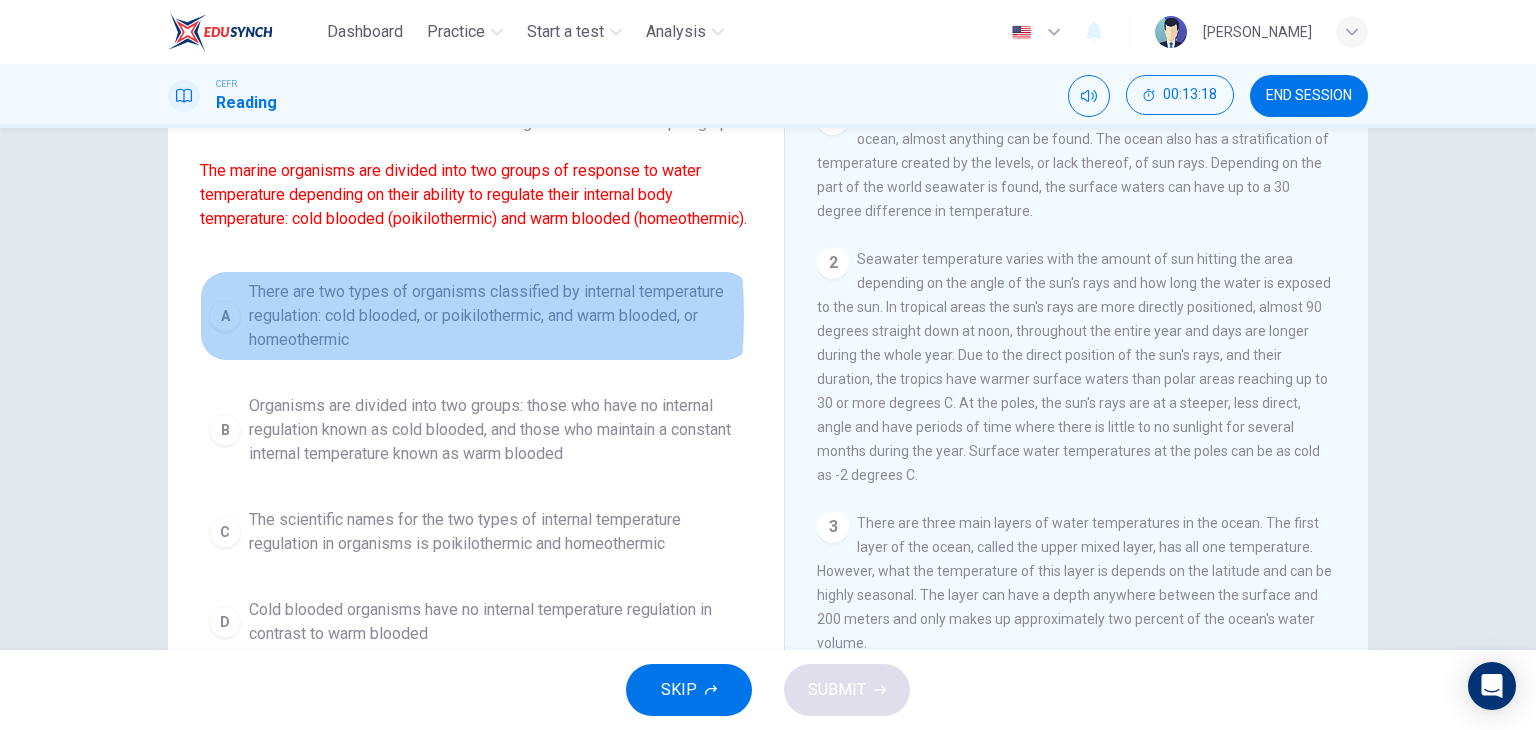 click on "A" at bounding box center [225, 316] 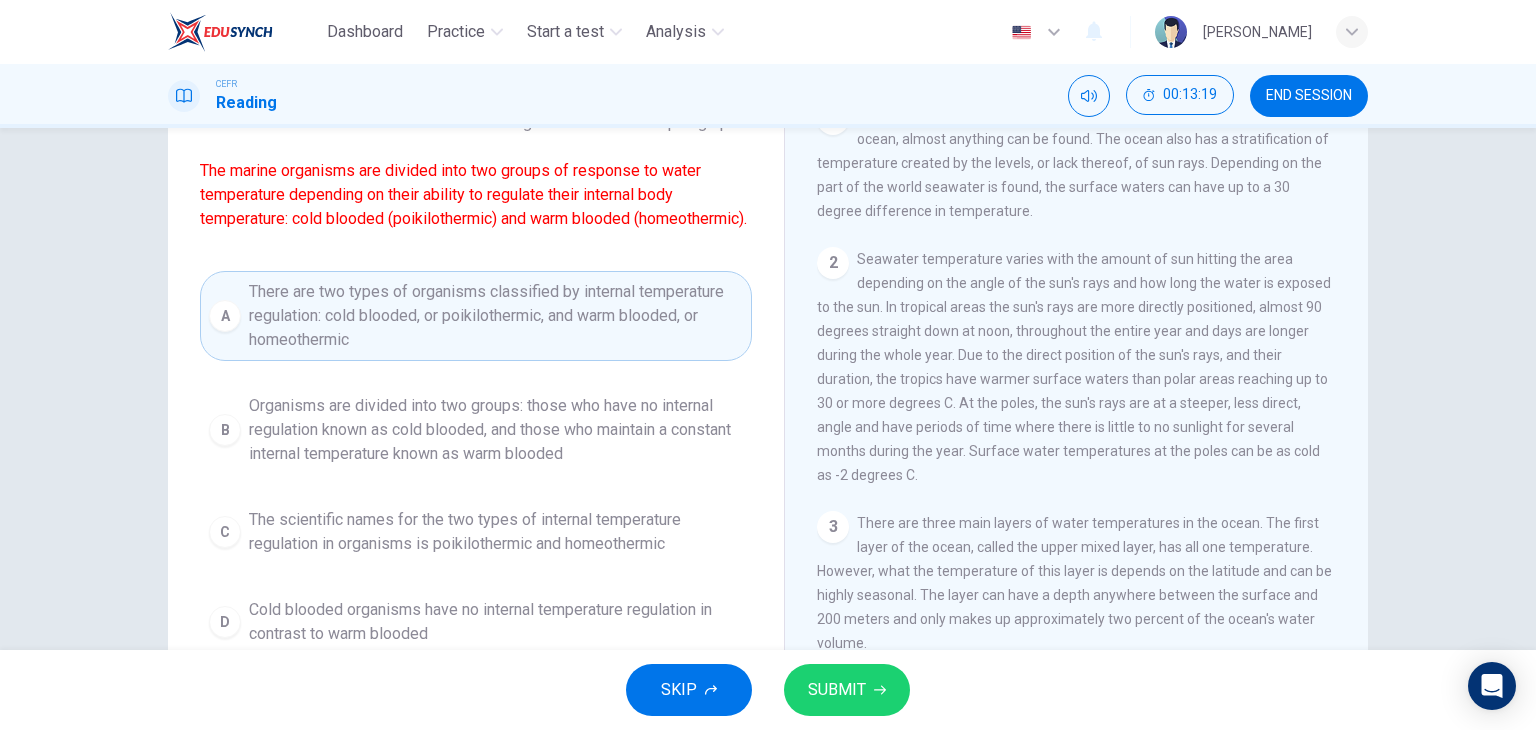 click on "SUBMIT" at bounding box center [837, 690] 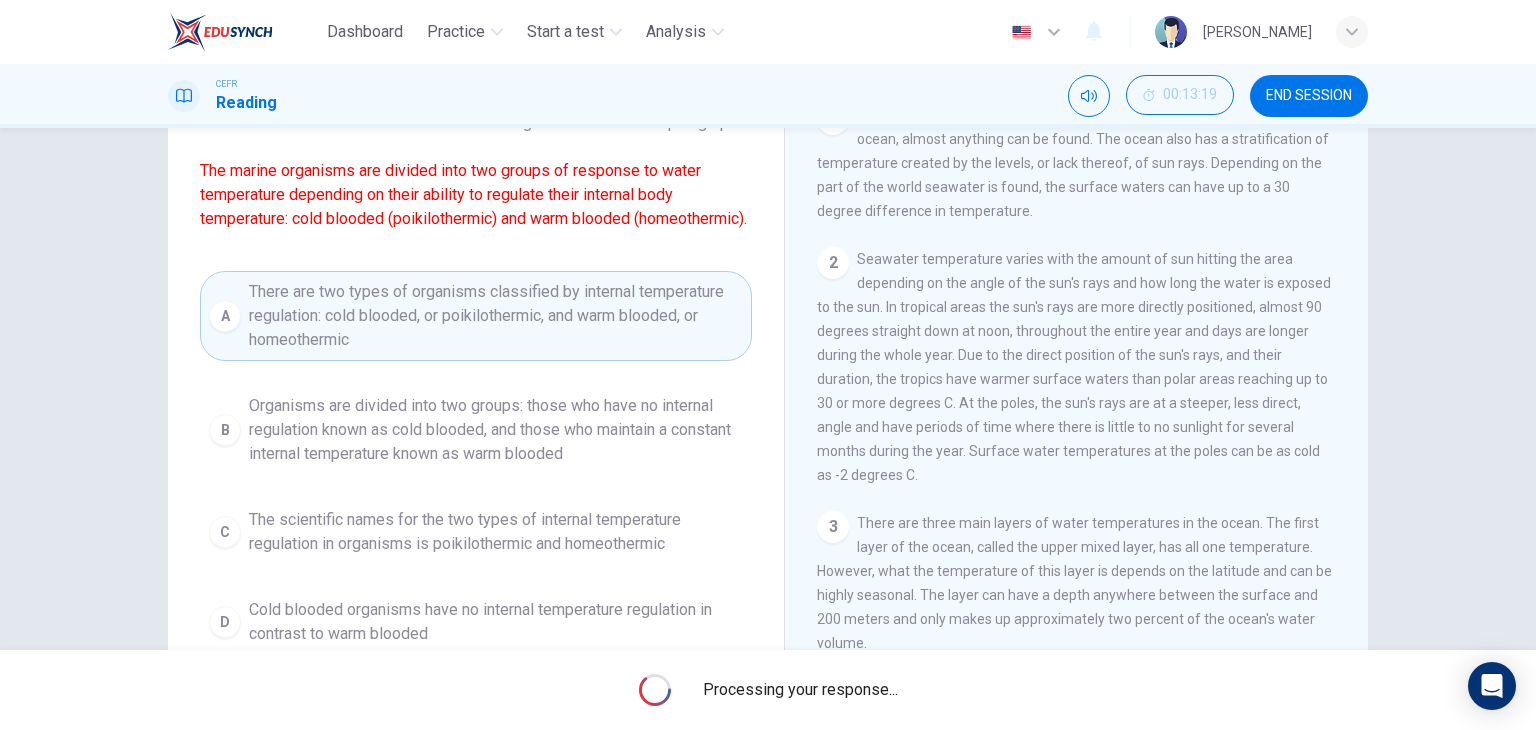 scroll, scrollTop: 31, scrollLeft: 0, axis: vertical 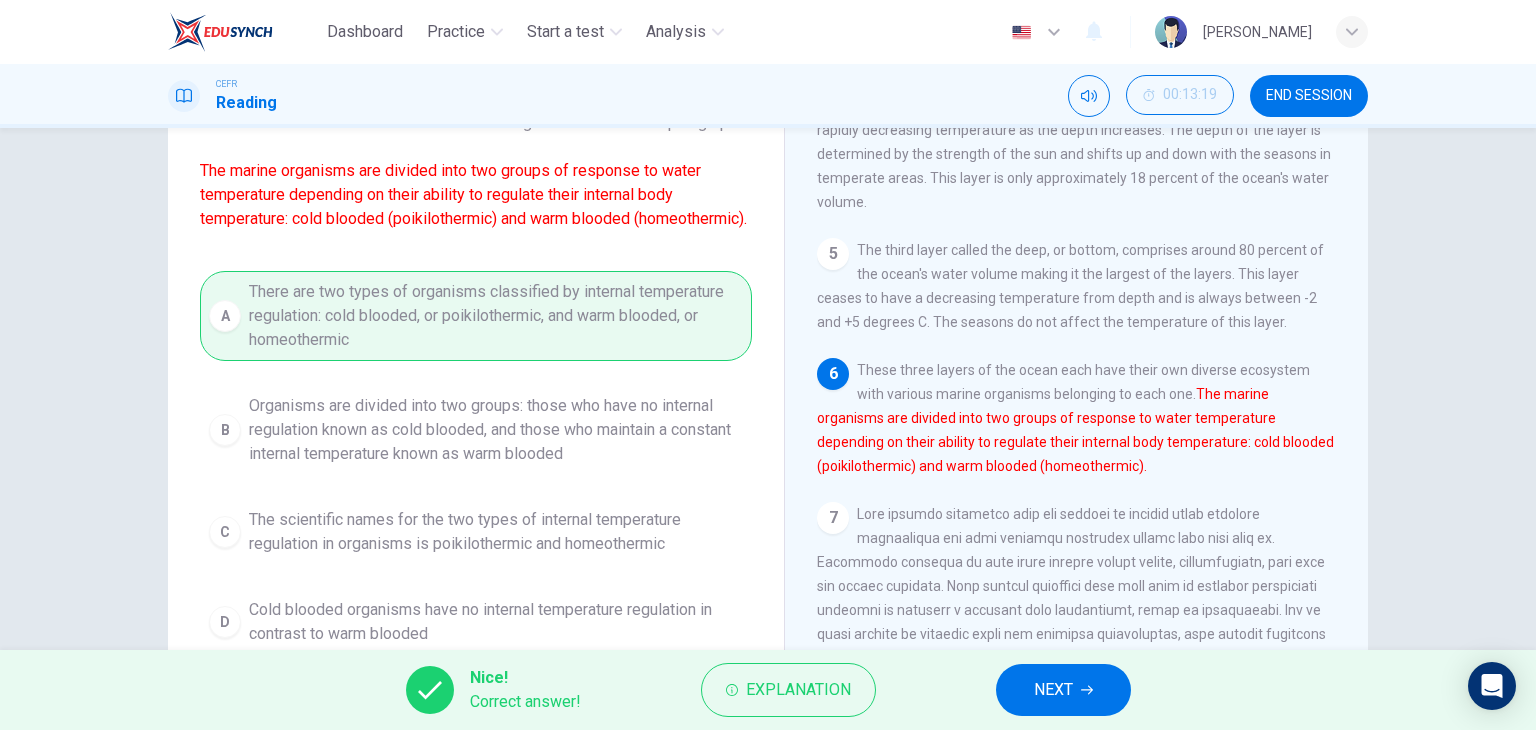 click on "NEXT" at bounding box center [1063, 690] 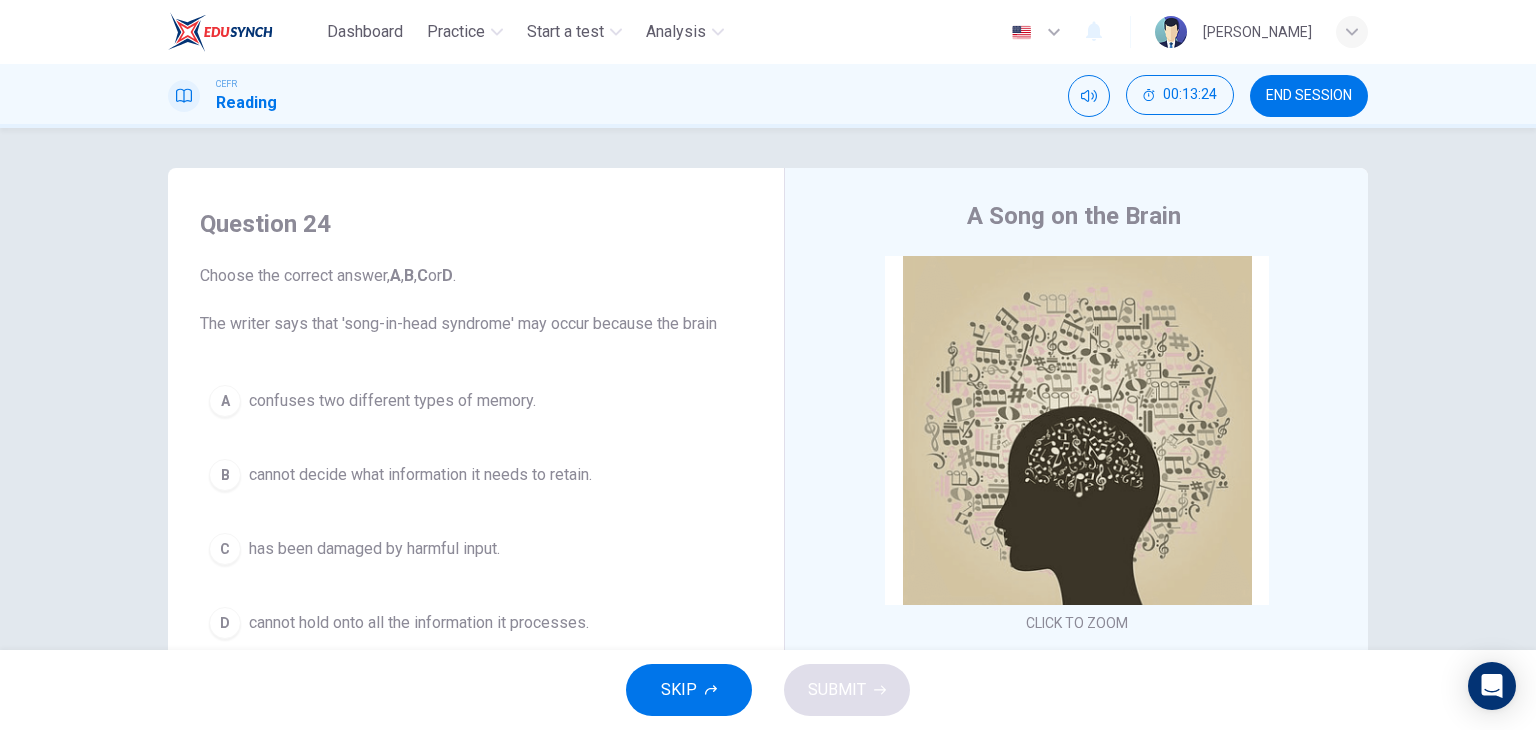 scroll, scrollTop: 100, scrollLeft: 0, axis: vertical 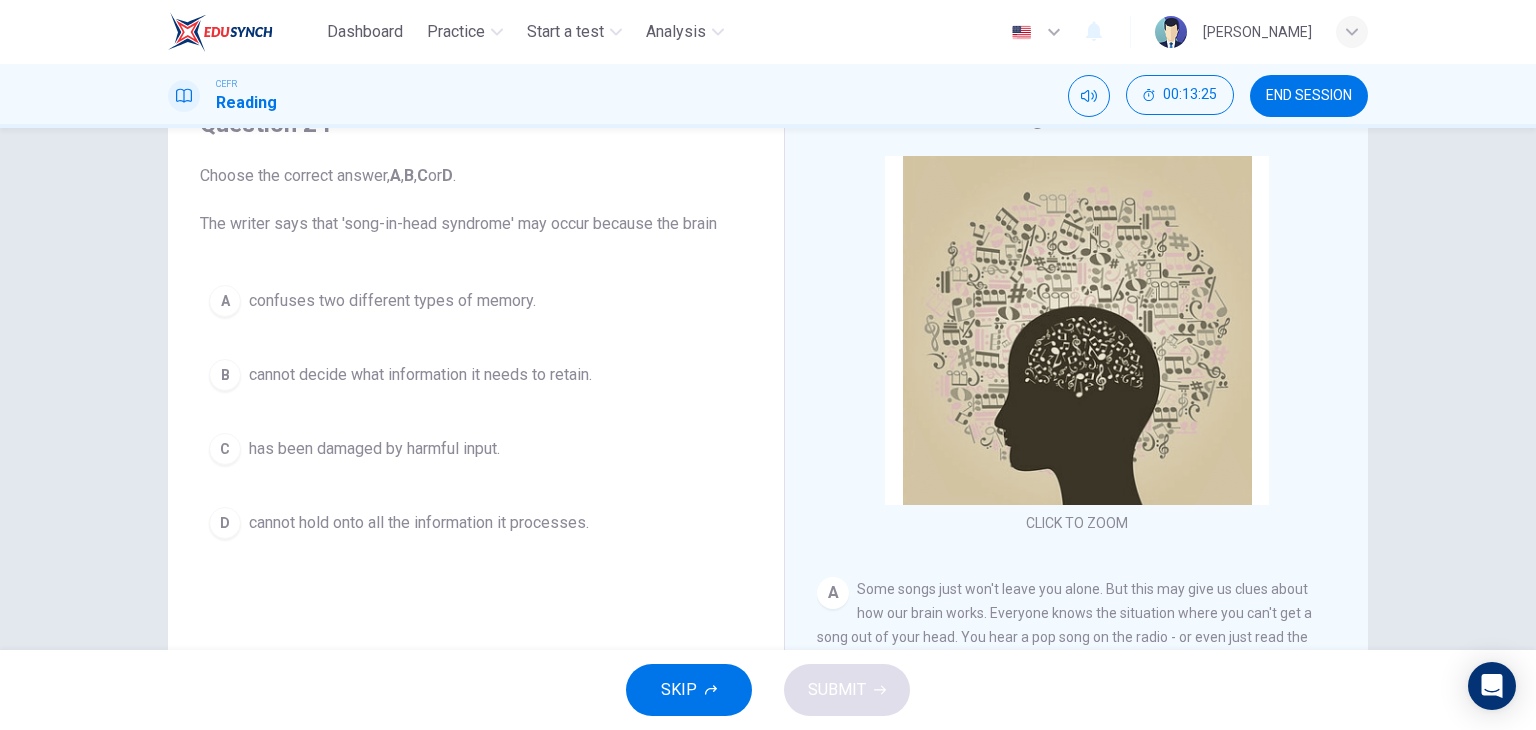 click on "B" at bounding box center [225, 375] 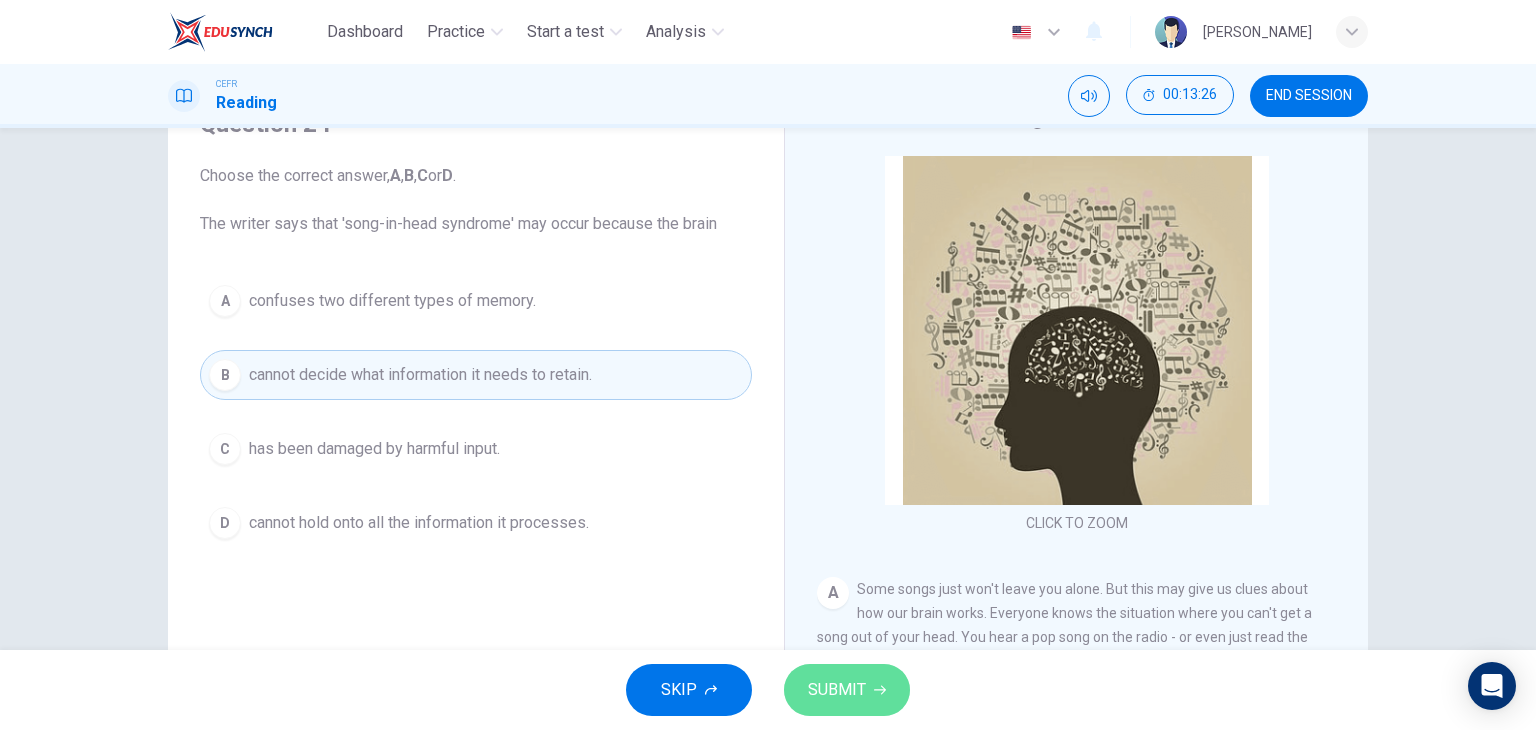 click on "SUBMIT" at bounding box center [837, 690] 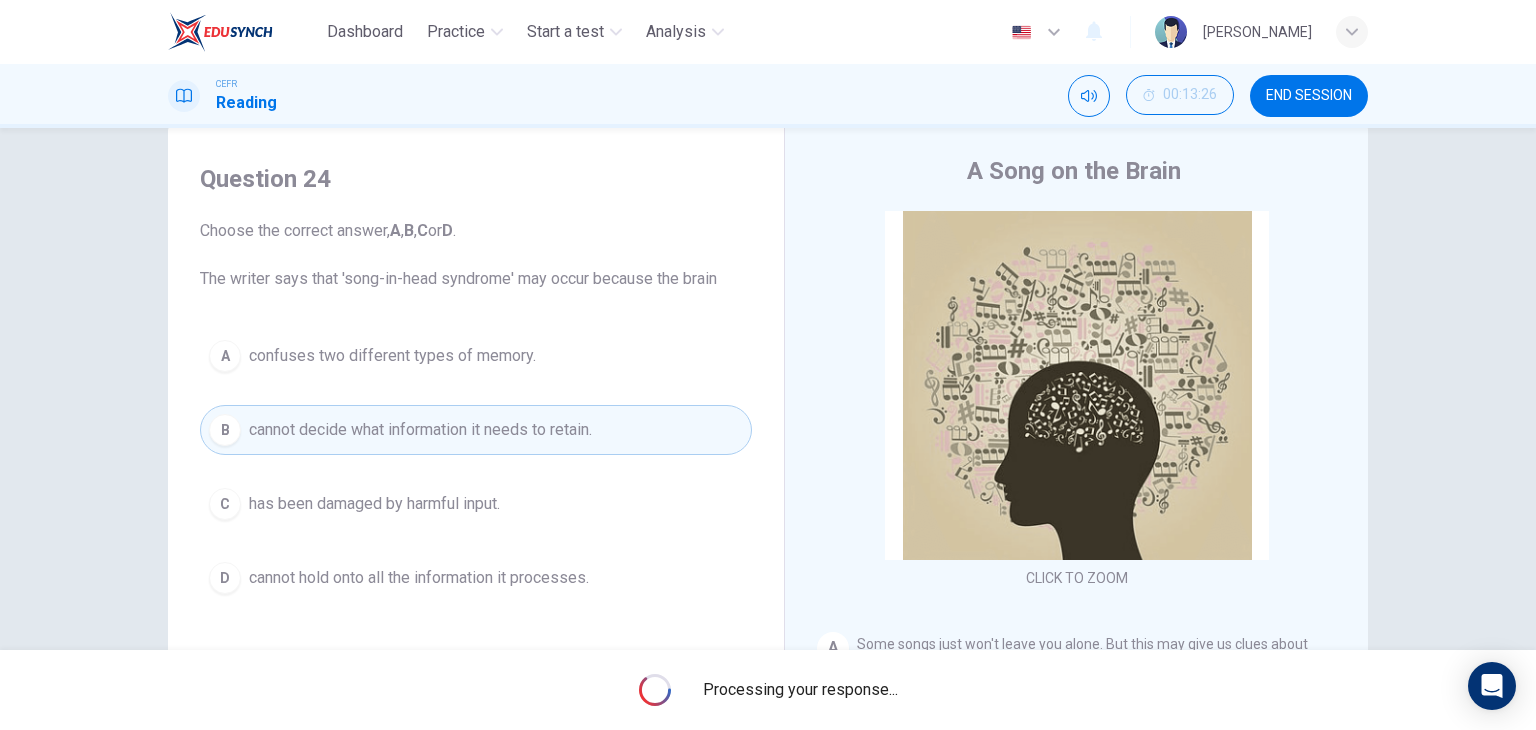 scroll, scrollTop: 0, scrollLeft: 0, axis: both 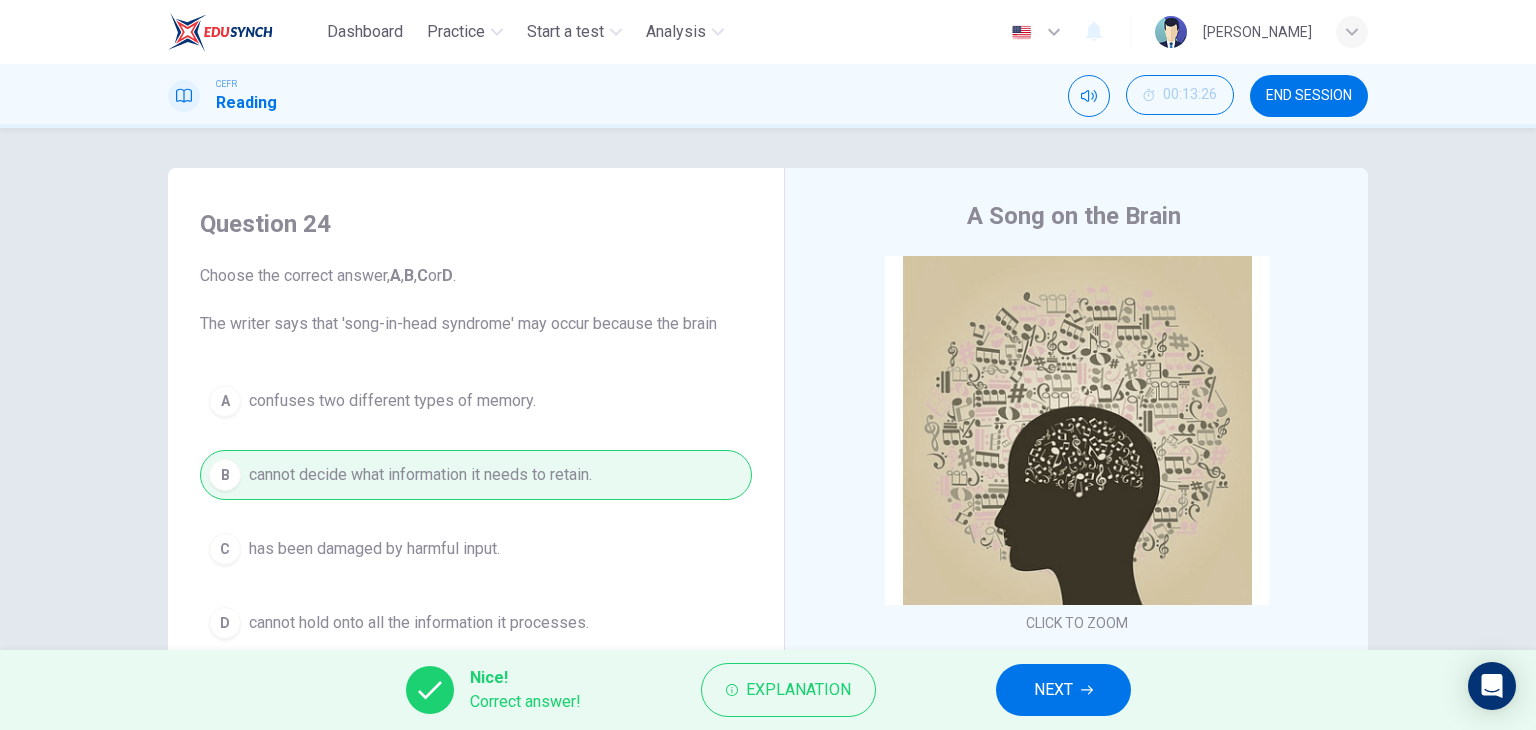 click on "NEXT" at bounding box center [1063, 690] 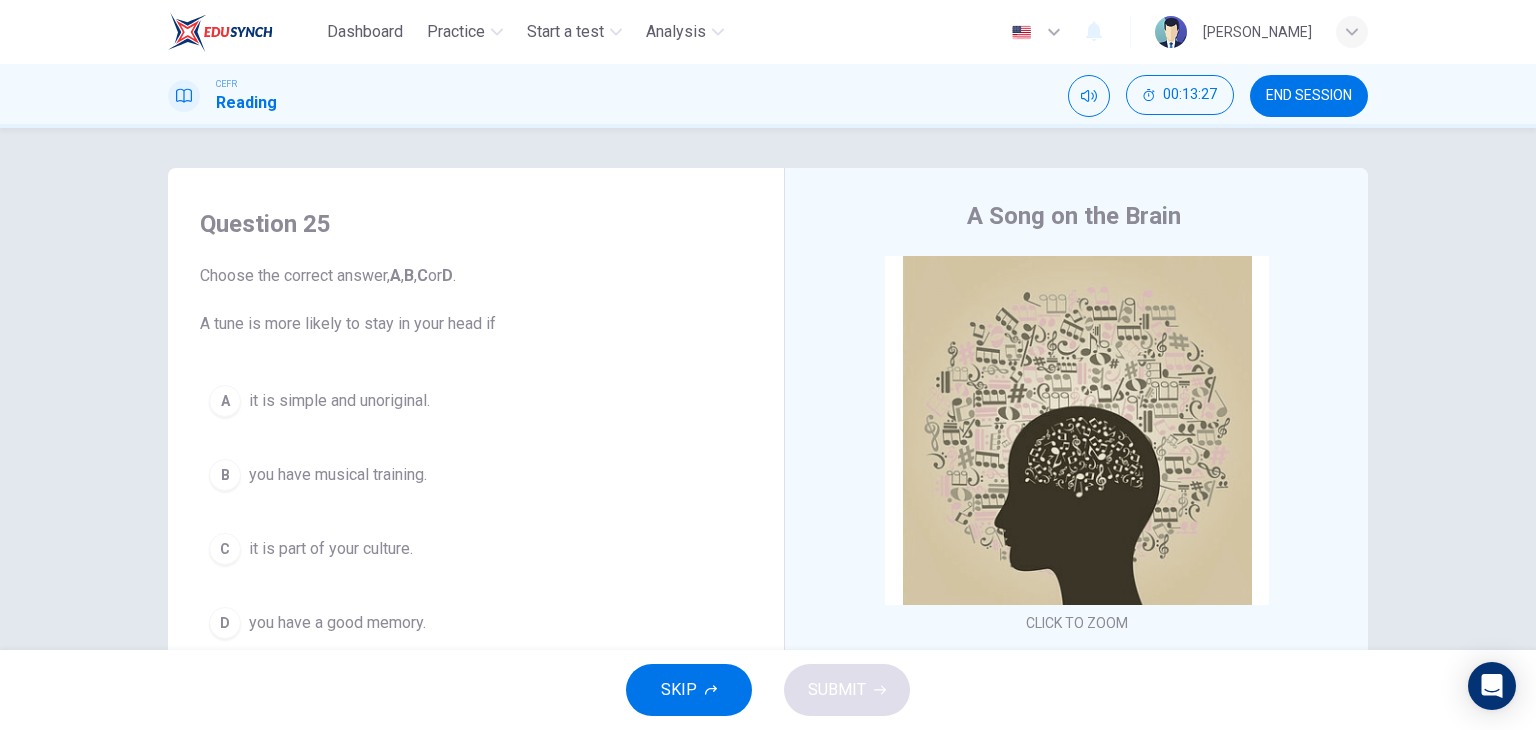 drag, startPoint x: 230, startPoint y: 399, endPoint x: 253, endPoint y: 406, distance: 24.04163 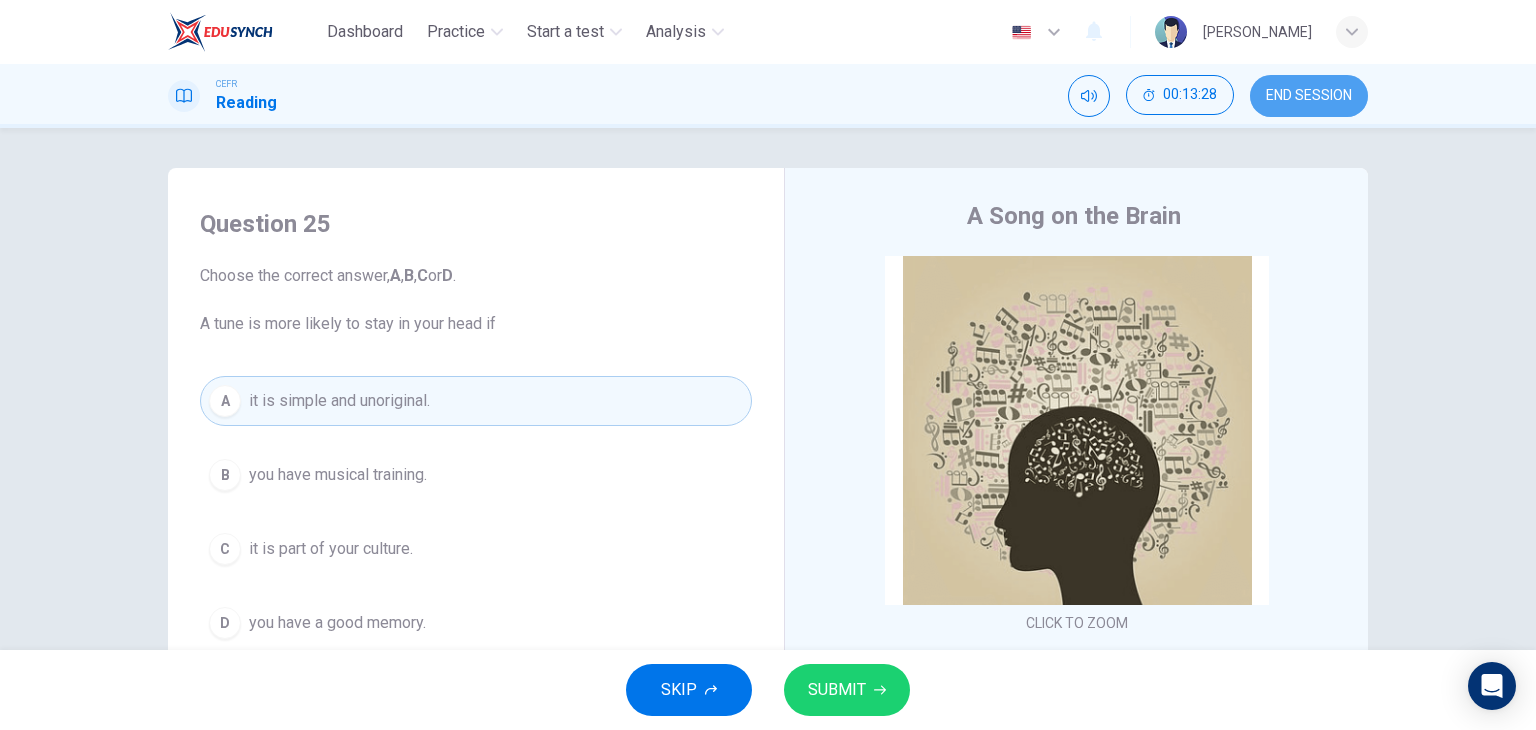 click on "END SESSION" at bounding box center [1309, 96] 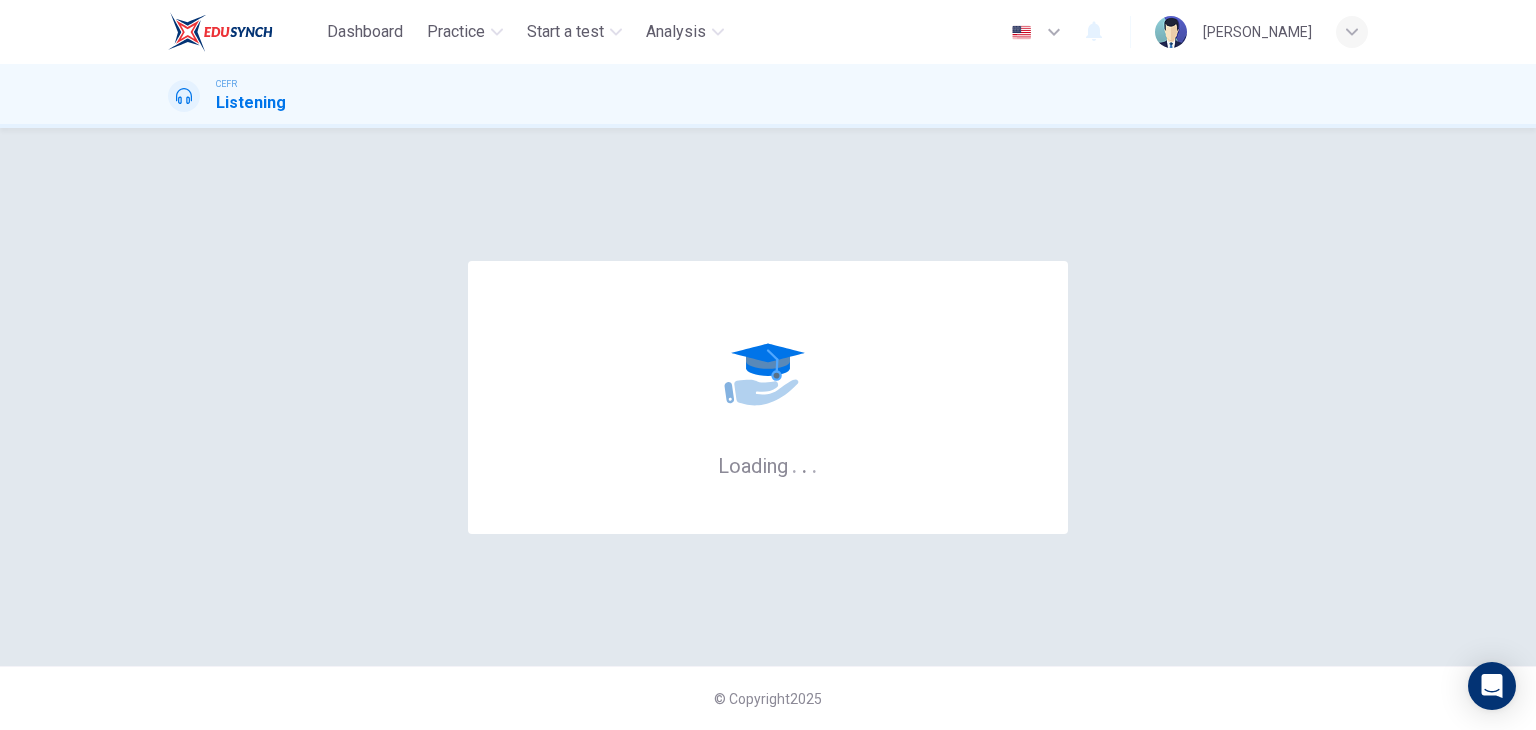 scroll, scrollTop: 0, scrollLeft: 0, axis: both 